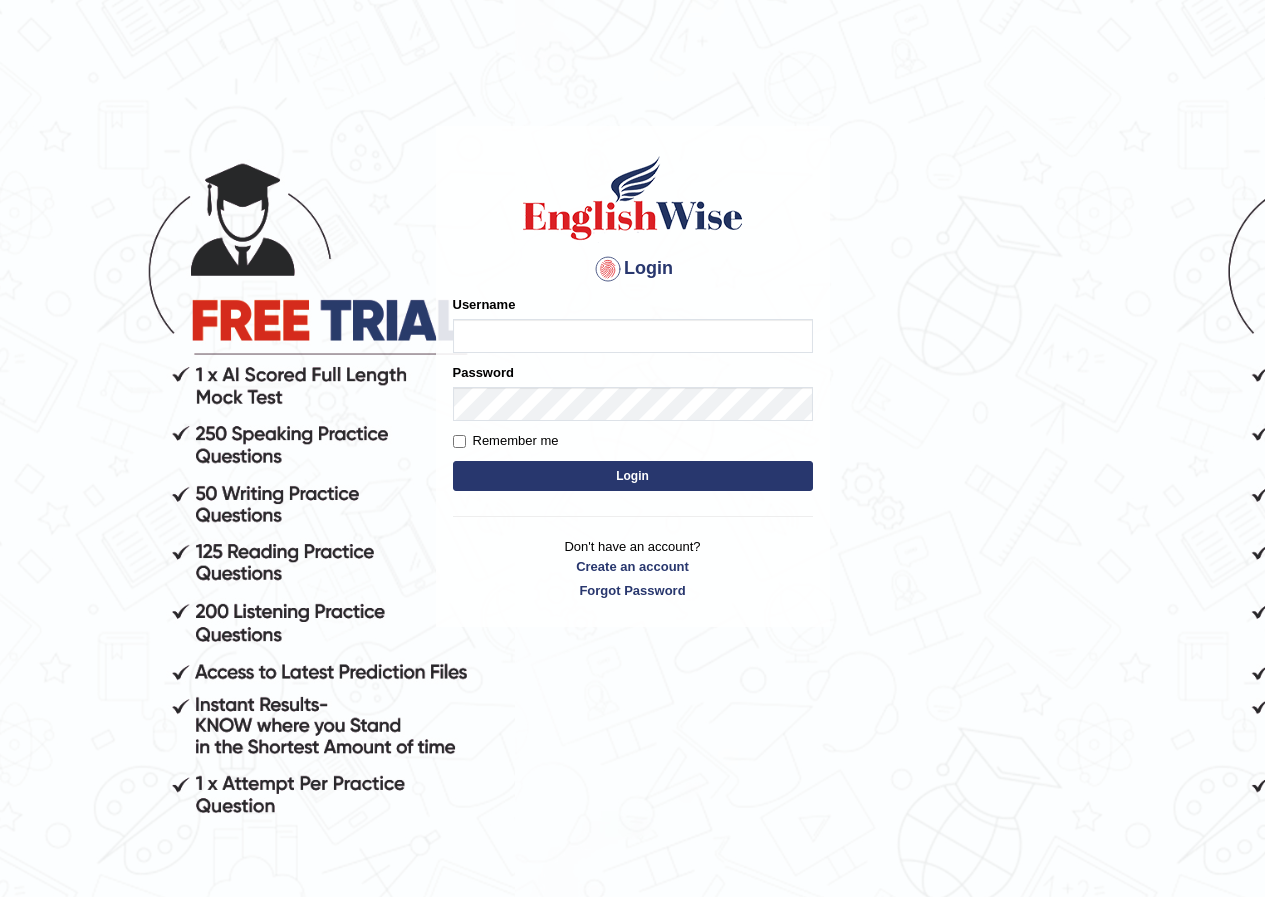 scroll, scrollTop: 0, scrollLeft: 0, axis: both 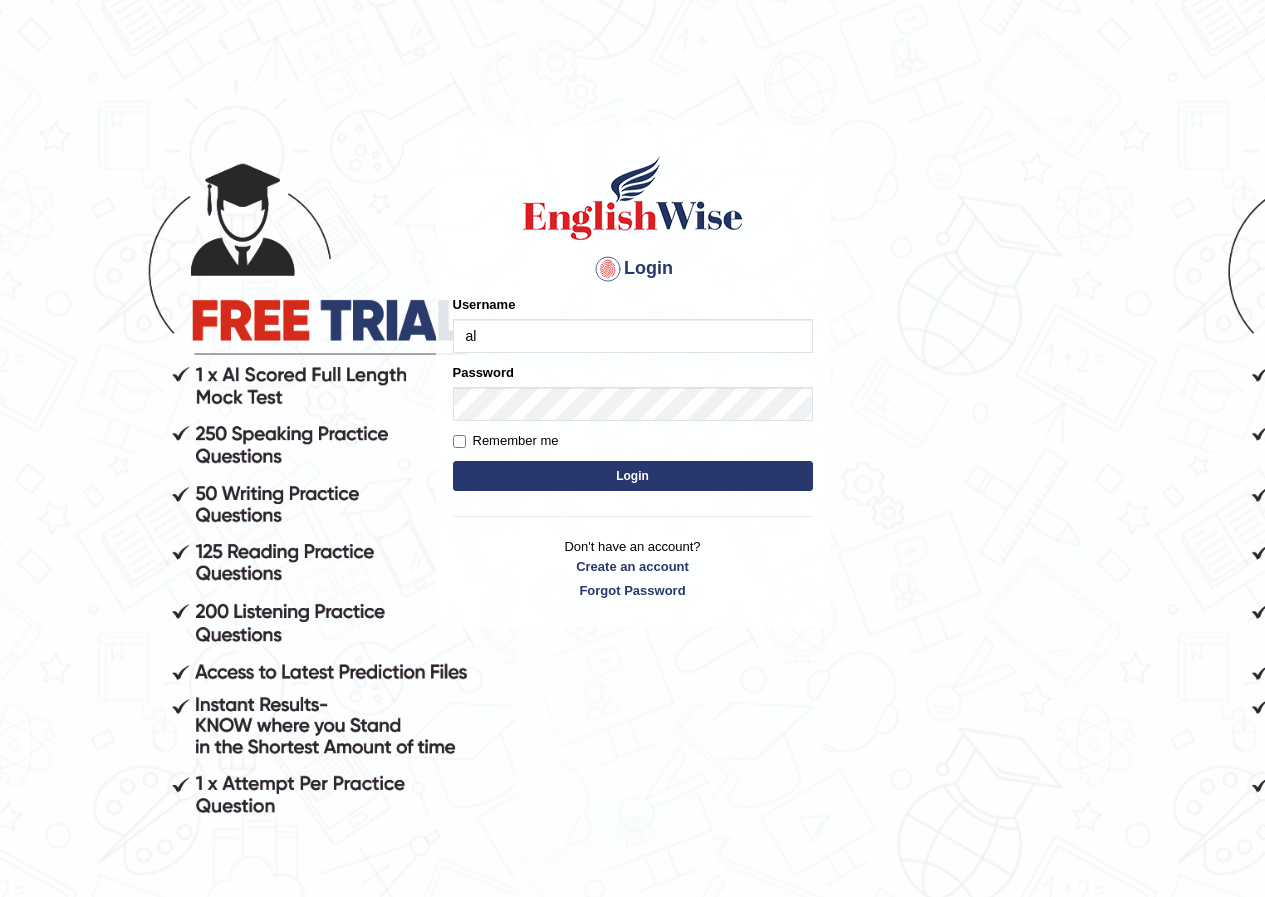 type on "a" 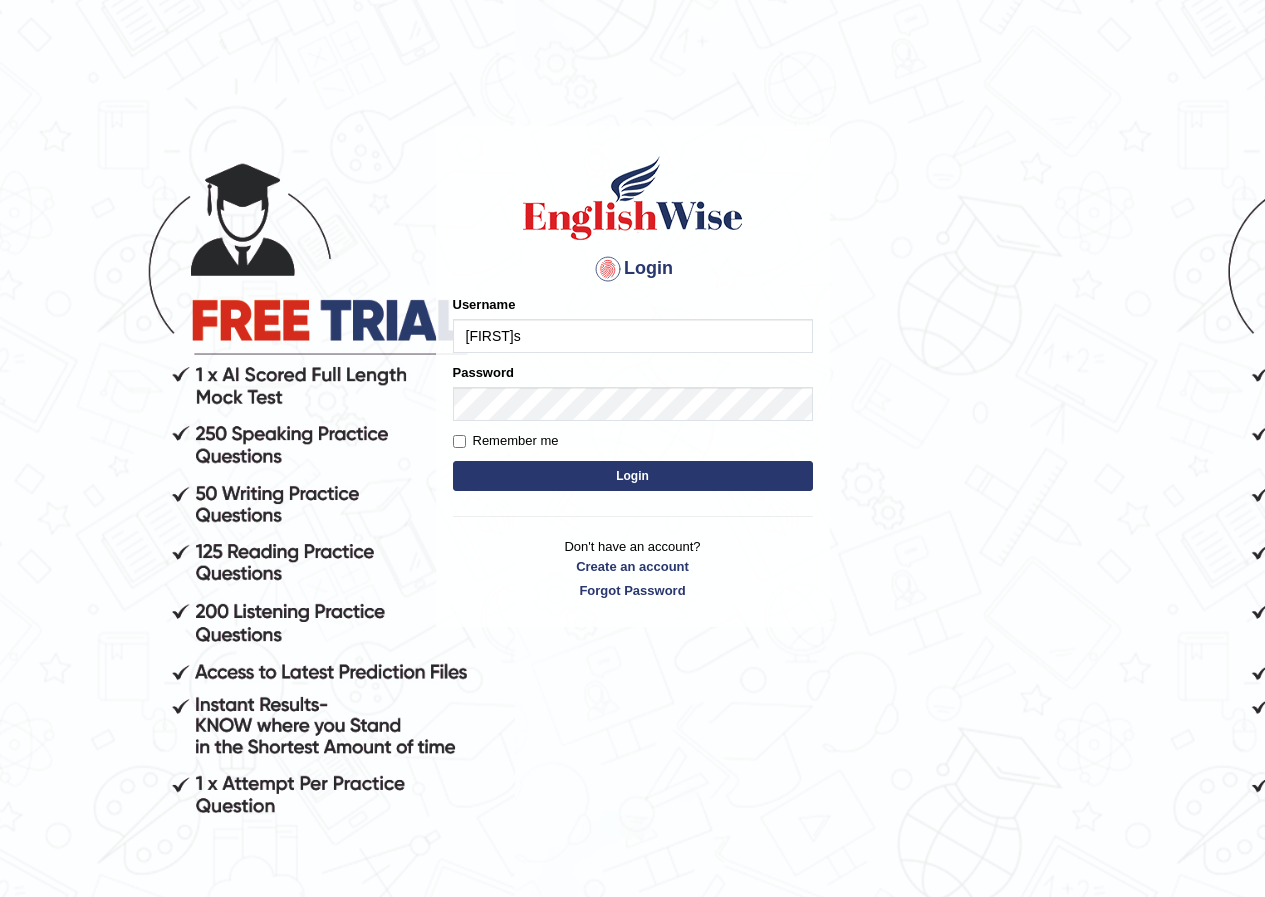 type on "Alexs" 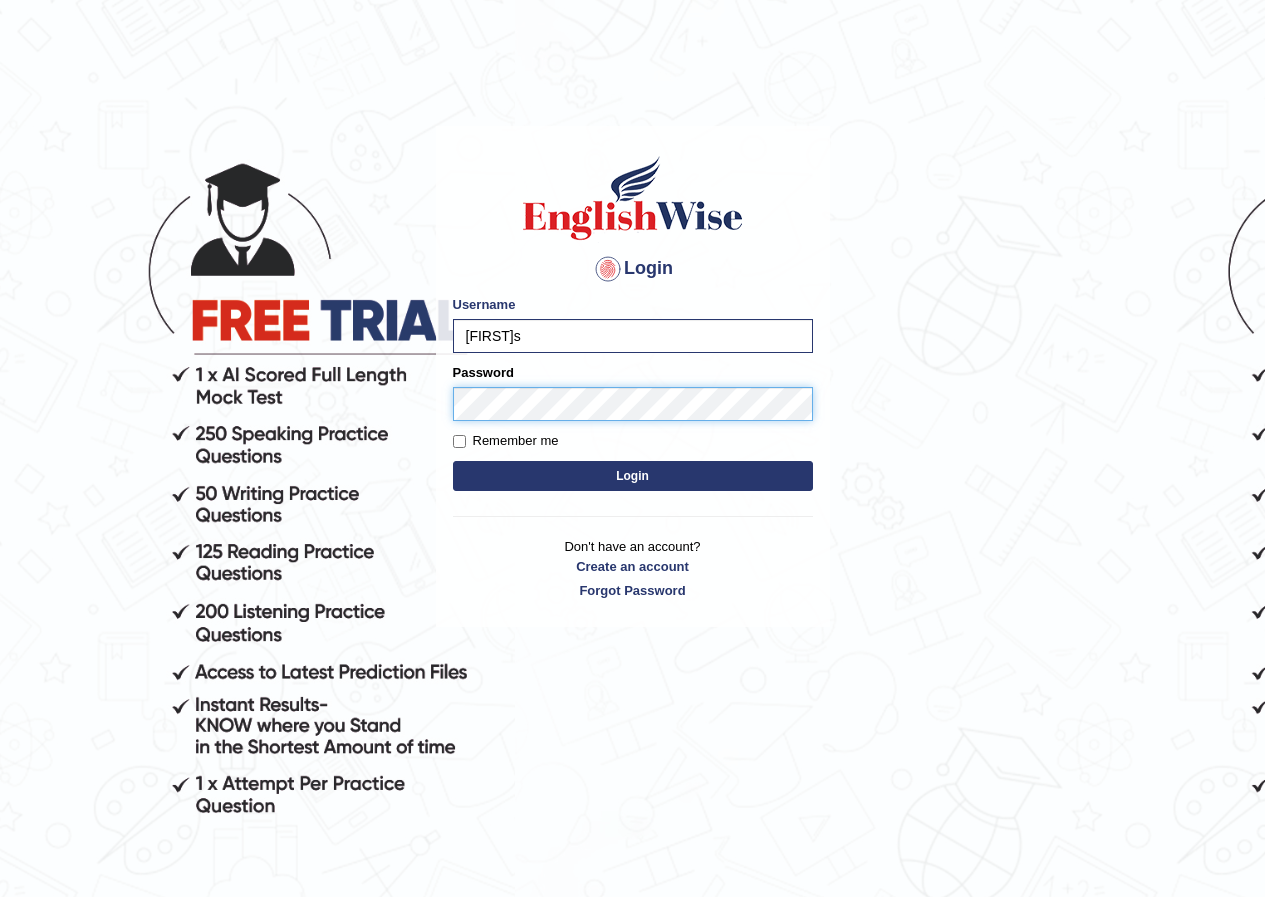 scroll, scrollTop: 171, scrollLeft: 0, axis: vertical 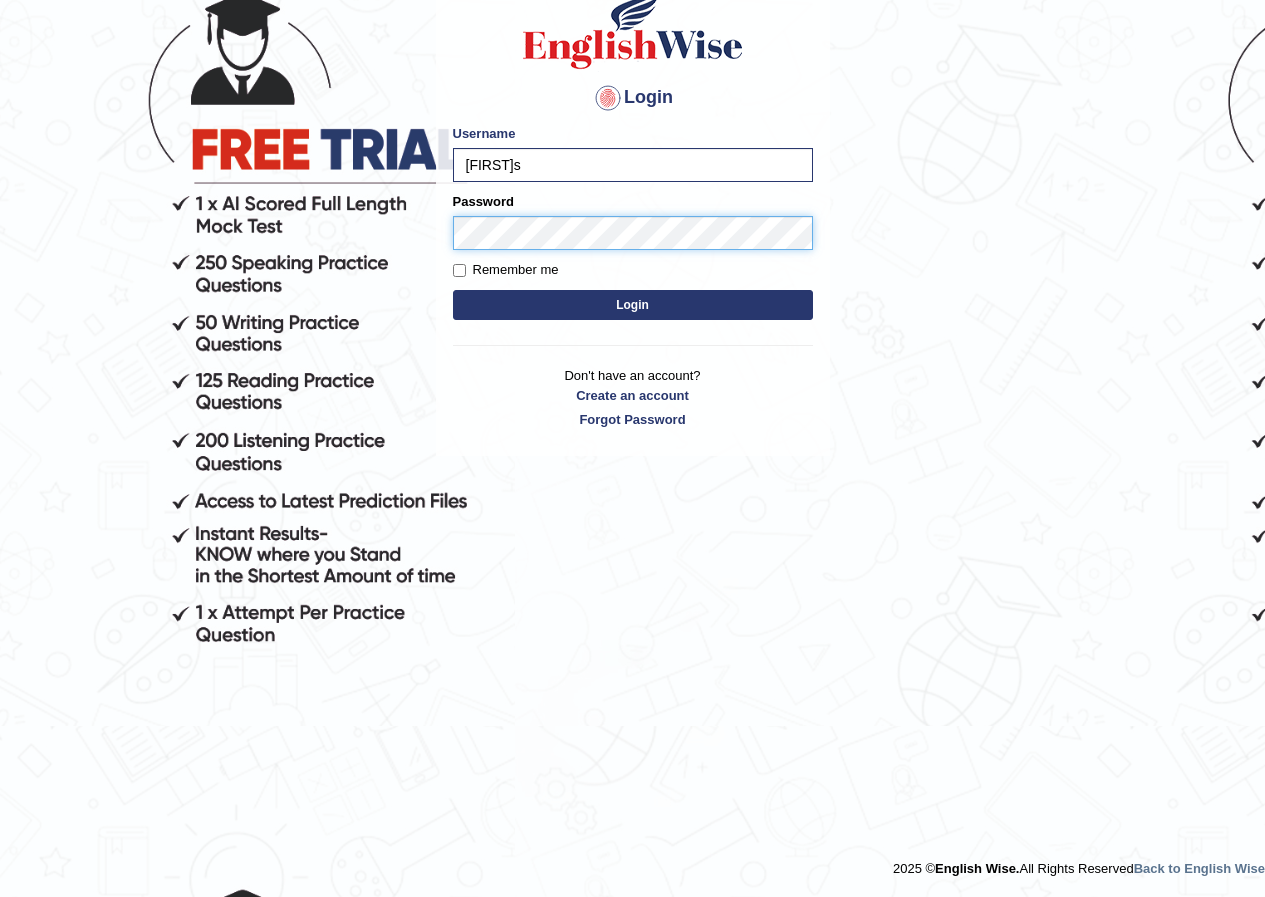 click on "Login" at bounding box center (633, 305) 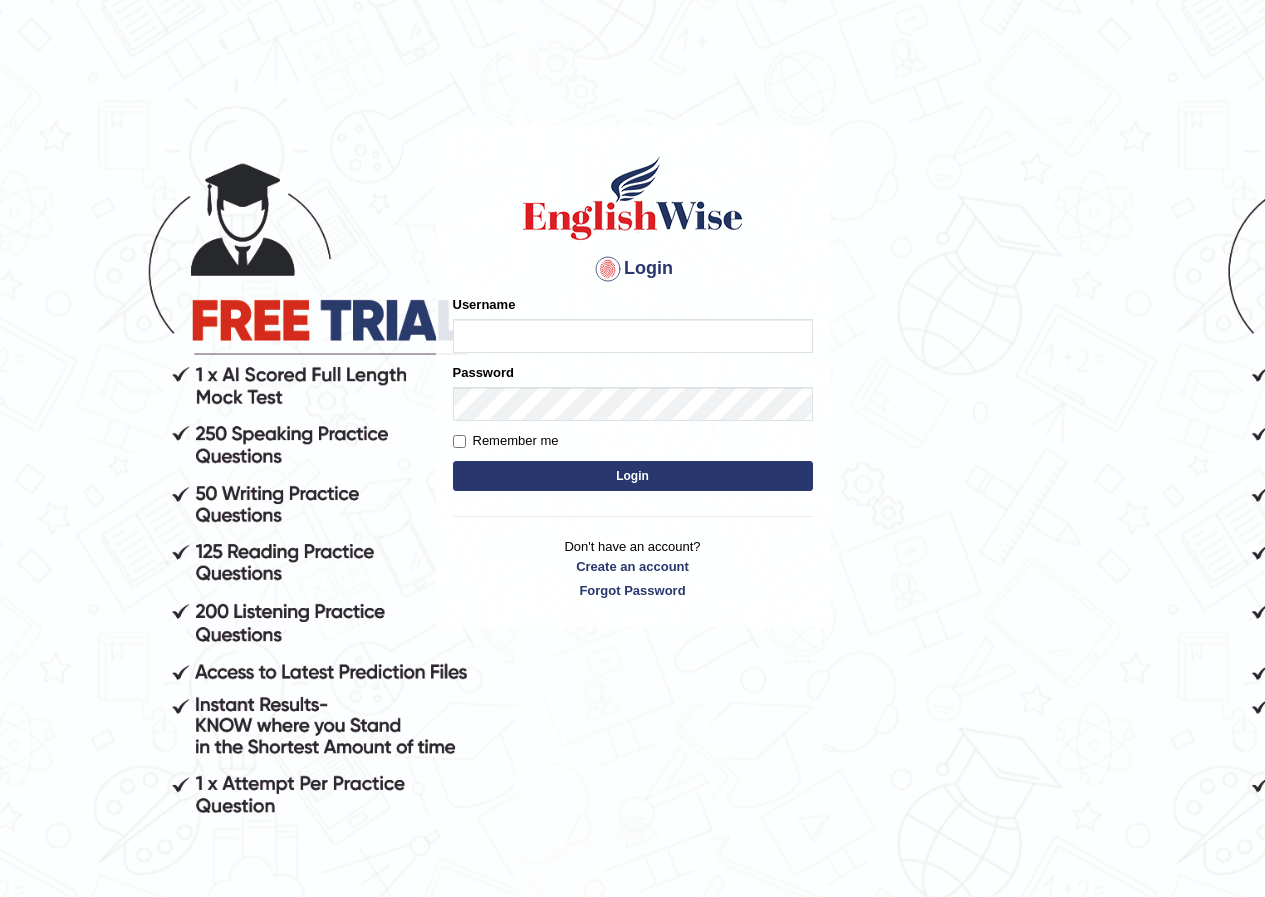 scroll, scrollTop: 0, scrollLeft: 0, axis: both 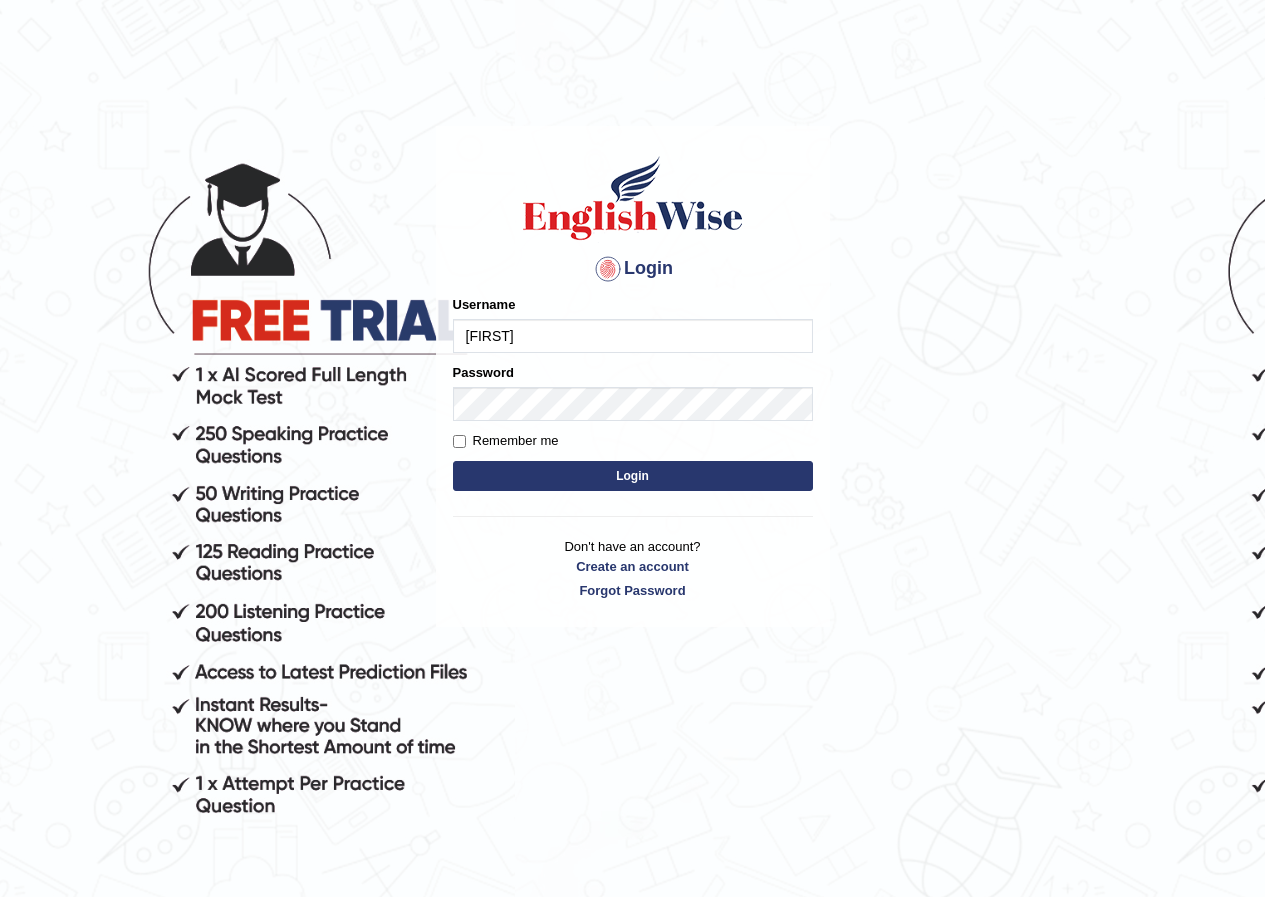type on "AlexS" 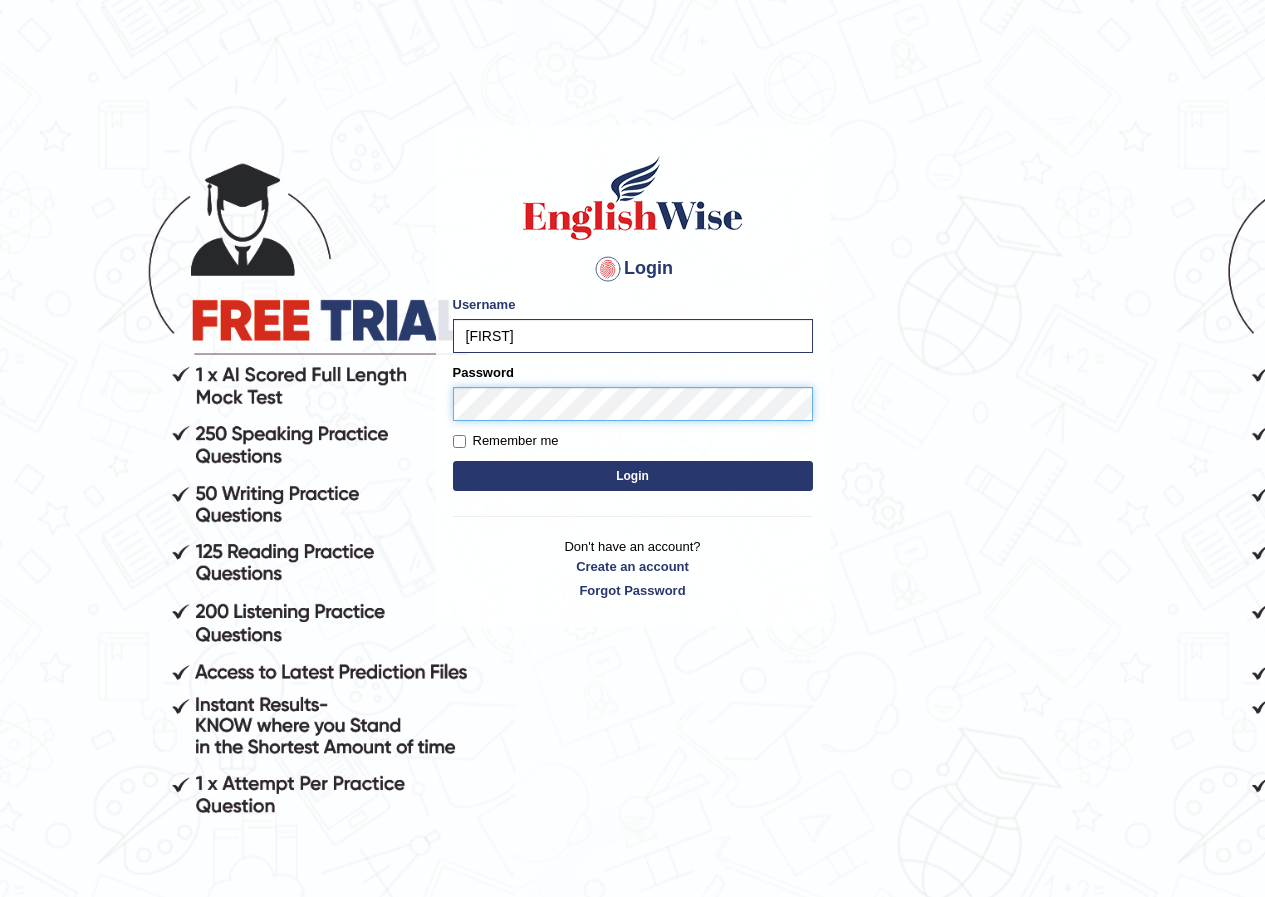 click on "Login" at bounding box center (633, 476) 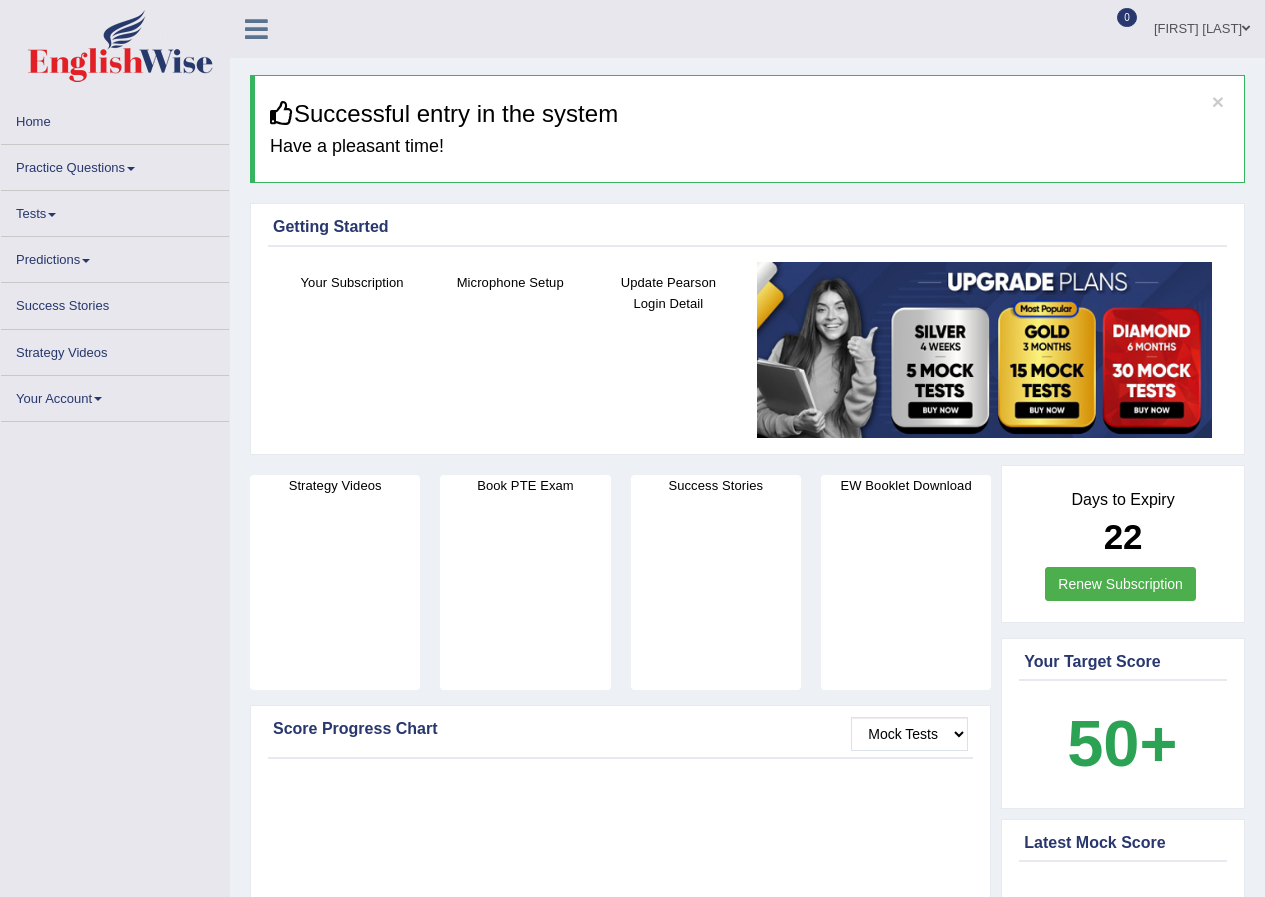 scroll, scrollTop: 0, scrollLeft: 0, axis: both 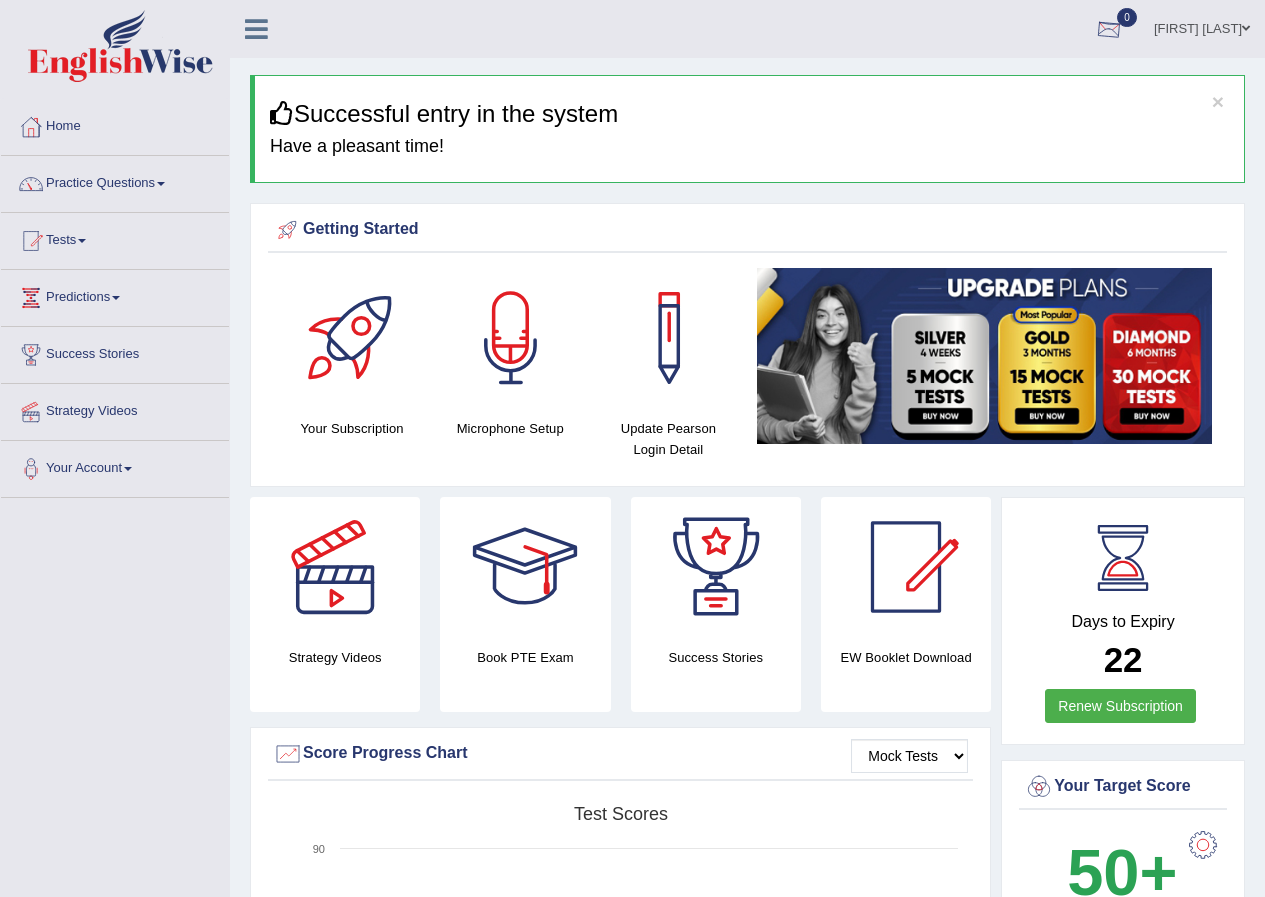 click on "Alex Sierra" at bounding box center [1202, 26] 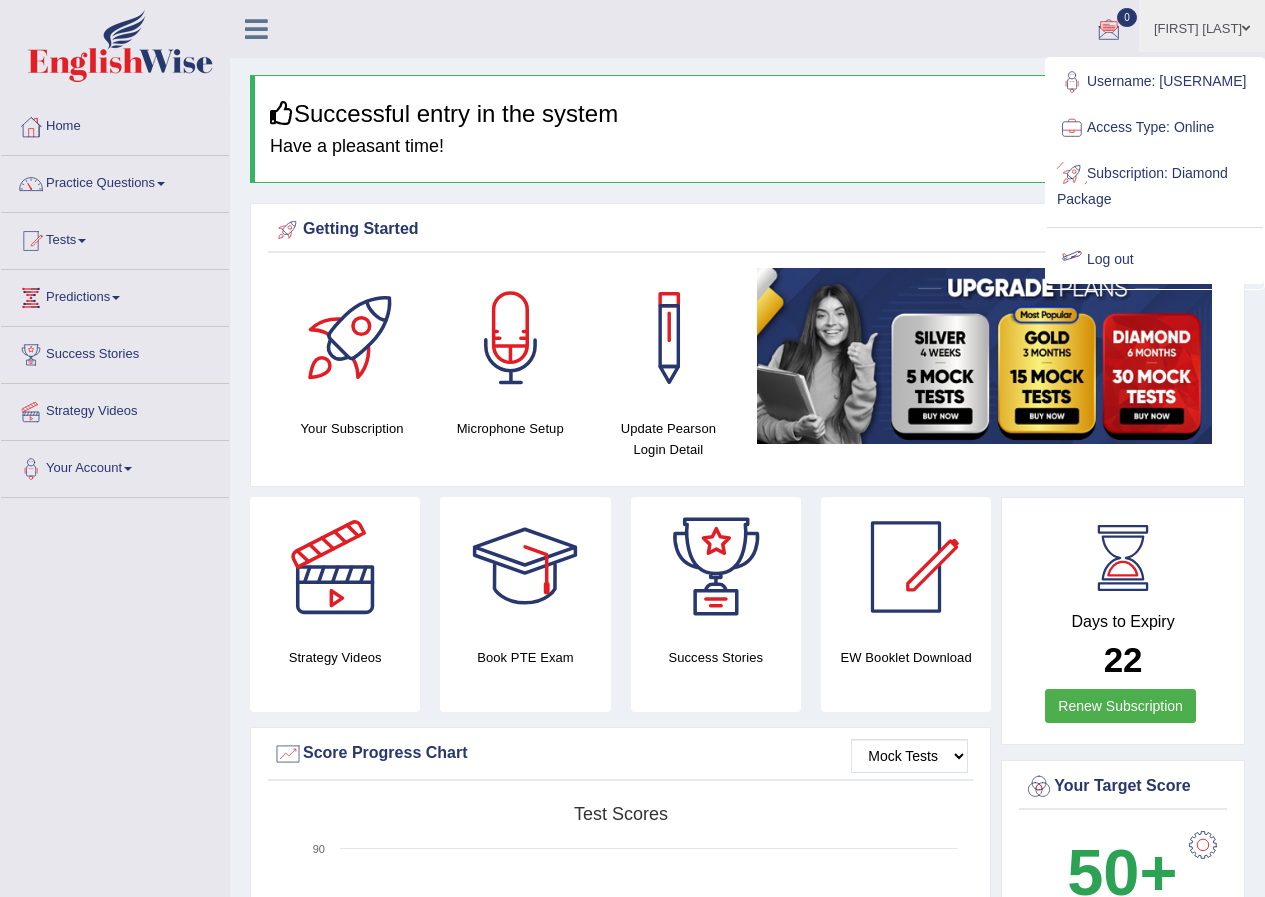 click on "Log out" at bounding box center (1155, 260) 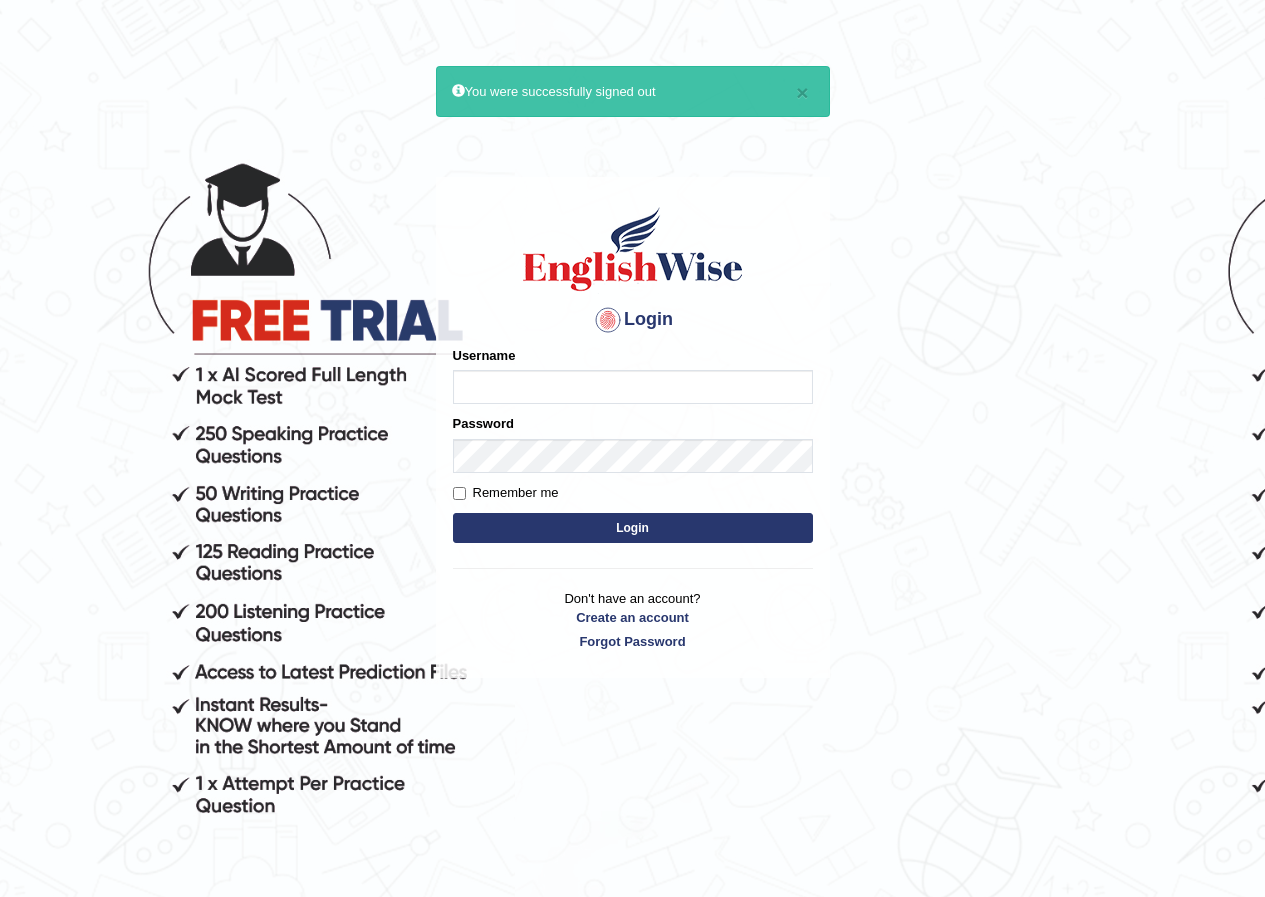 scroll, scrollTop: 0, scrollLeft: 0, axis: both 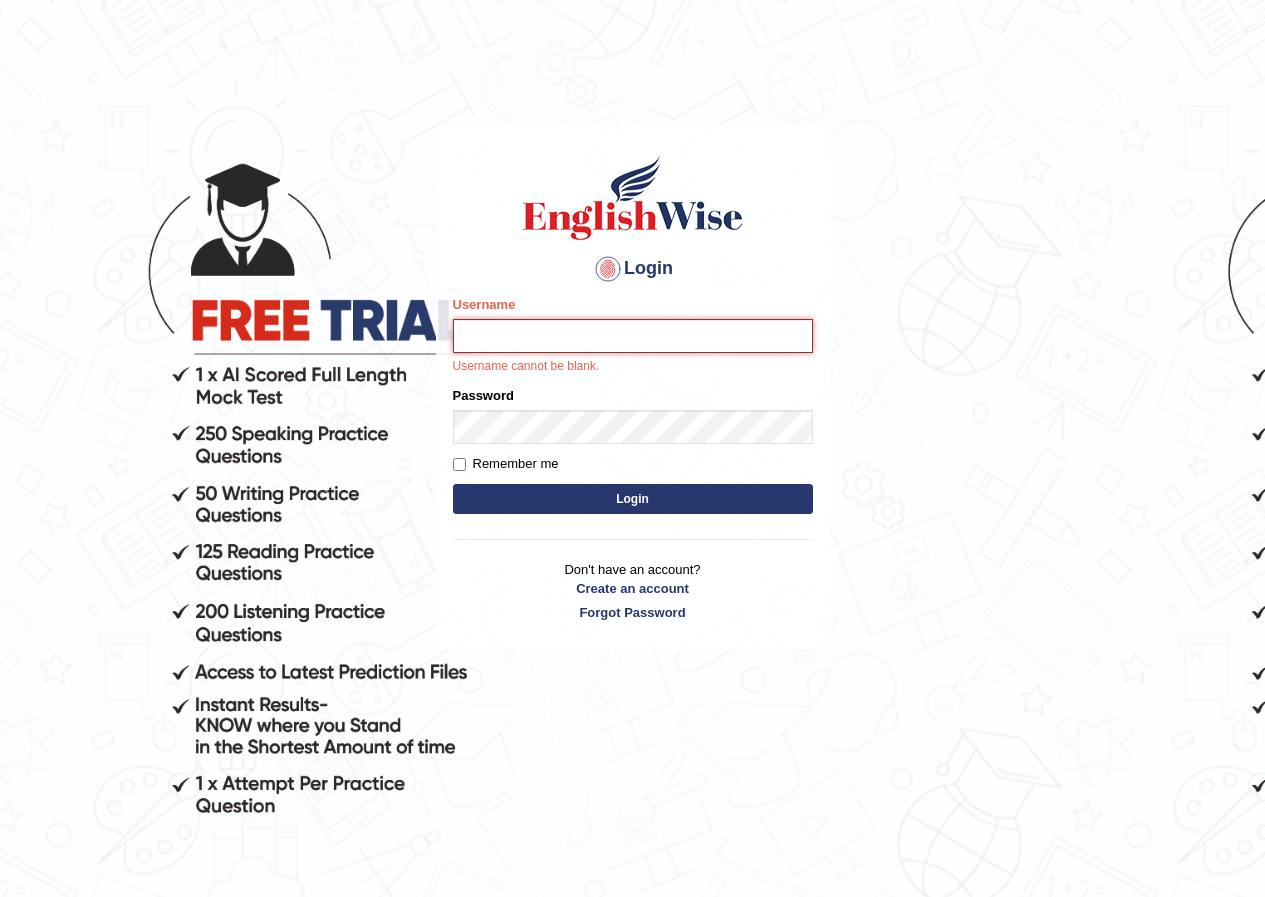 click on "Username" at bounding box center [633, 336] 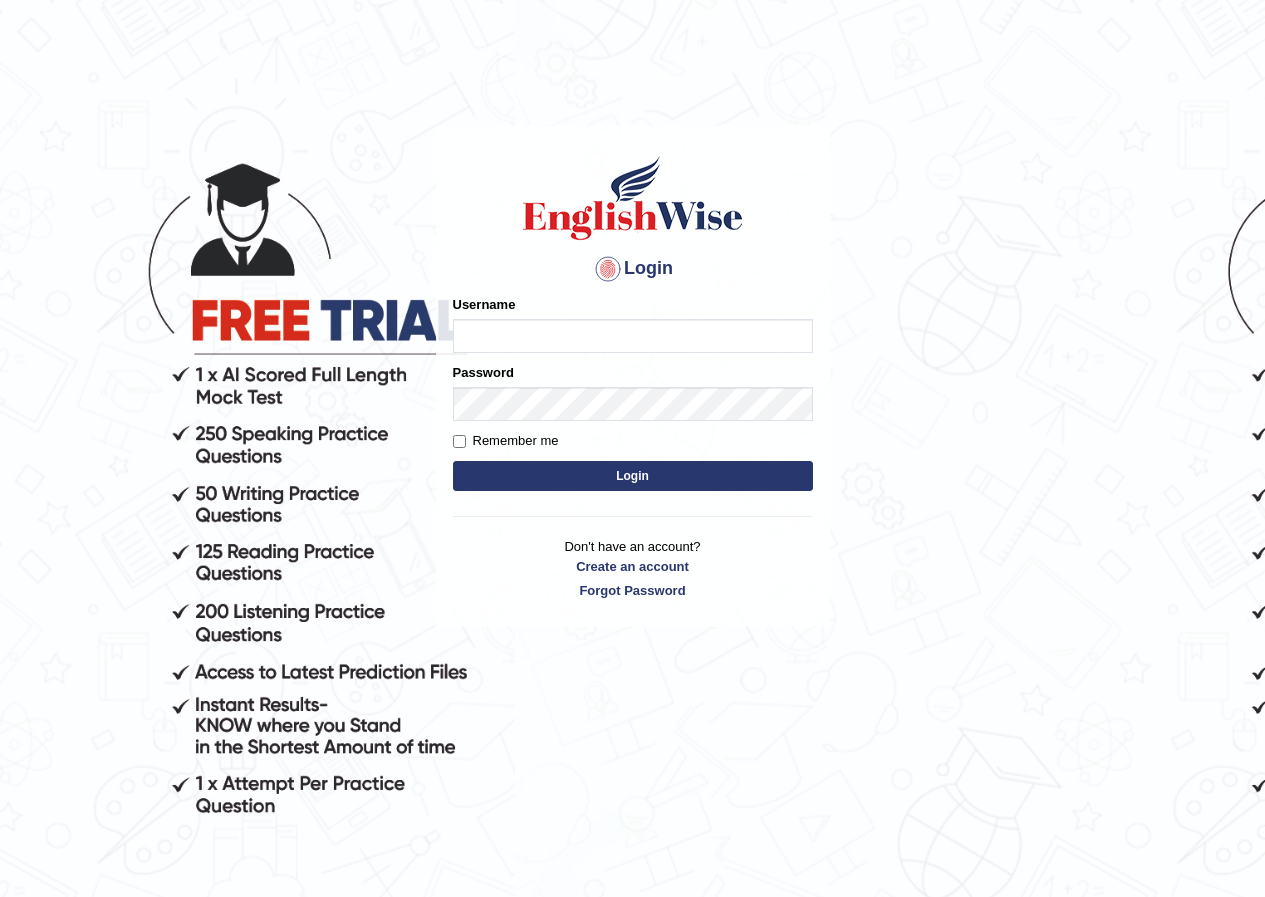 scroll, scrollTop: 0, scrollLeft: 0, axis: both 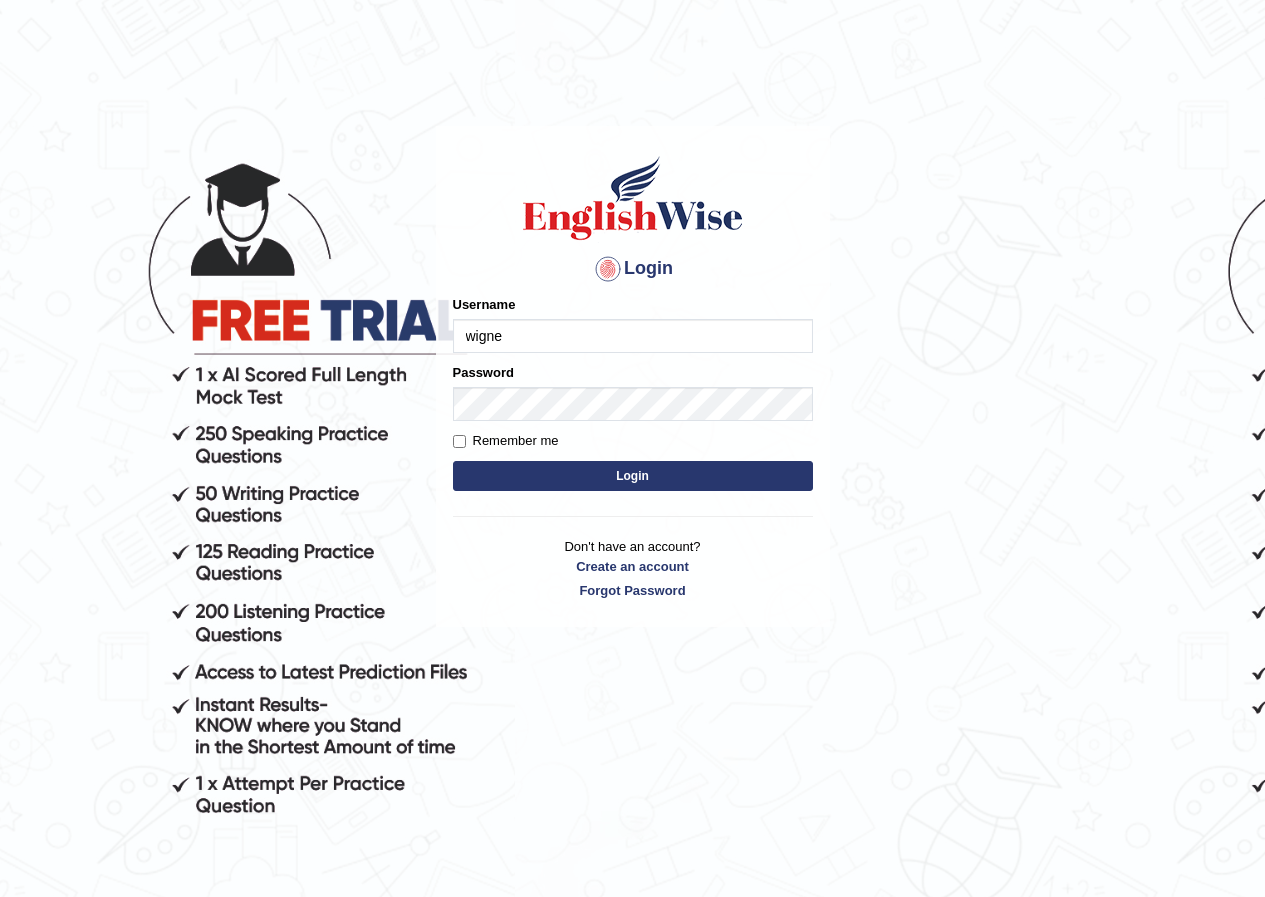 type on "wigner" 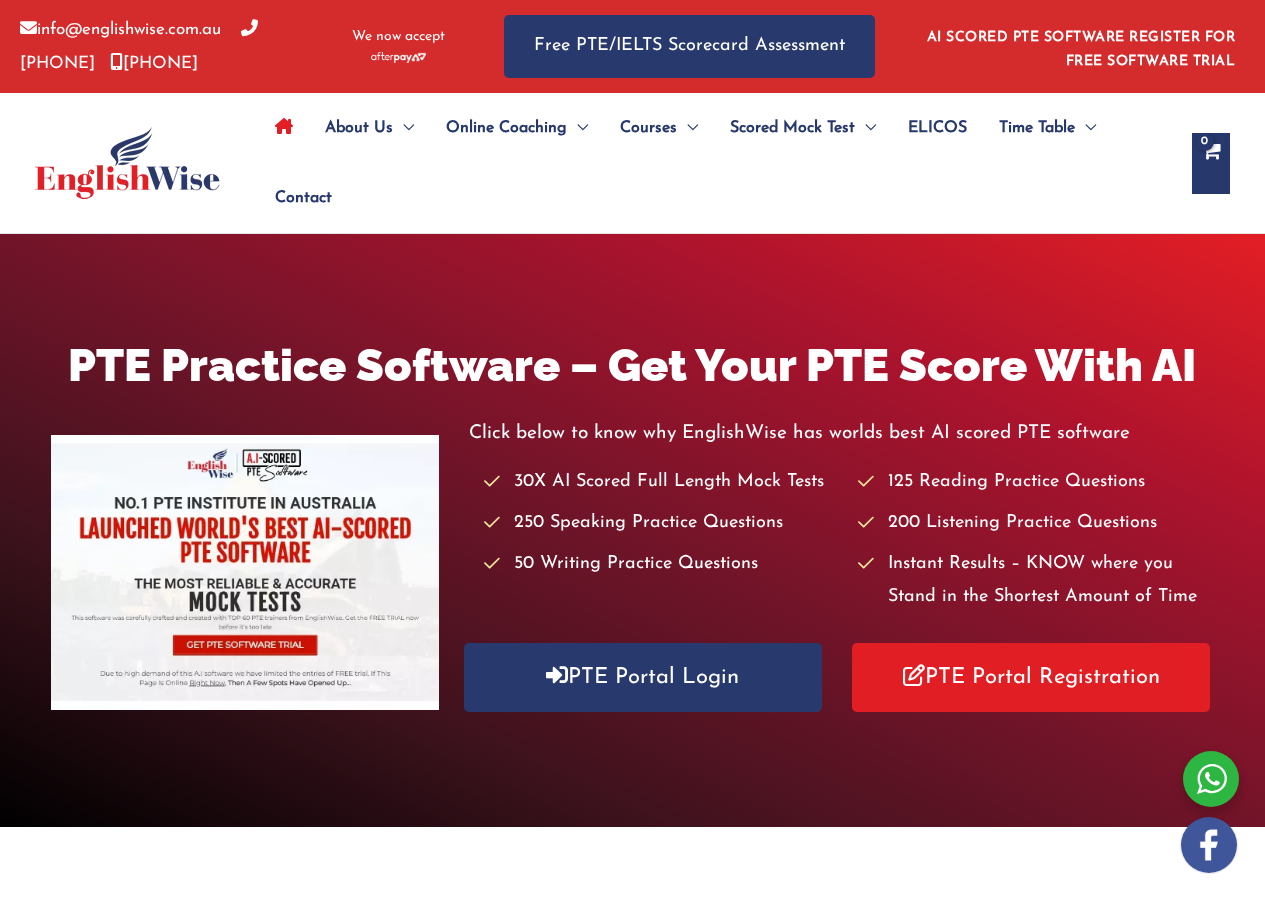 scroll, scrollTop: 0, scrollLeft: 0, axis: both 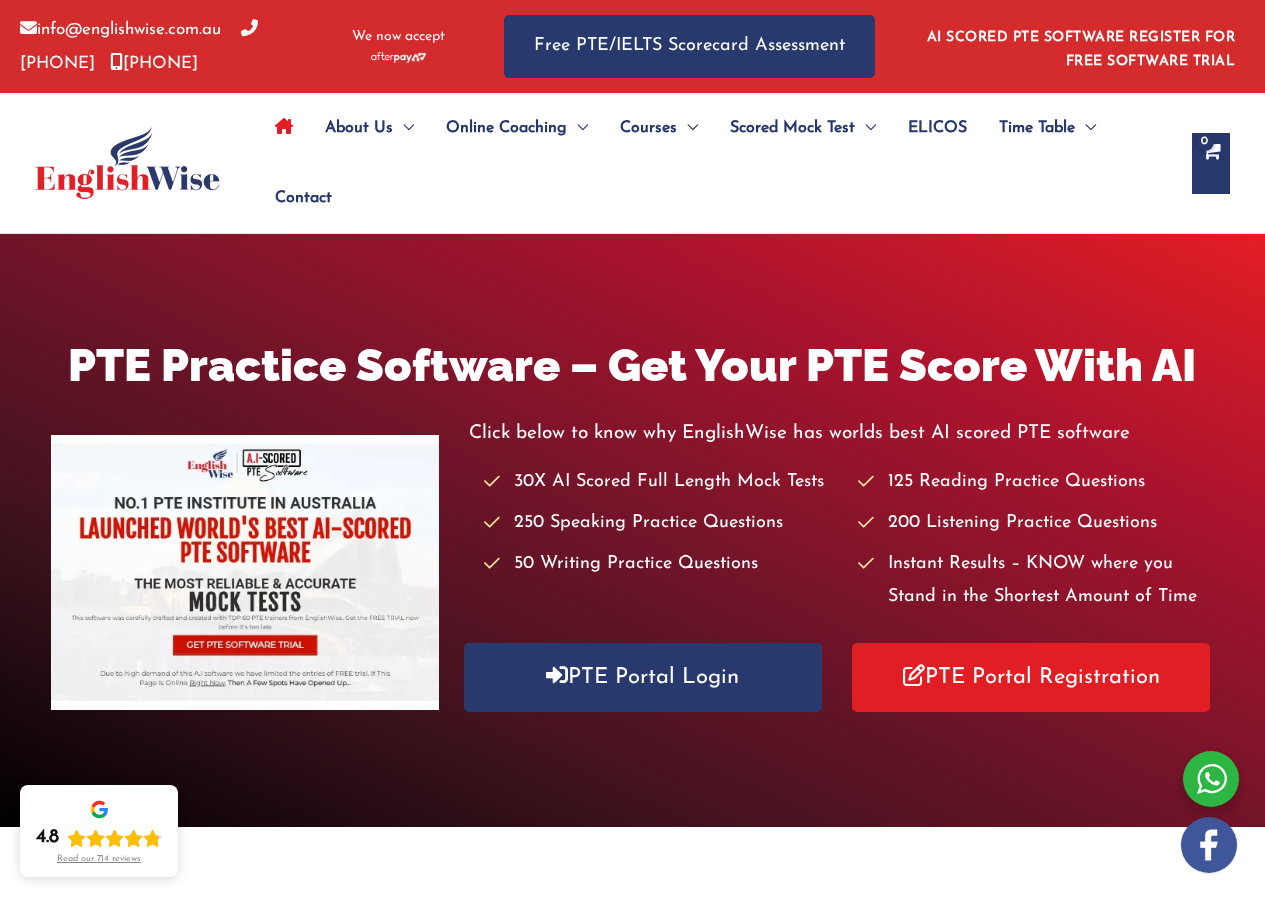 click at bounding box center [127, 163] 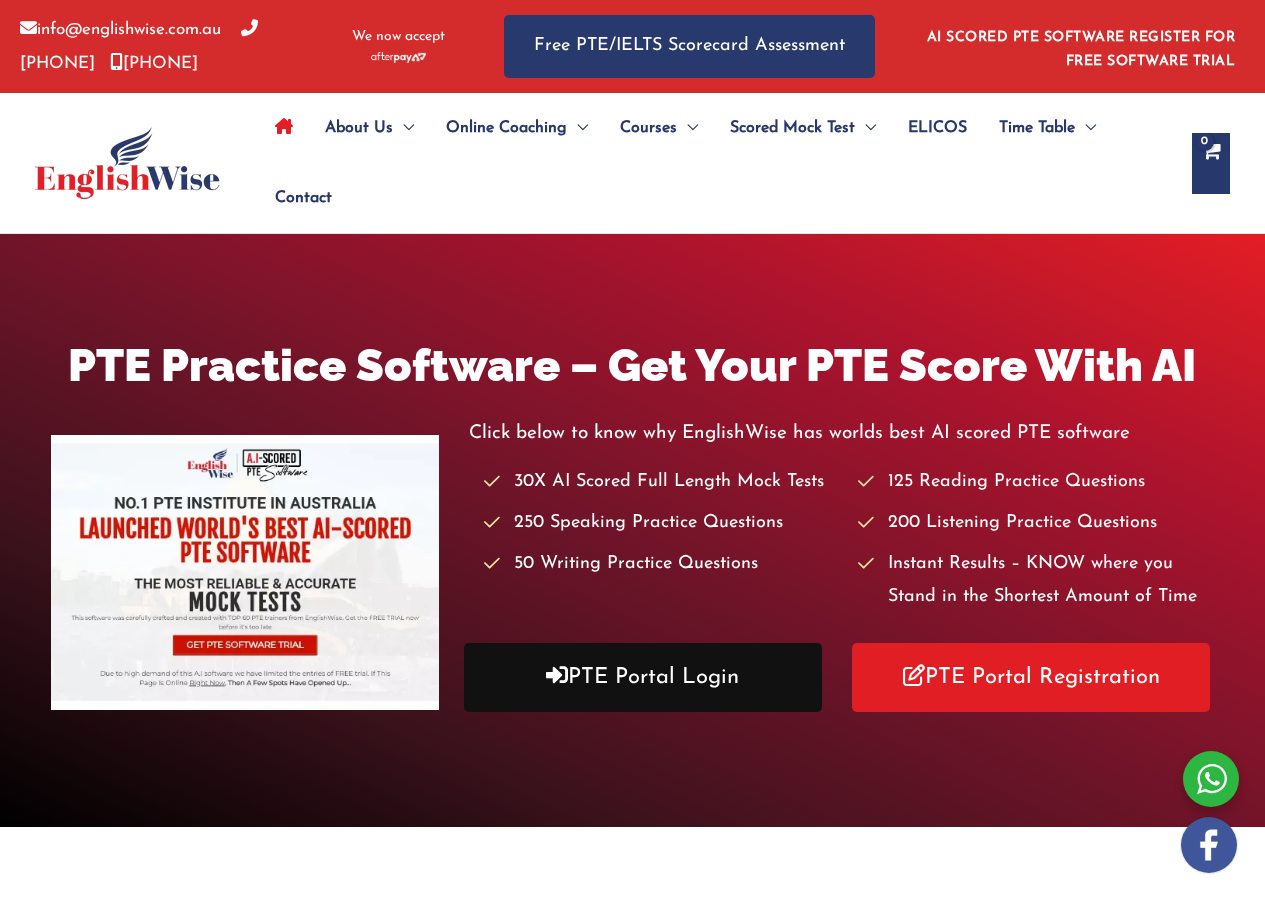 scroll, scrollTop: 0, scrollLeft: 0, axis: both 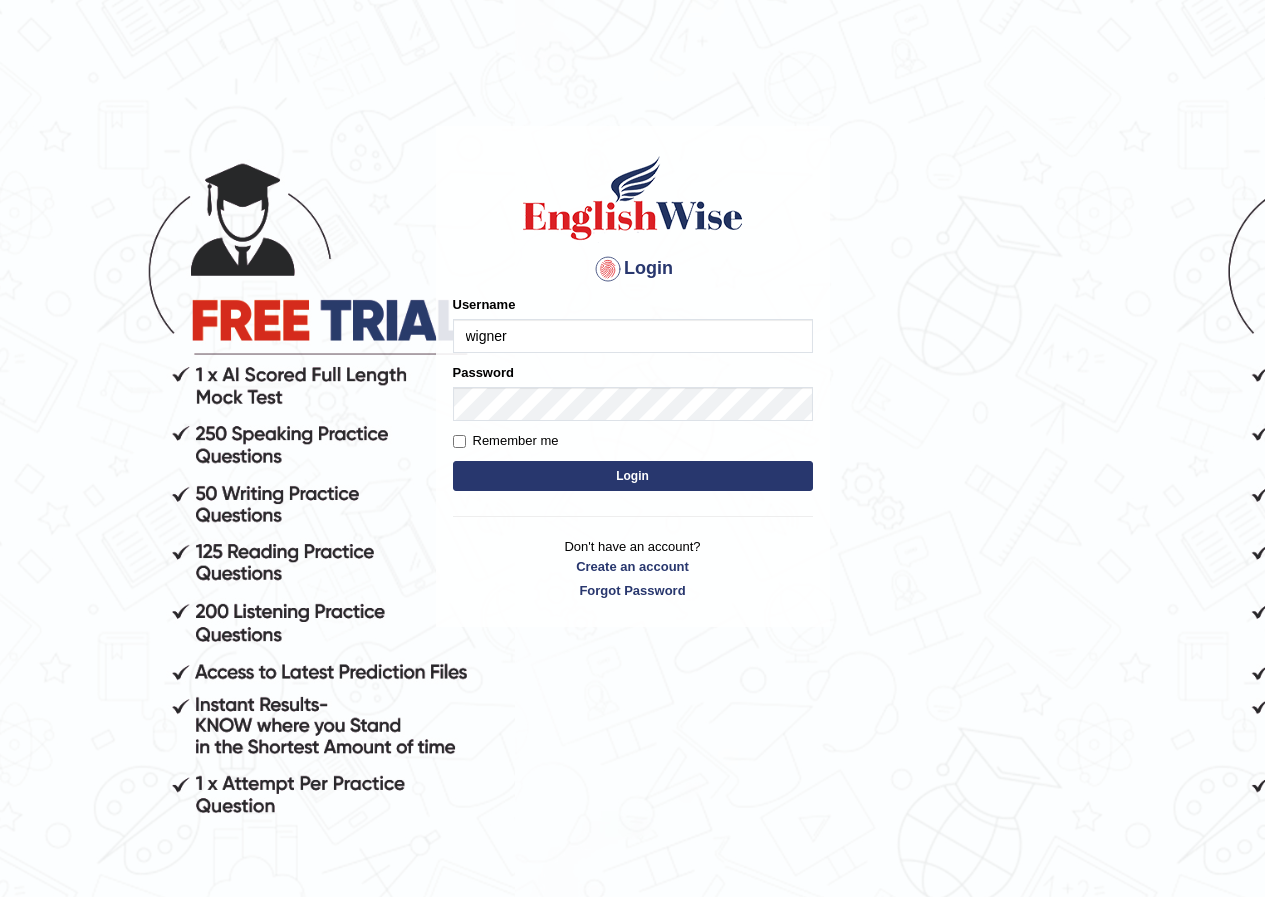 type on "wigner" 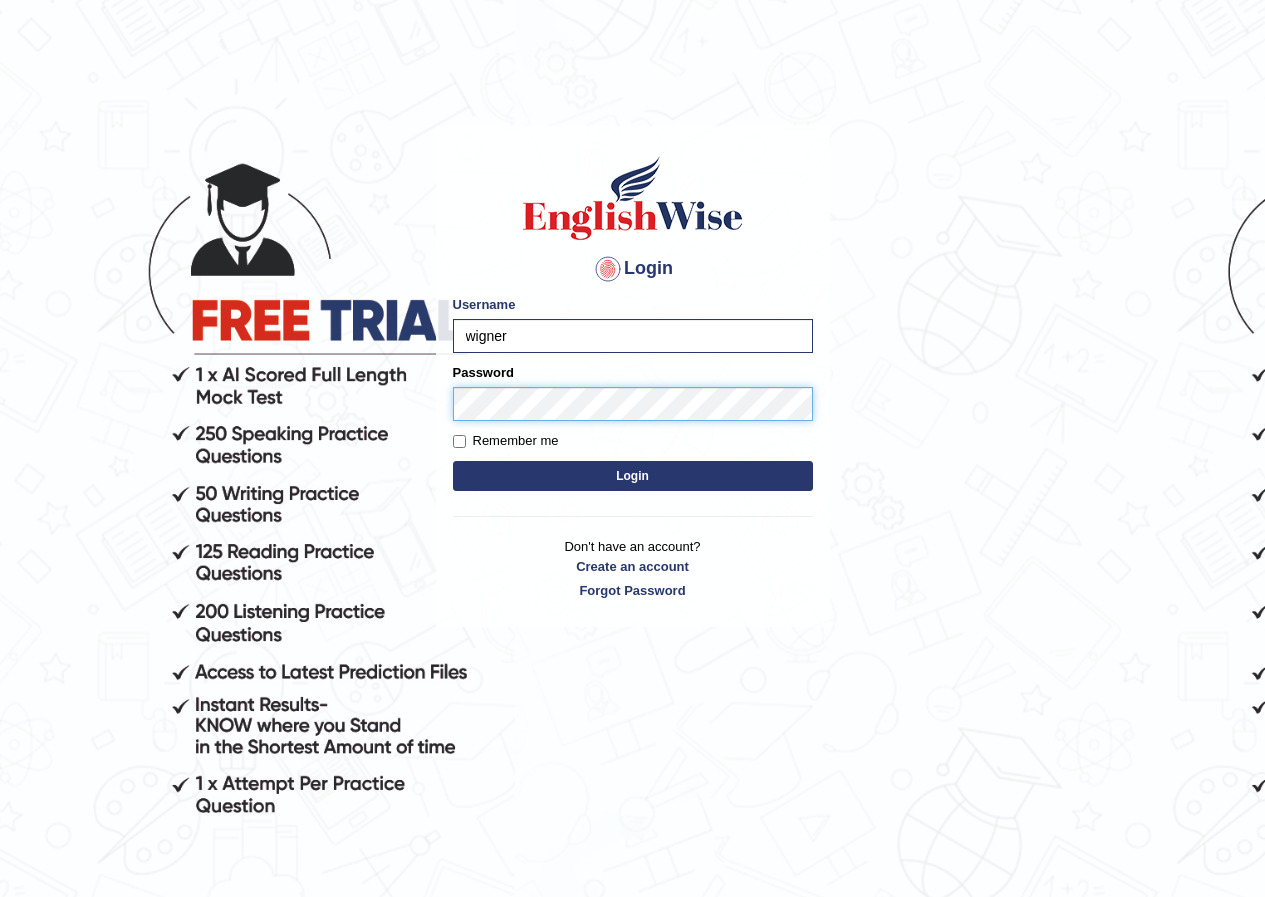 click on "Login" at bounding box center [633, 476] 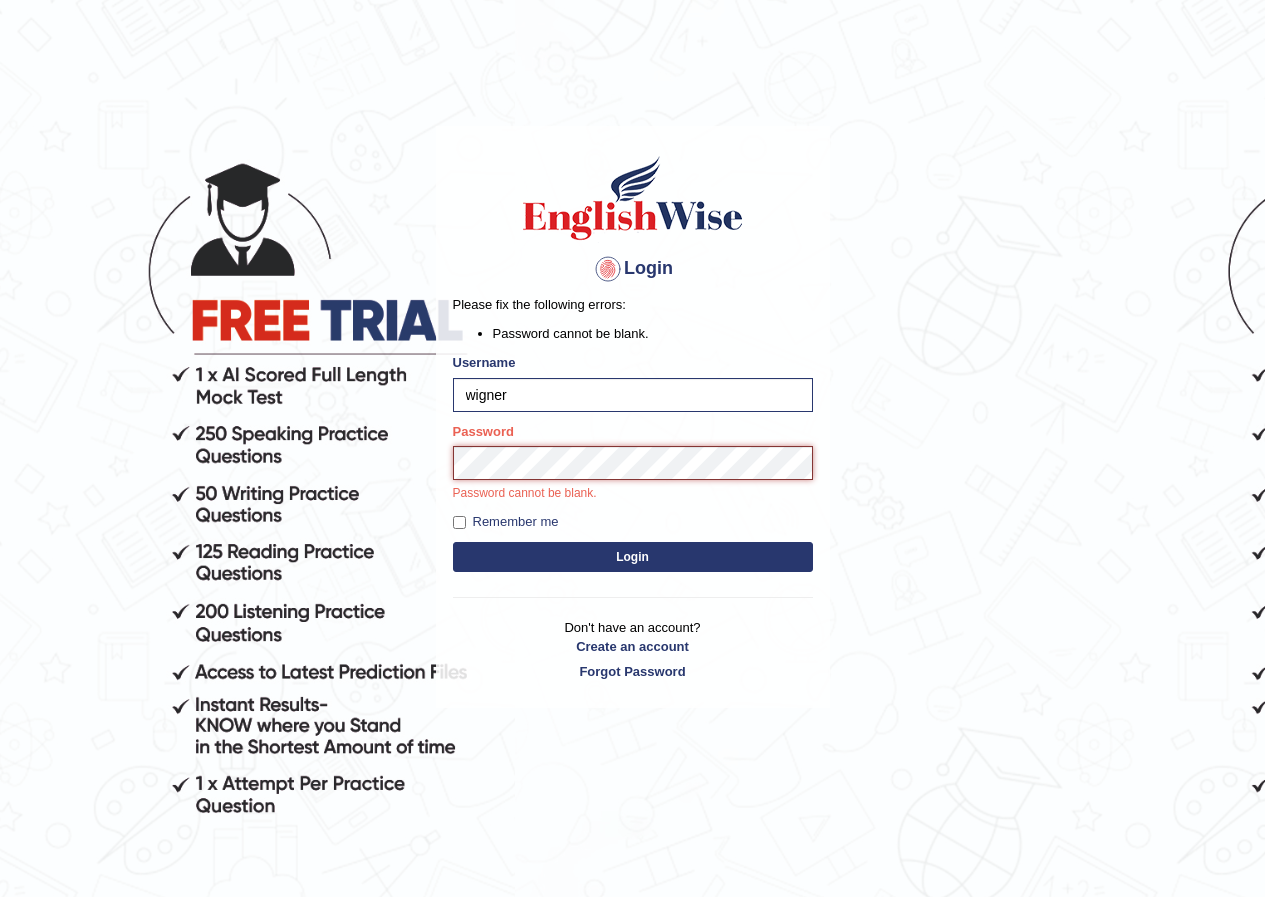 click on "Login" at bounding box center [633, 557] 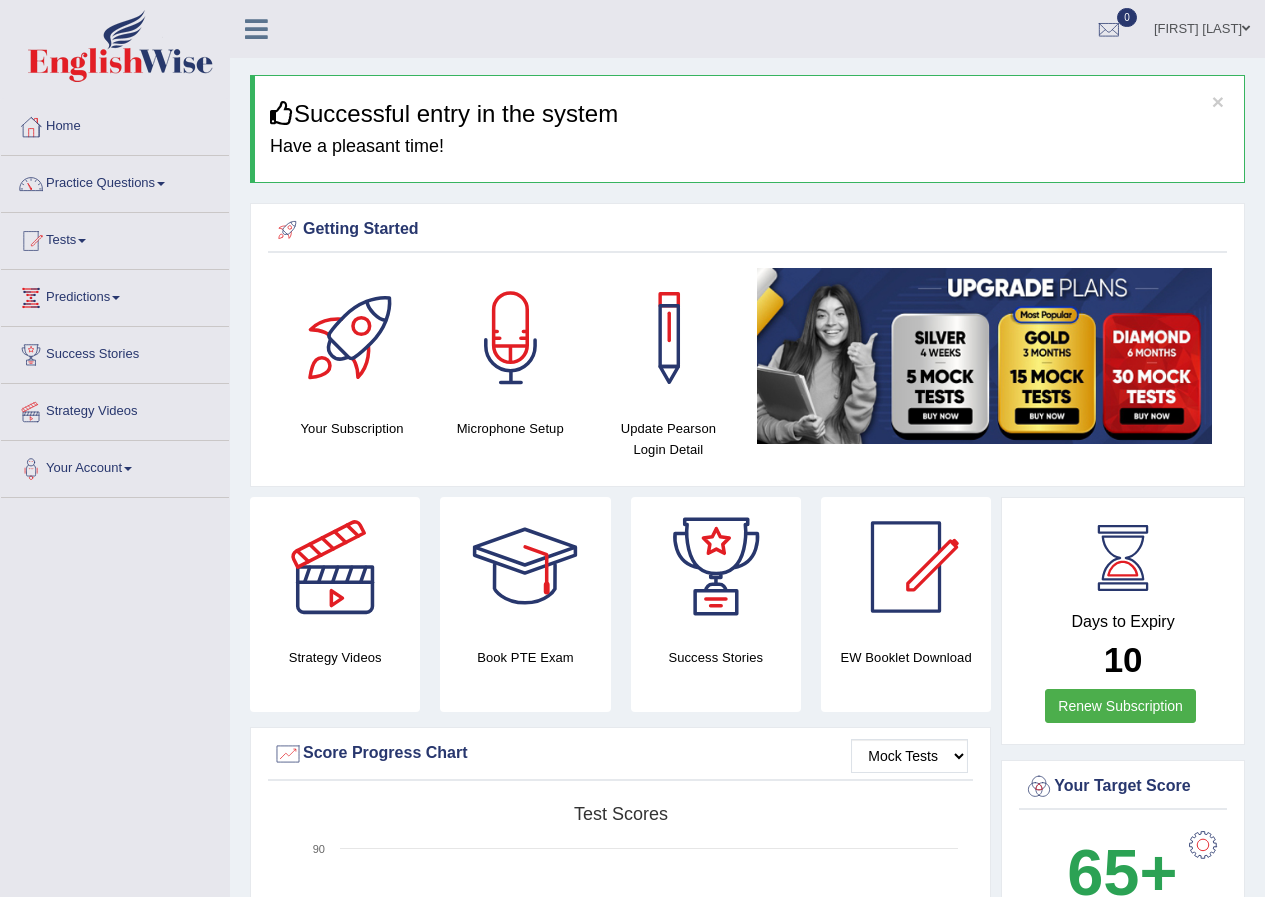 scroll, scrollTop: 0, scrollLeft: 0, axis: both 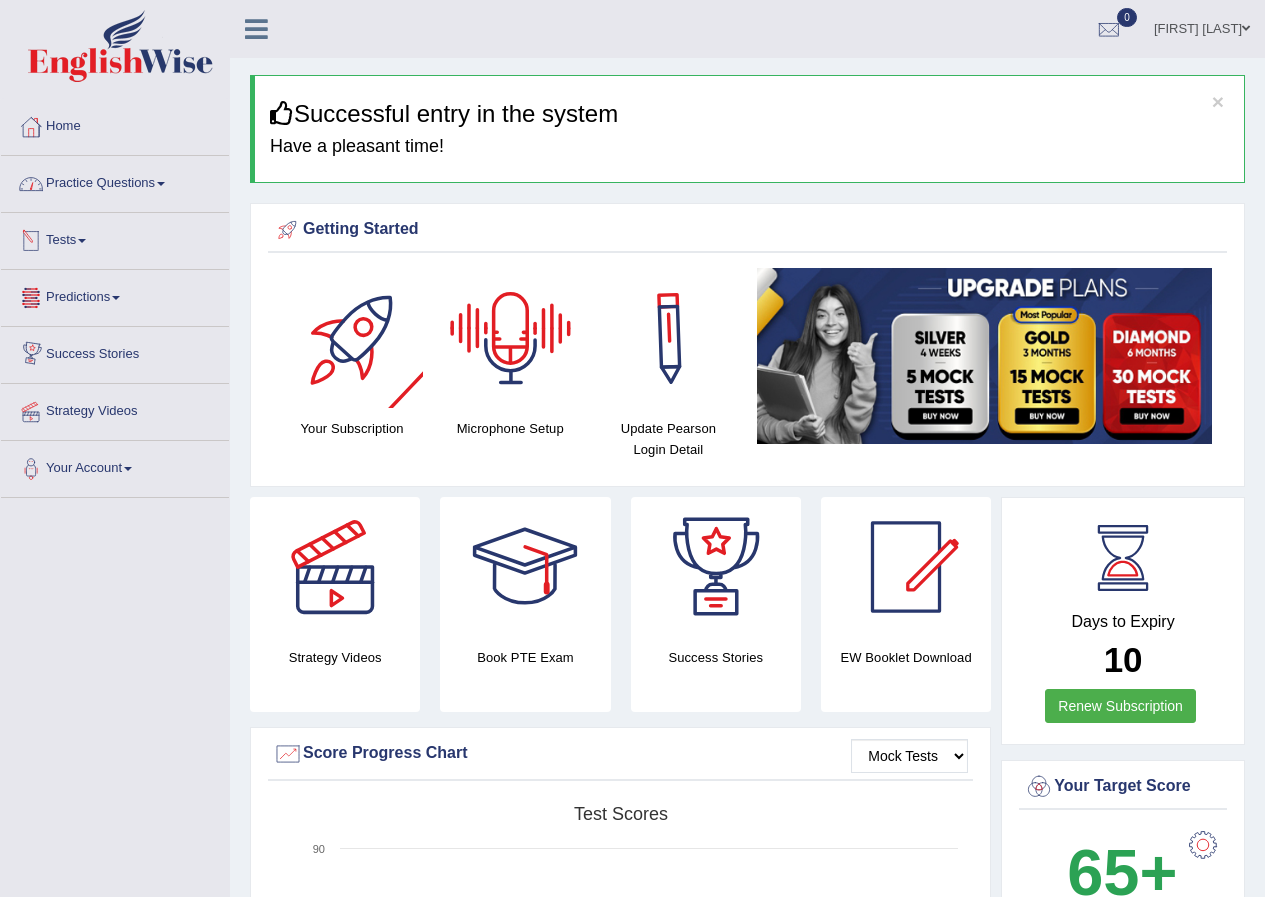 click on "Practice Questions" at bounding box center (115, 181) 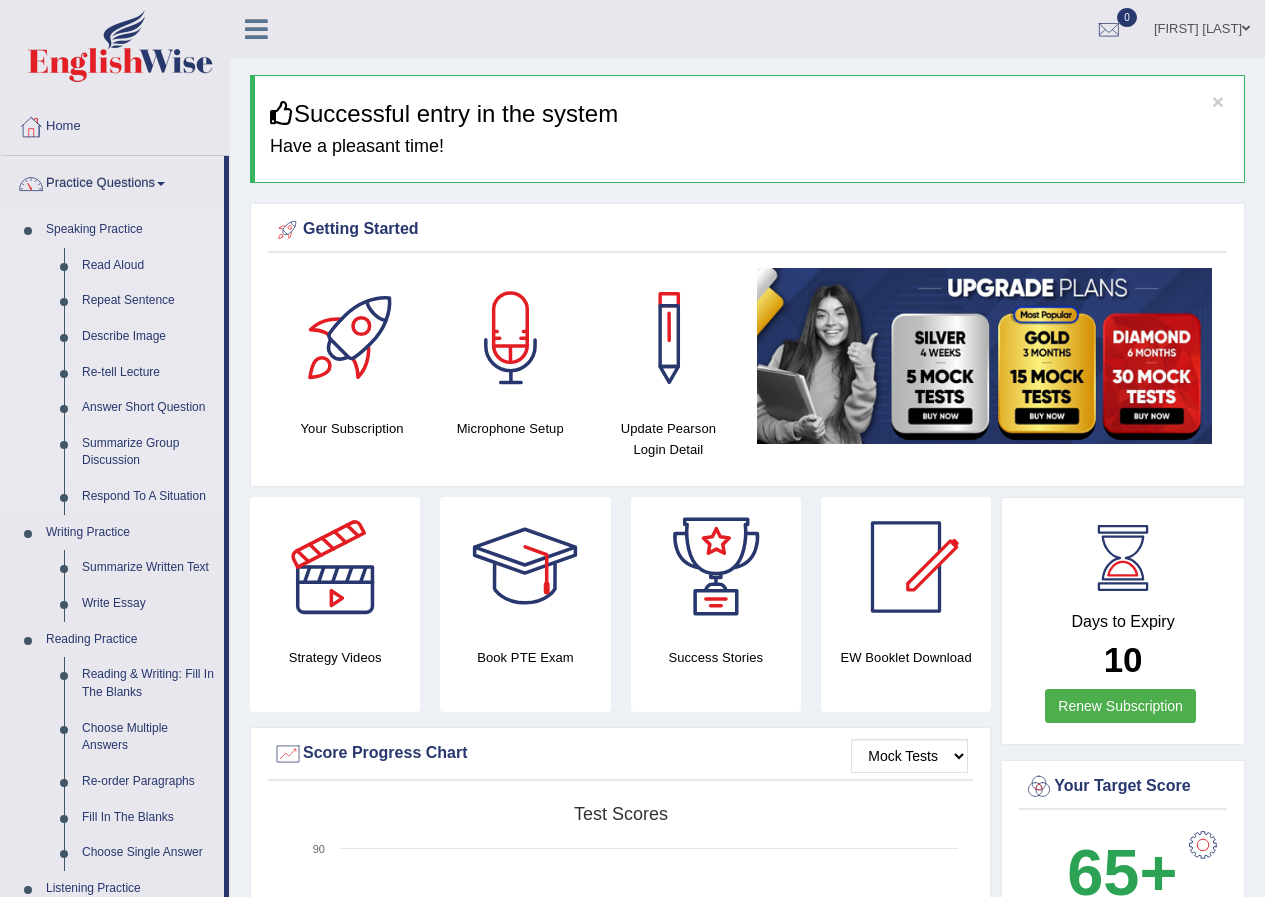 click on "Summarize Group Discussion" at bounding box center [148, 452] 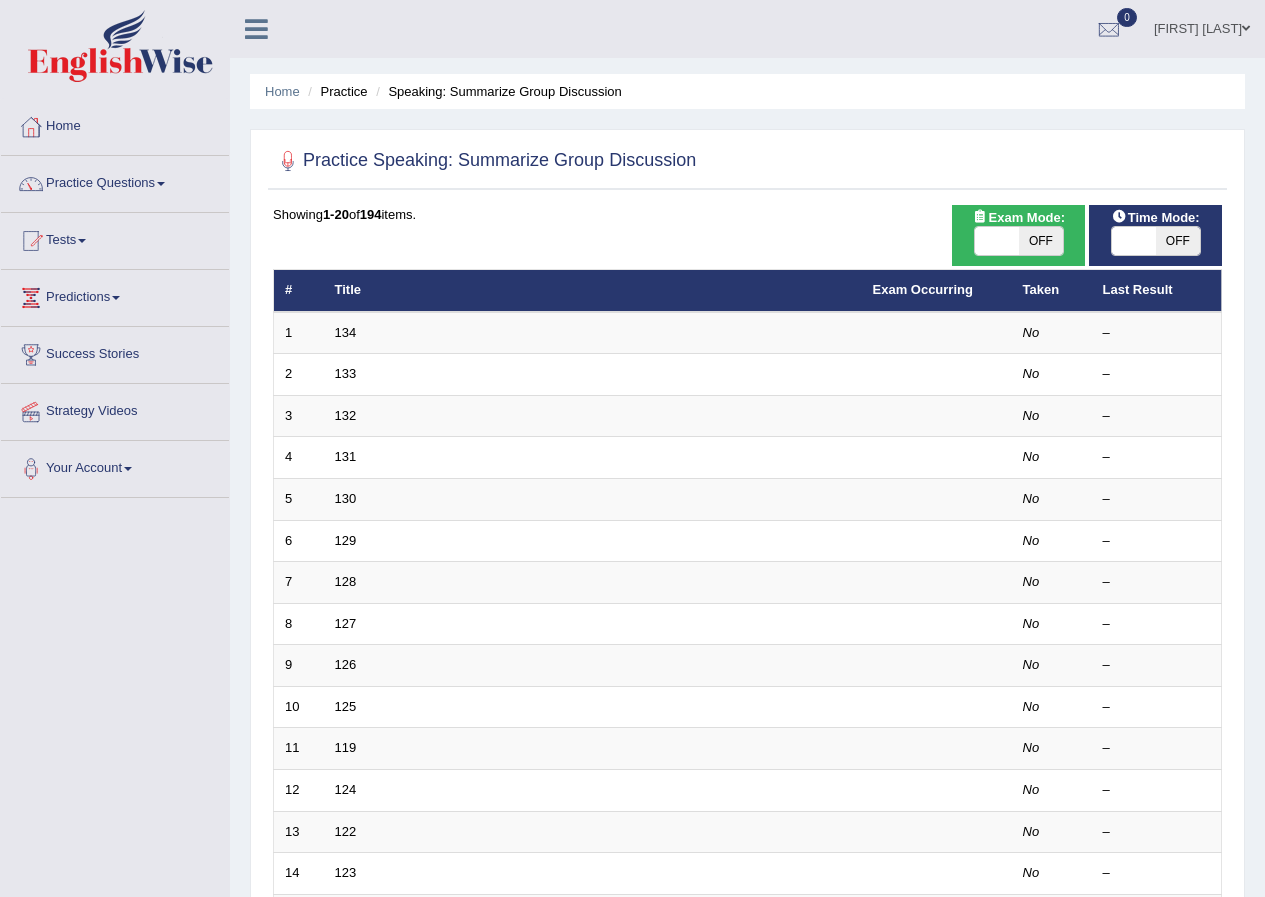 scroll, scrollTop: 0, scrollLeft: 0, axis: both 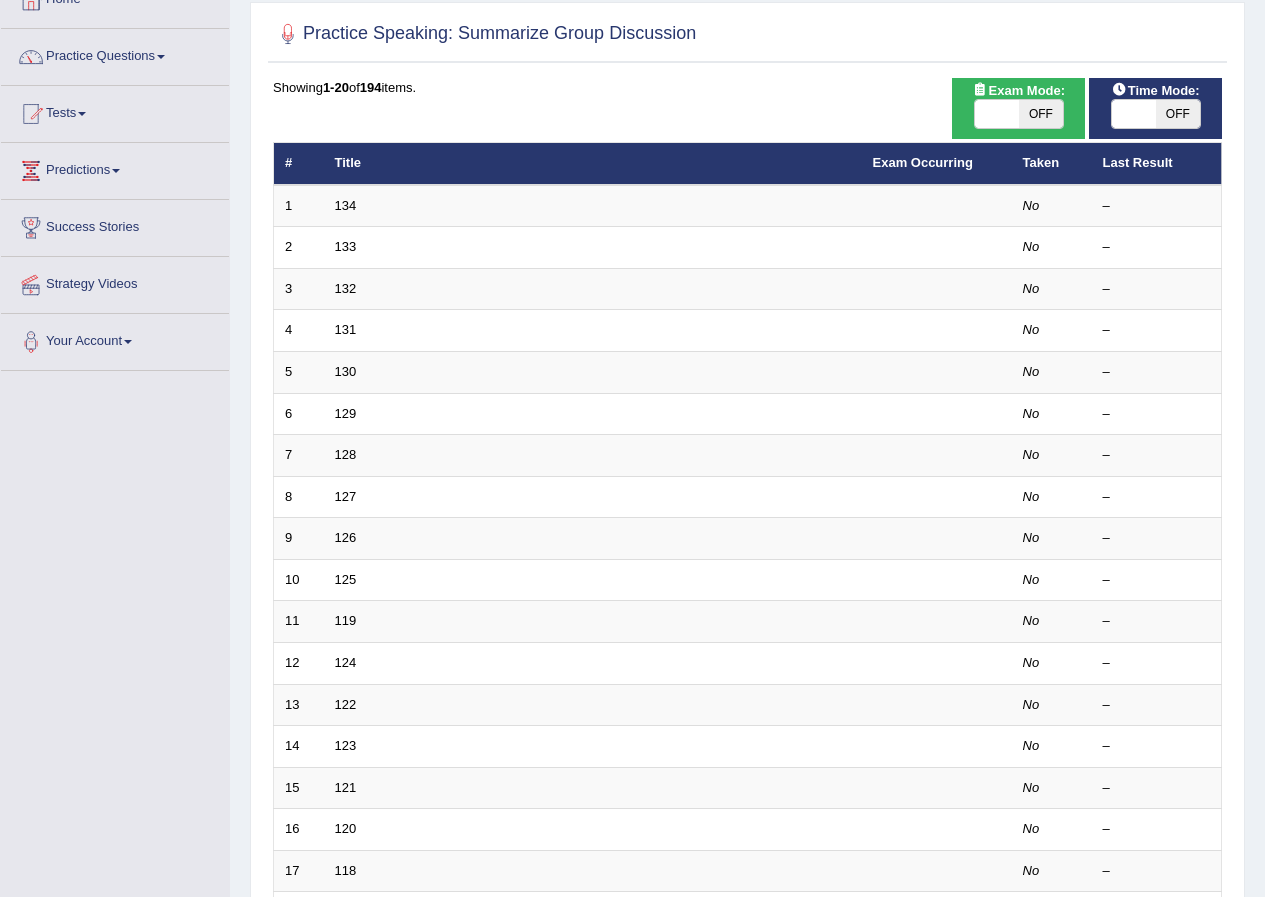 click at bounding box center (1134, 114) 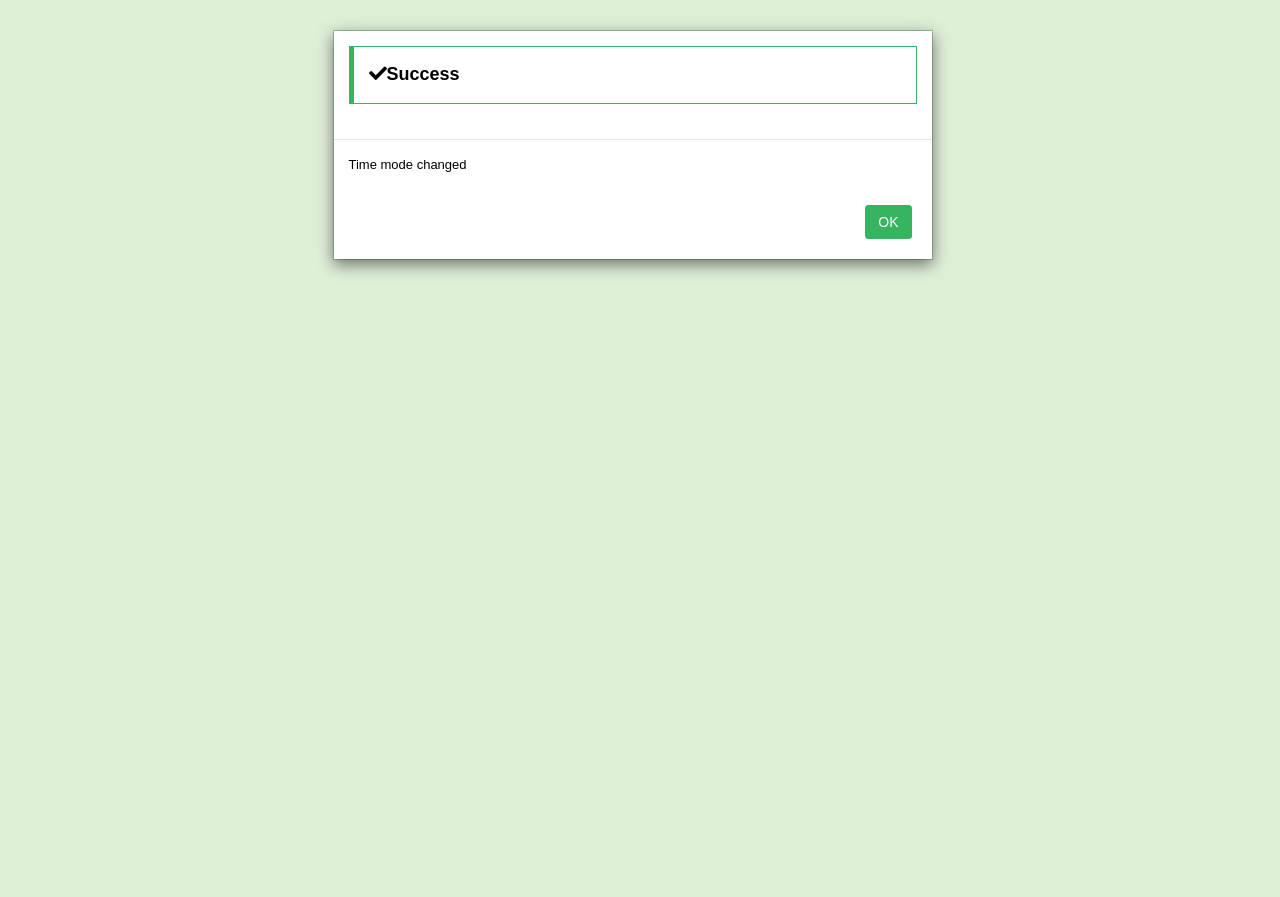 click on "Success Time mode changed OK" at bounding box center (640, 448) 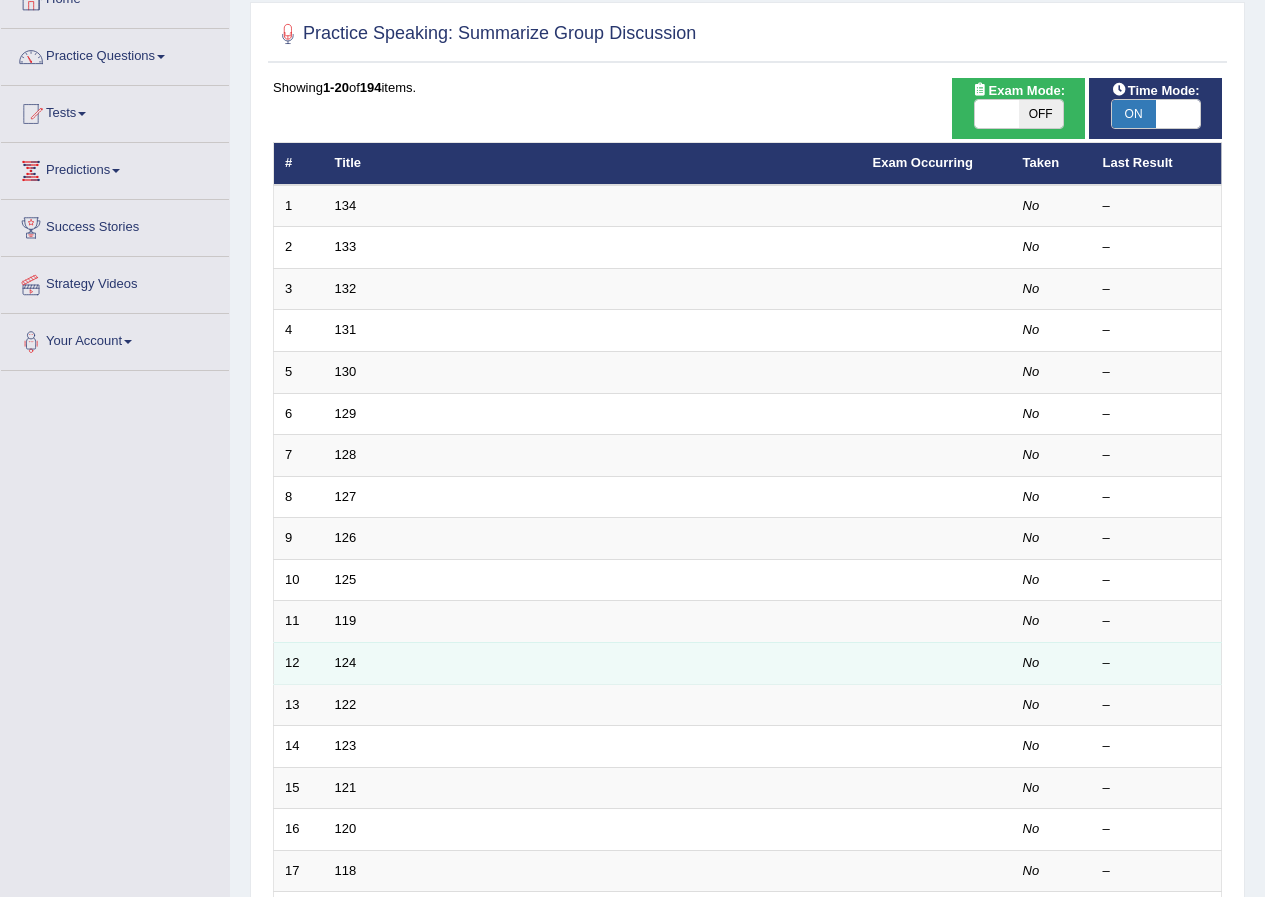 scroll, scrollTop: 0, scrollLeft: 0, axis: both 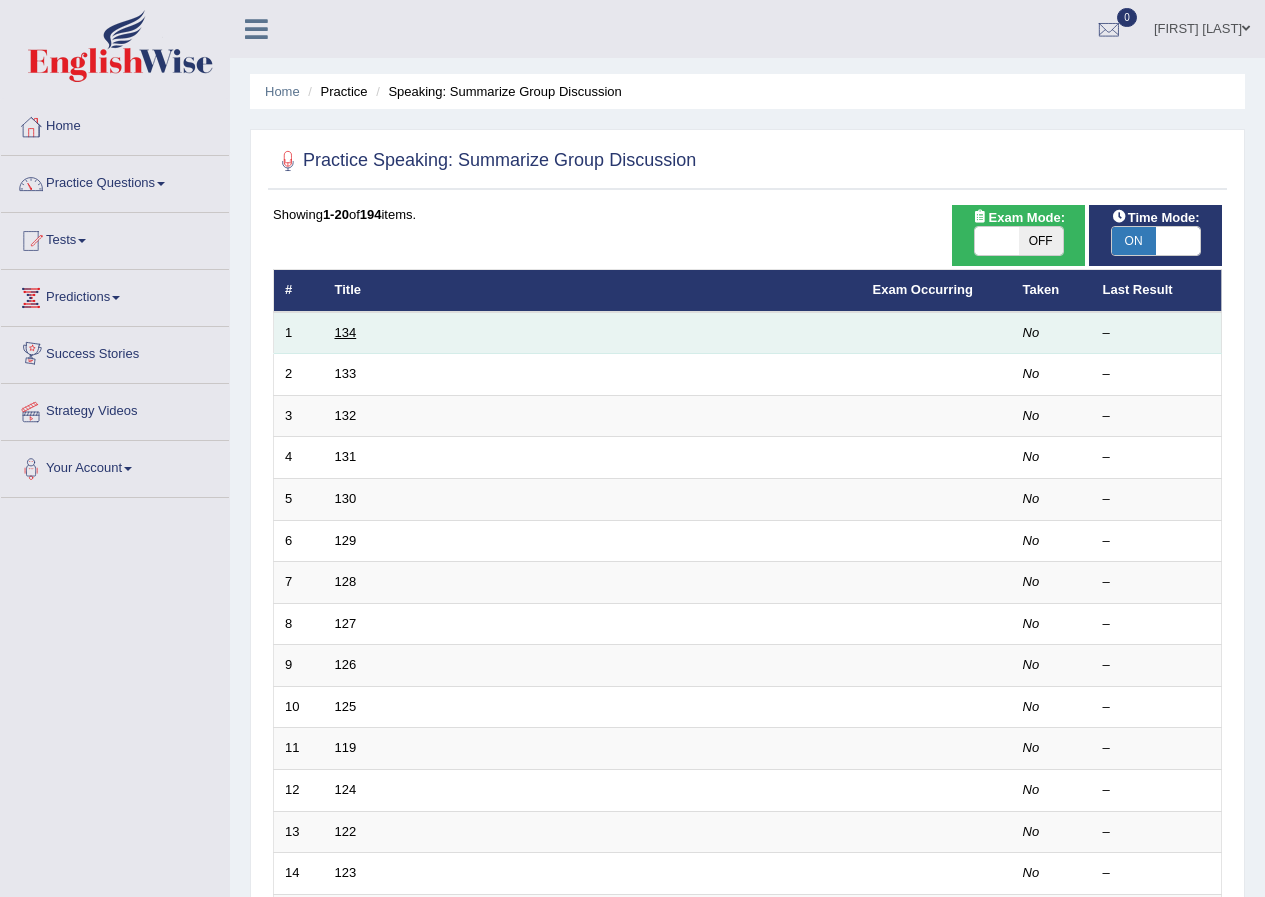 click on "134" at bounding box center [346, 332] 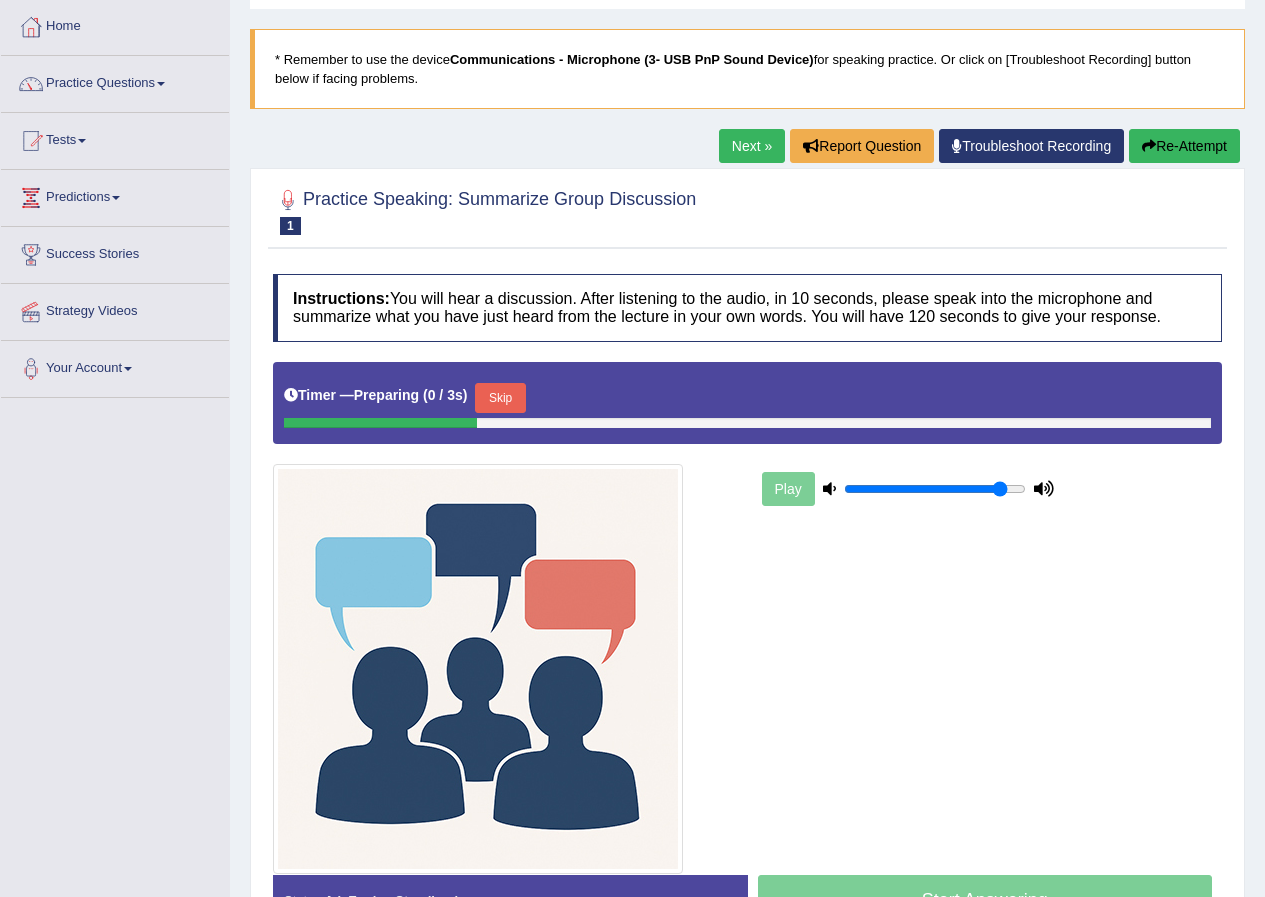 scroll, scrollTop: 0, scrollLeft: 0, axis: both 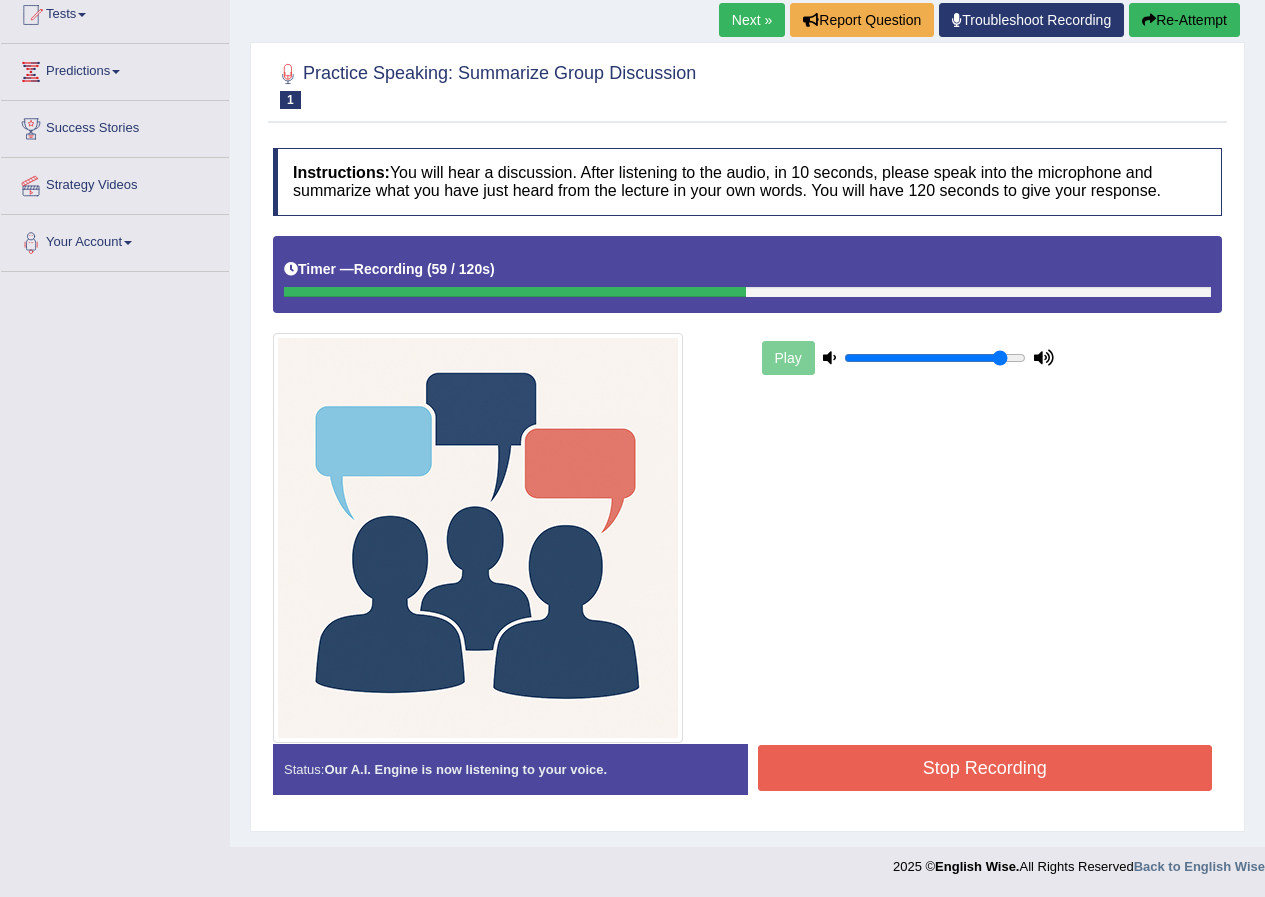 click on "Stop Recording" at bounding box center [985, 768] 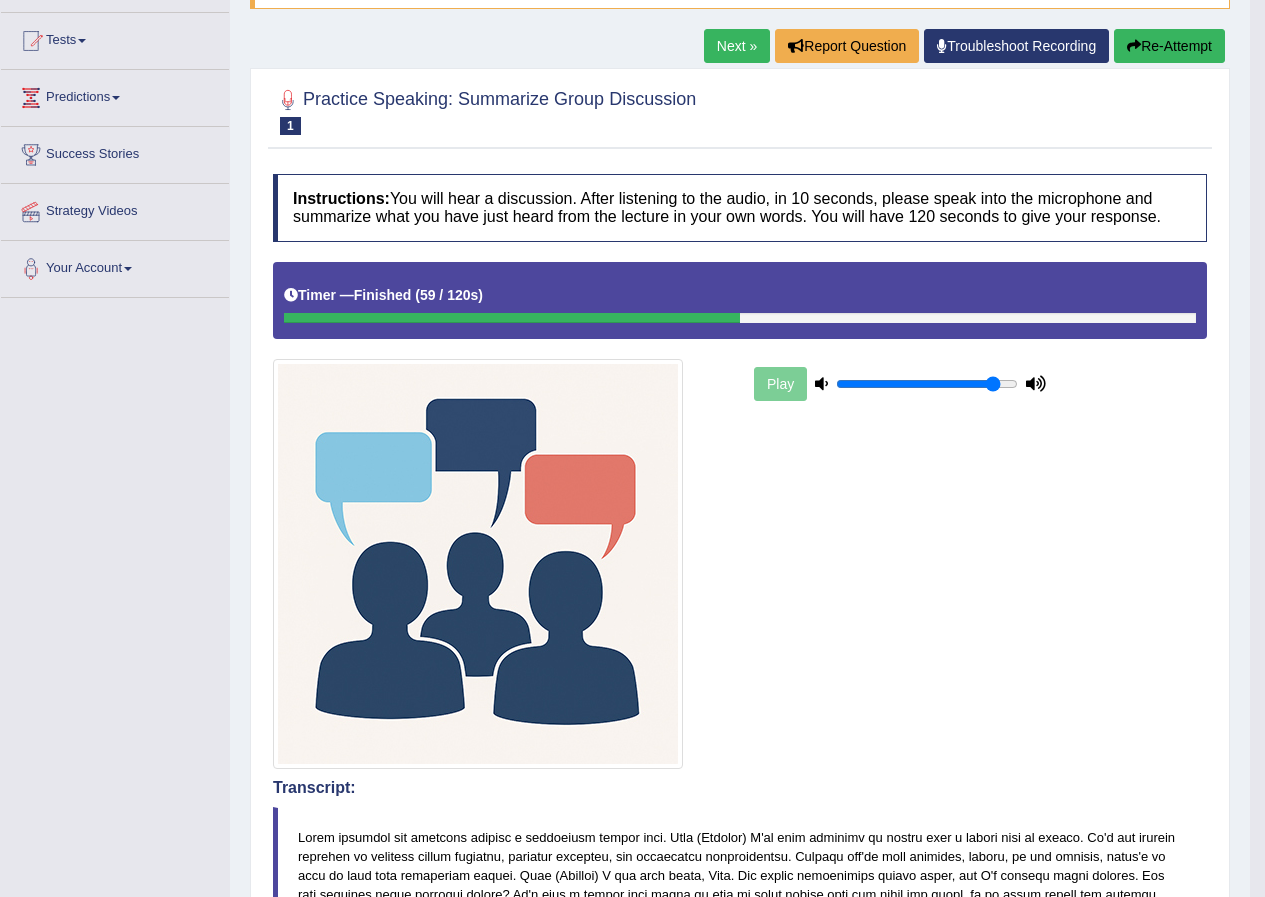 scroll, scrollTop: 100, scrollLeft: 0, axis: vertical 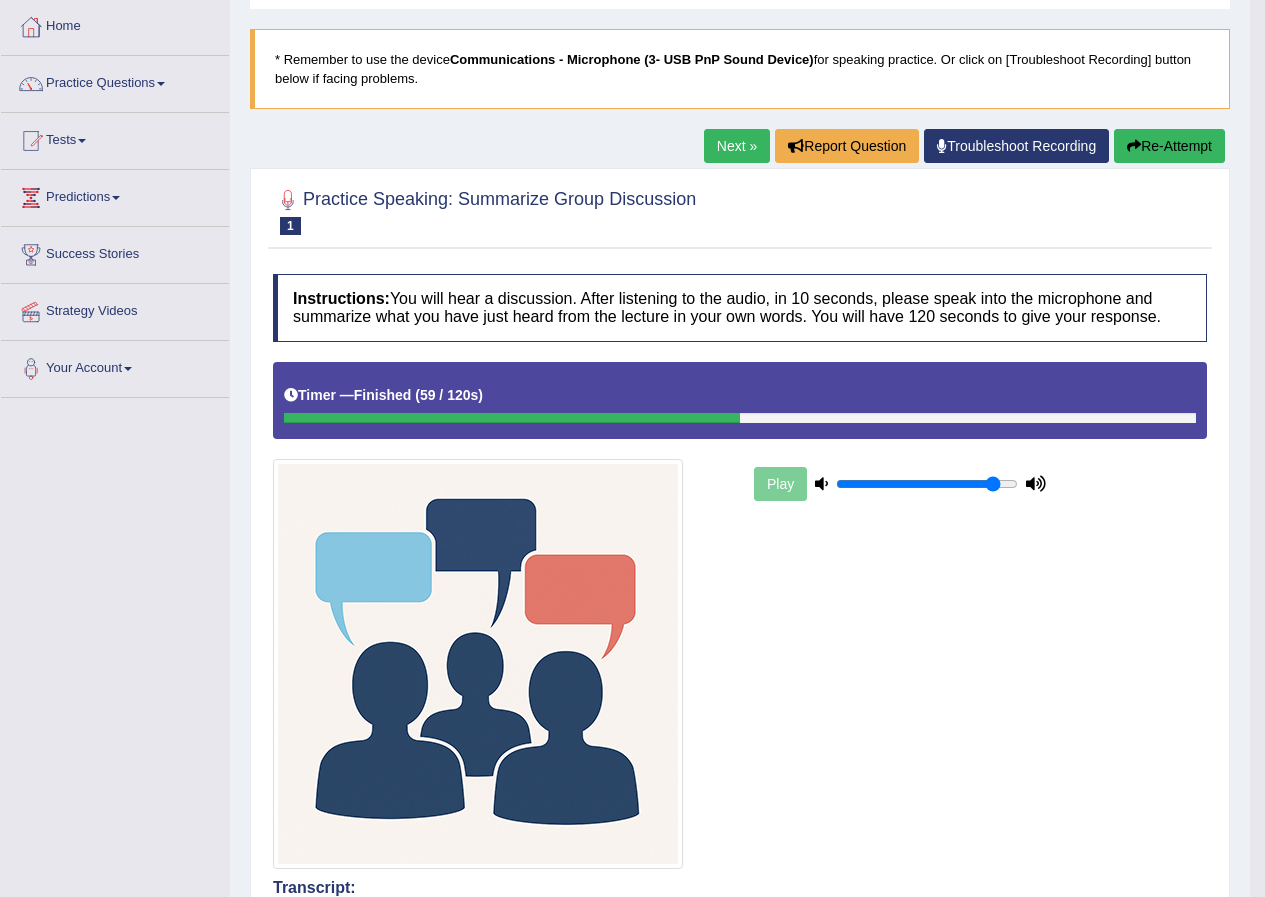 click on "Next »" at bounding box center (737, 146) 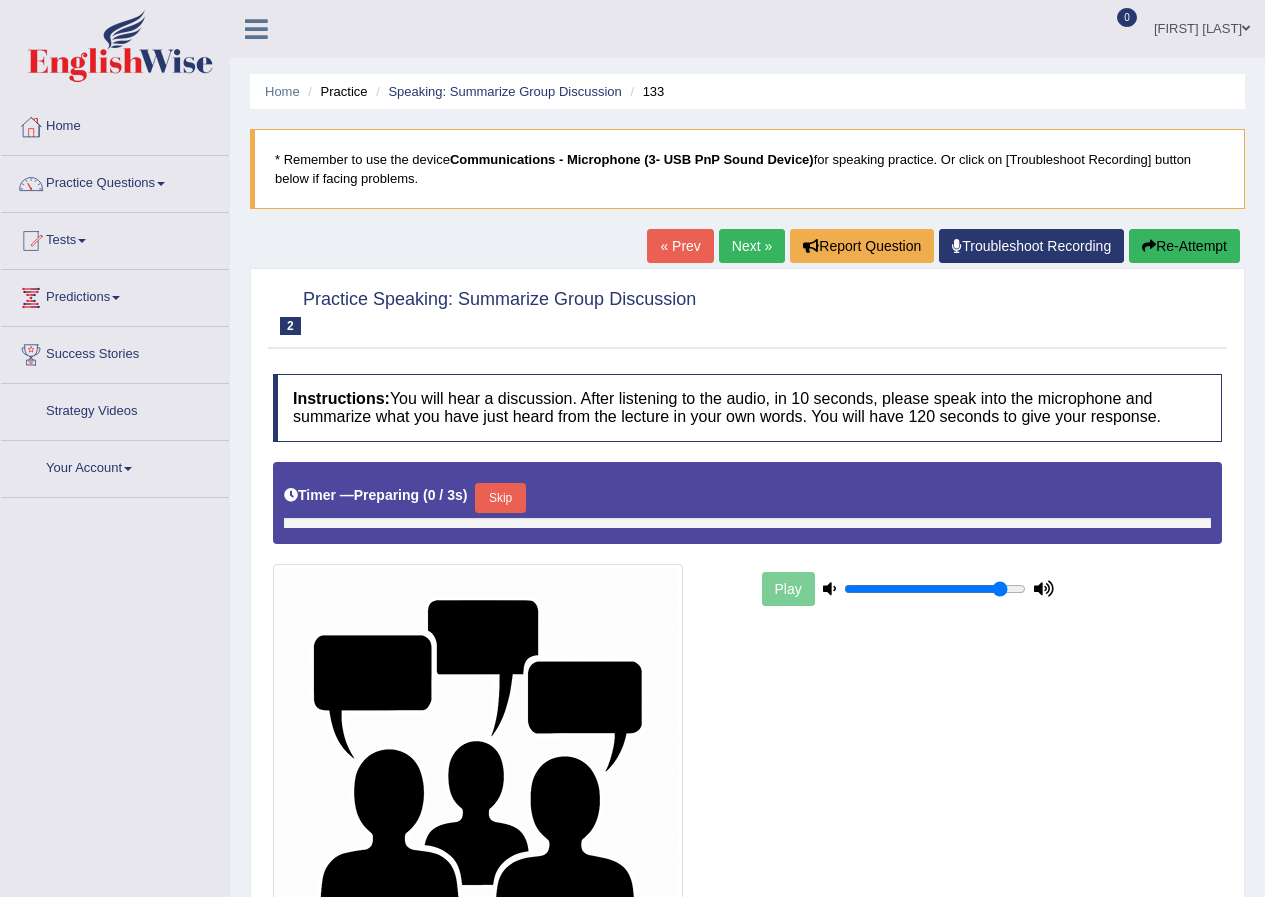 scroll, scrollTop: 0, scrollLeft: 0, axis: both 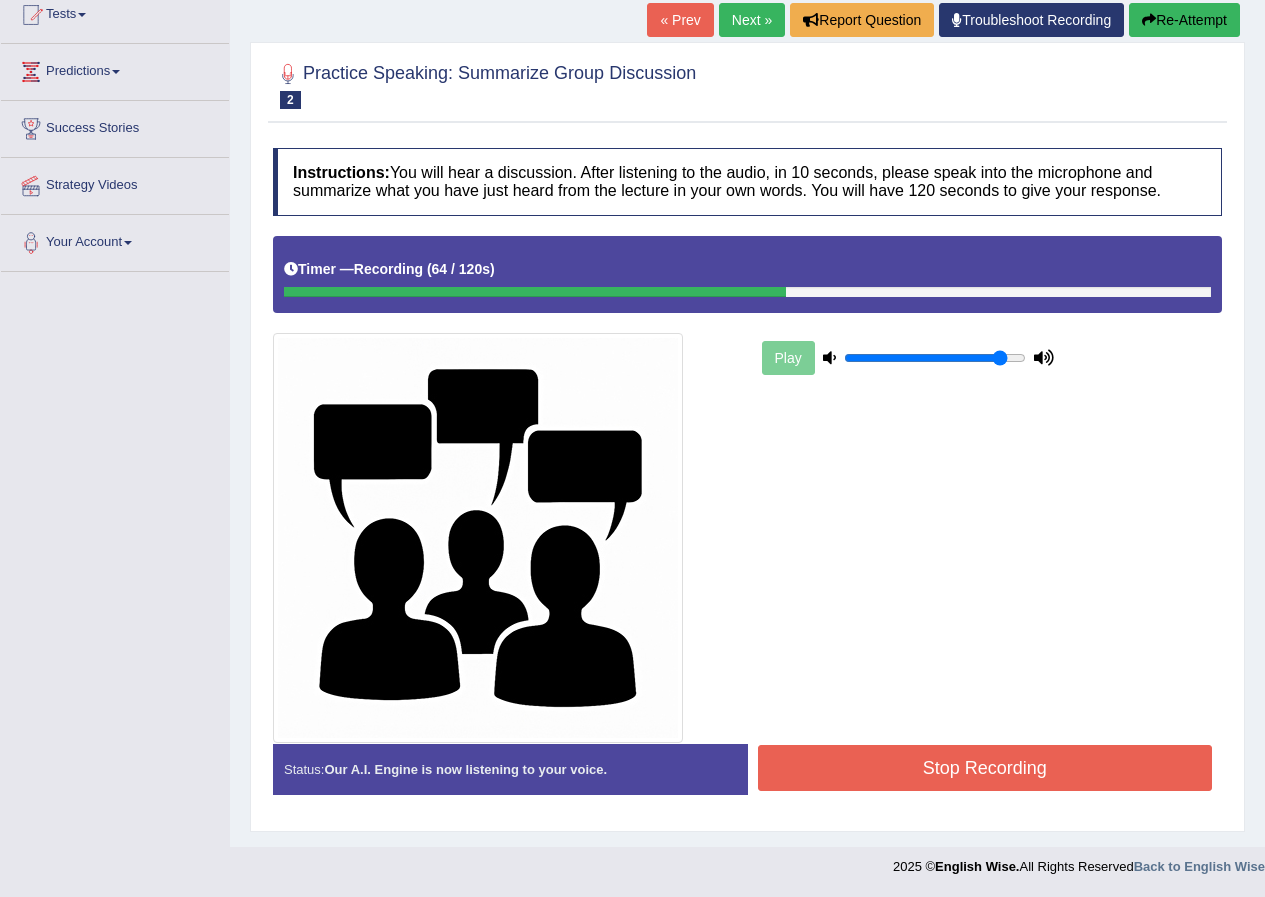 click on "Stop Recording" at bounding box center (985, 768) 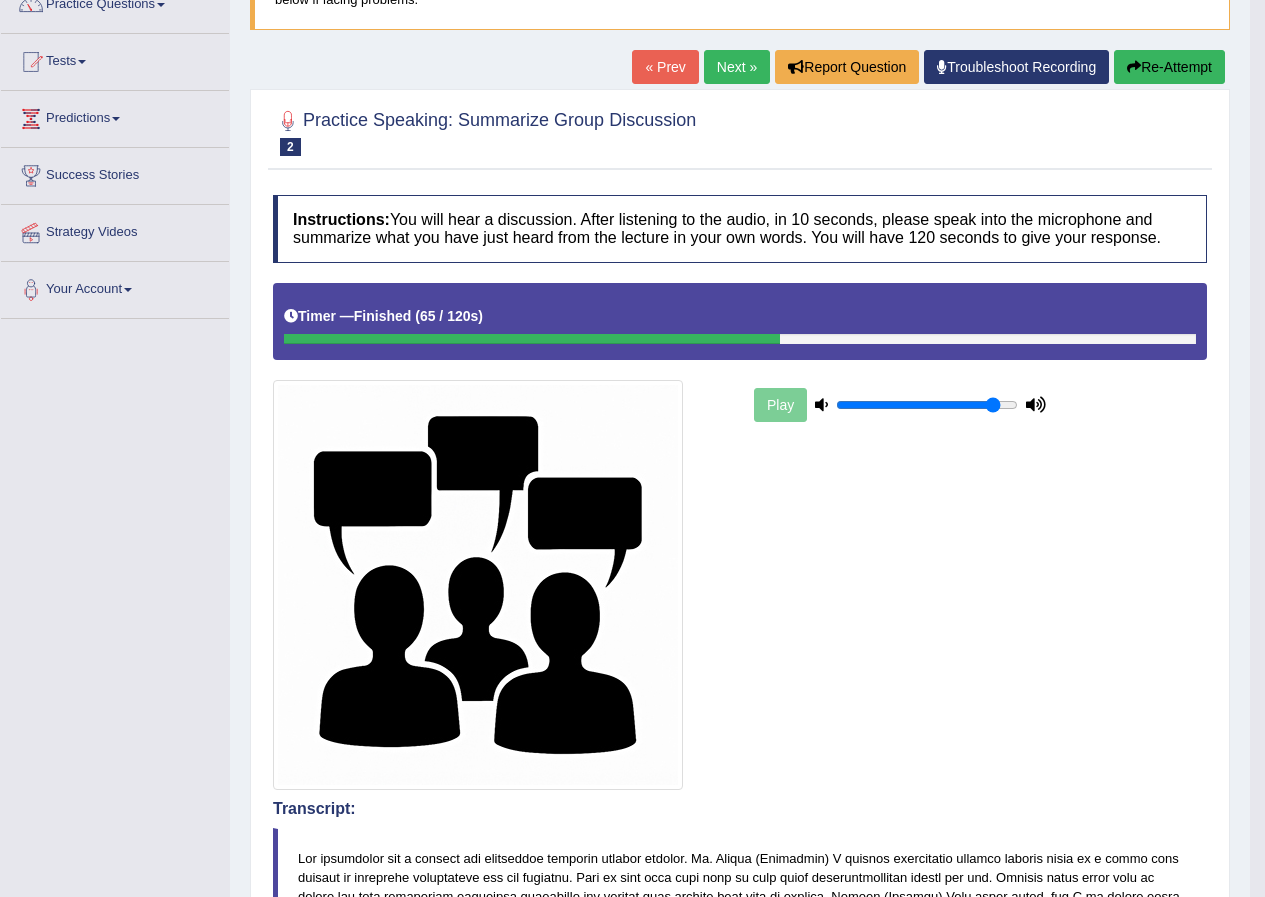 scroll, scrollTop: 0, scrollLeft: 0, axis: both 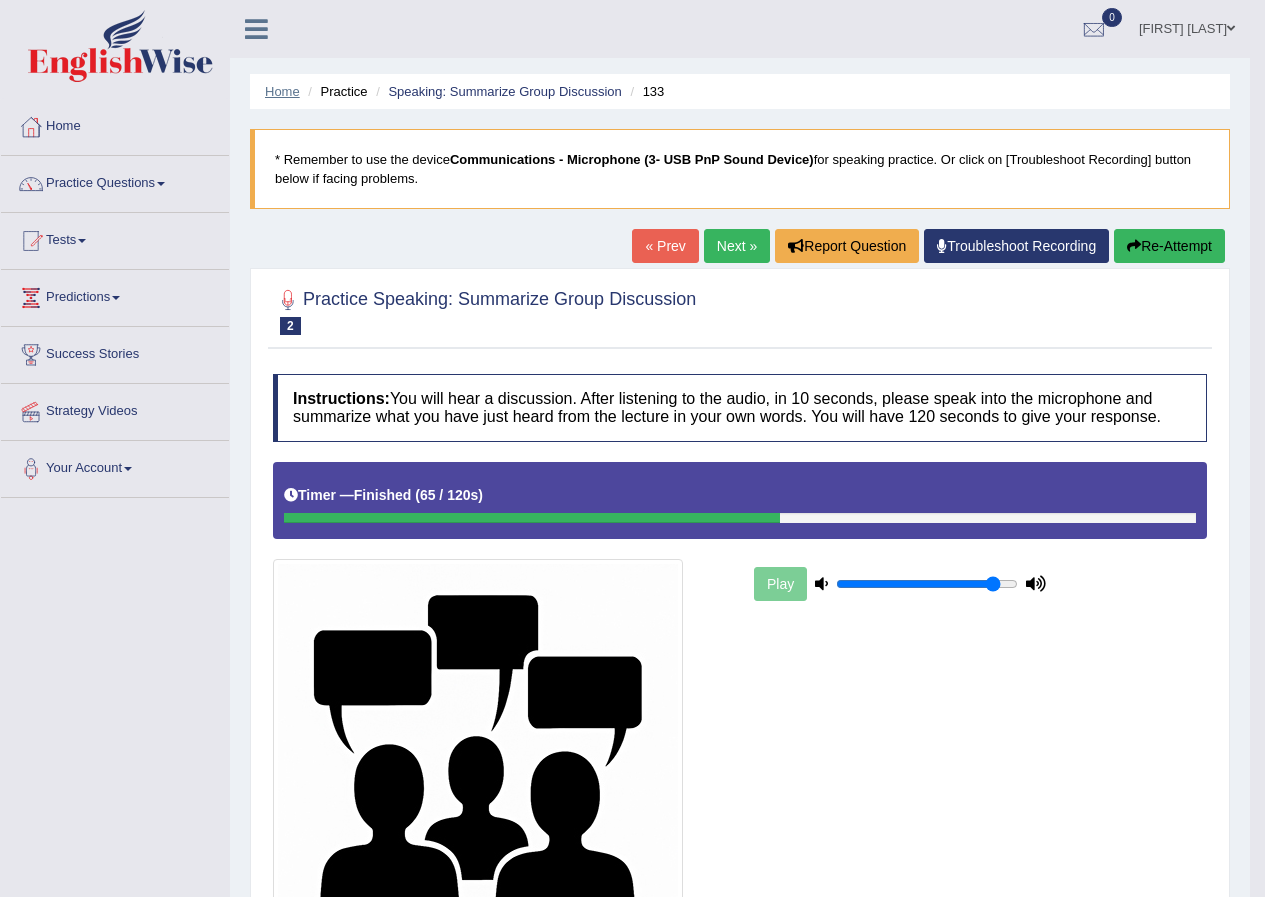 click on "Home" at bounding box center (282, 91) 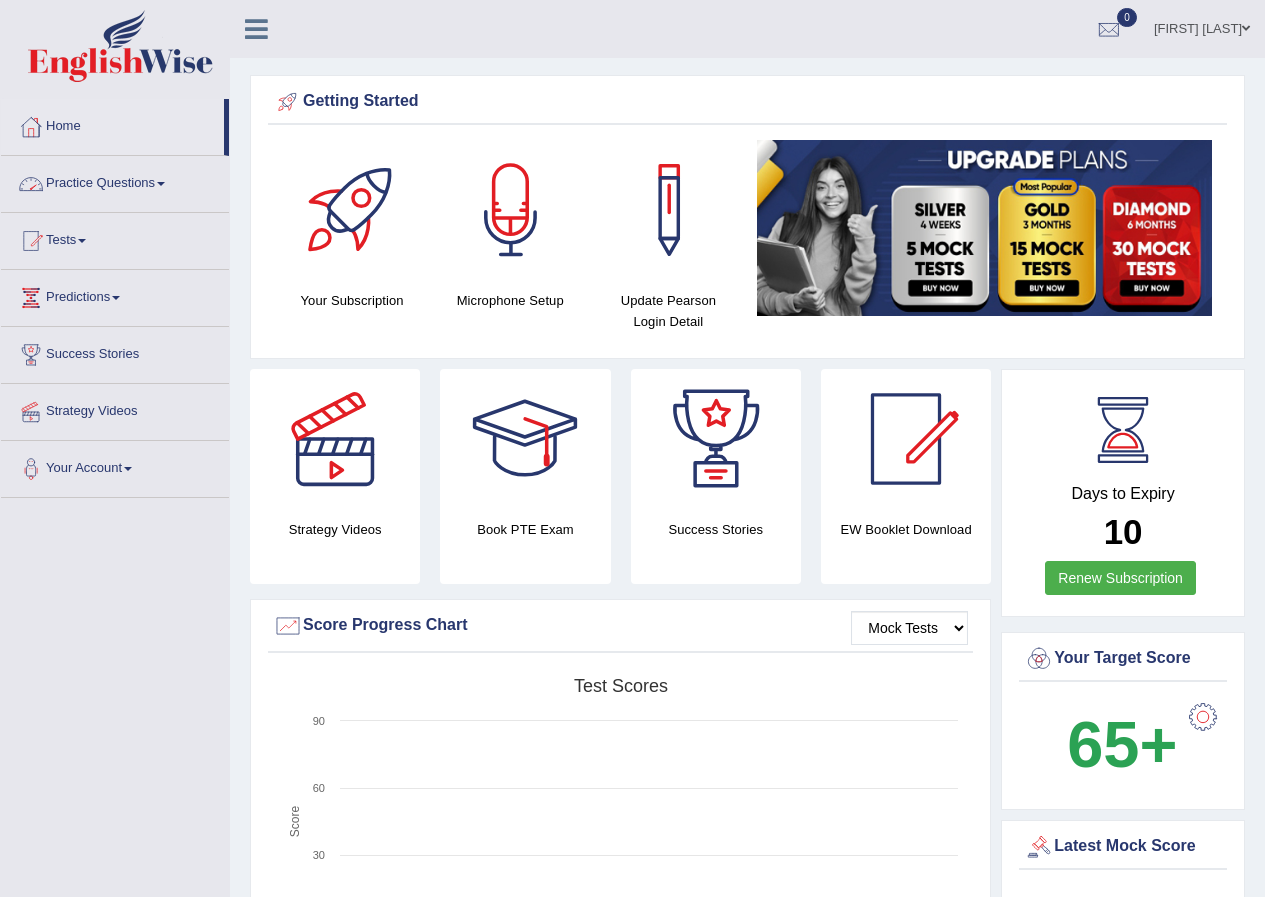 scroll, scrollTop: 0, scrollLeft: 0, axis: both 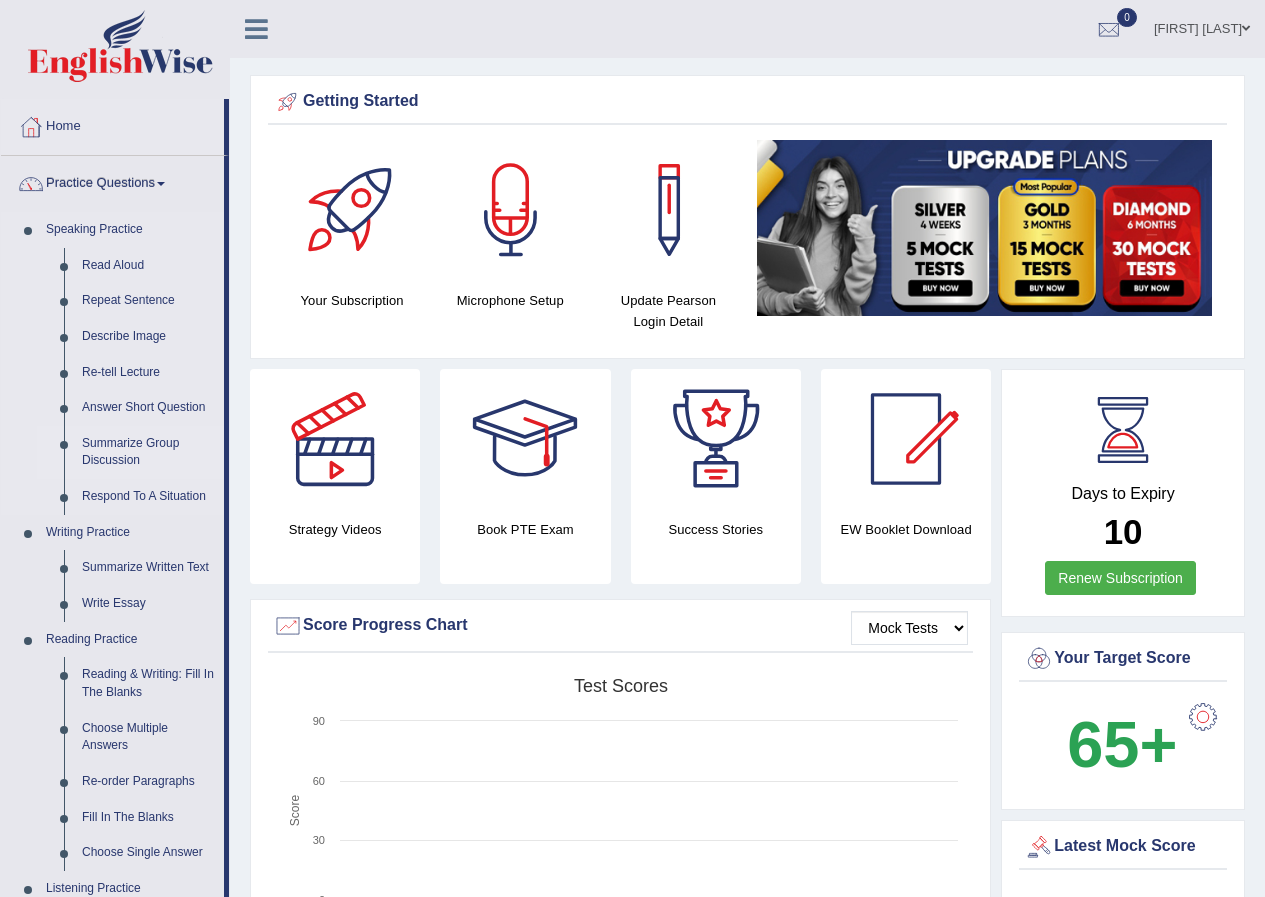 click on "Summarize Group Discussion" at bounding box center [148, 452] 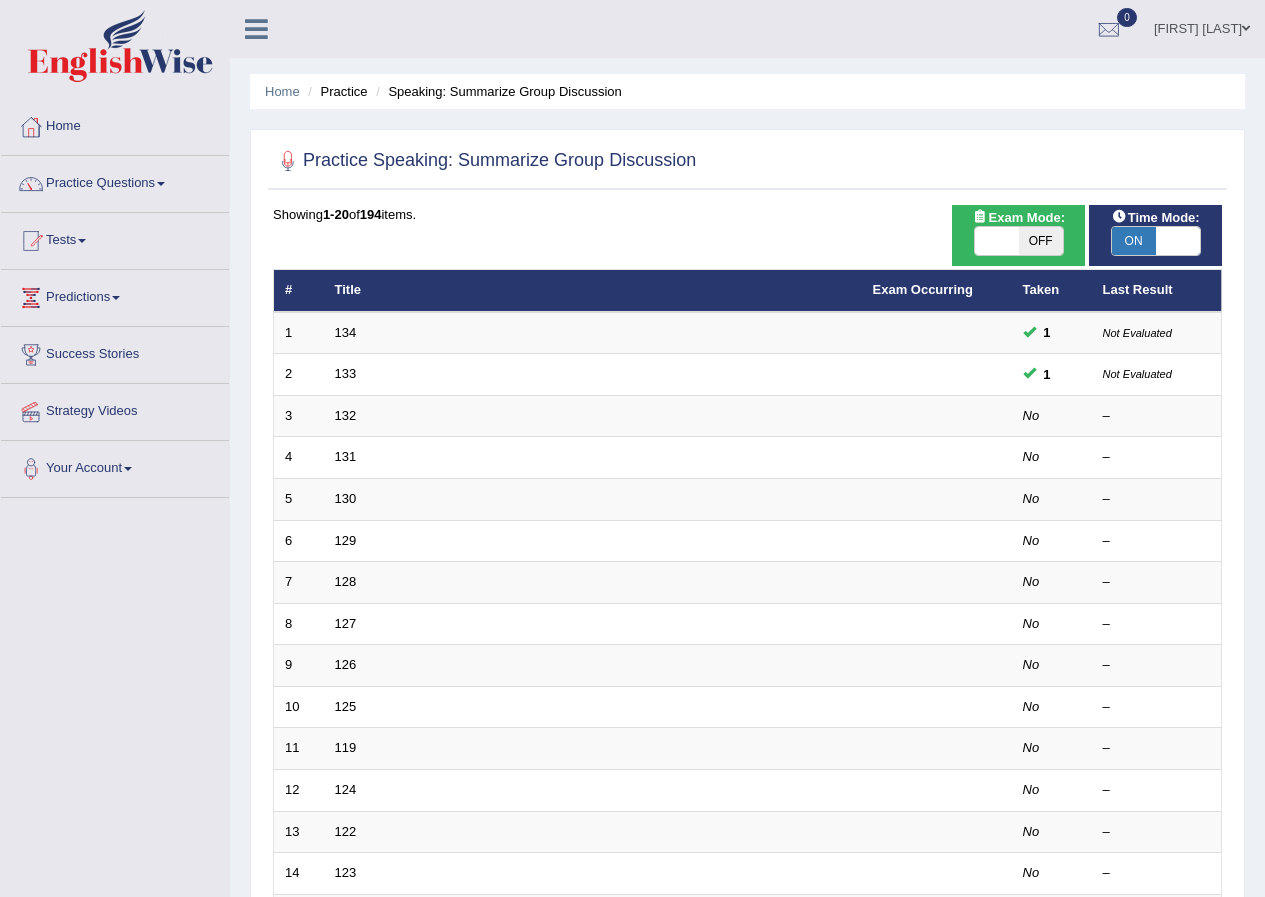 scroll, scrollTop: 0, scrollLeft: 0, axis: both 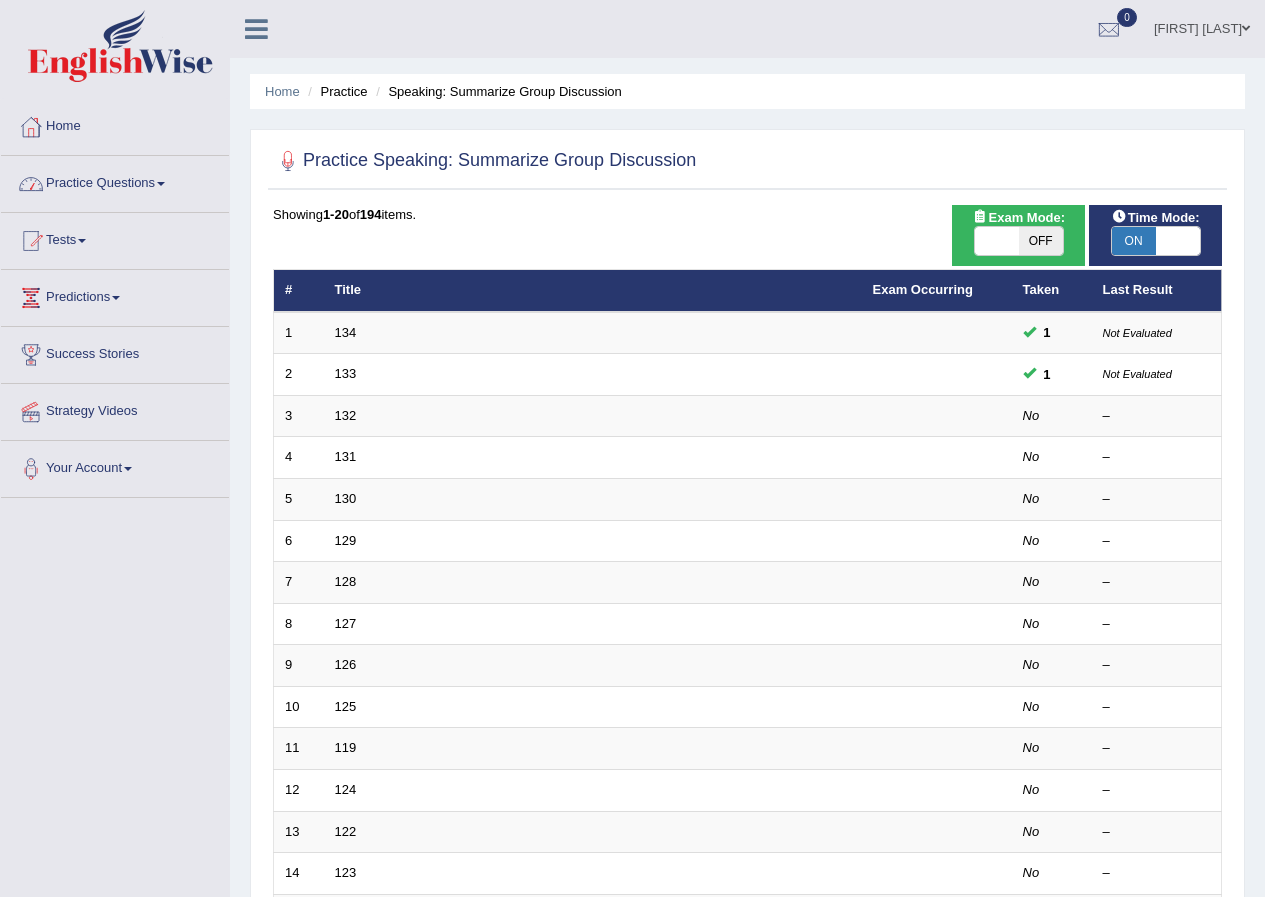 click on "Practice Questions" at bounding box center (115, 181) 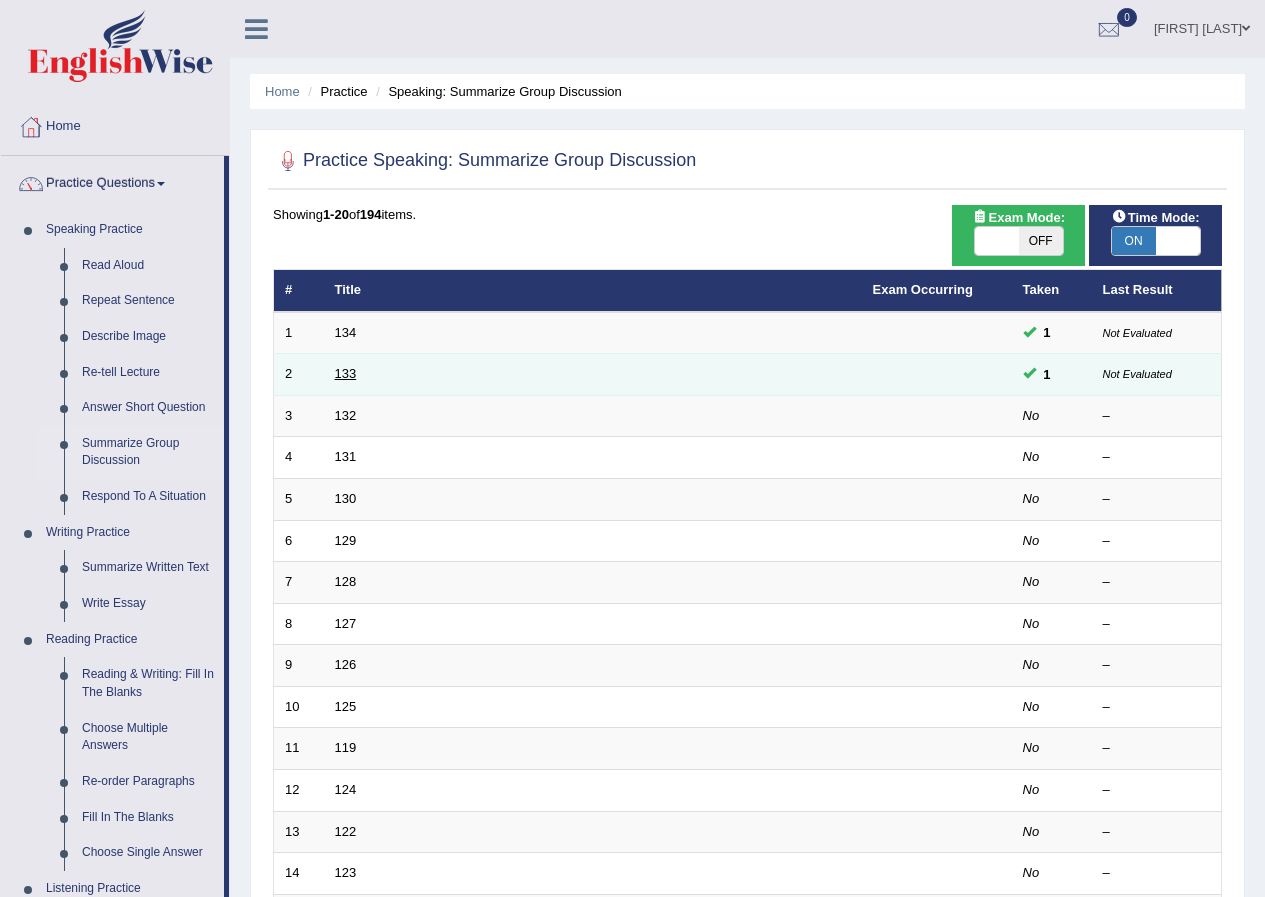 click on "133" at bounding box center [346, 373] 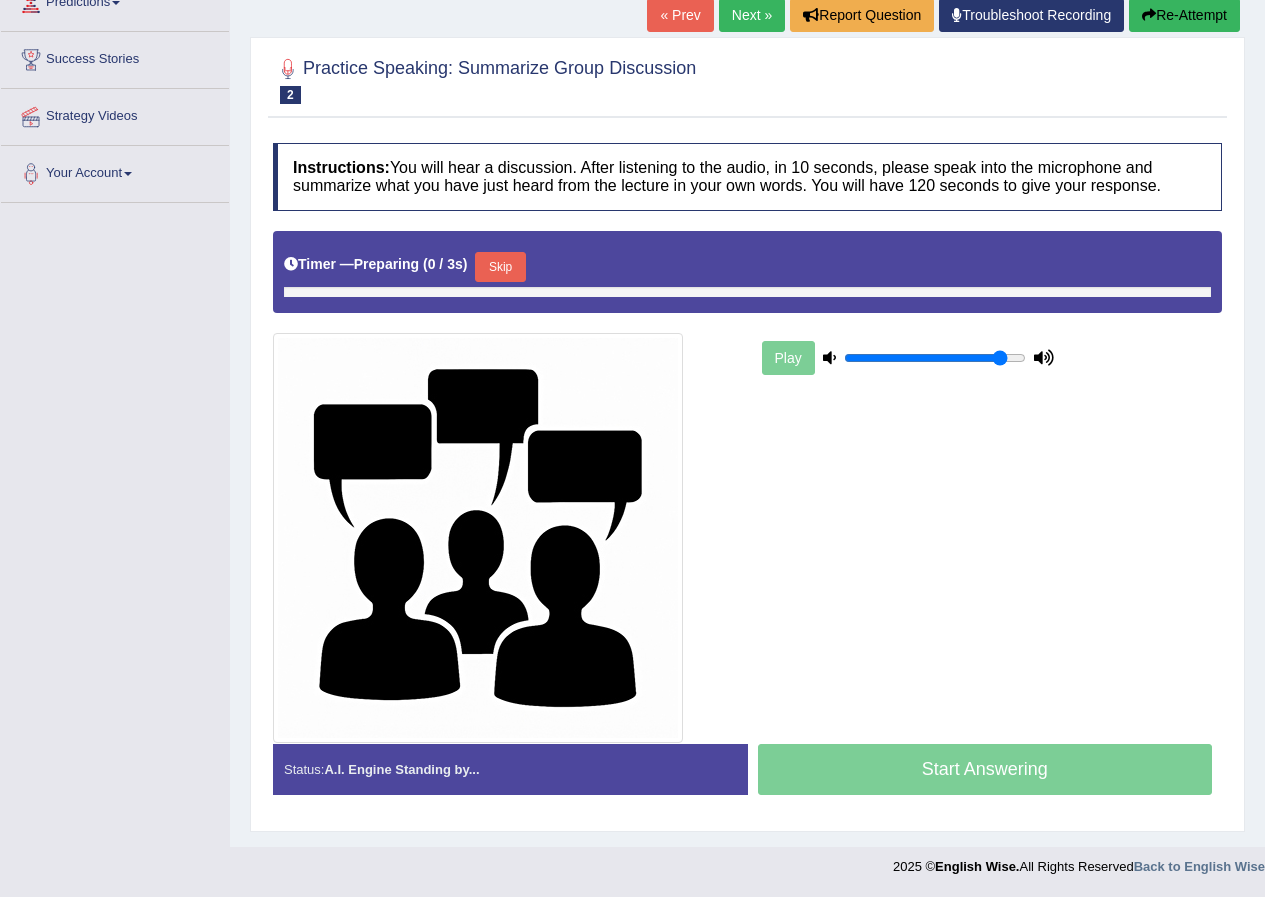 scroll, scrollTop: 295, scrollLeft: 0, axis: vertical 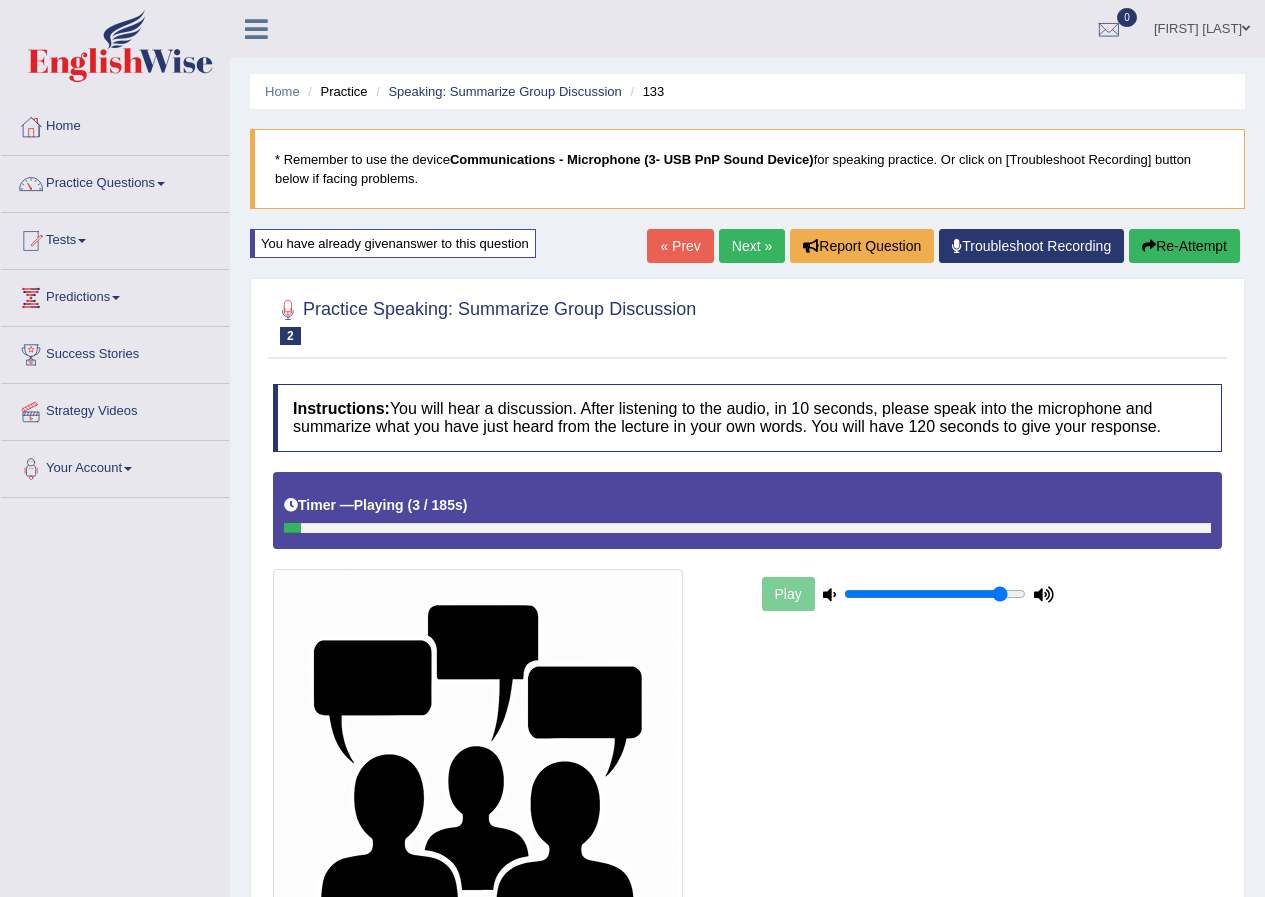 click on "You have already given   answer to this question" at bounding box center (393, 243) 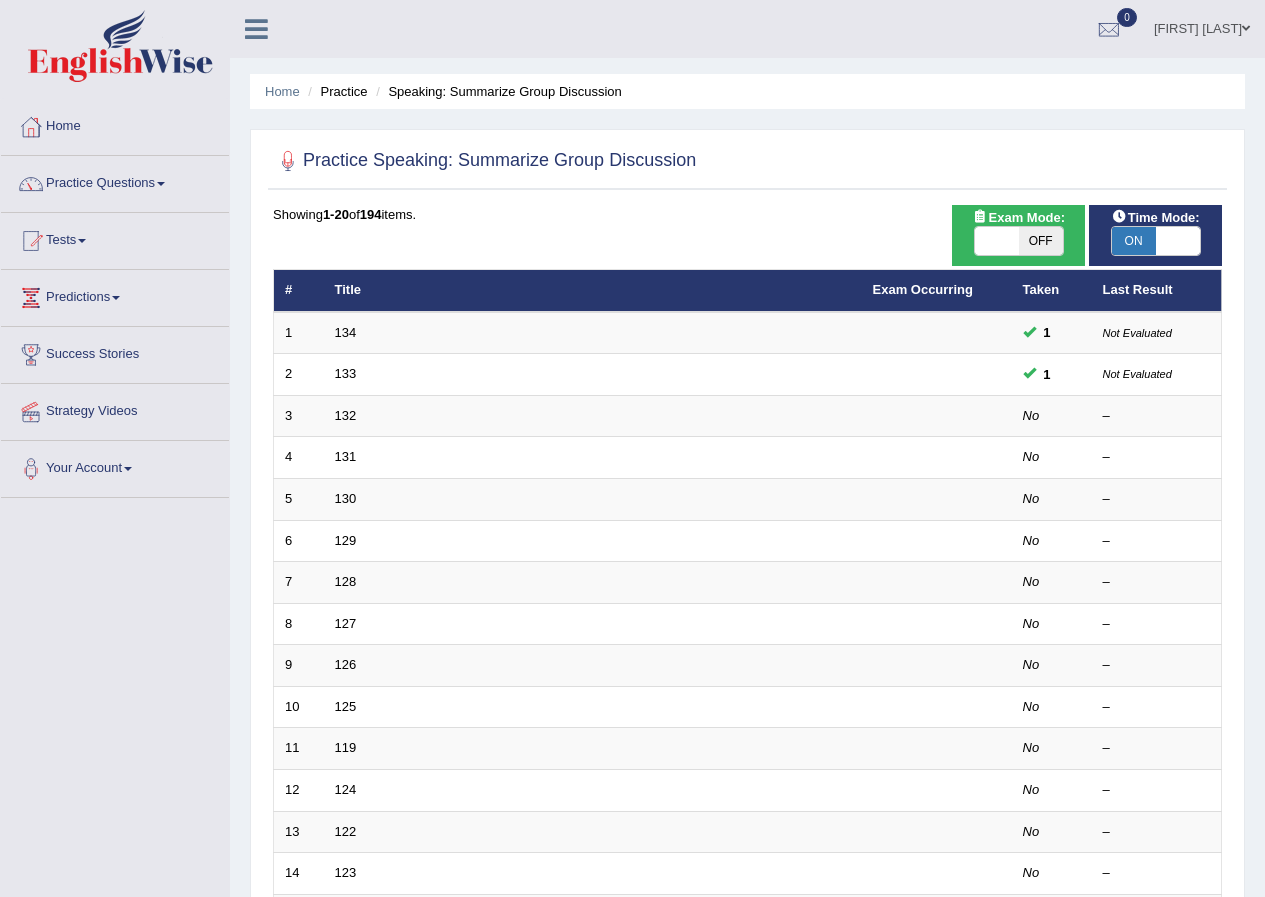 scroll, scrollTop: 0, scrollLeft: 0, axis: both 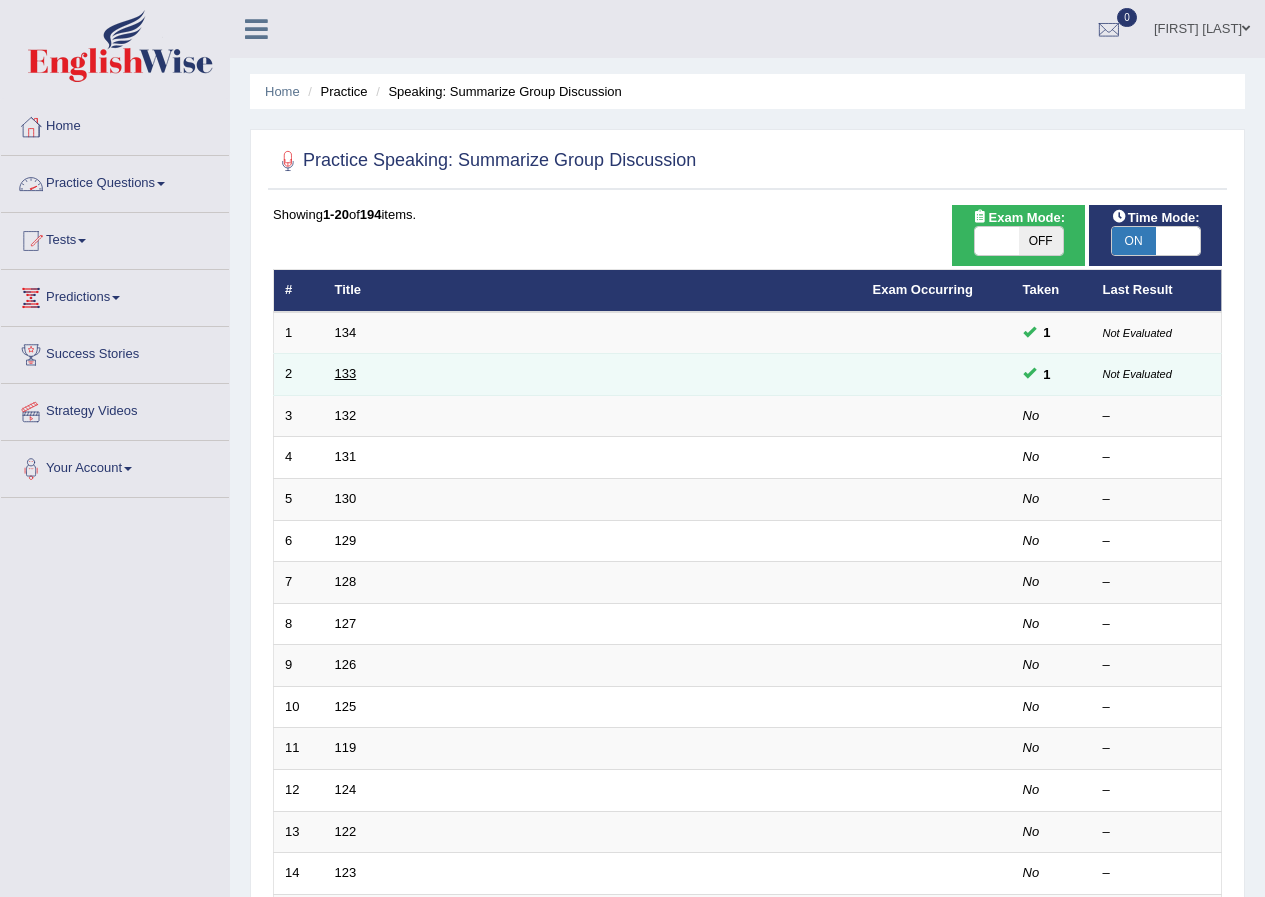 click on "133" at bounding box center [346, 373] 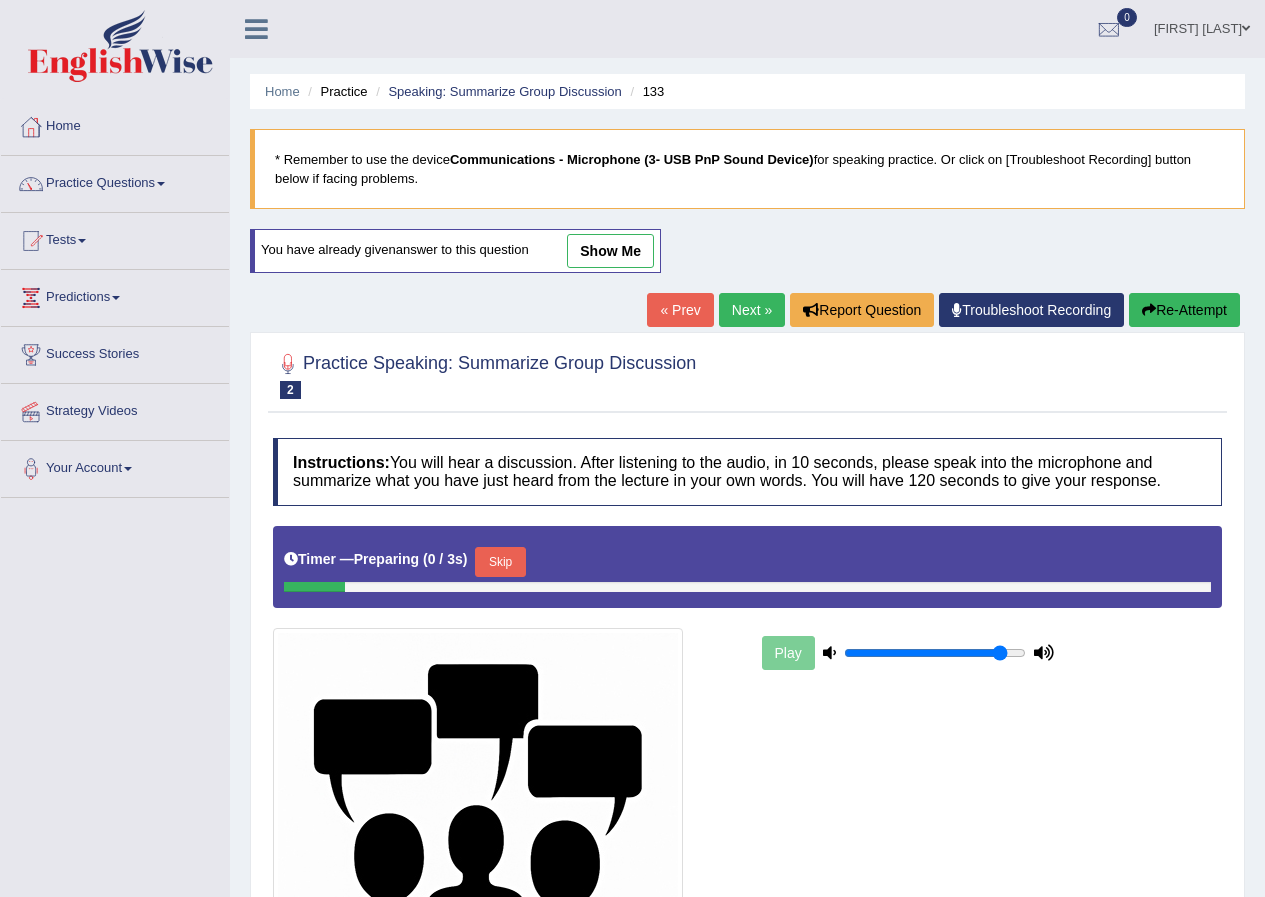 scroll, scrollTop: 0, scrollLeft: 0, axis: both 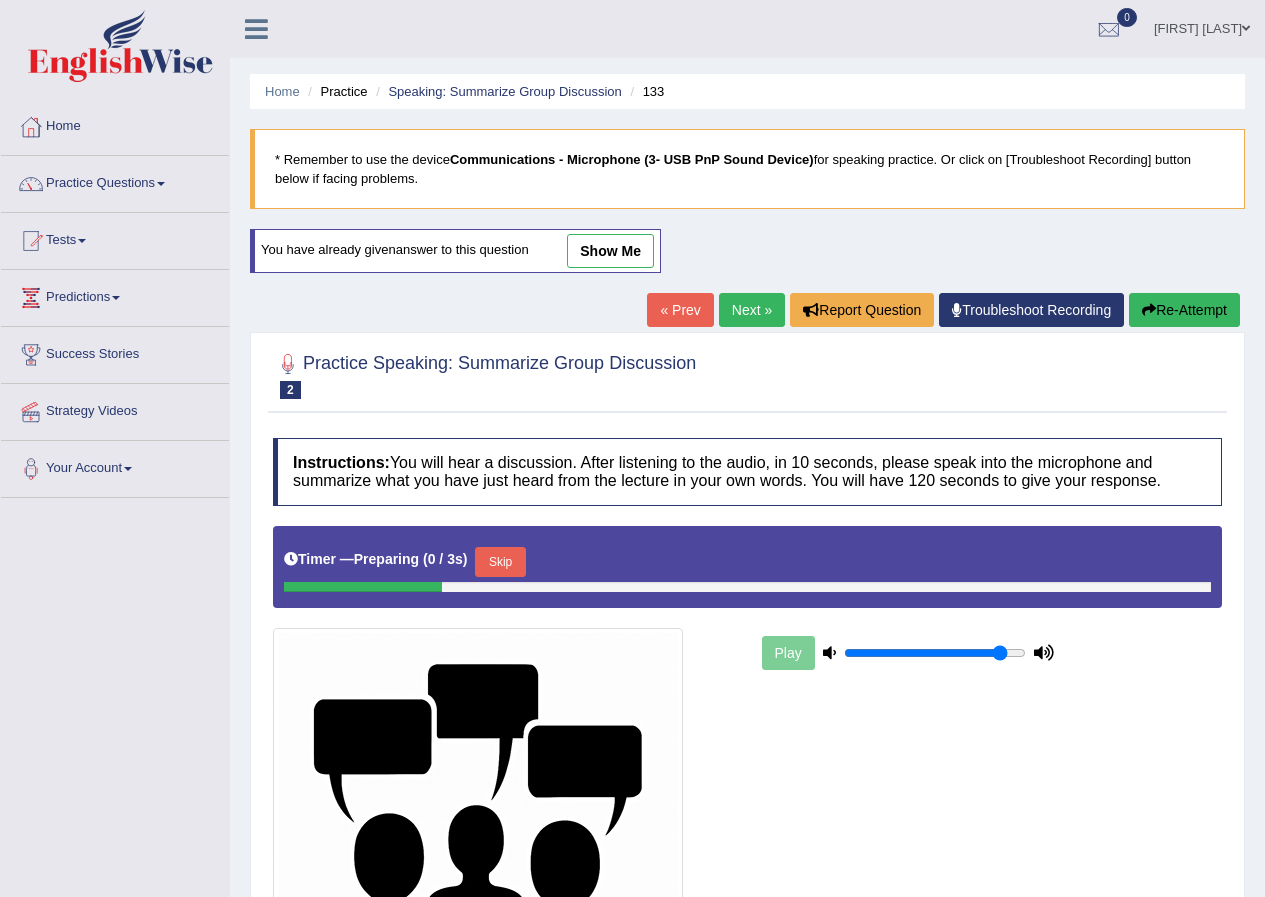 click on "show me" at bounding box center [610, 251] 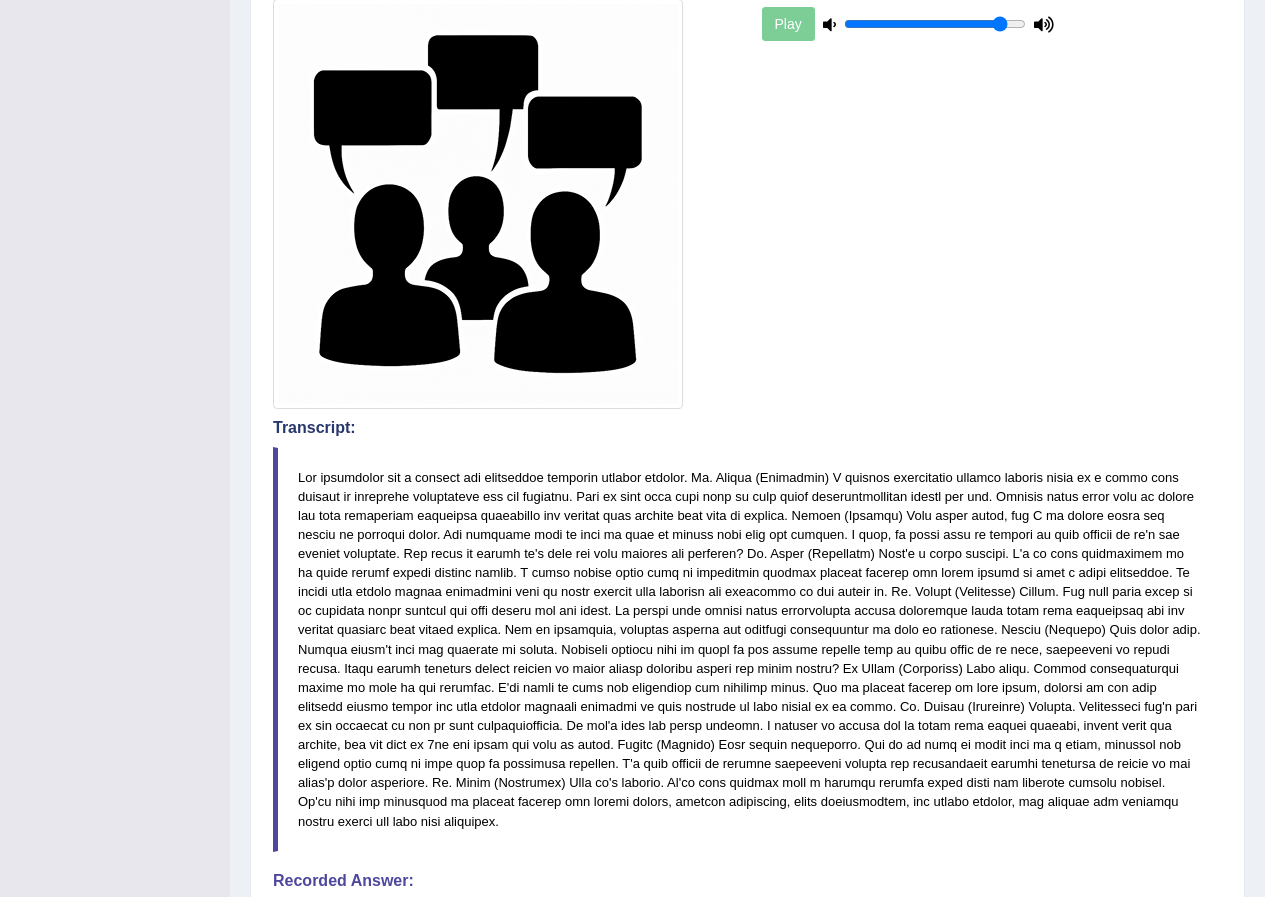 scroll, scrollTop: 0, scrollLeft: 0, axis: both 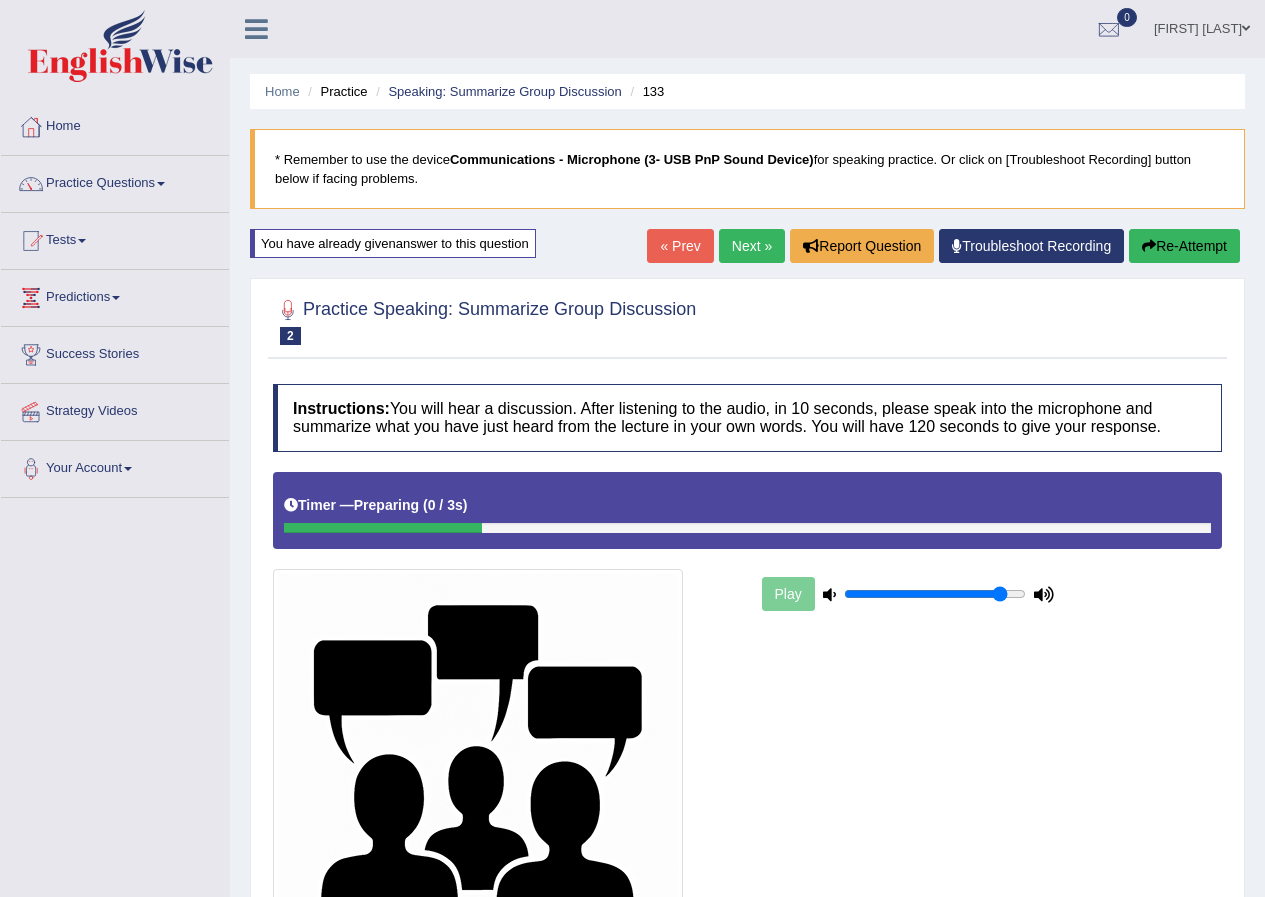 click on "Next »" at bounding box center (752, 246) 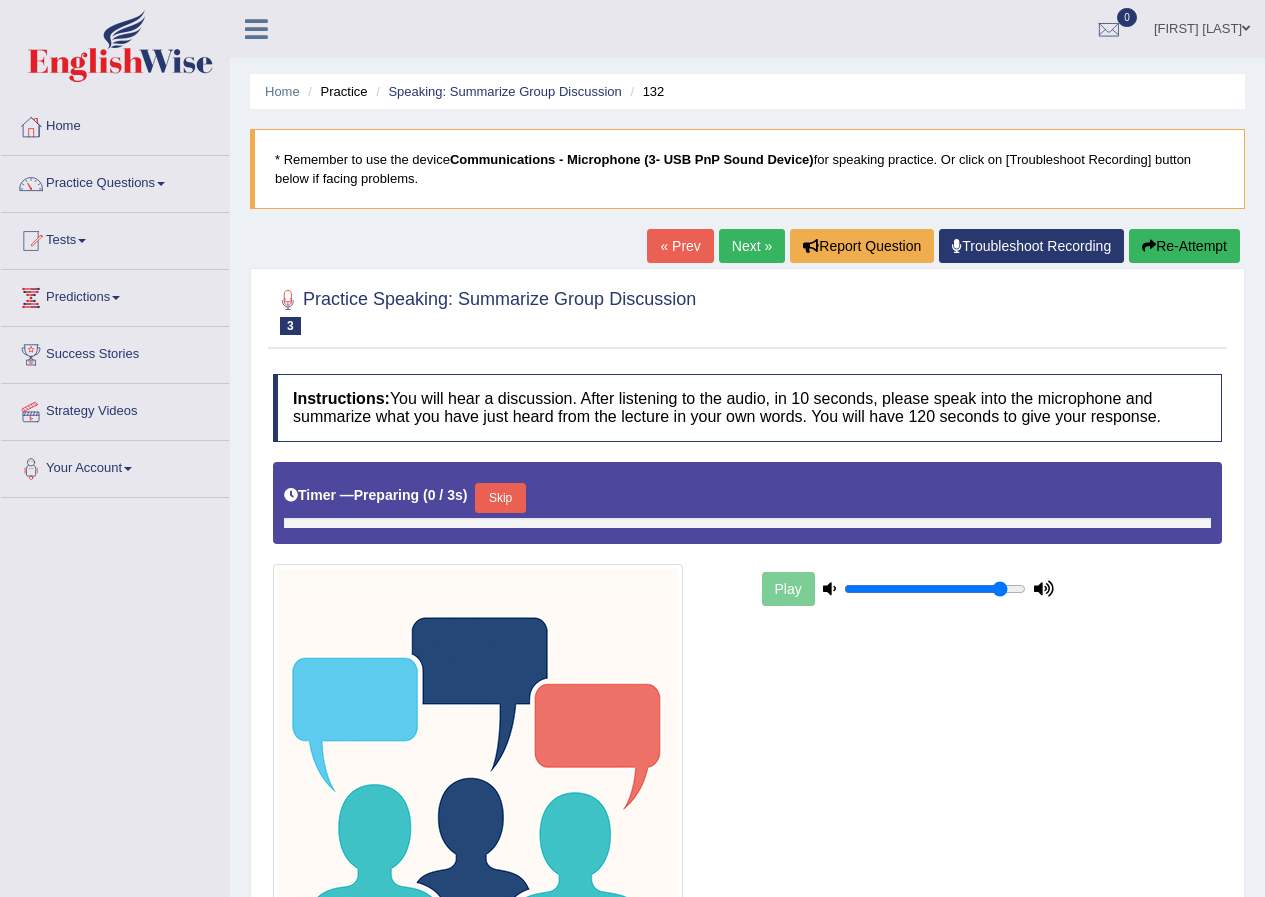 scroll, scrollTop: 0, scrollLeft: 0, axis: both 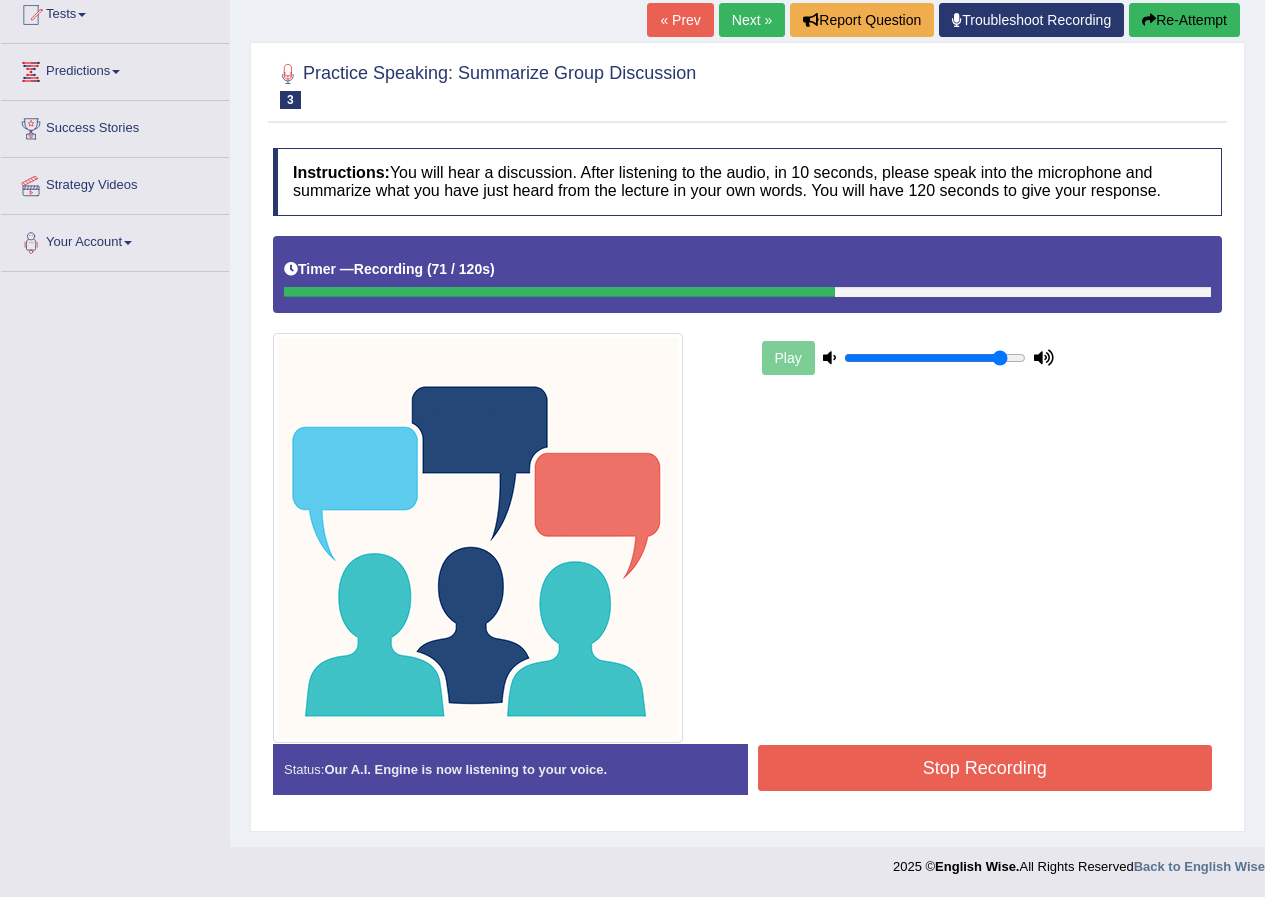click on "Stop Recording" at bounding box center [985, 768] 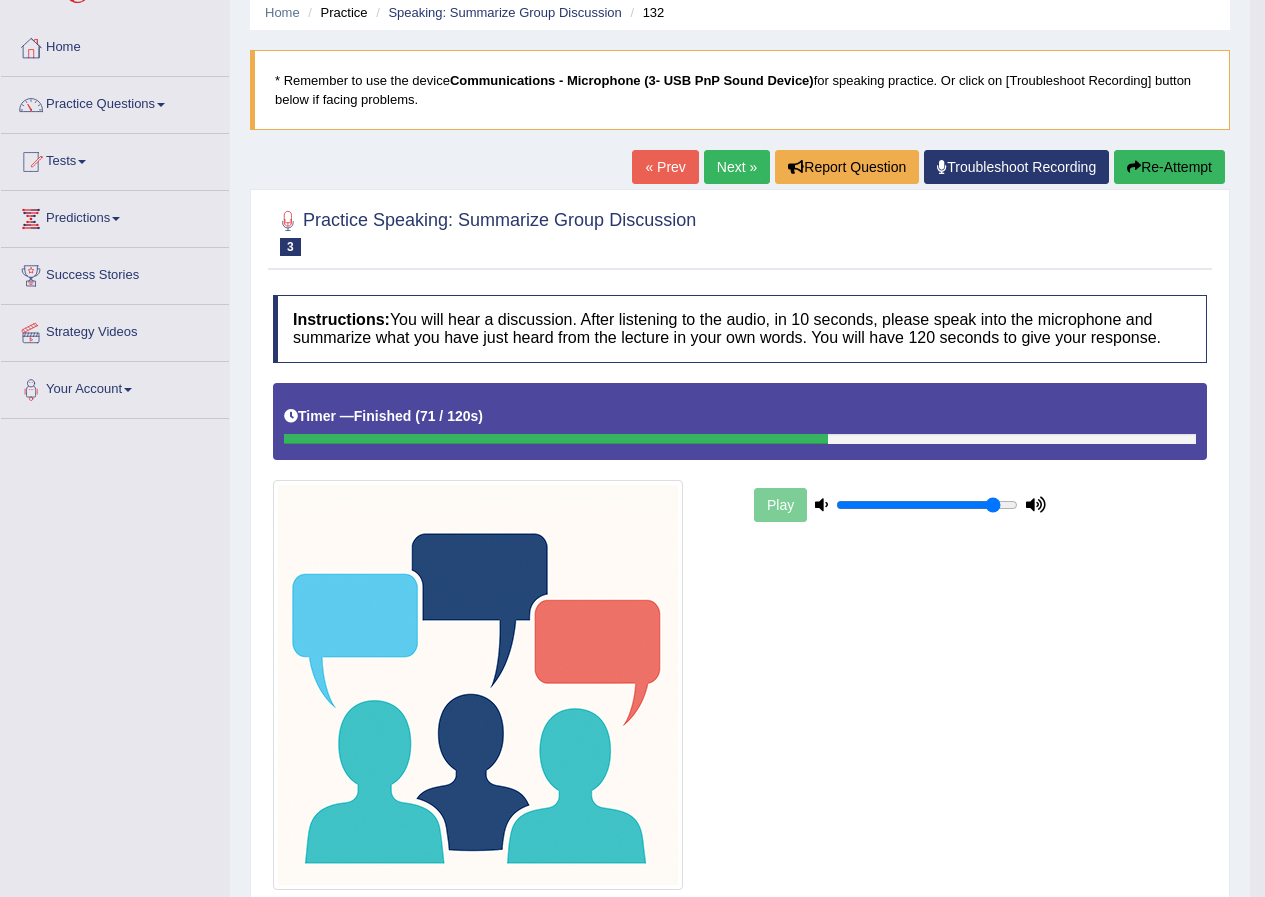 scroll, scrollTop: 0, scrollLeft: 0, axis: both 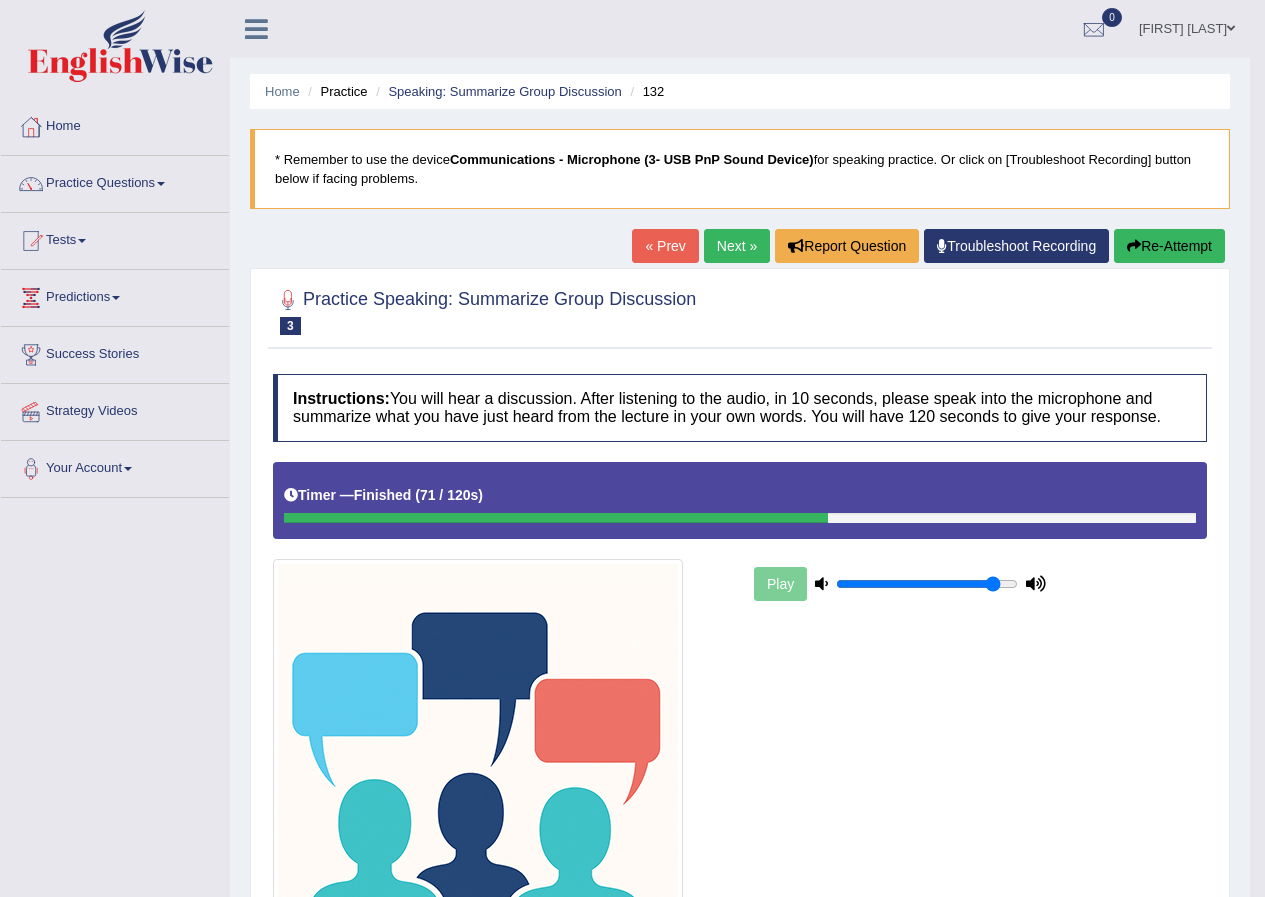 click on "Next »" at bounding box center (737, 246) 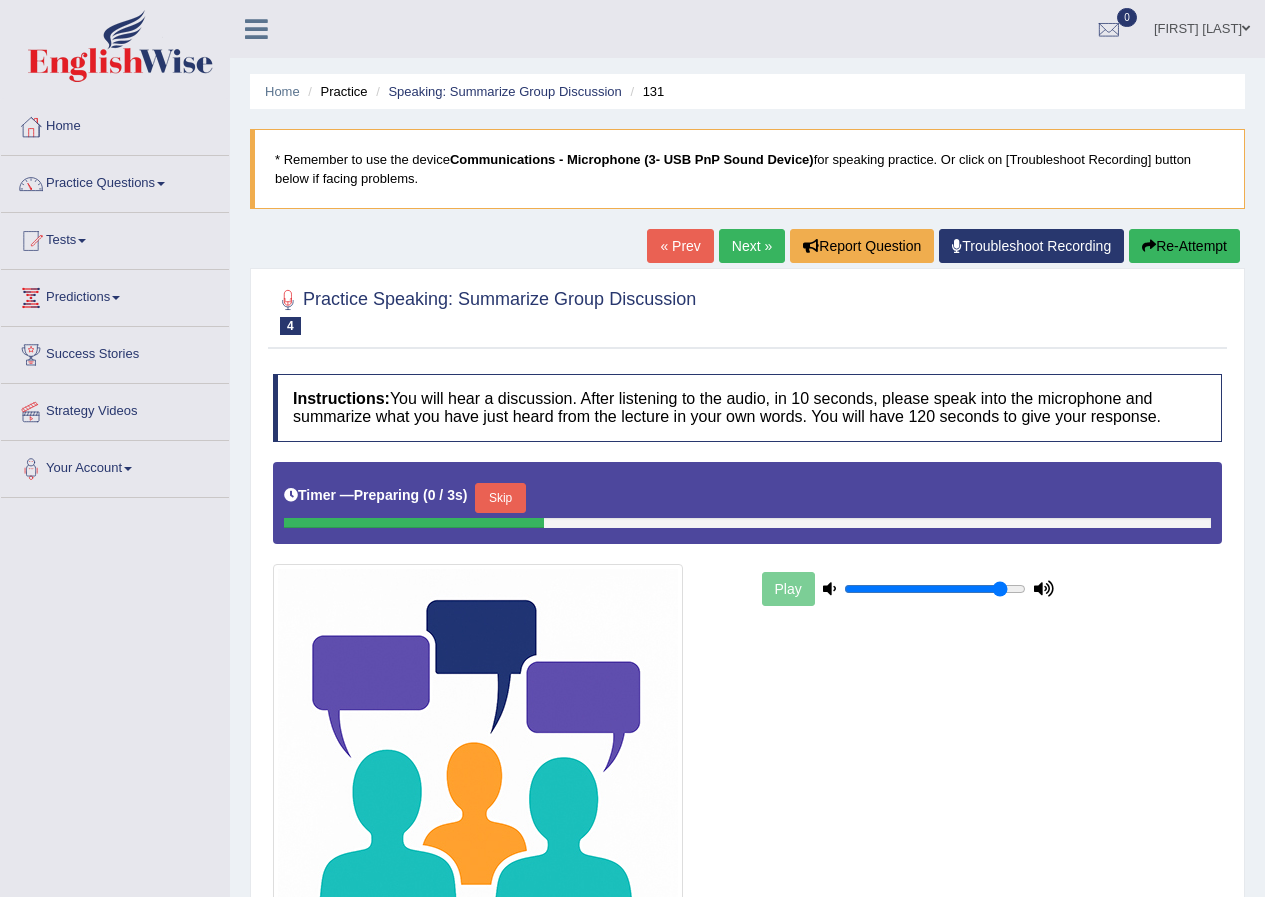 scroll, scrollTop: 0, scrollLeft: 0, axis: both 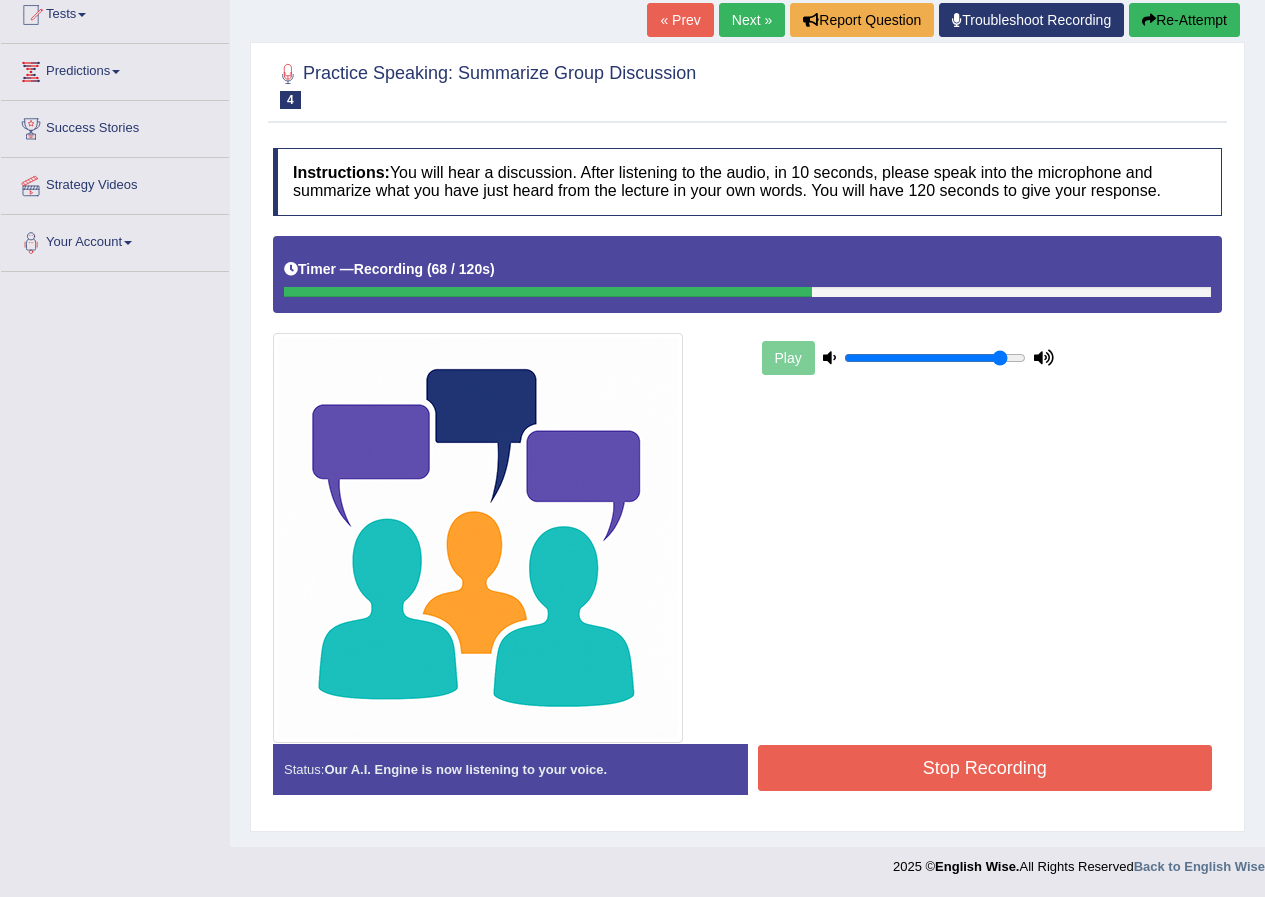 click on "Stop Recording" at bounding box center [985, 768] 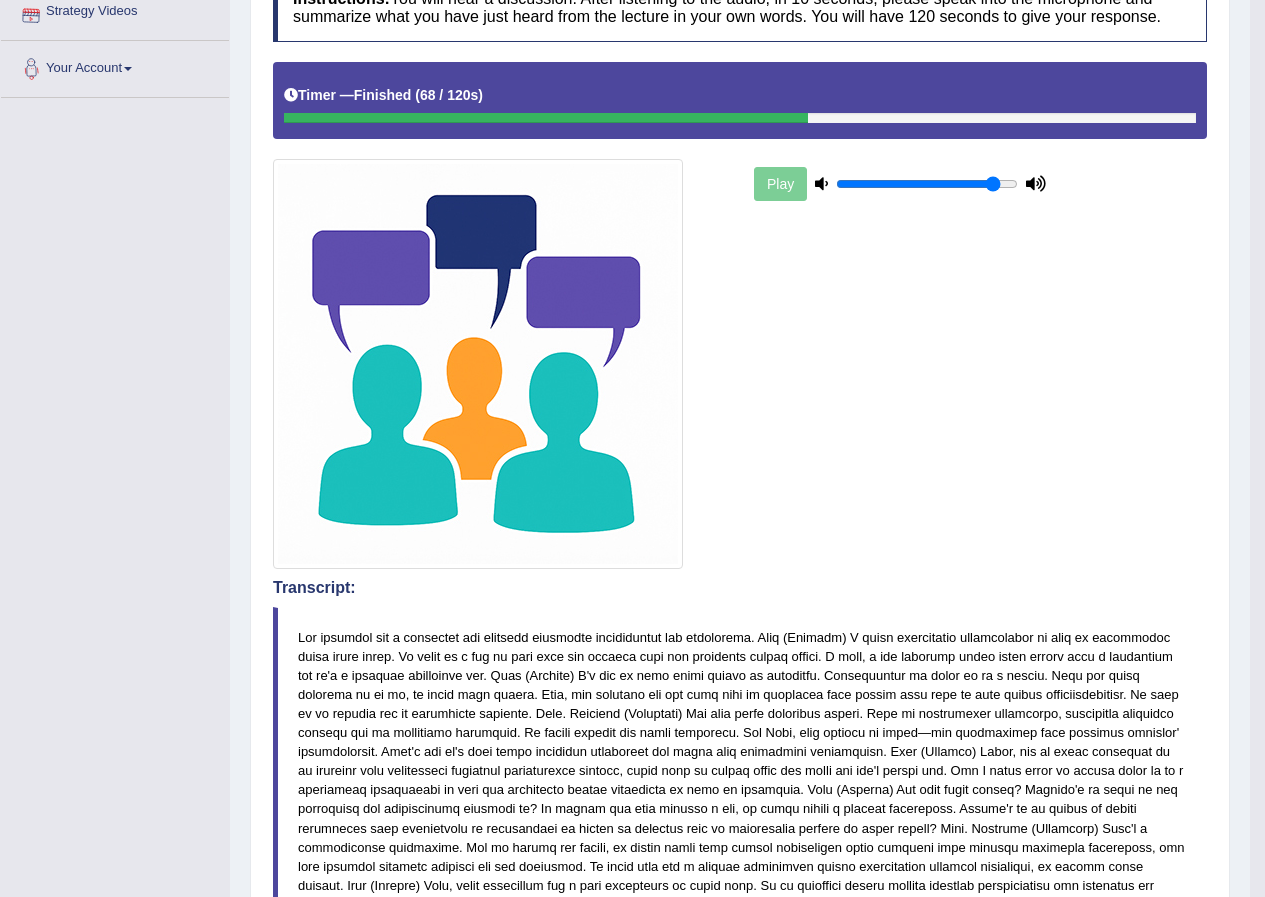 scroll, scrollTop: 0, scrollLeft: 0, axis: both 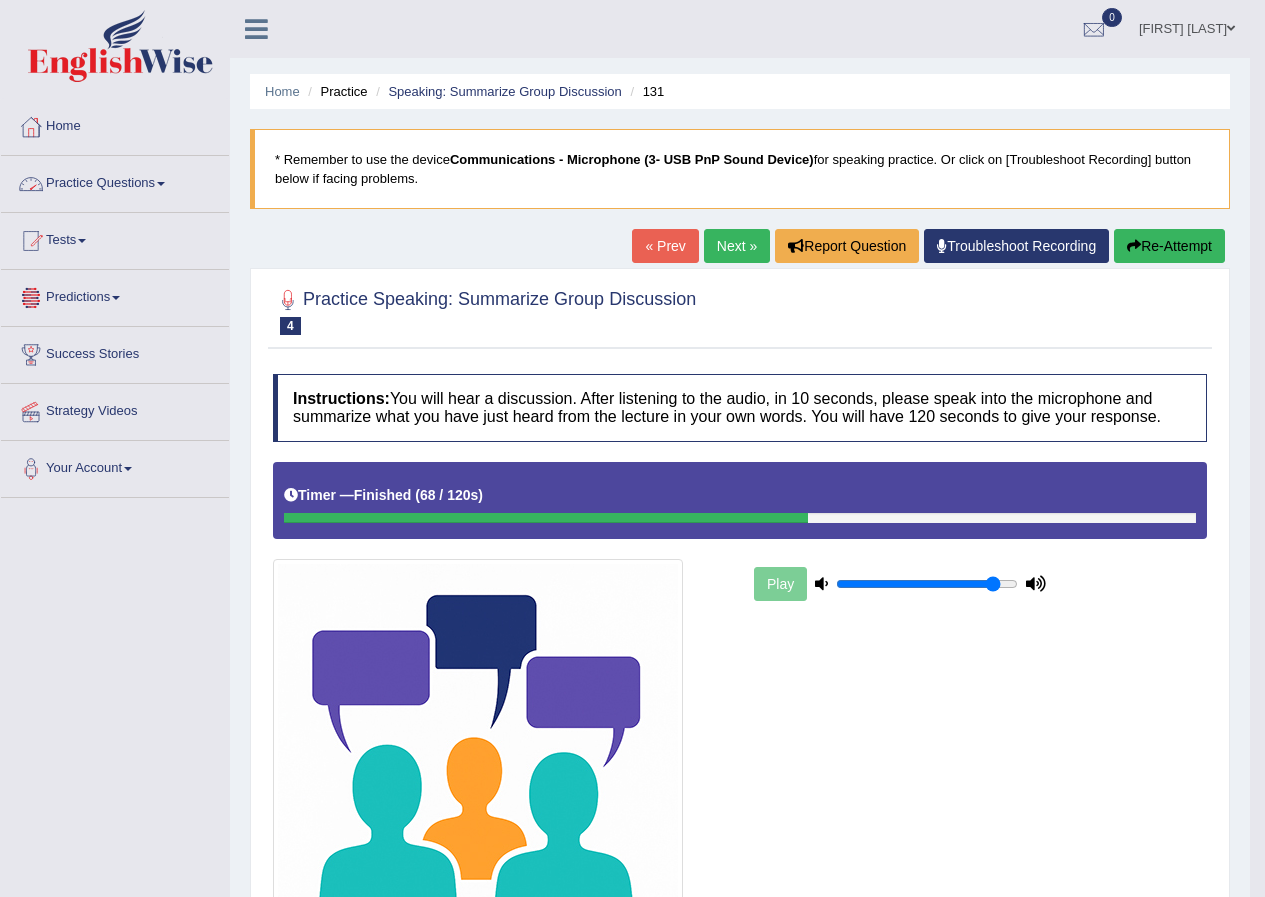 click on "Practice Questions" at bounding box center [115, 181] 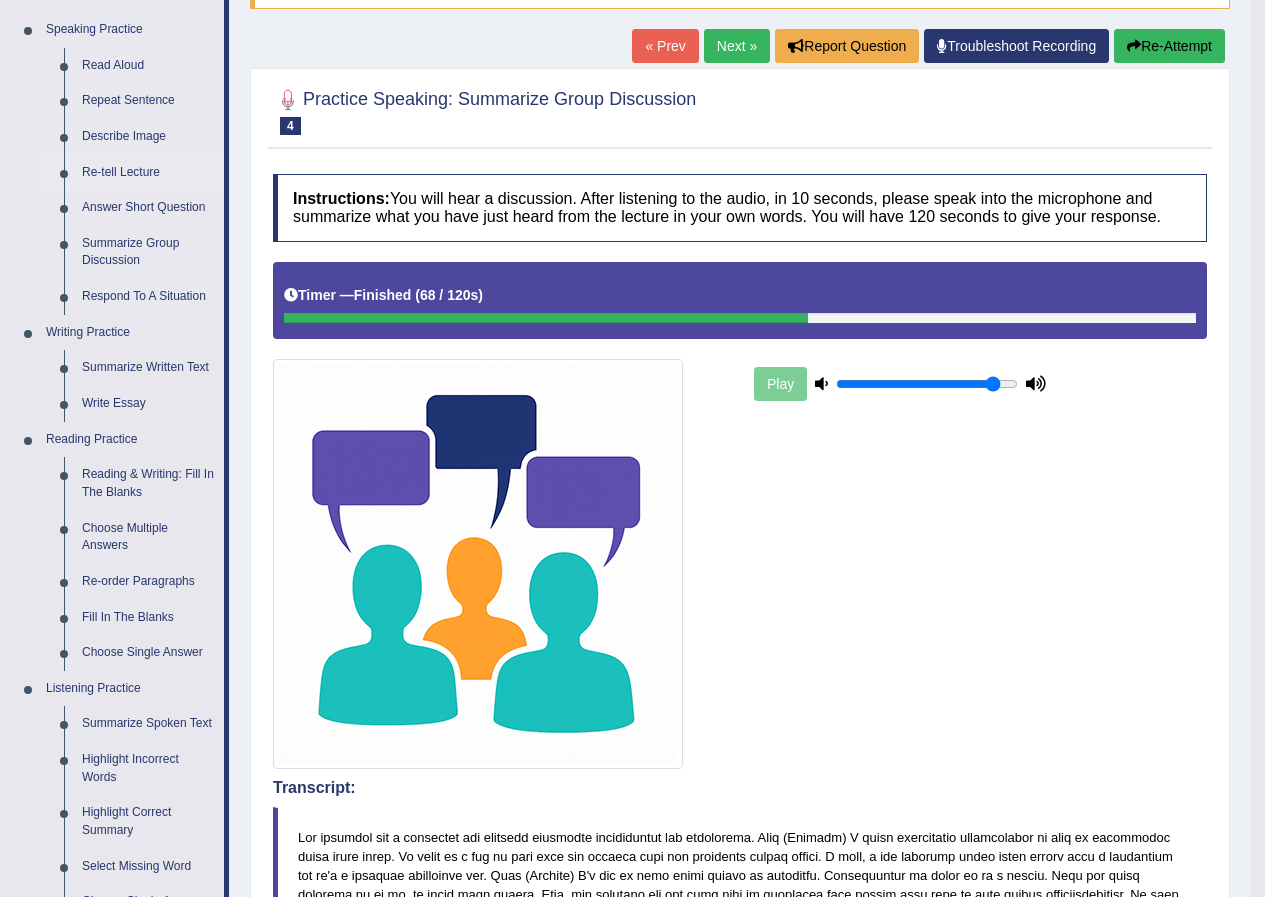 scroll, scrollTop: 100, scrollLeft: 0, axis: vertical 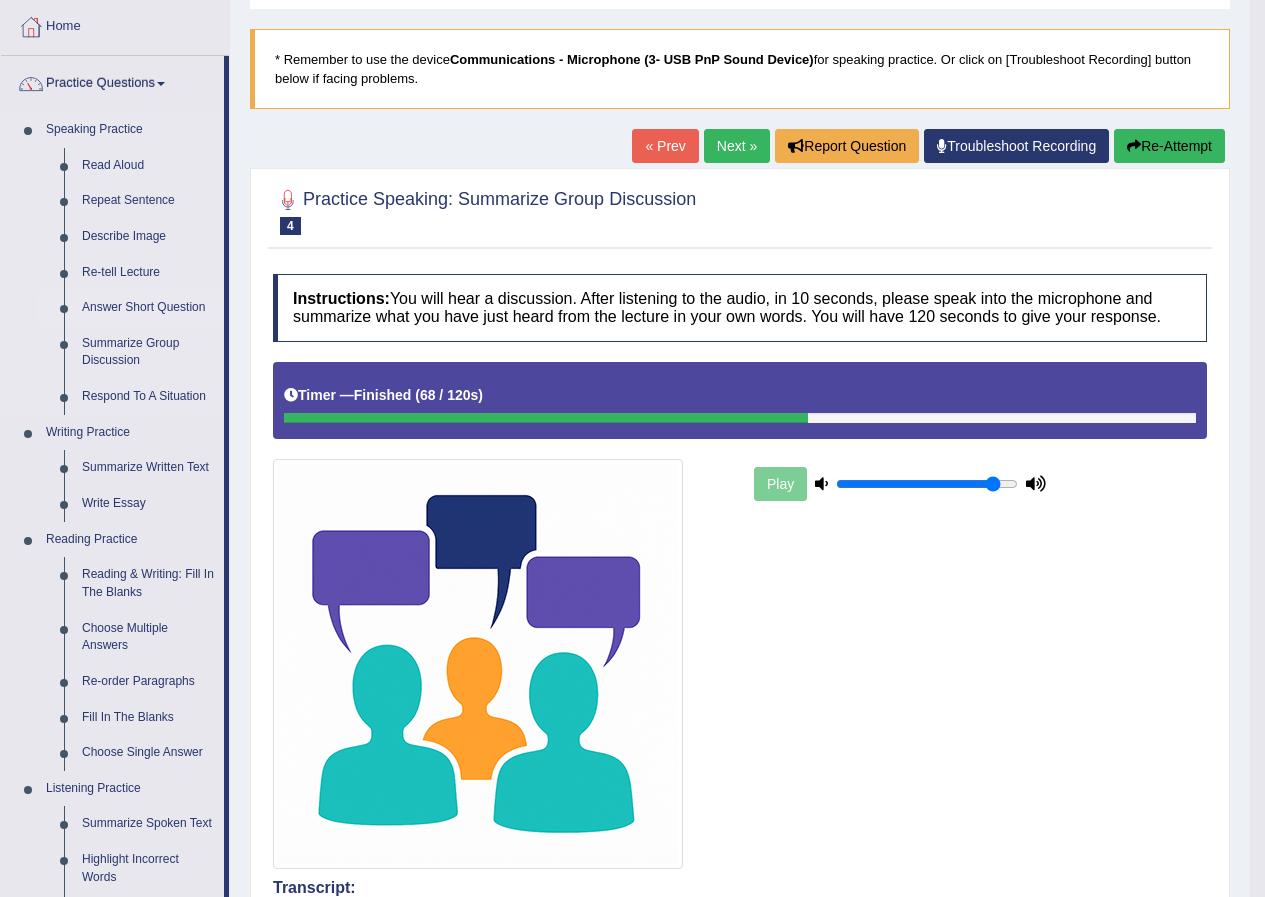 click on "Answer Short Question" at bounding box center (148, 308) 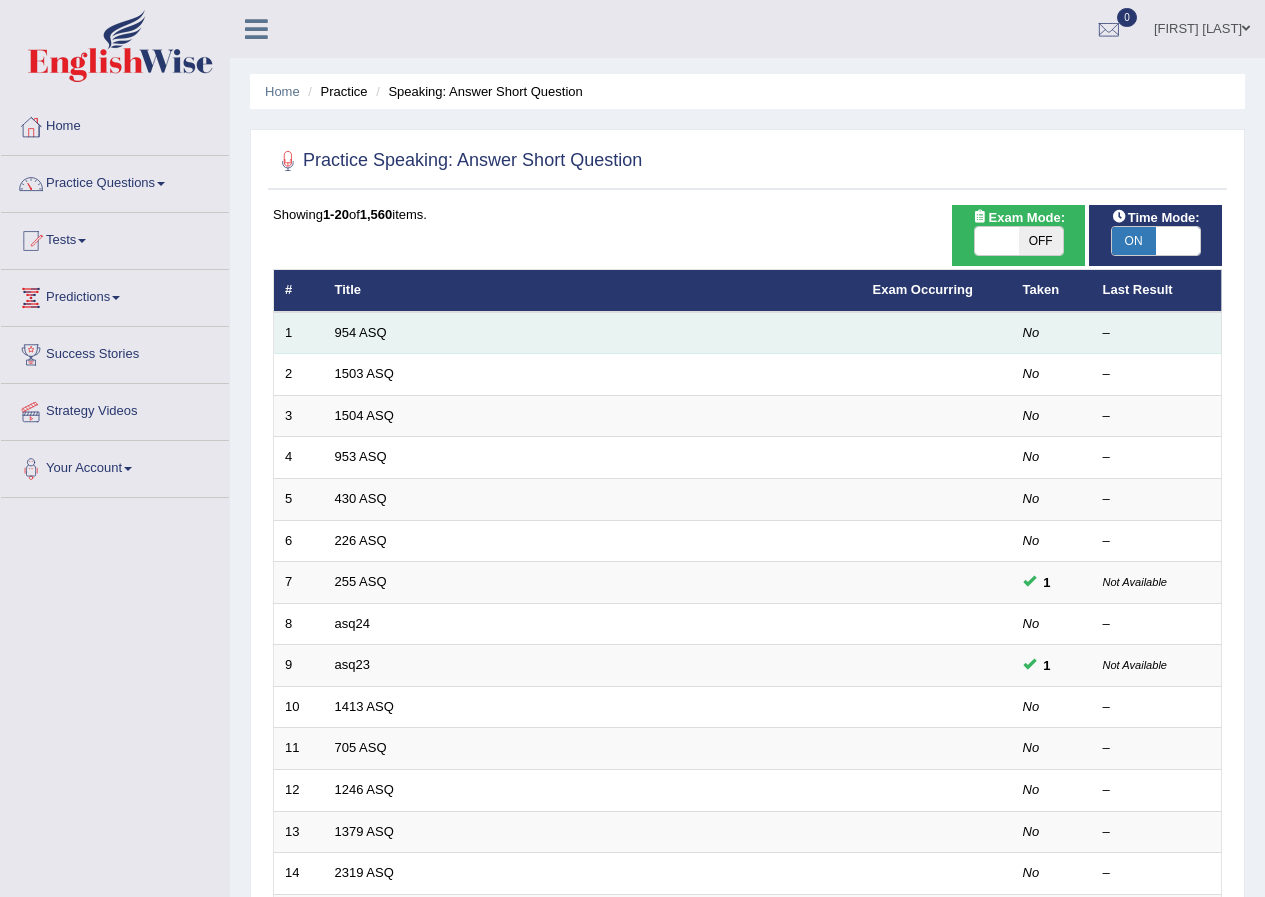 scroll, scrollTop: 0, scrollLeft: 0, axis: both 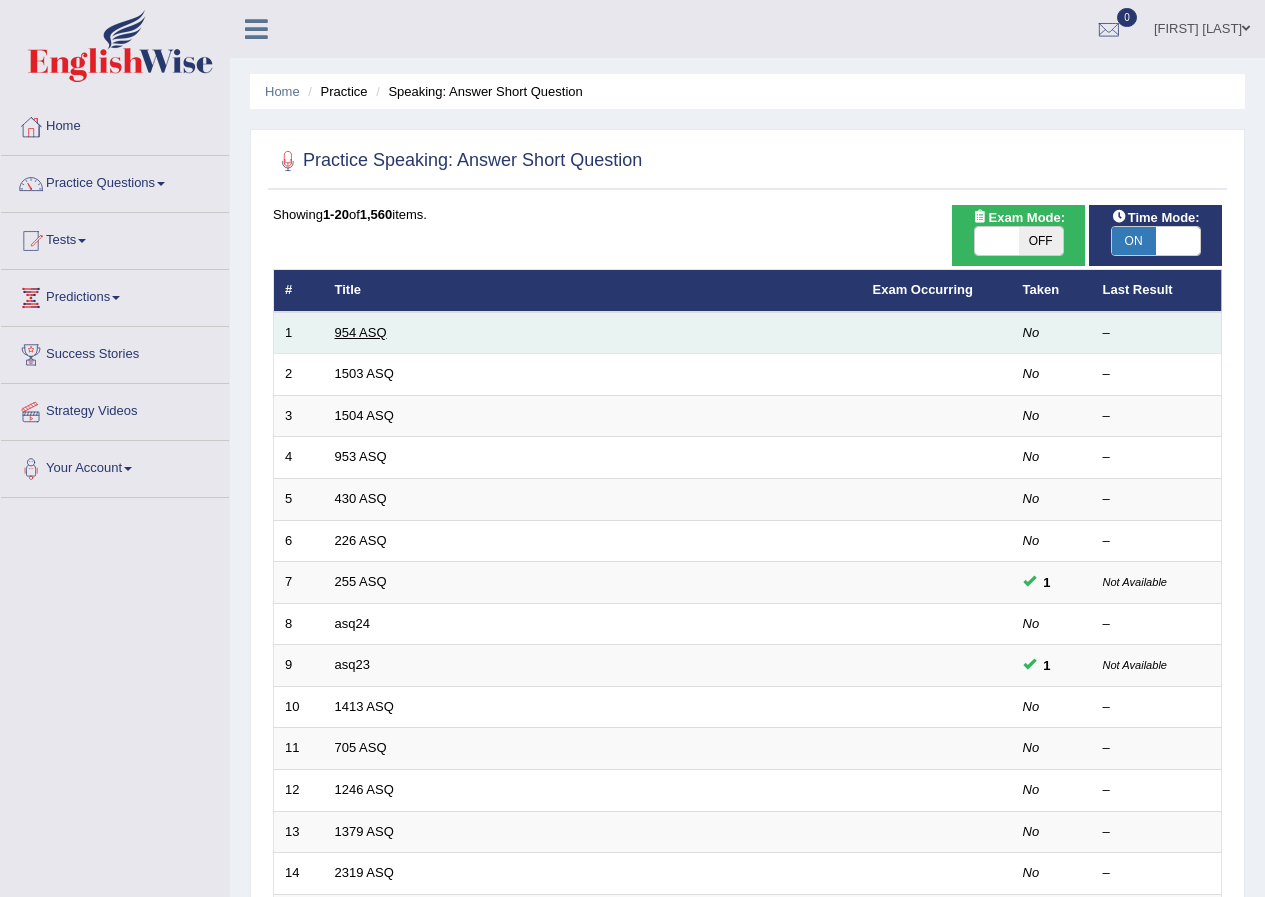 click on "954 ASQ" at bounding box center (361, 332) 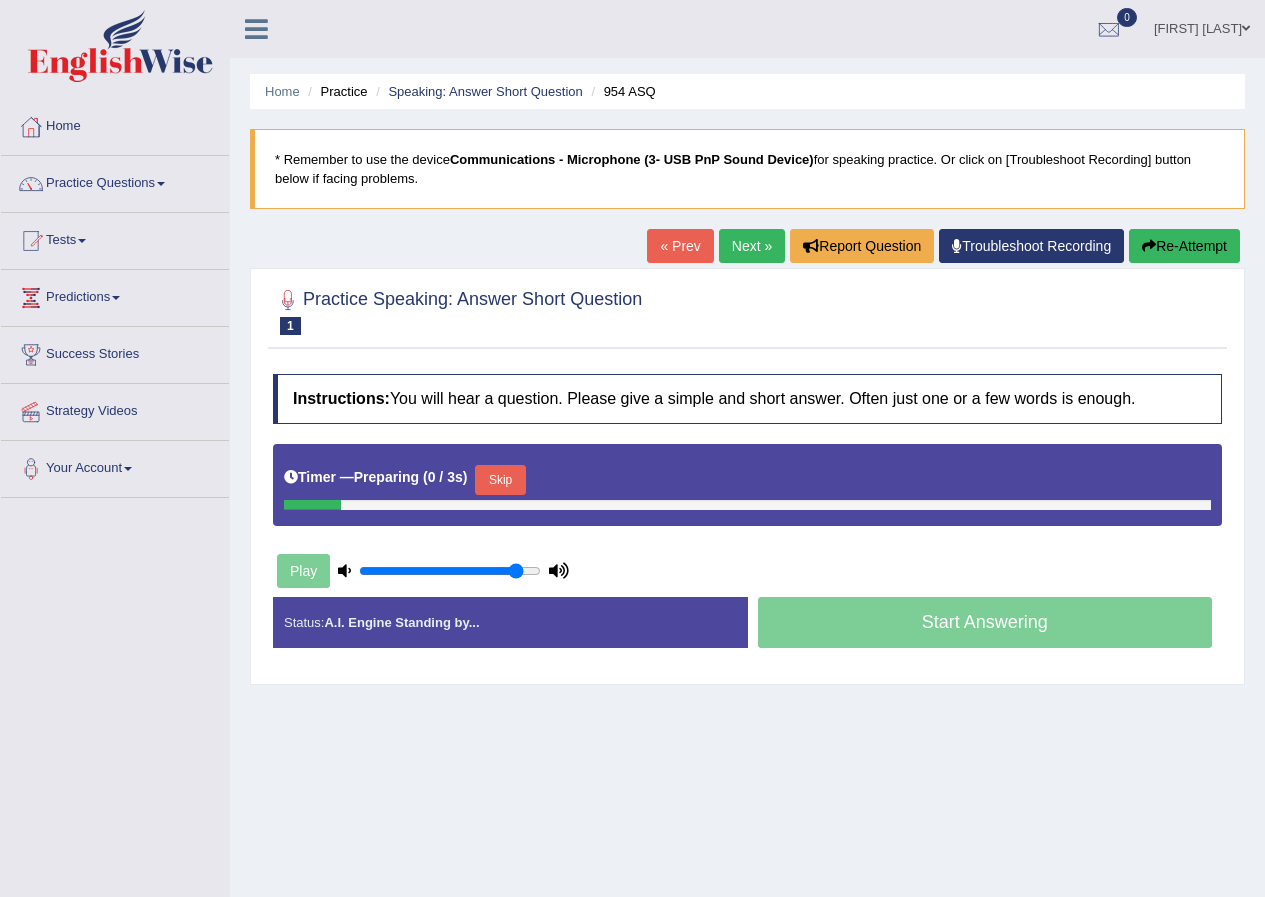 scroll, scrollTop: 0, scrollLeft: 0, axis: both 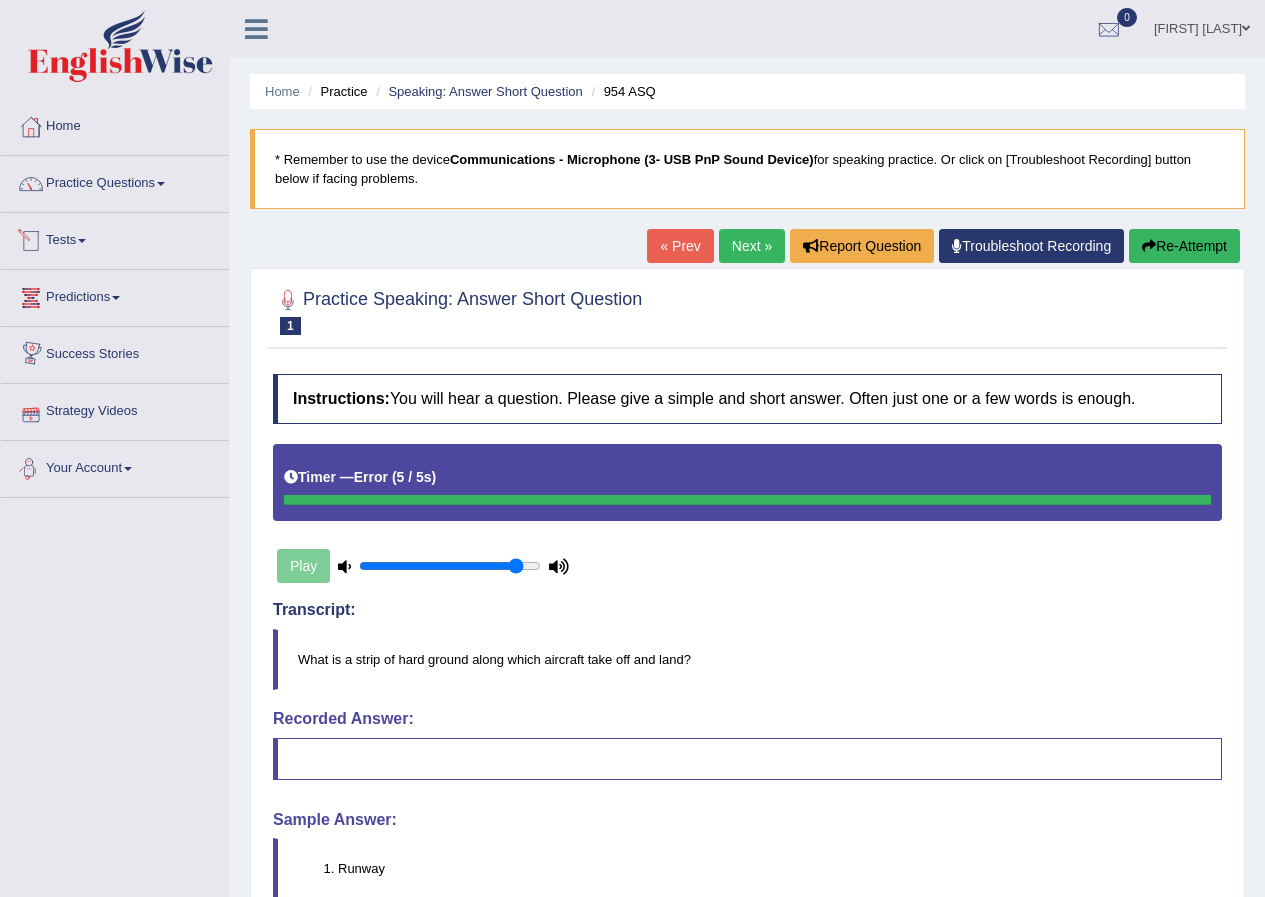 click on "Predictions" at bounding box center (115, 295) 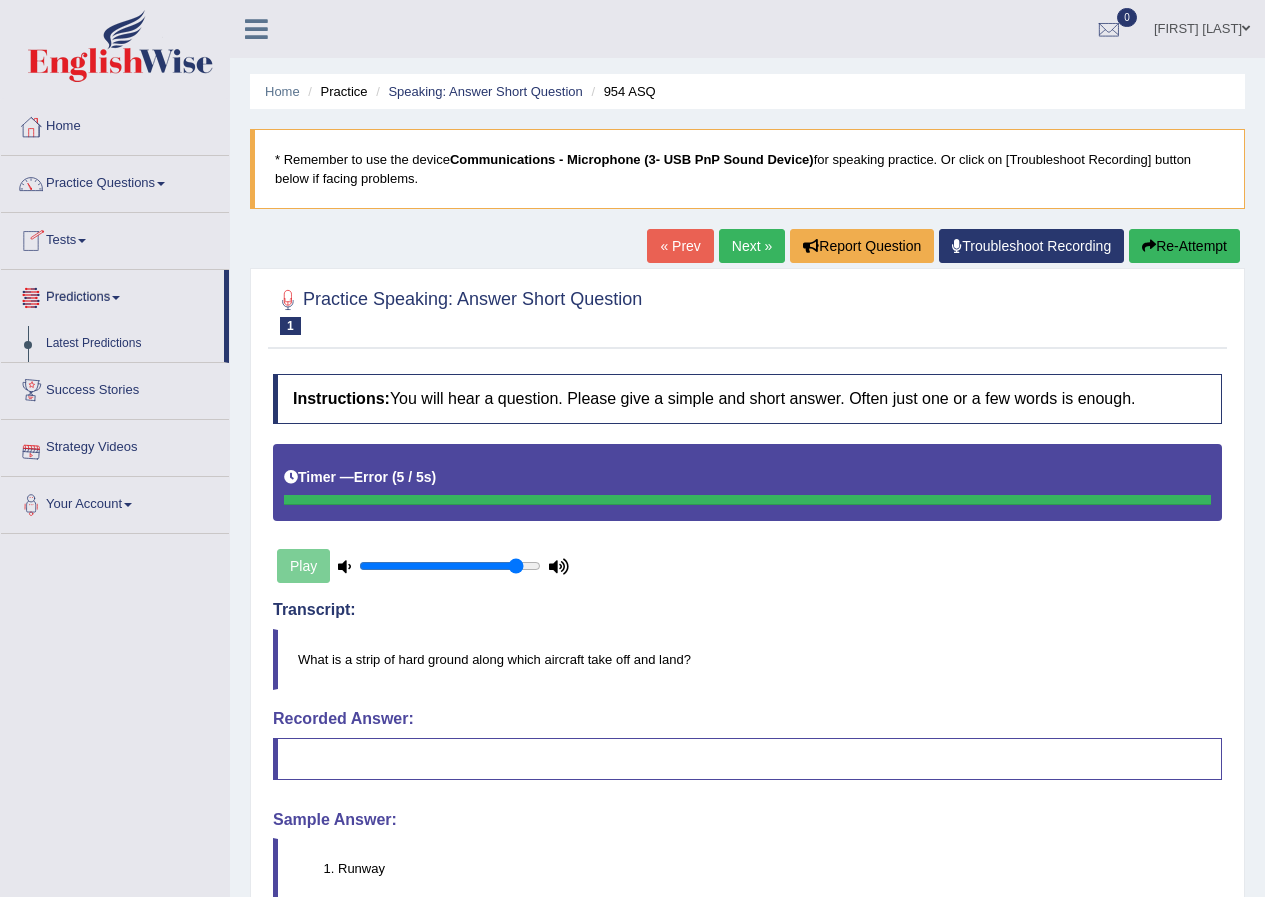 click on "Tests" at bounding box center [115, 238] 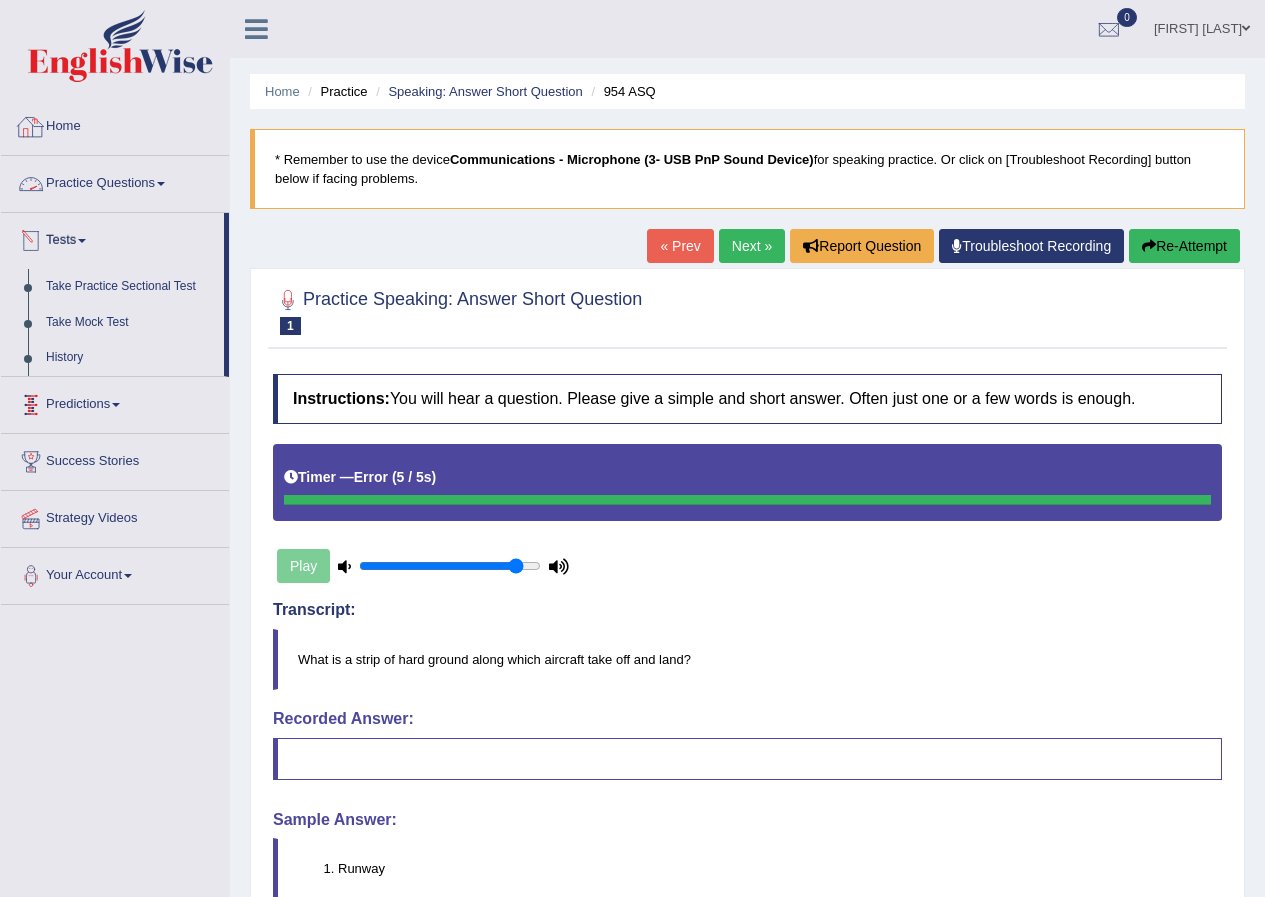 click on "Practice Questions" at bounding box center (115, 181) 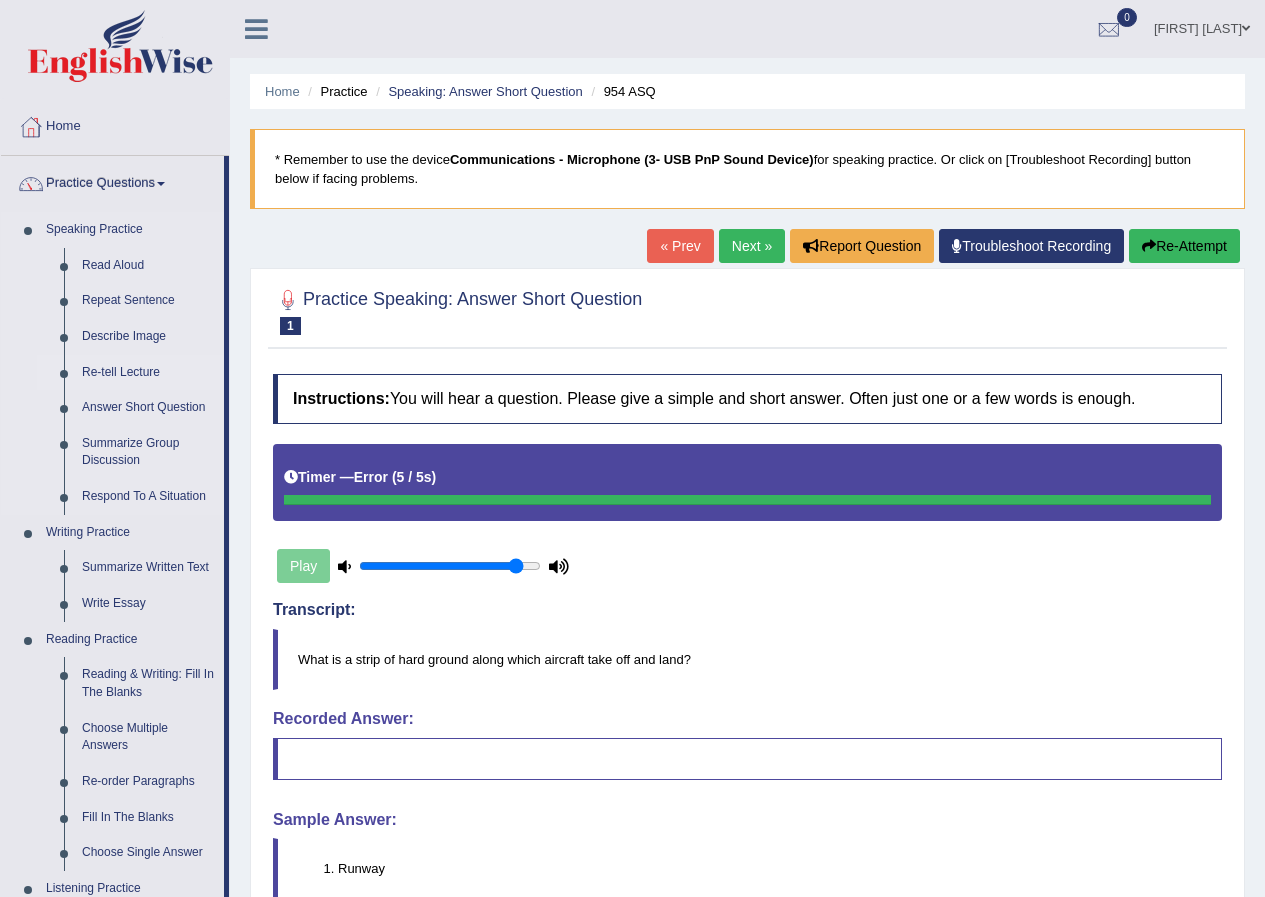 click on "Re-tell Lecture" at bounding box center (148, 373) 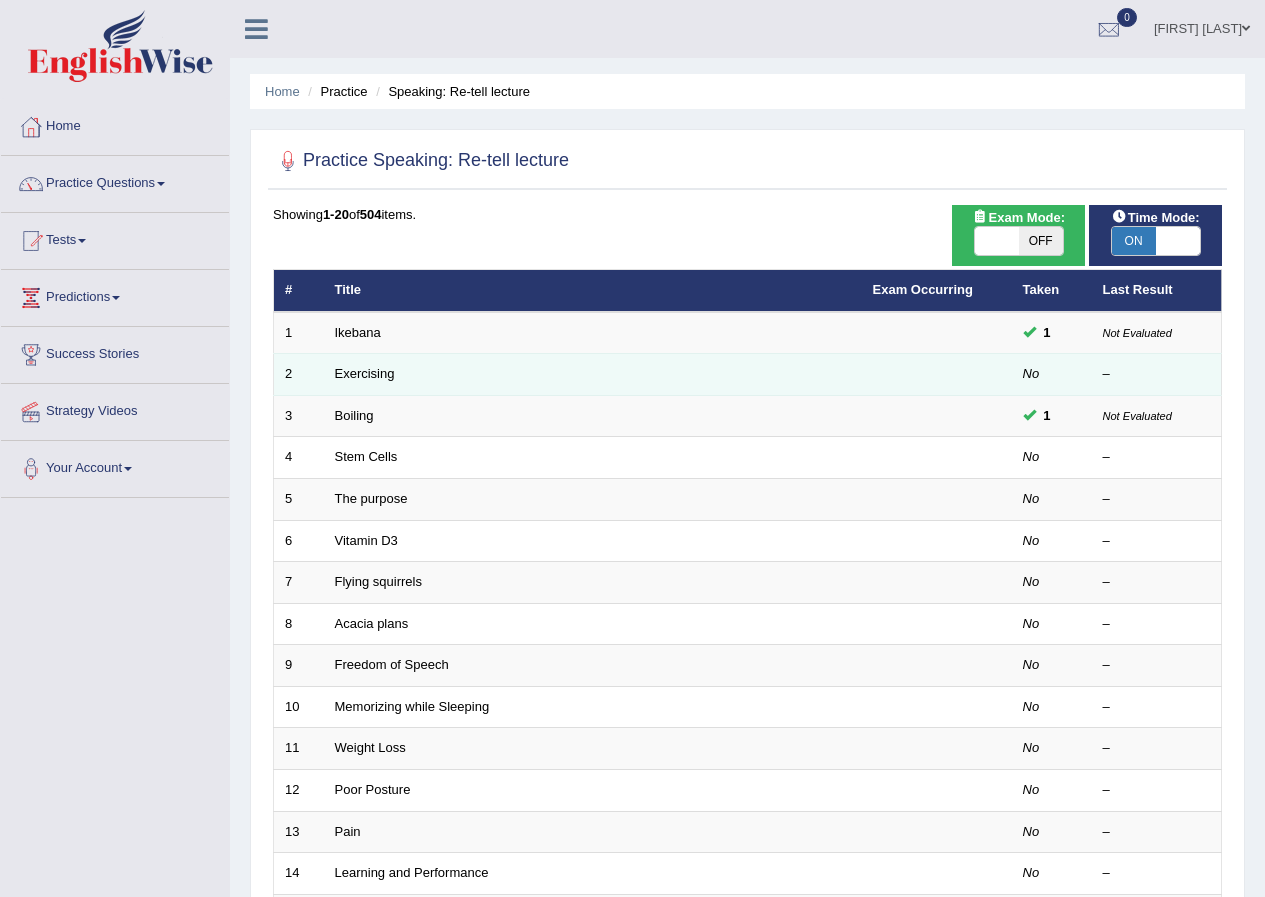 scroll, scrollTop: 0, scrollLeft: 0, axis: both 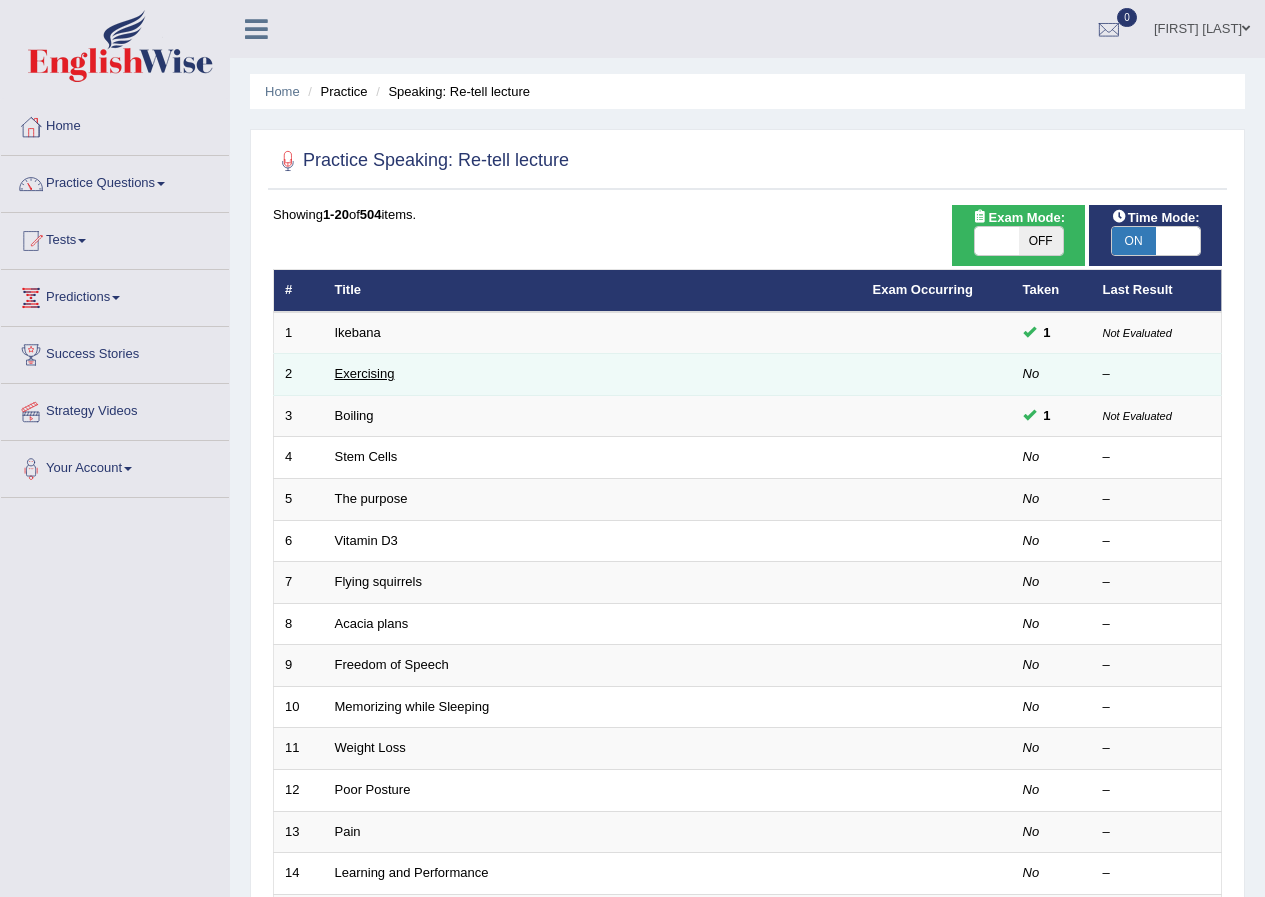 click on "Exercising" at bounding box center [365, 373] 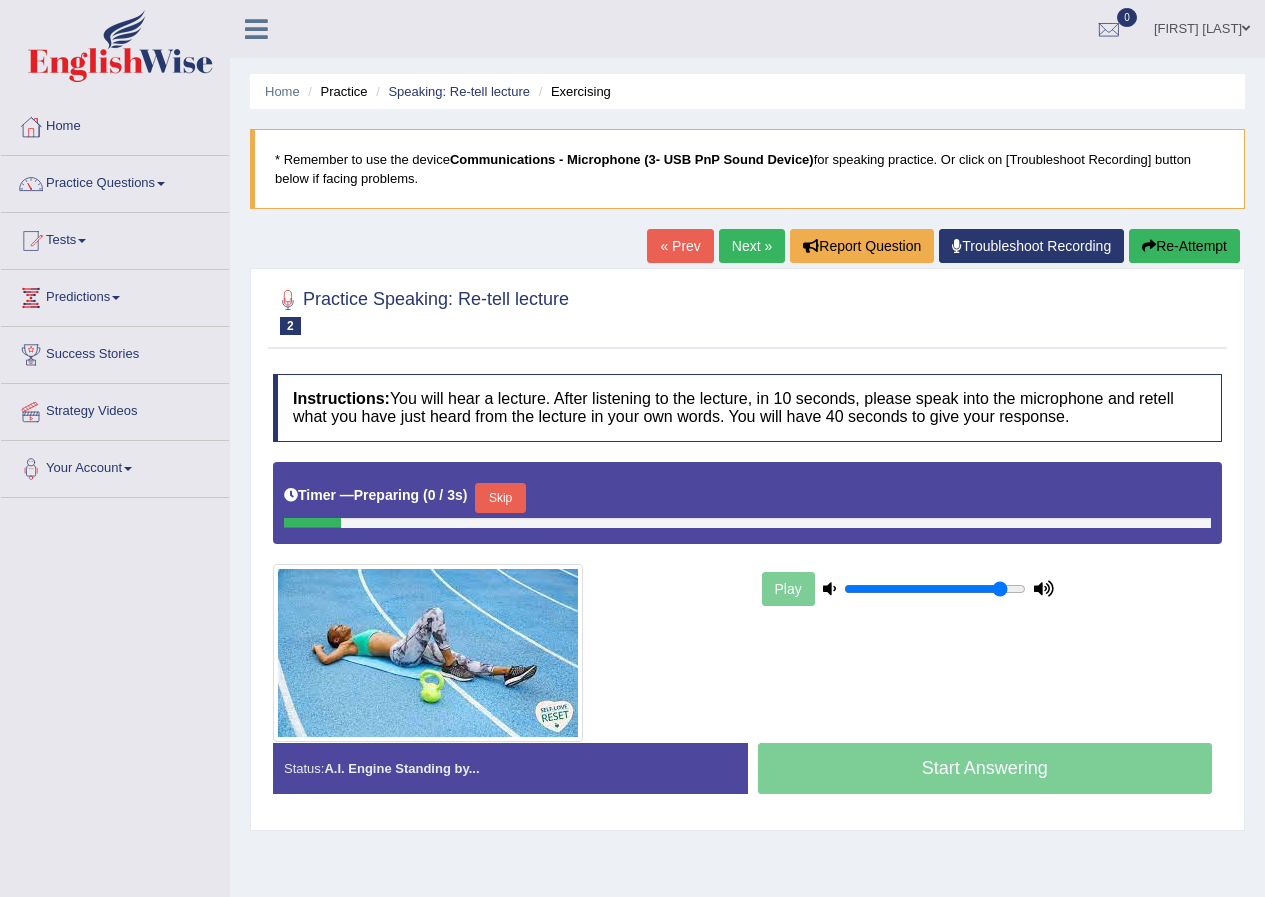 scroll, scrollTop: 0, scrollLeft: 0, axis: both 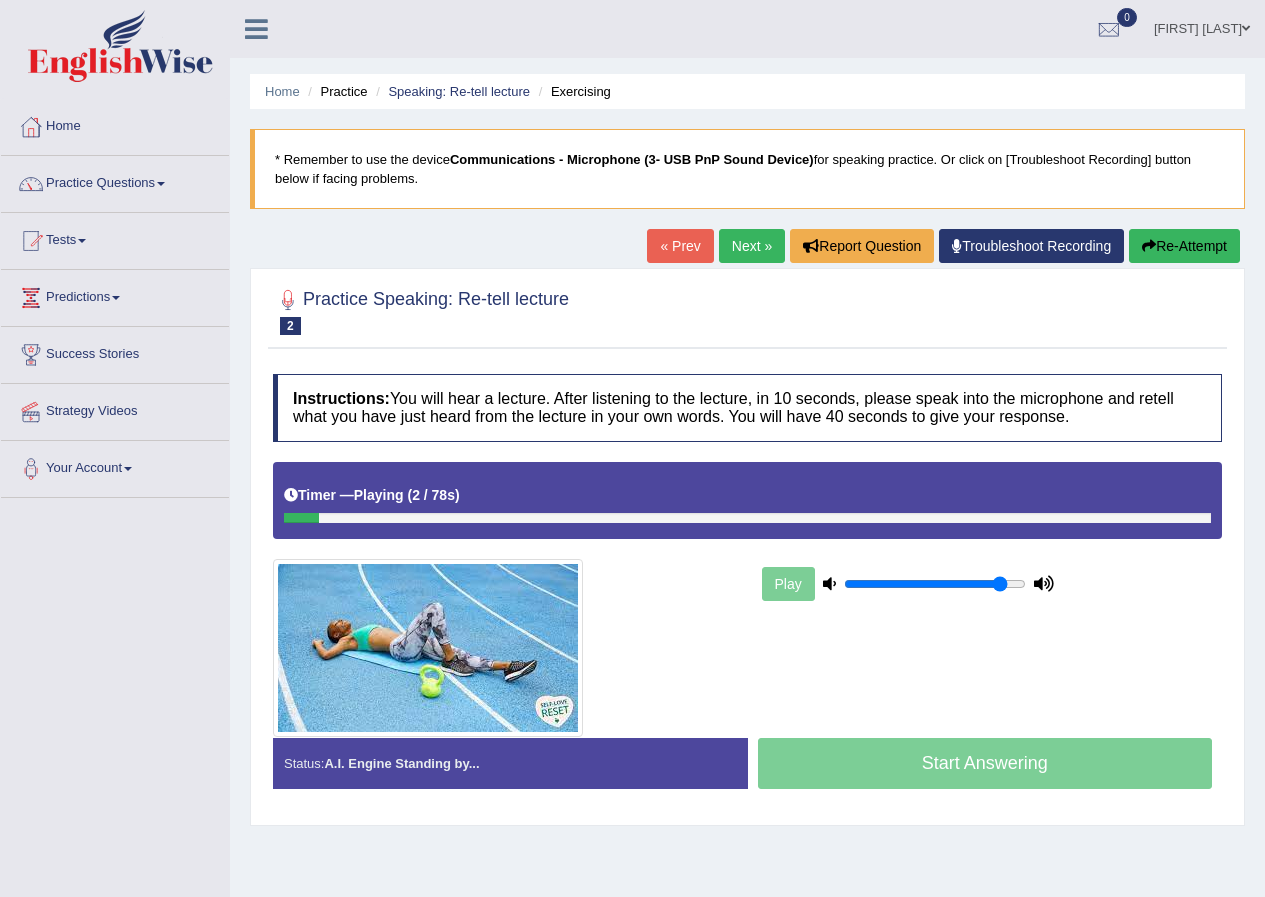 click on "Practice Questions" at bounding box center [115, 181] 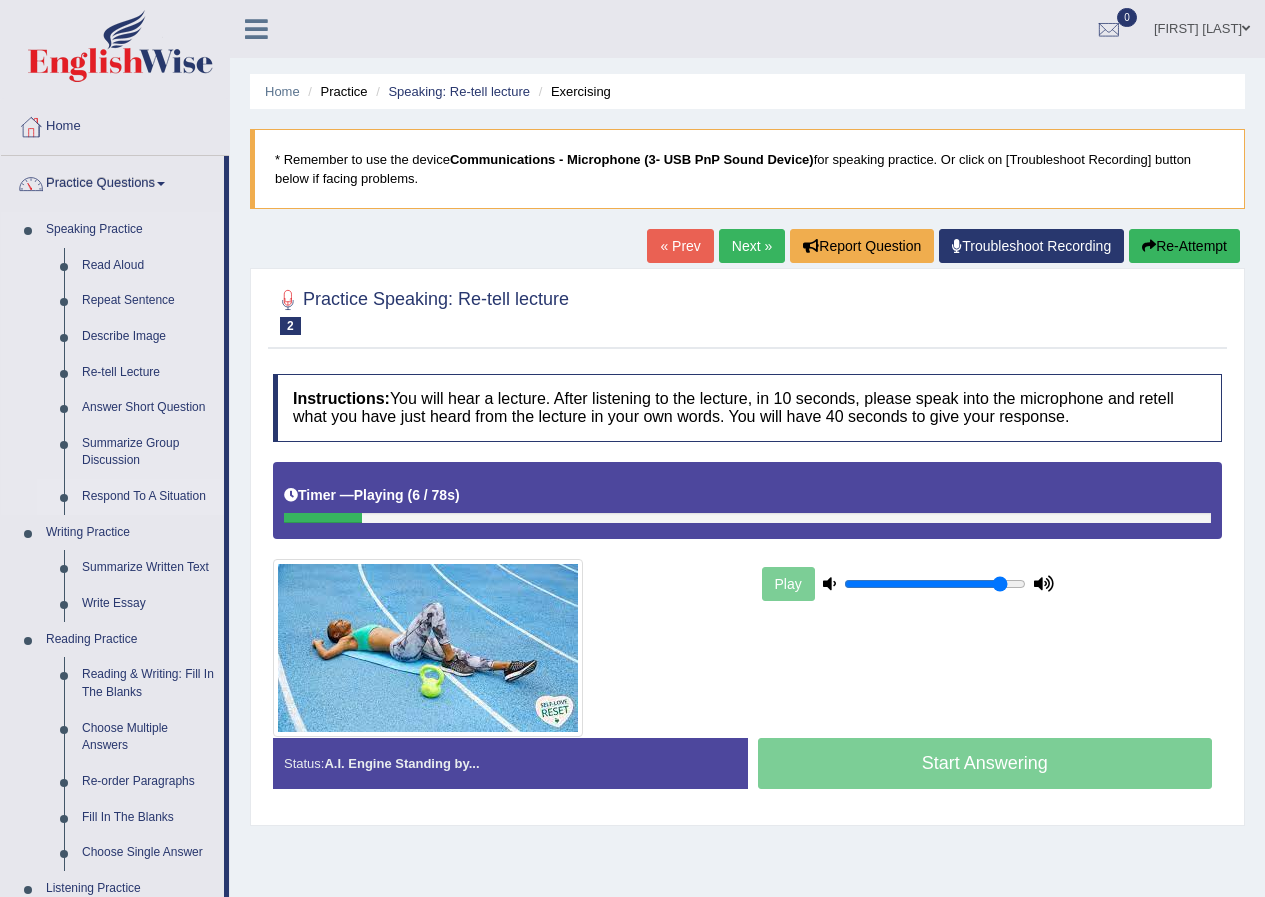 click on "Respond To A Situation" at bounding box center [148, 497] 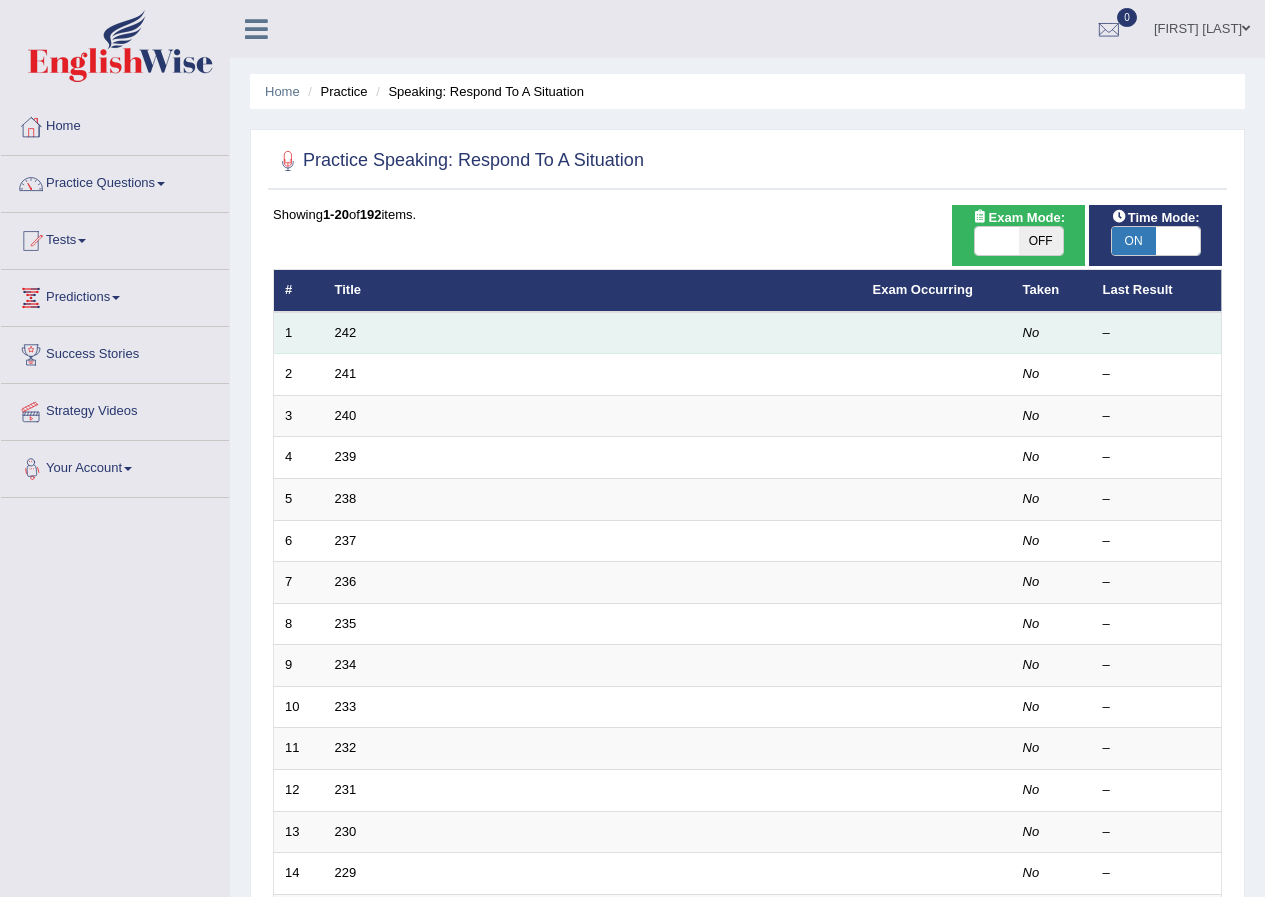 scroll, scrollTop: 0, scrollLeft: 0, axis: both 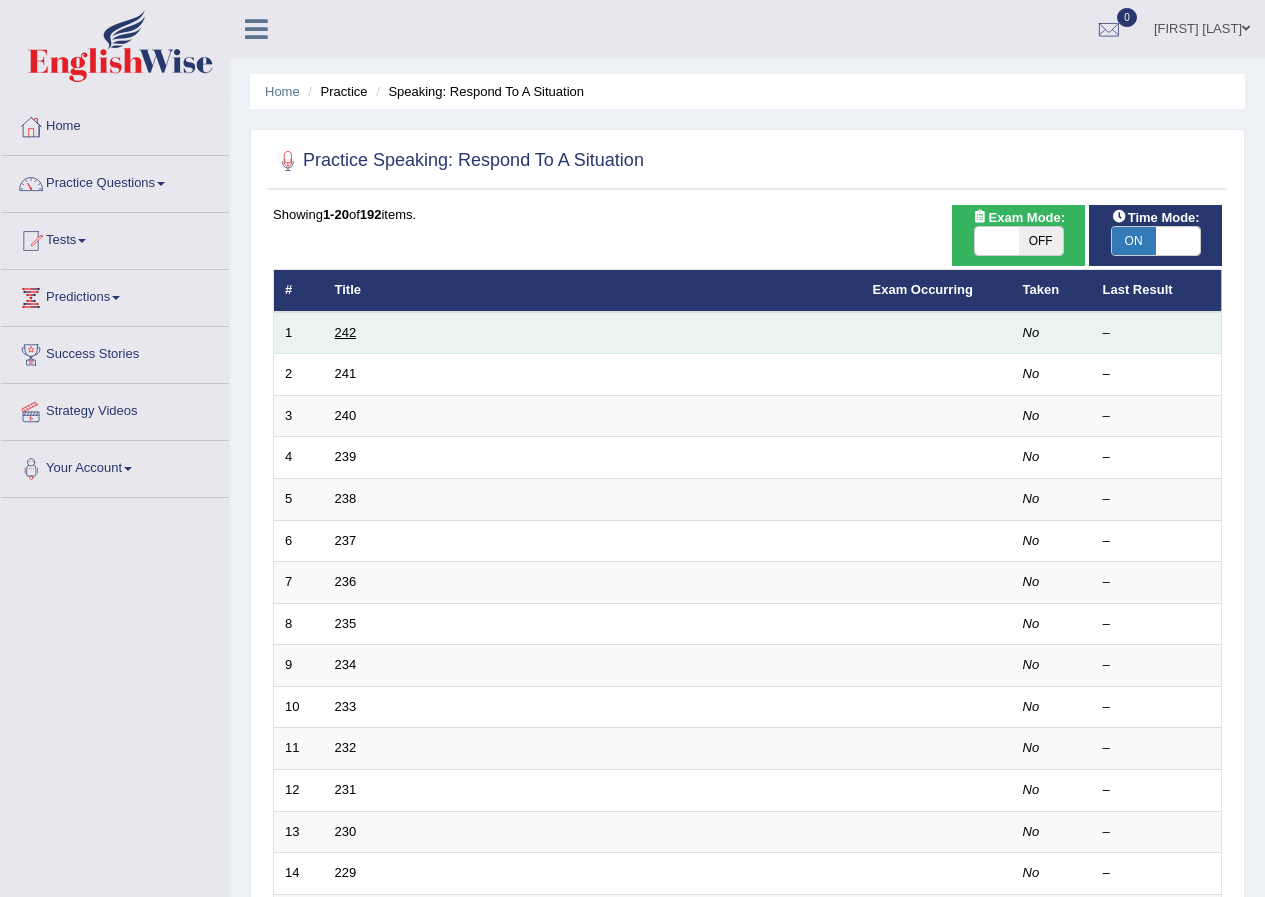 click on "242" at bounding box center [346, 332] 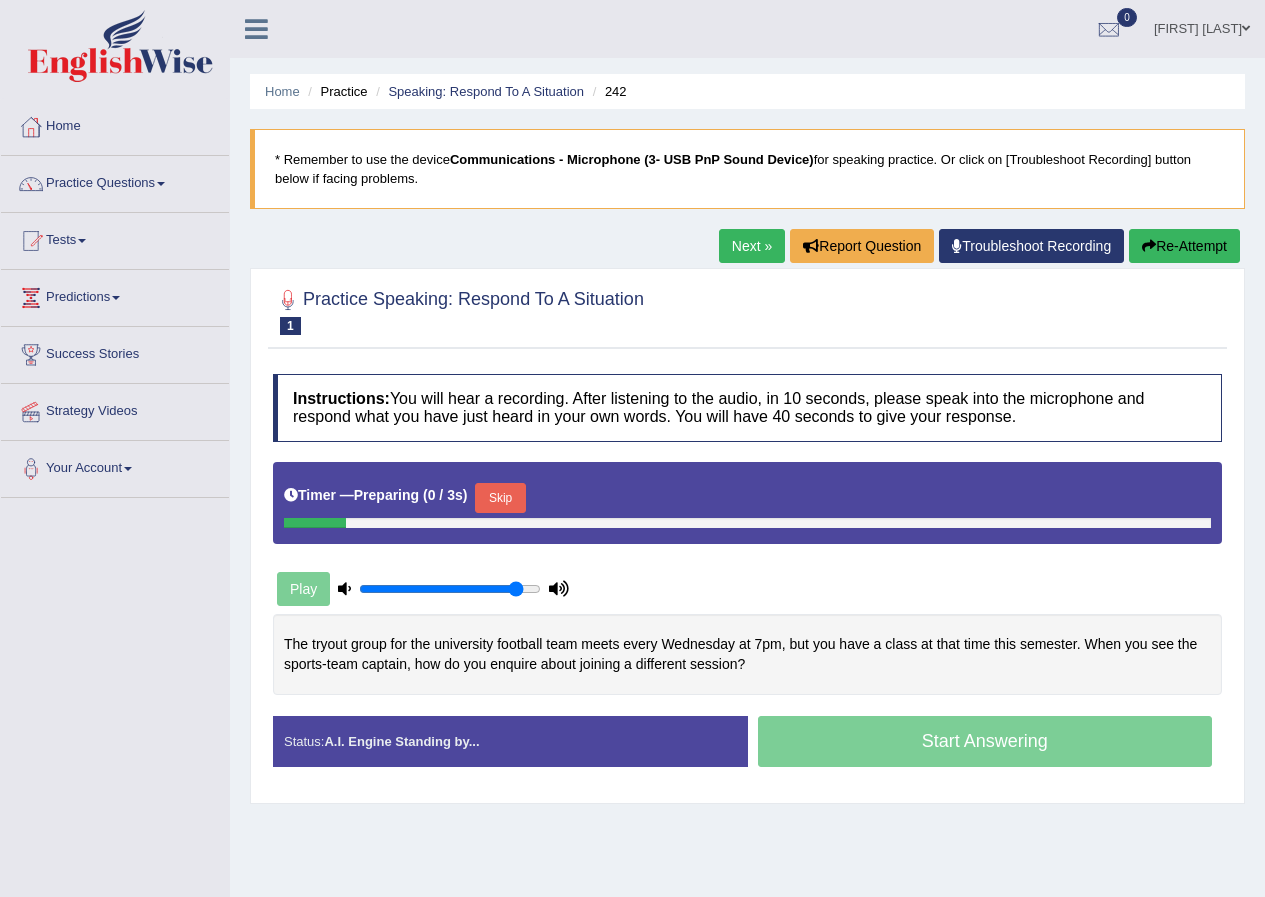 scroll, scrollTop: 0, scrollLeft: 0, axis: both 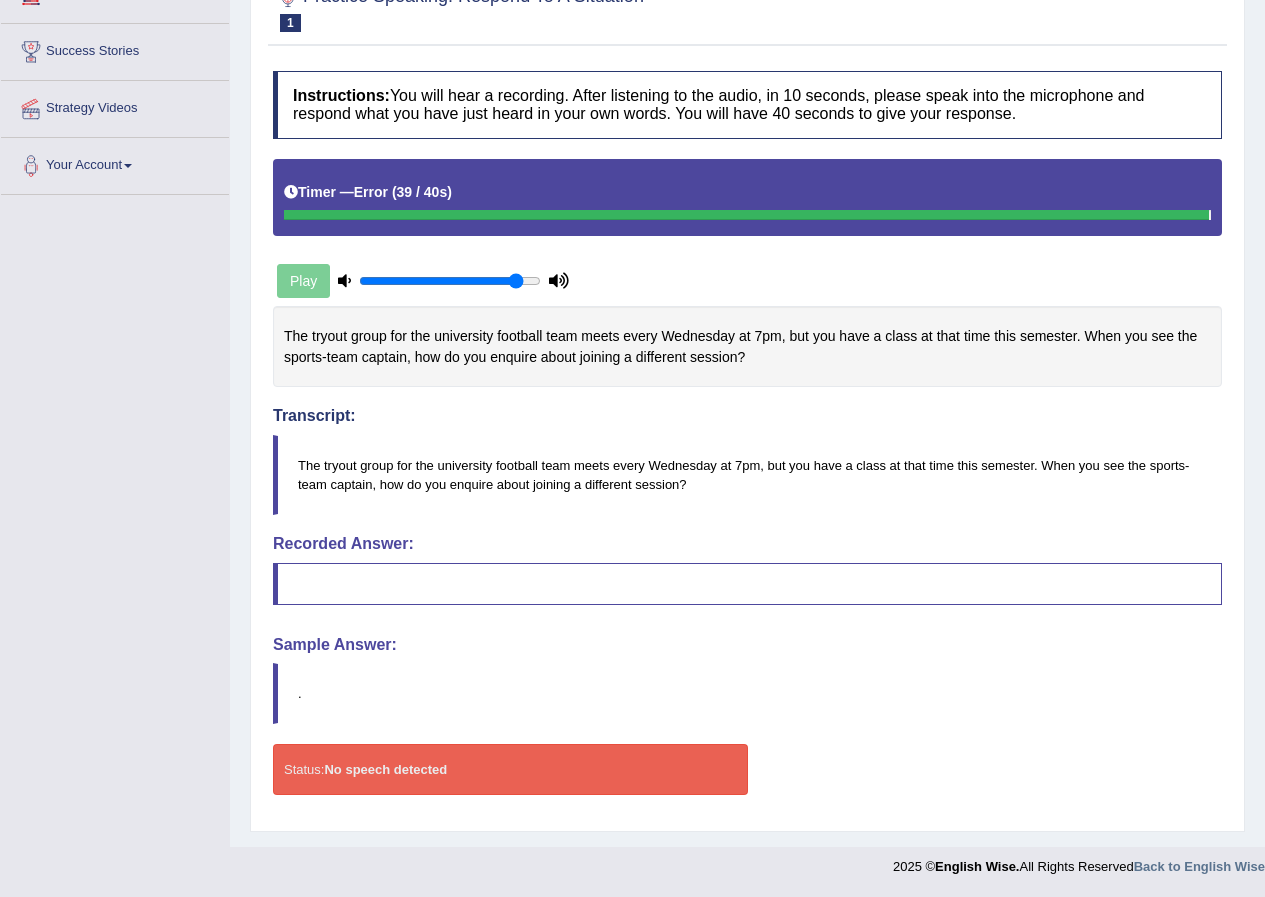 click on "Created with Highcharts 7.1.2 Too low Too high Time Pitch meter: 0 10 20 30 40" at bounding box center (505, 625) 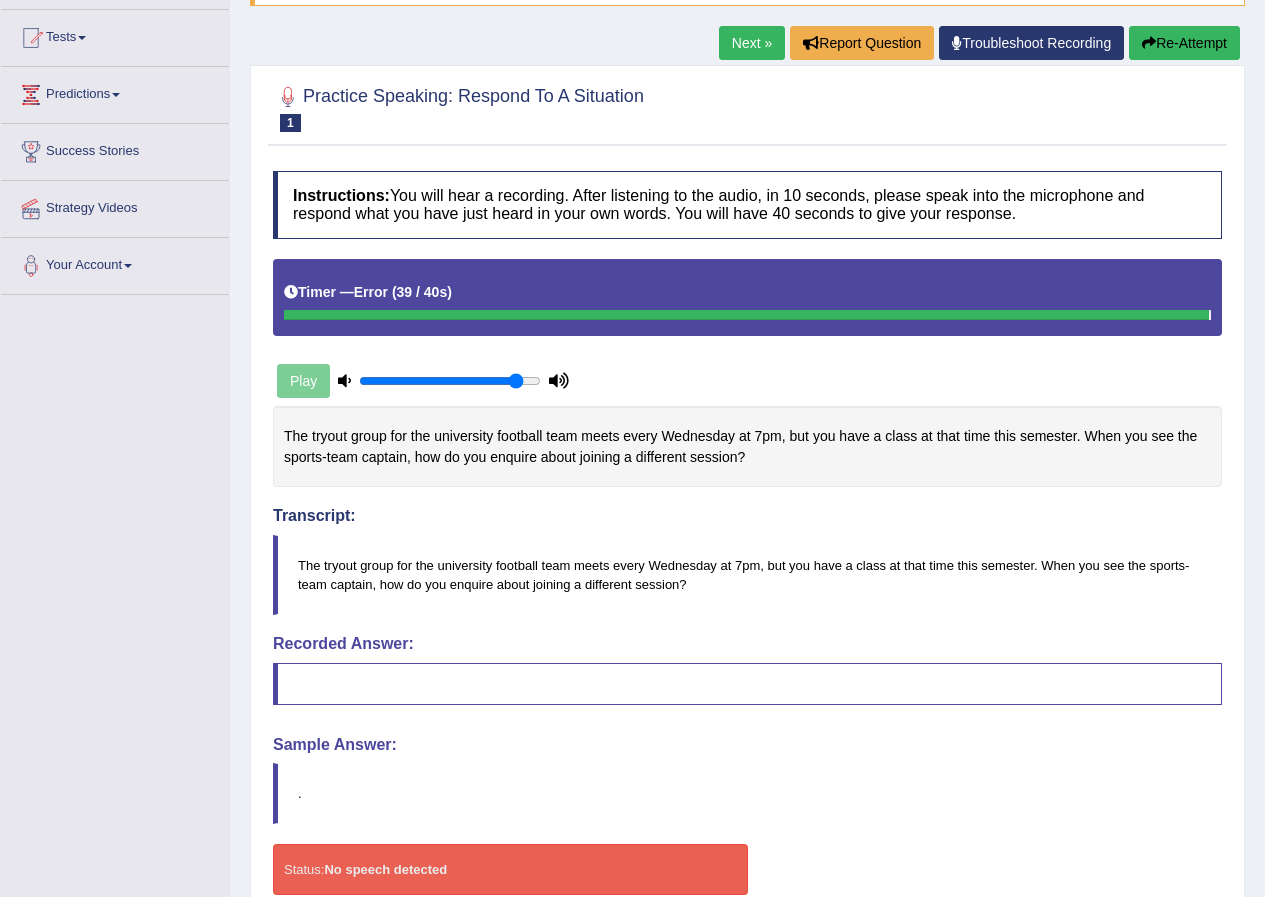 scroll, scrollTop: 0, scrollLeft: 0, axis: both 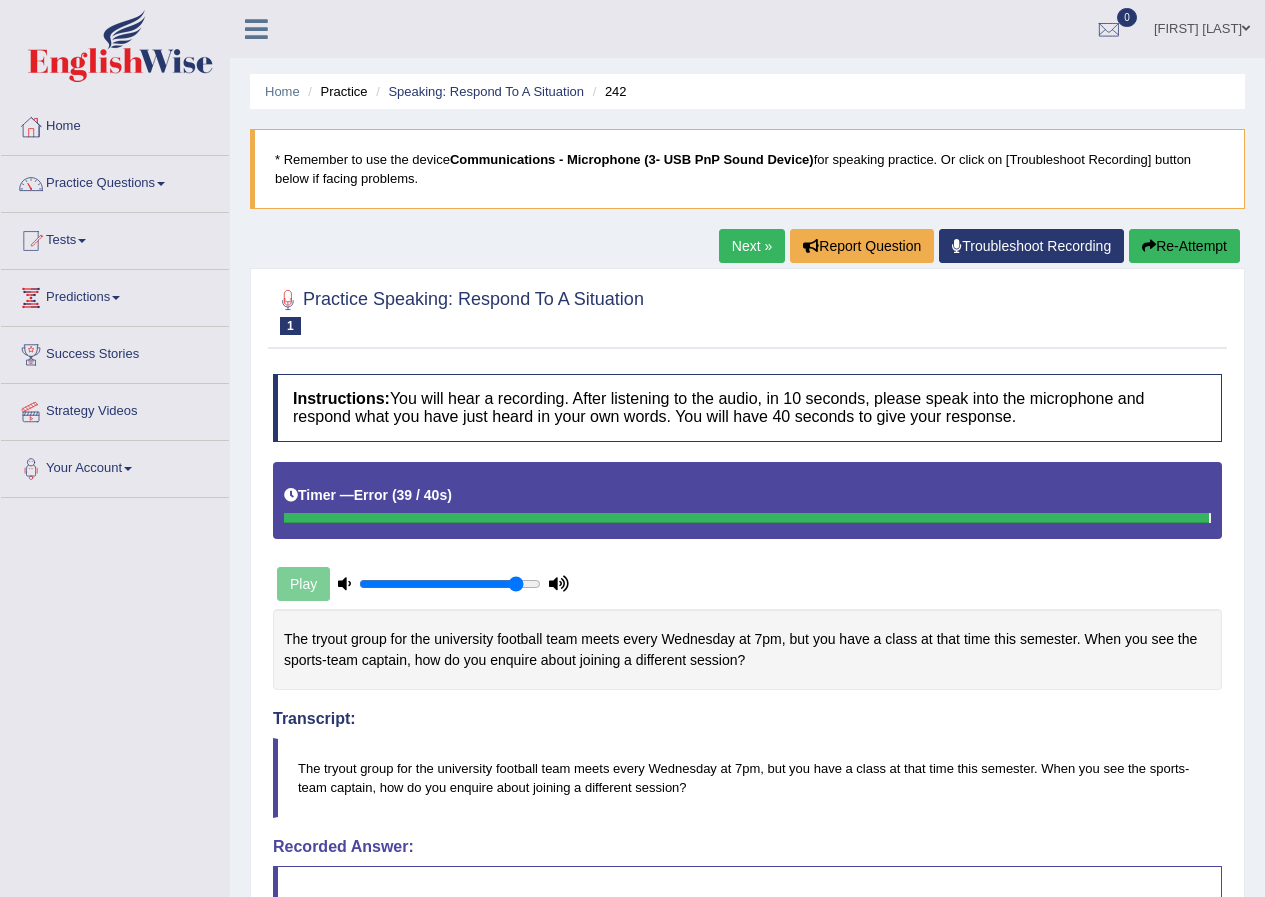 click on "Re-Attempt" at bounding box center [1184, 246] 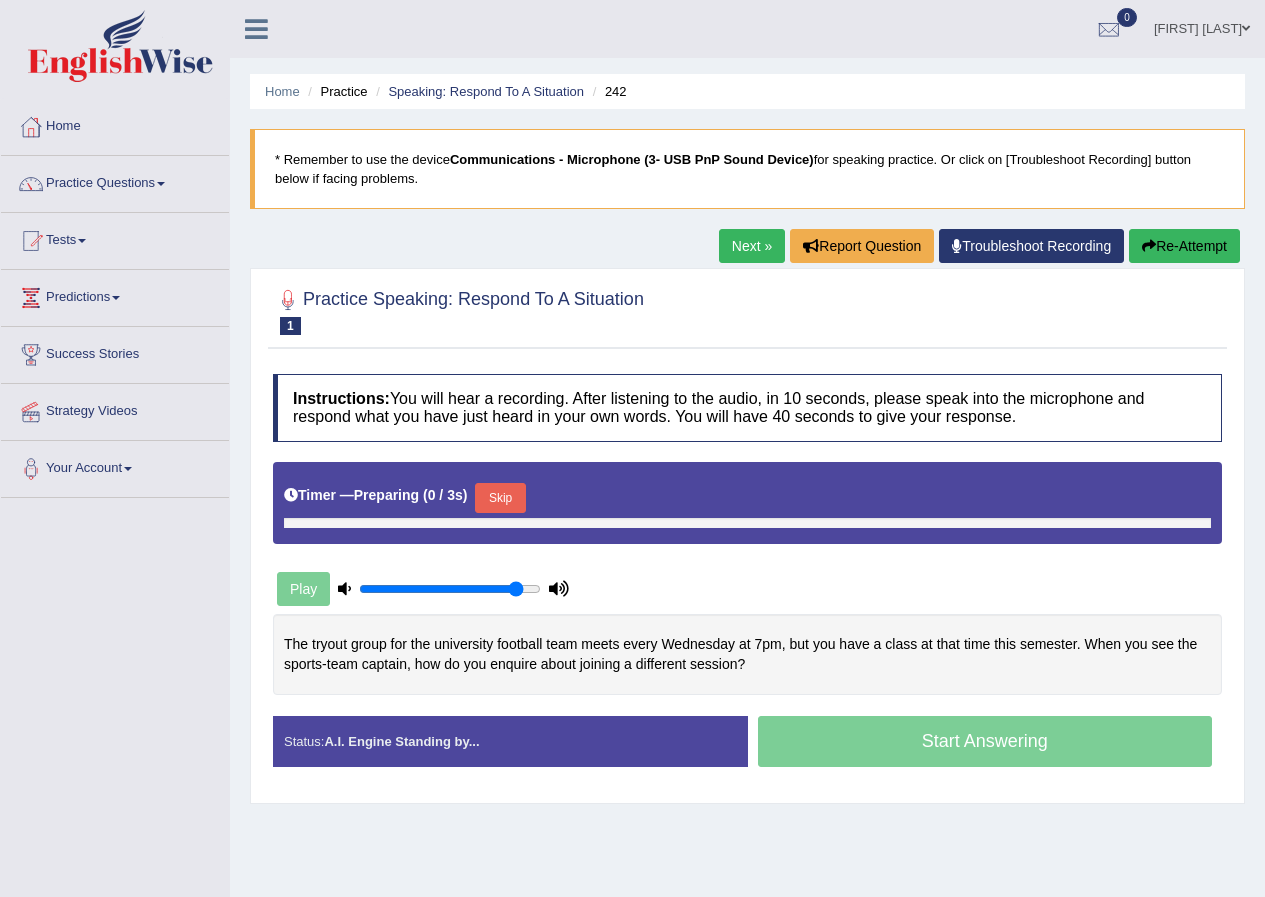 scroll, scrollTop: 0, scrollLeft: 0, axis: both 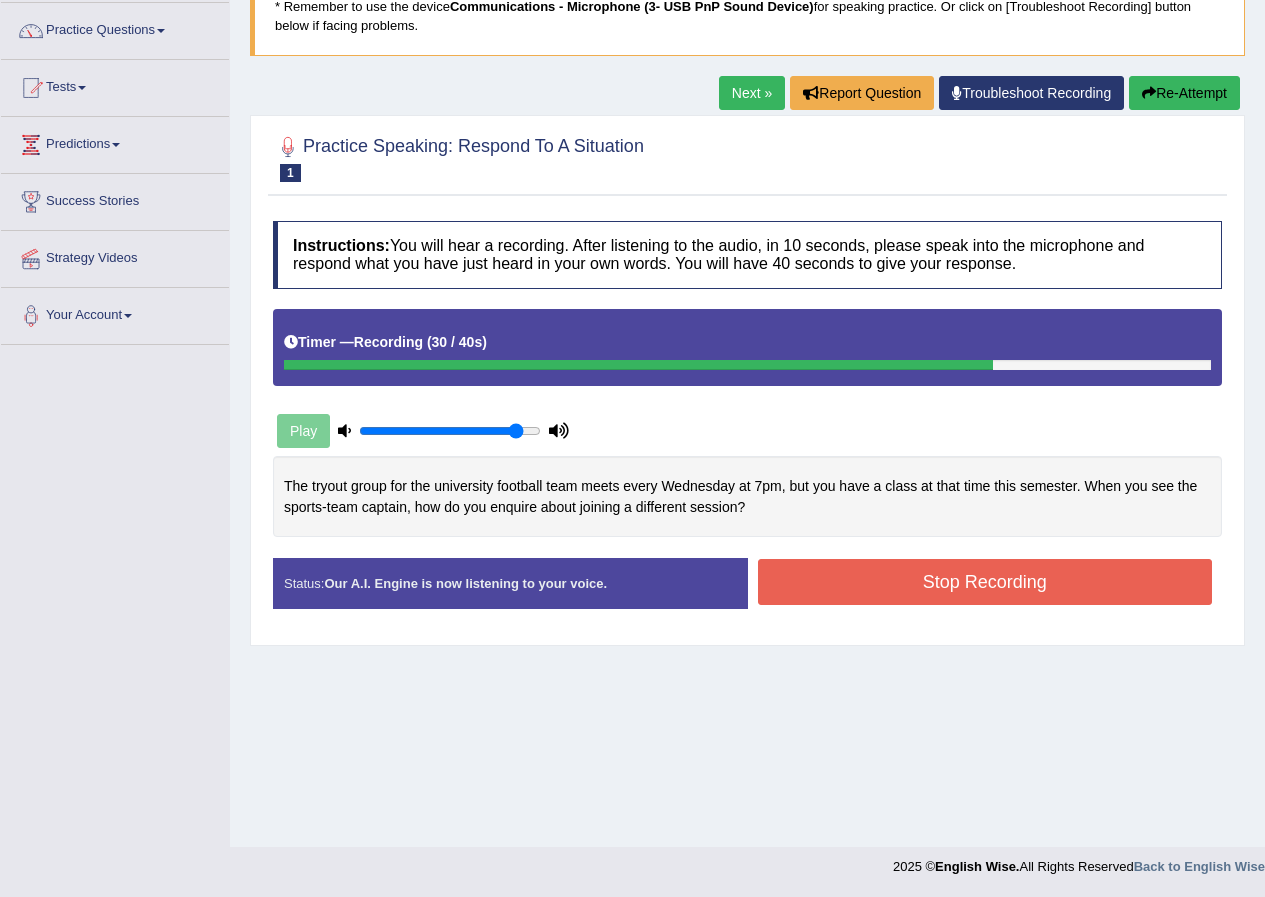 click on "Stop Recording" at bounding box center [985, 582] 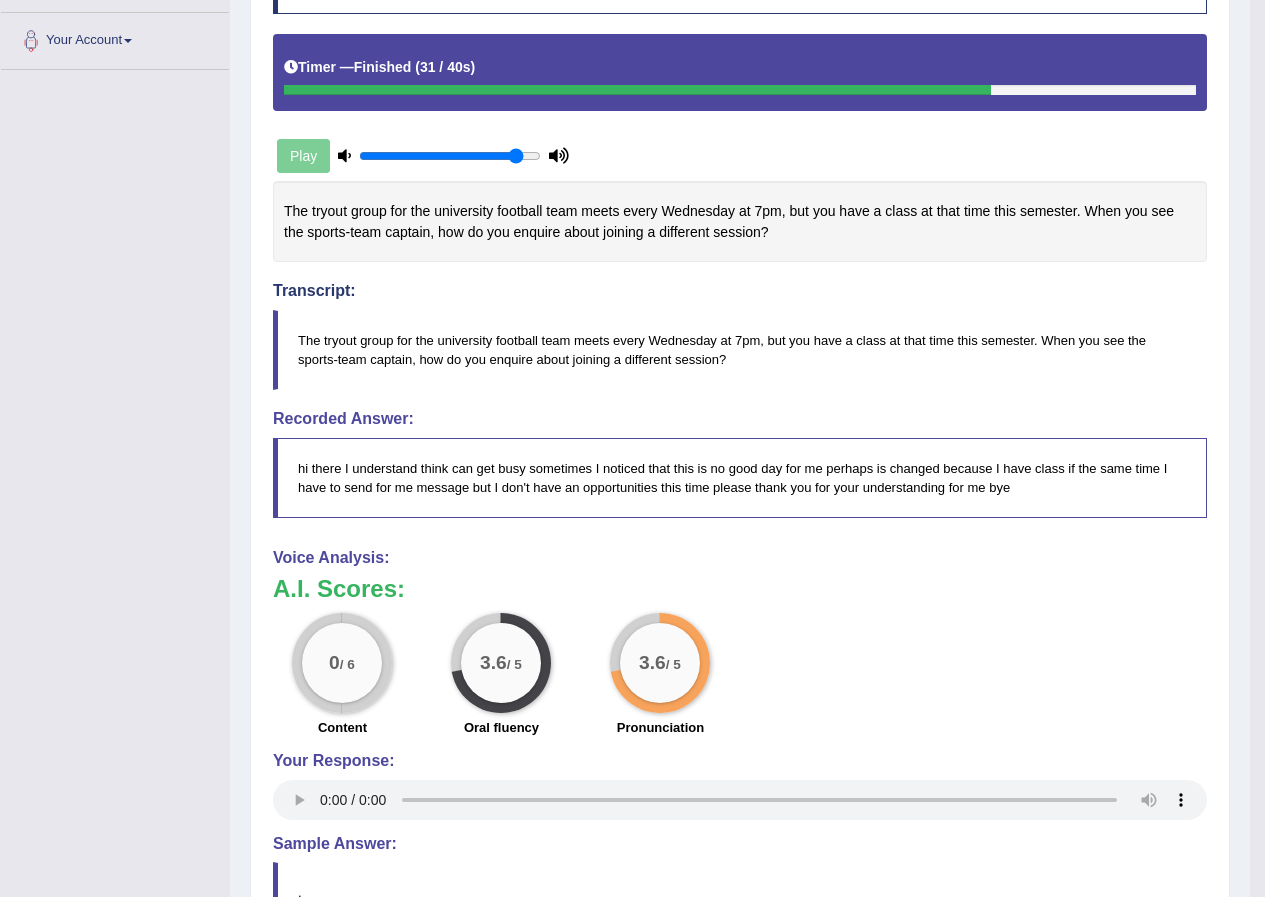 scroll, scrollTop: 228, scrollLeft: 0, axis: vertical 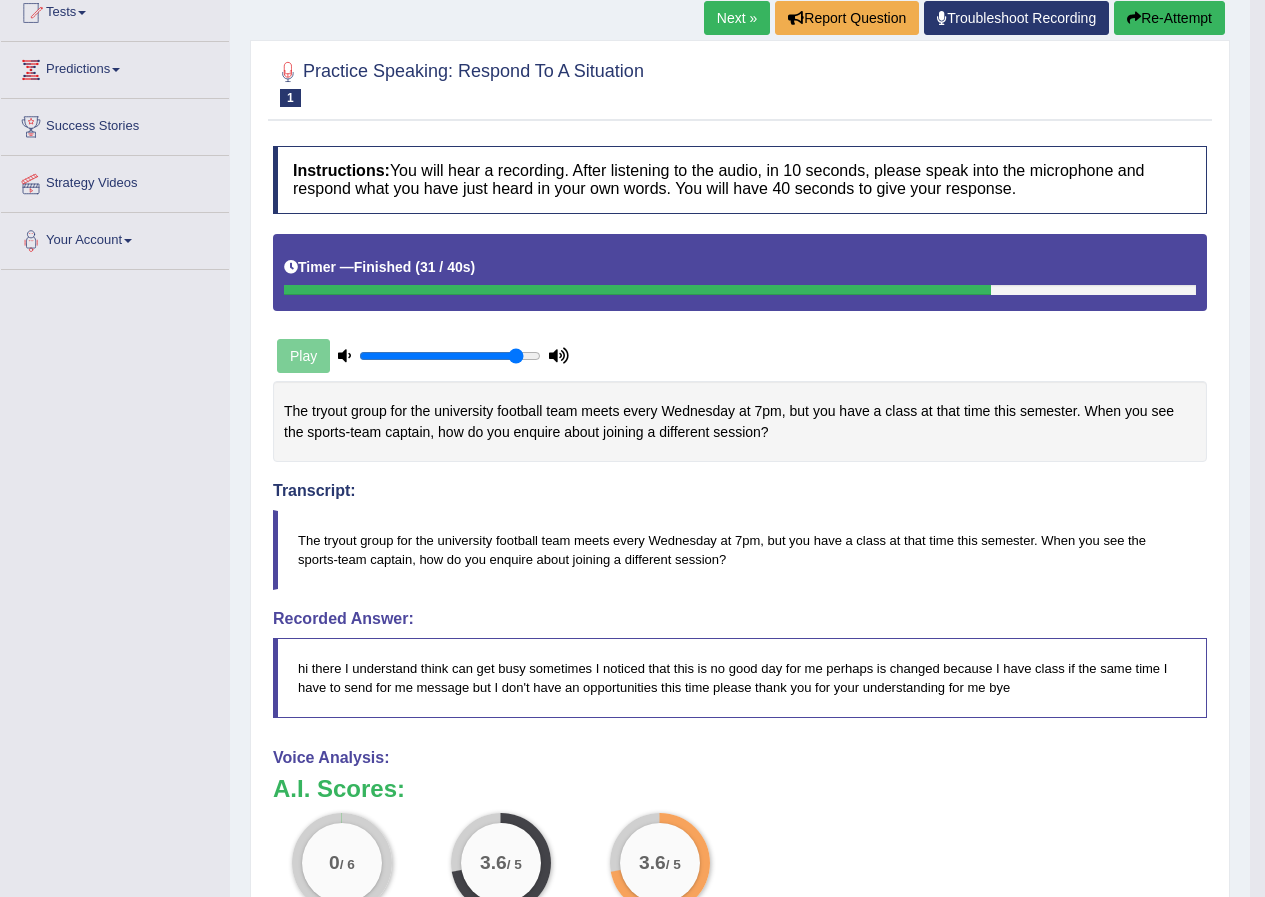 click on "Re-Attempt" at bounding box center (1169, 18) 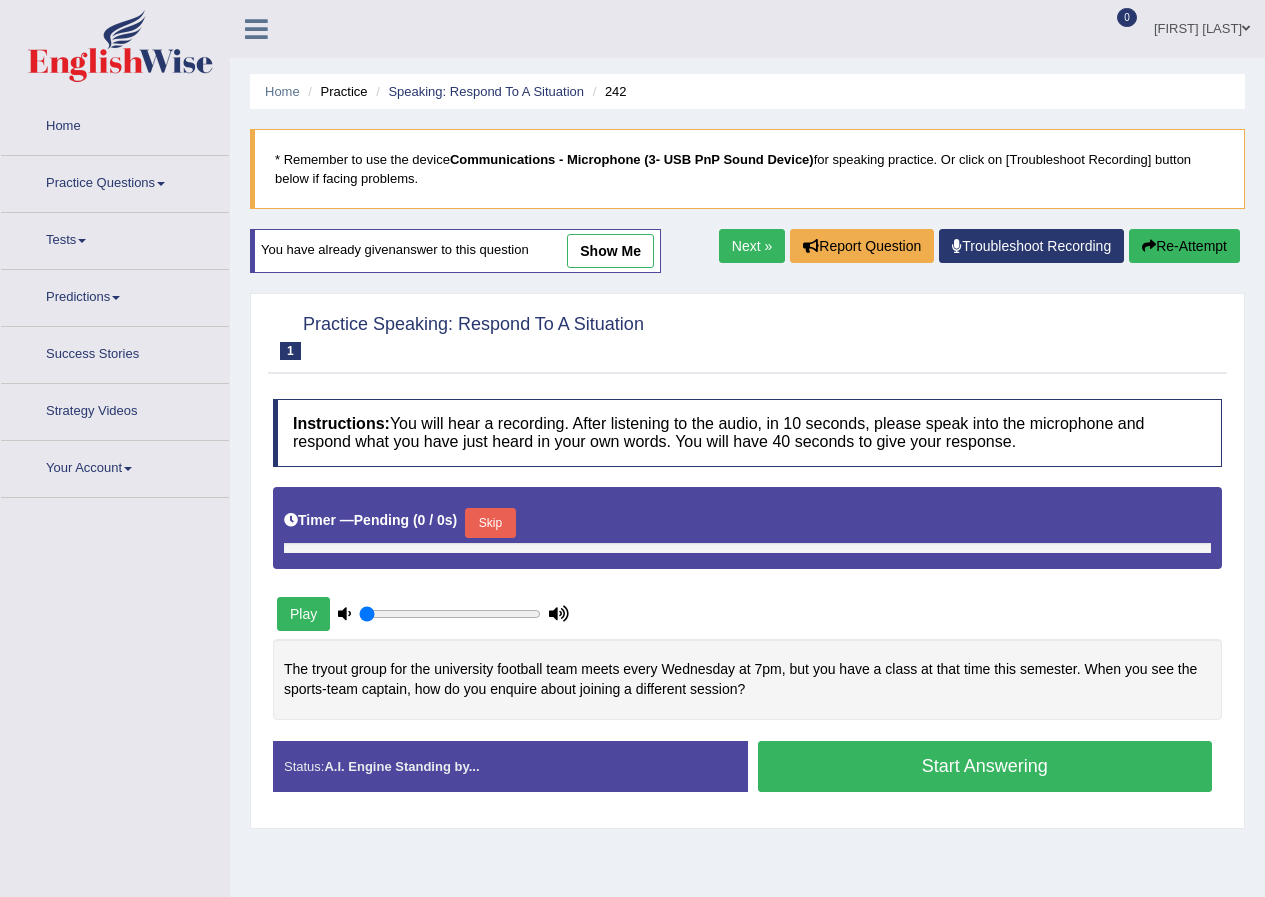 type on "0.9" 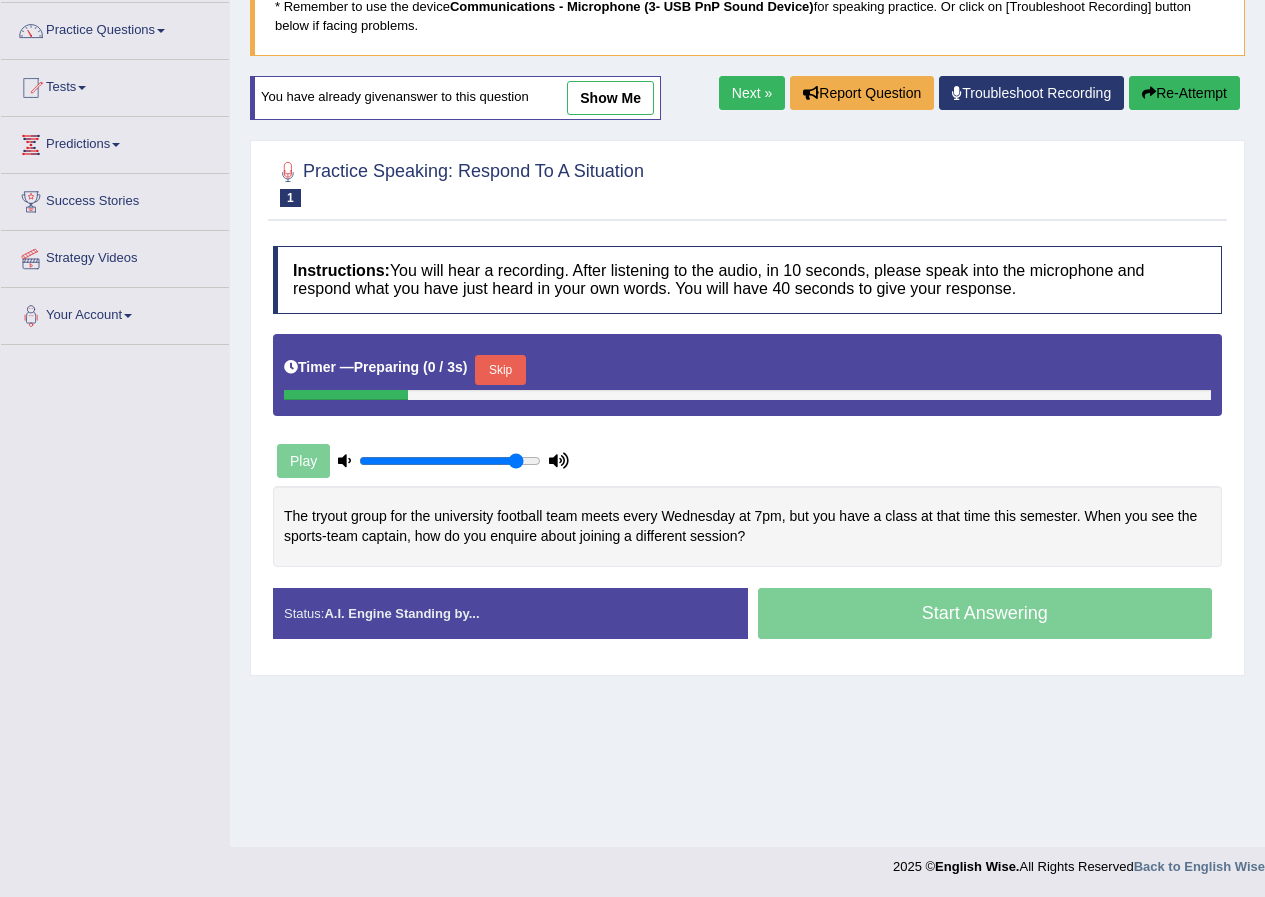 scroll, scrollTop: 153, scrollLeft: 0, axis: vertical 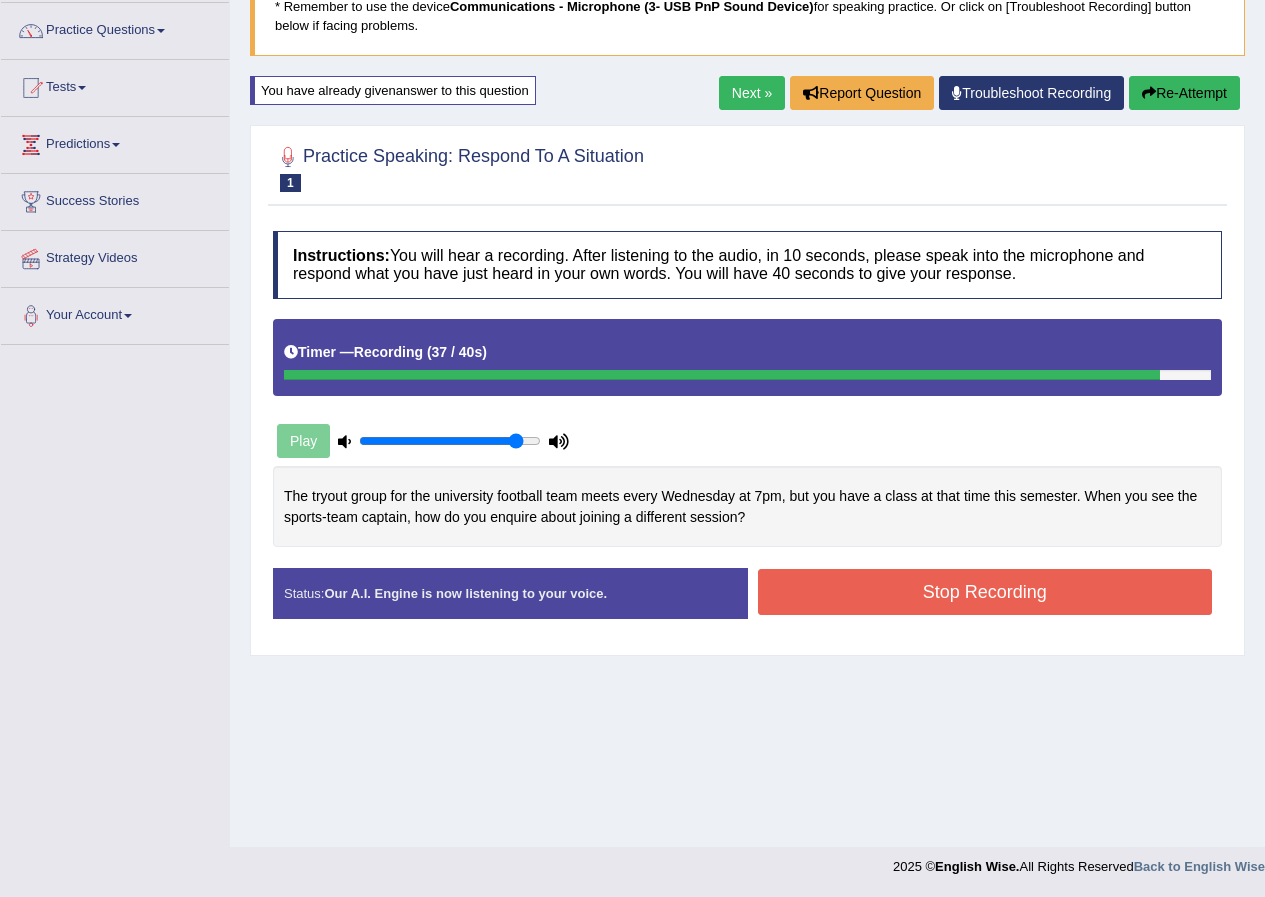 click on "Stop Recording" at bounding box center (985, 592) 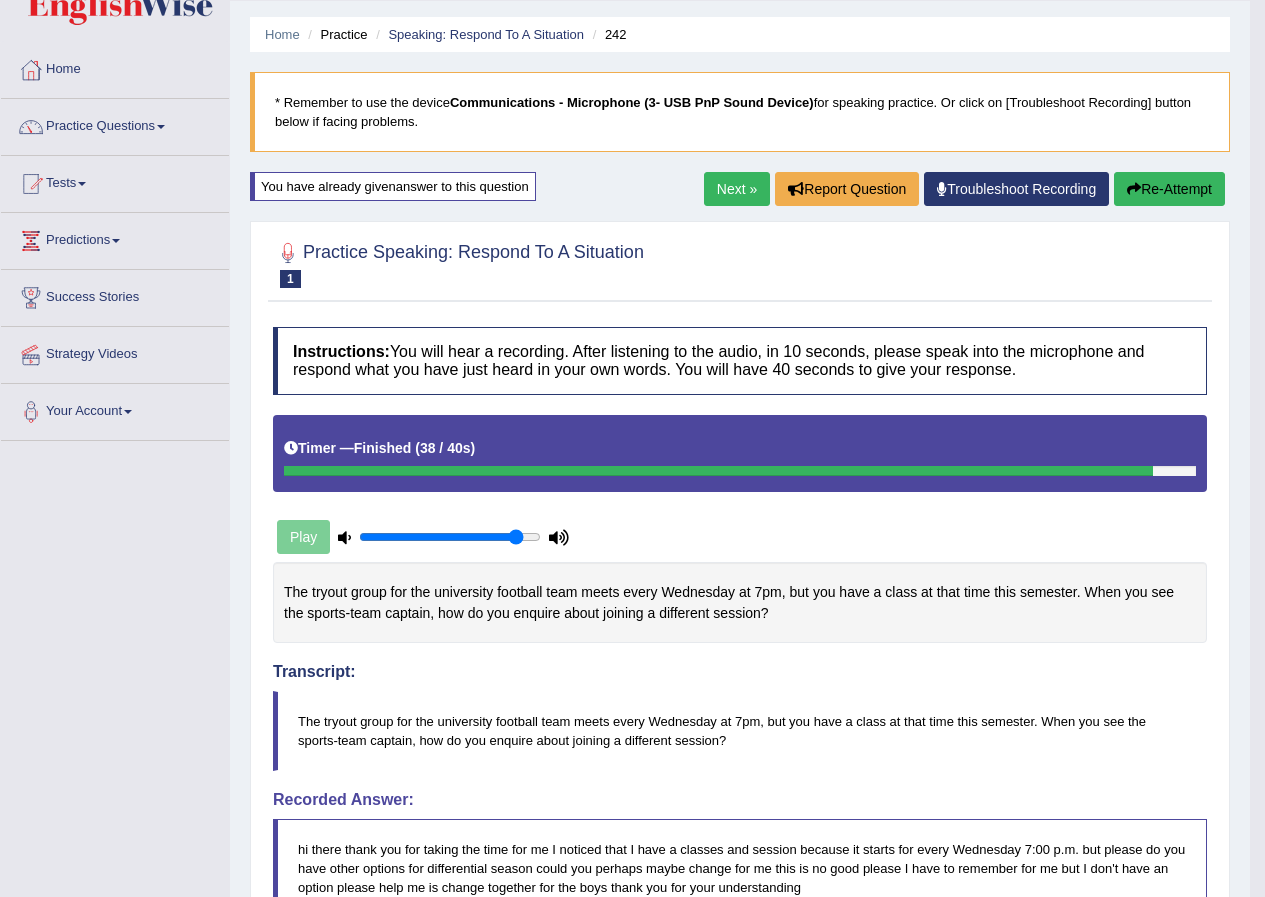 scroll, scrollTop: 0, scrollLeft: 0, axis: both 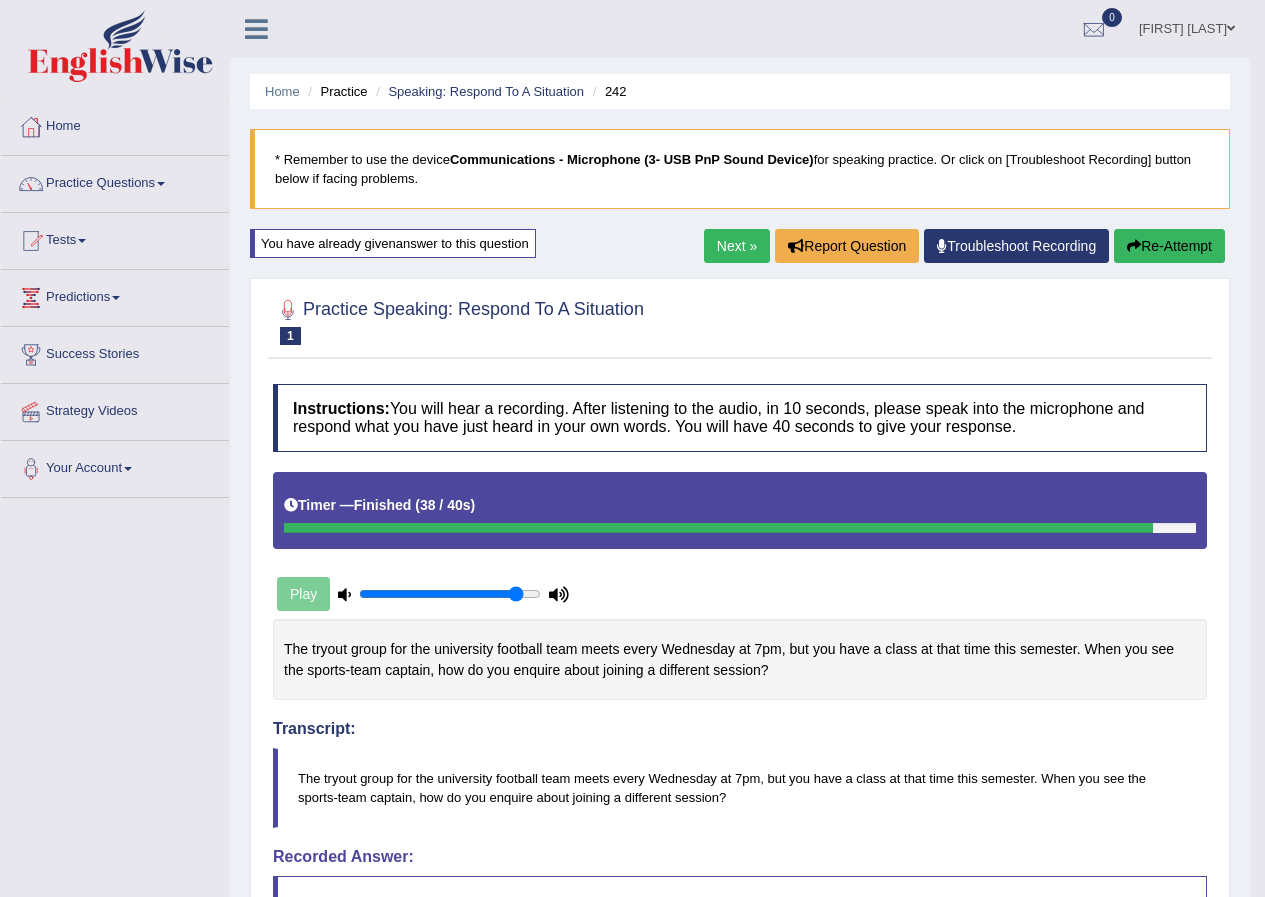 click on "Next »" at bounding box center [737, 246] 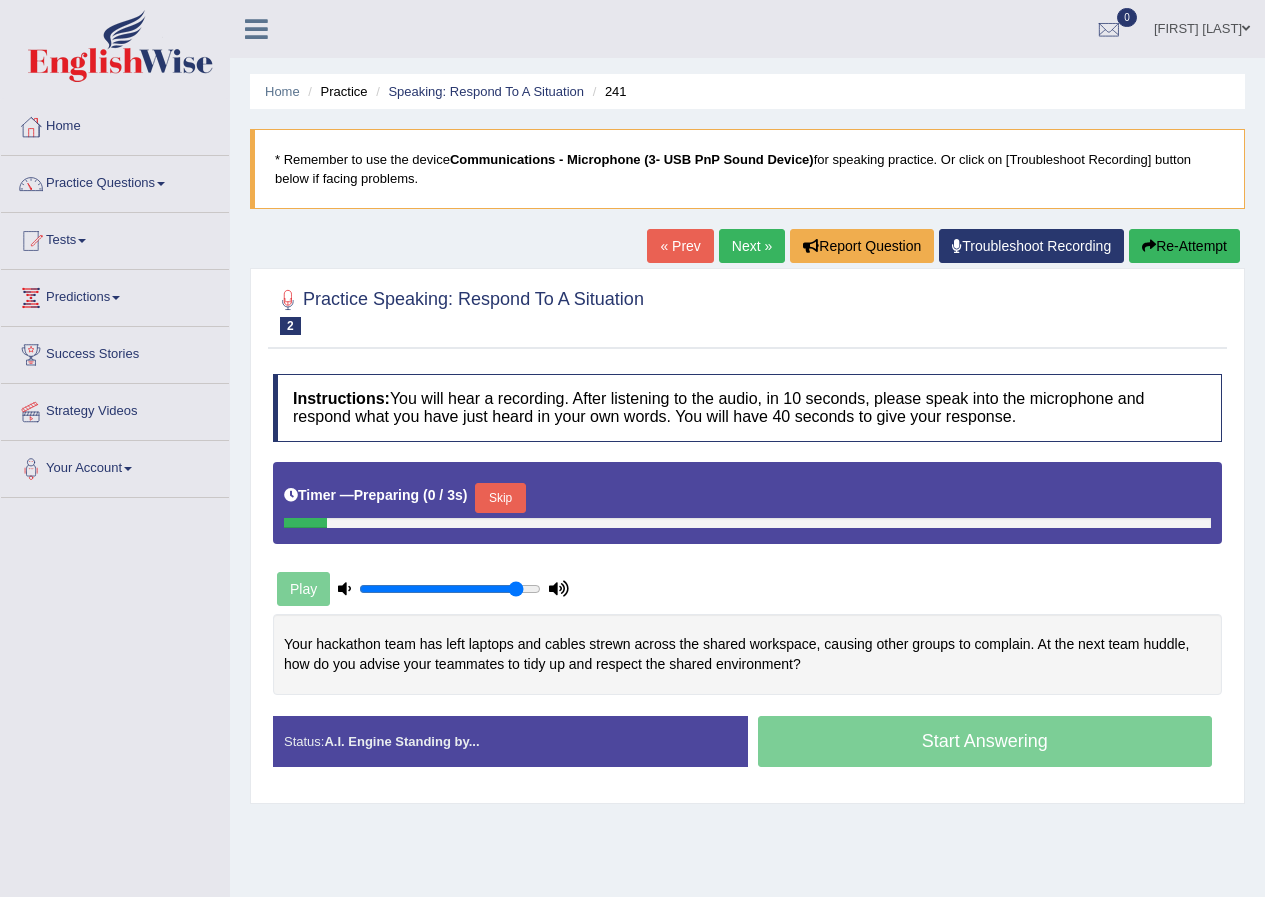 scroll, scrollTop: 0, scrollLeft: 0, axis: both 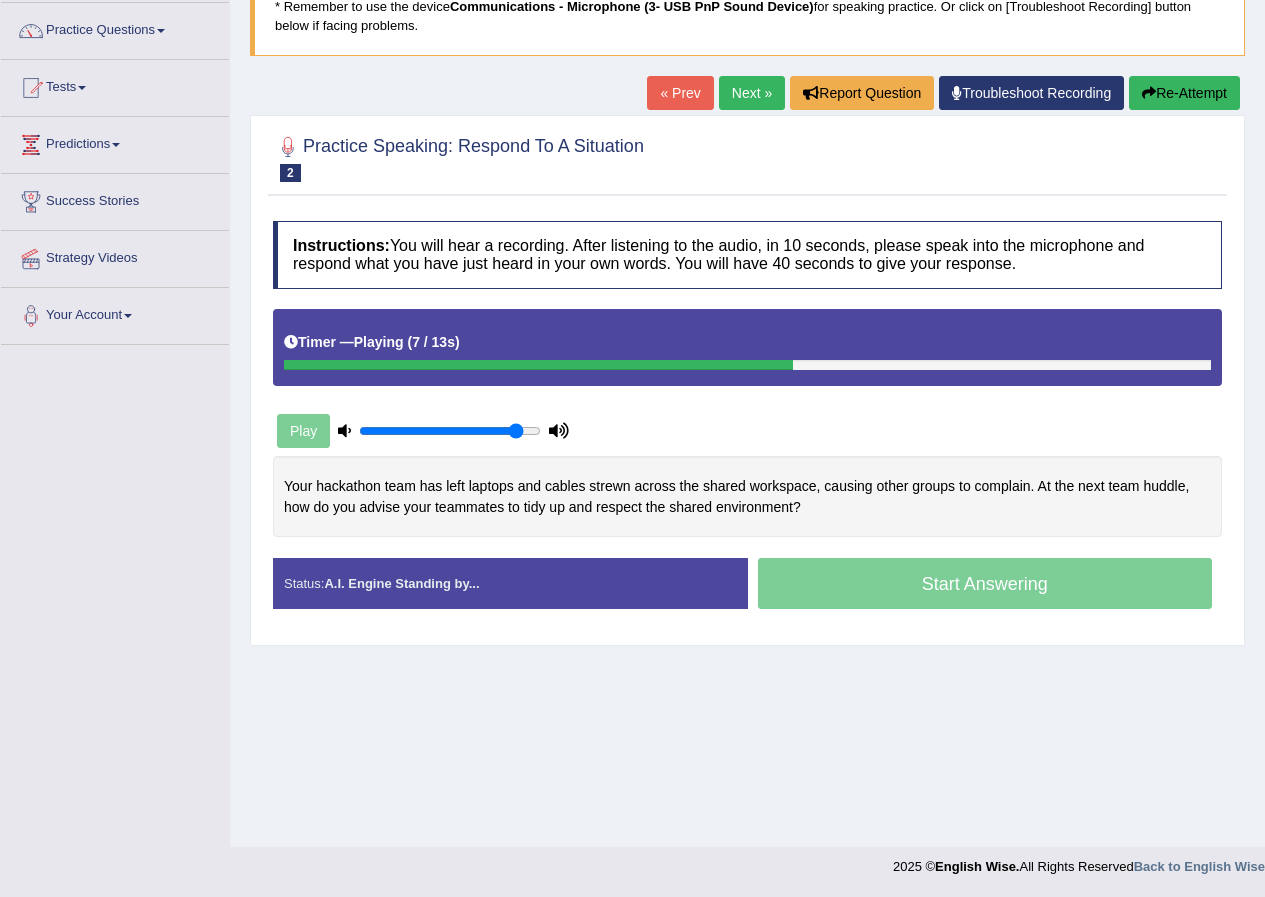 click on "Home
Practice
Speaking: Respond To A Situation
241
* Remember to use the device  Communications - Microphone (3- USB PnP Sound Device)  for speaking practice. Or click on [Troubleshoot Recording] button below if facing problems.
« Prev Next »  Report Question  Troubleshoot Recording  Re-Attempt
Practice Speaking: Respond To A Situation
2
241
Instructions:  You will hear a recording. After listening to the audio, in 10 seconds, please speak into the microphone and respond what you have just heard in your own words. You will have 40 seconds to give your response.
Timer —  Playing   ( 7 / 13s ) Skip Play Transcript: Recorded Answer: Created with Highcharts 7.1.2 Too low Too high Time Pitch meter: 0 10 20 30 40 Created with Highcharts 7.1.2 Great Too slow Too fast Time Speech pace meter: 0 10 20 30 40 . Status:" at bounding box center [747, 347] 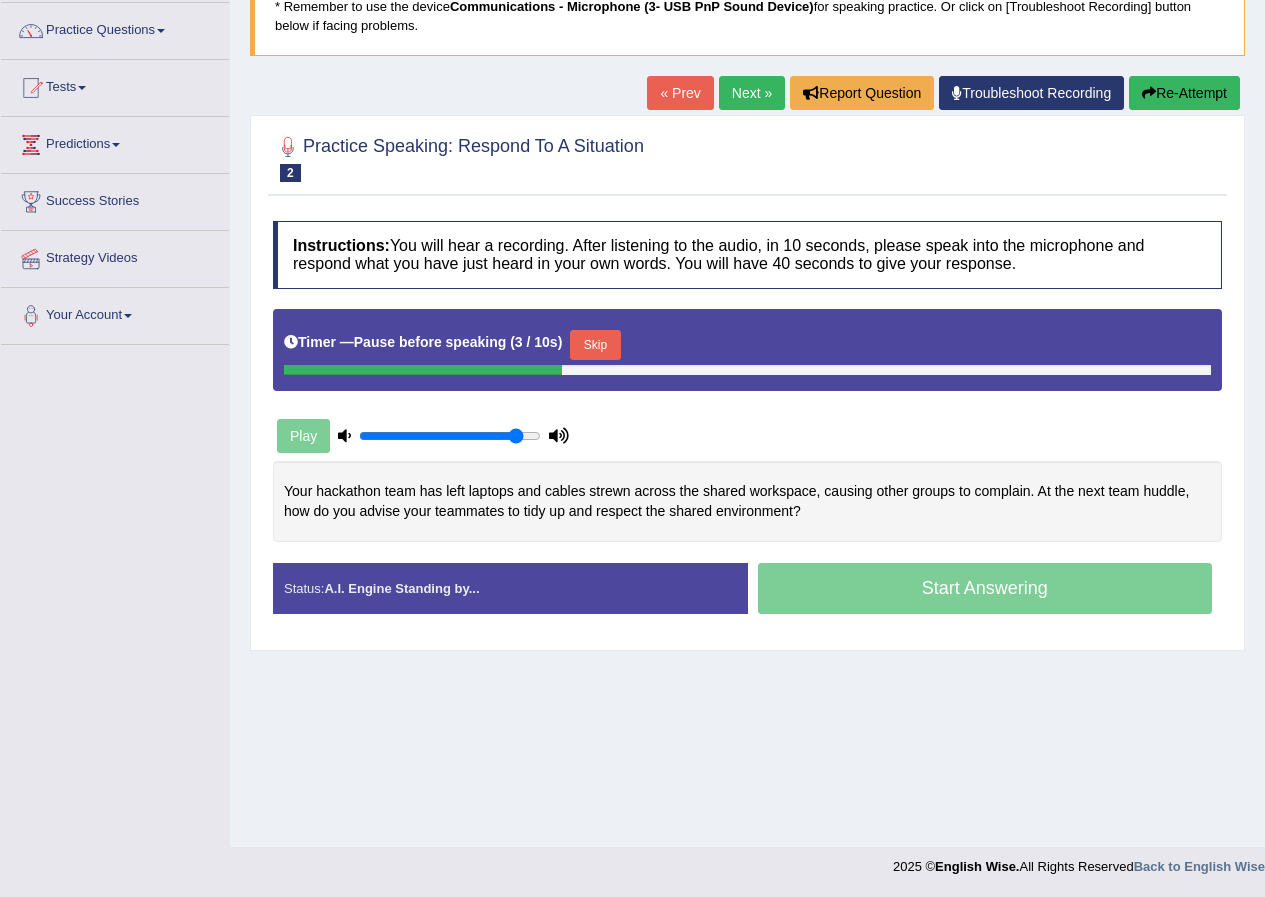 click on "Skip" at bounding box center (595, 345) 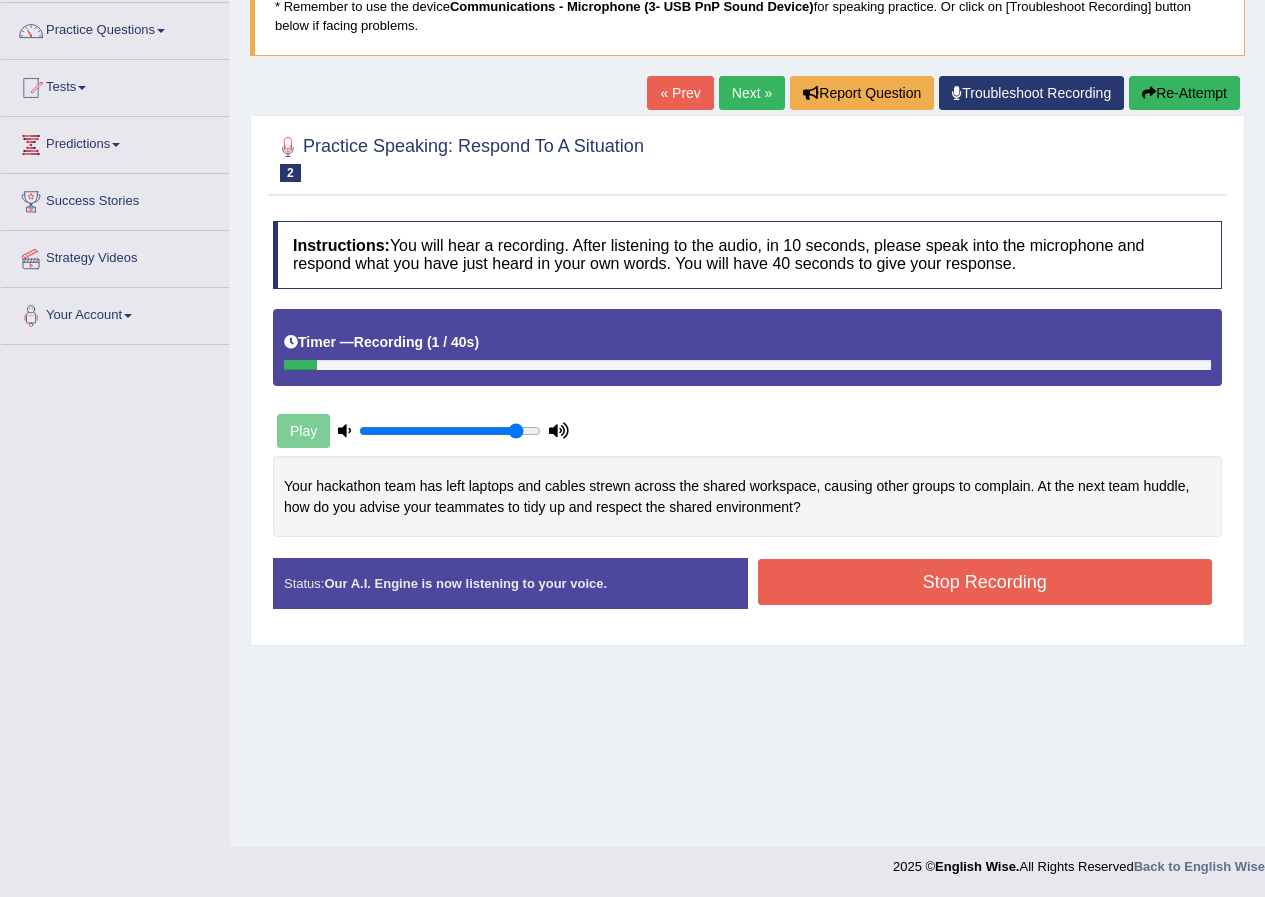 click on "Stop Recording" at bounding box center (985, 582) 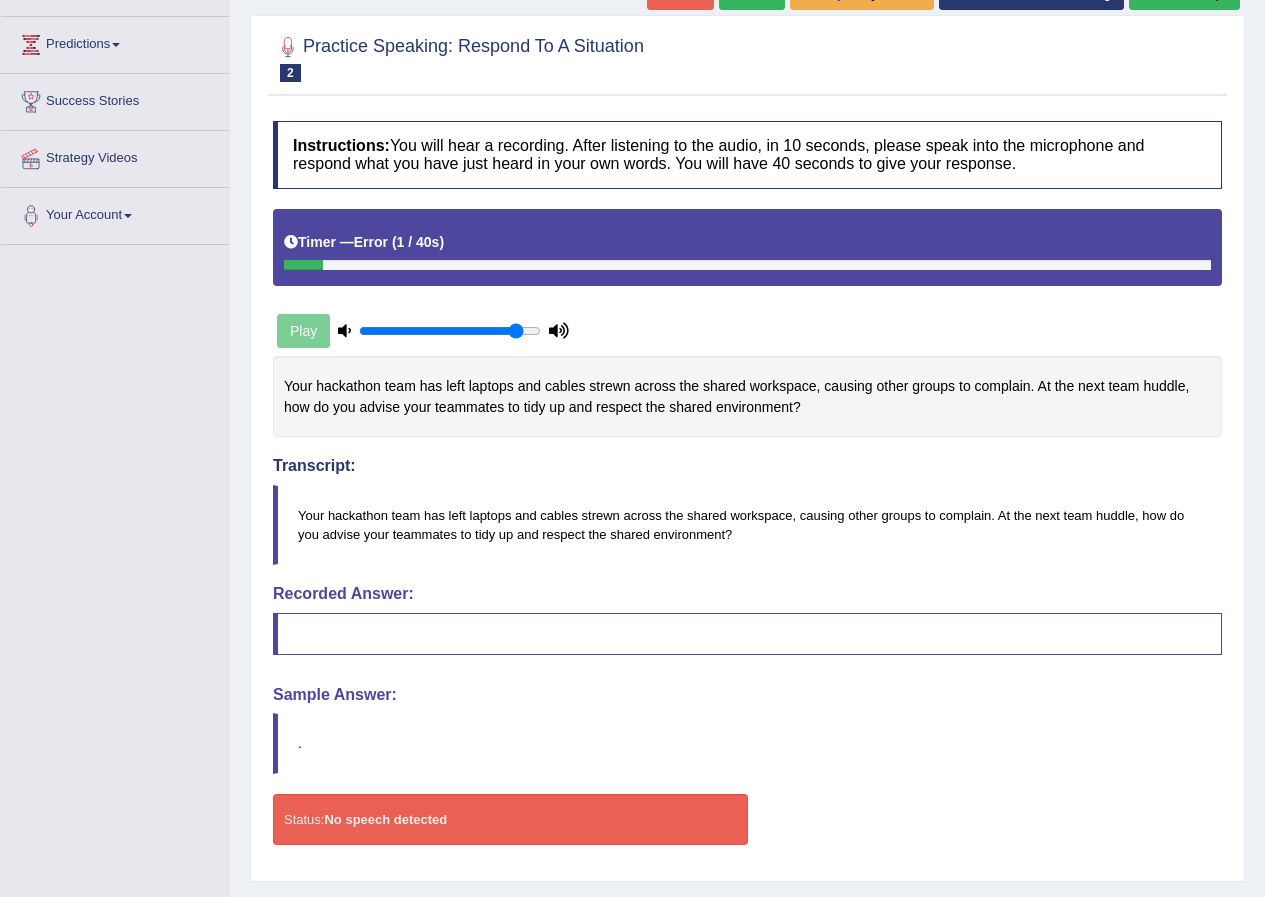 scroll, scrollTop: 303, scrollLeft: 0, axis: vertical 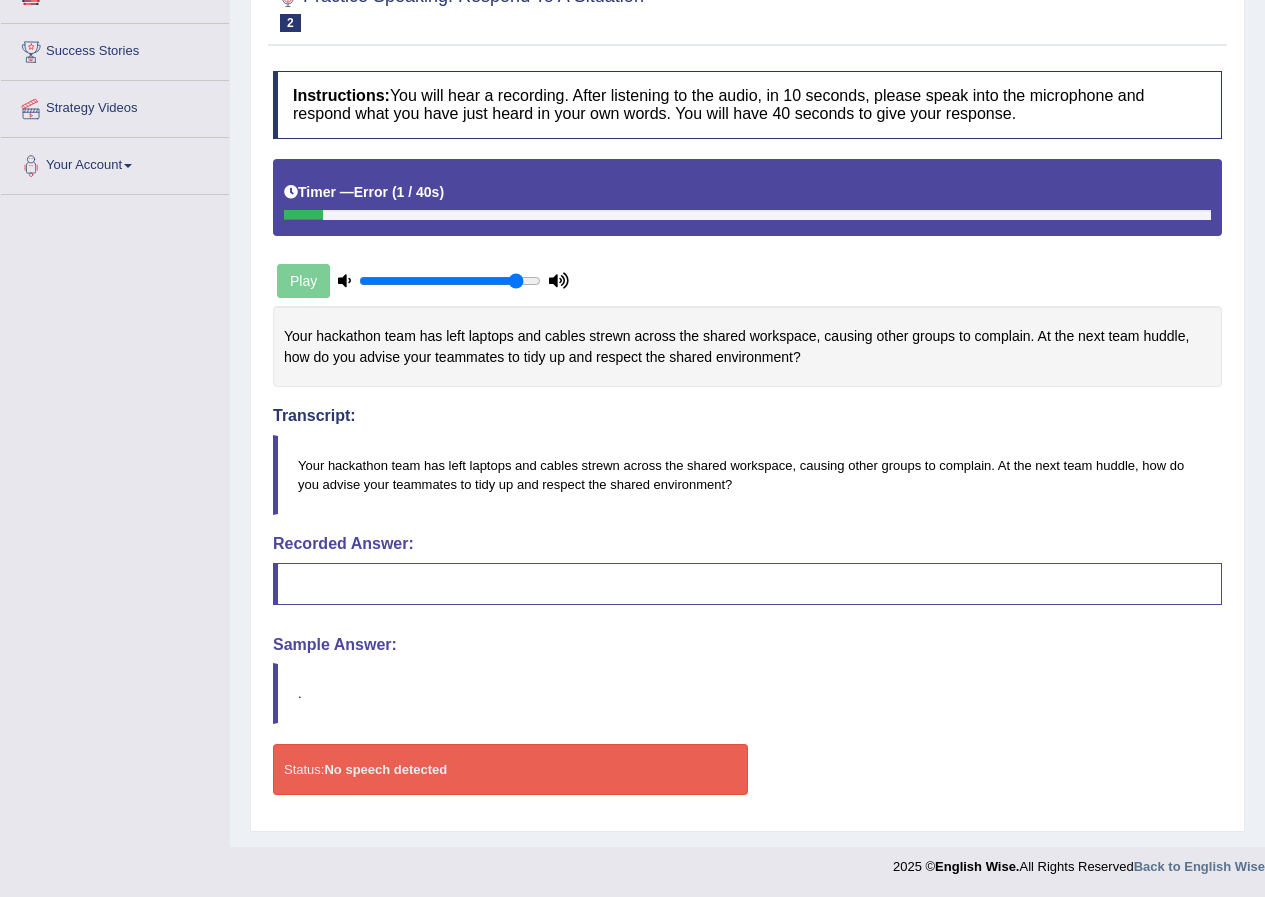 drag, startPoint x: 295, startPoint y: 460, endPoint x: 716, endPoint y: 466, distance: 421.04276 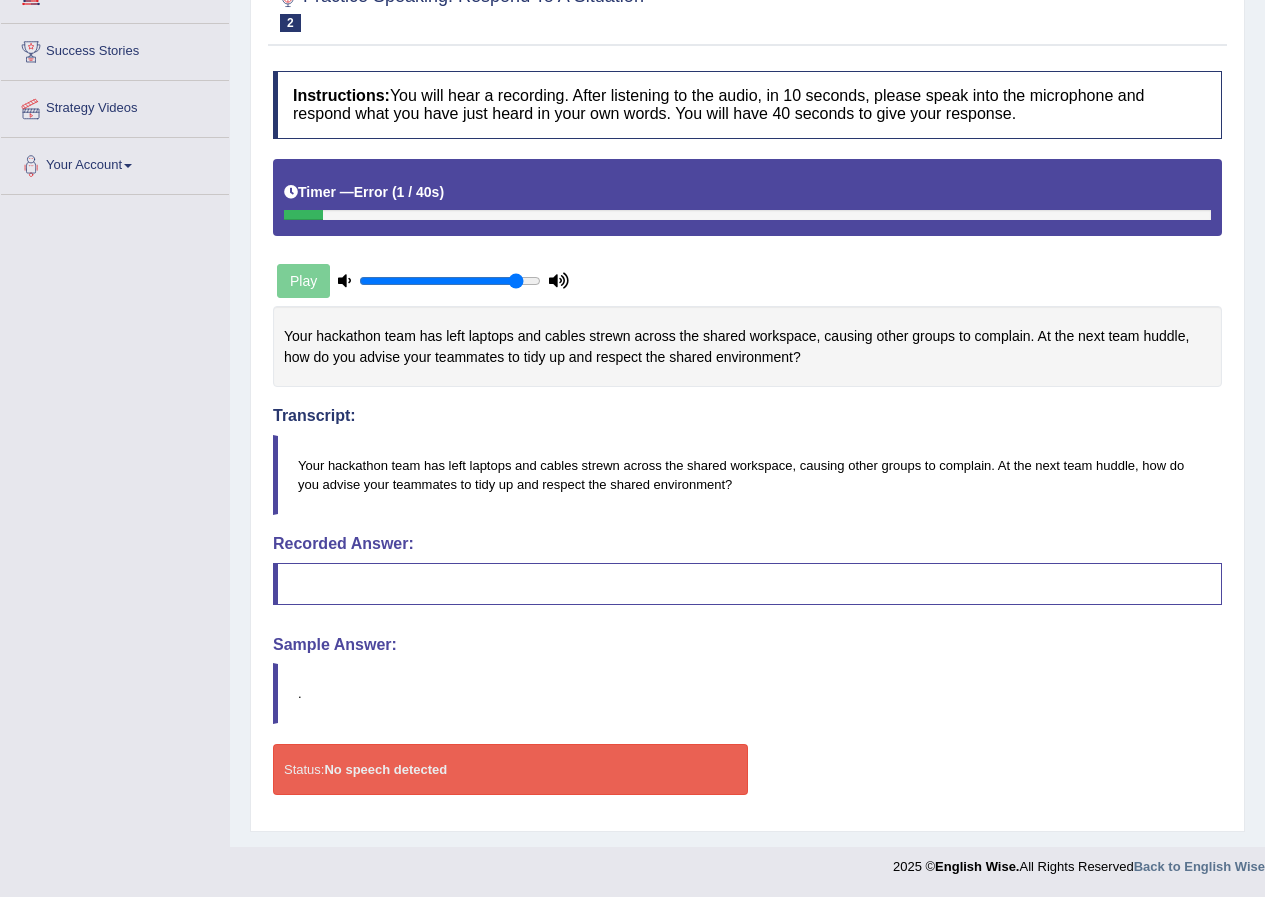 drag, startPoint x: 279, startPoint y: 325, endPoint x: 651, endPoint y: 371, distance: 374.83328 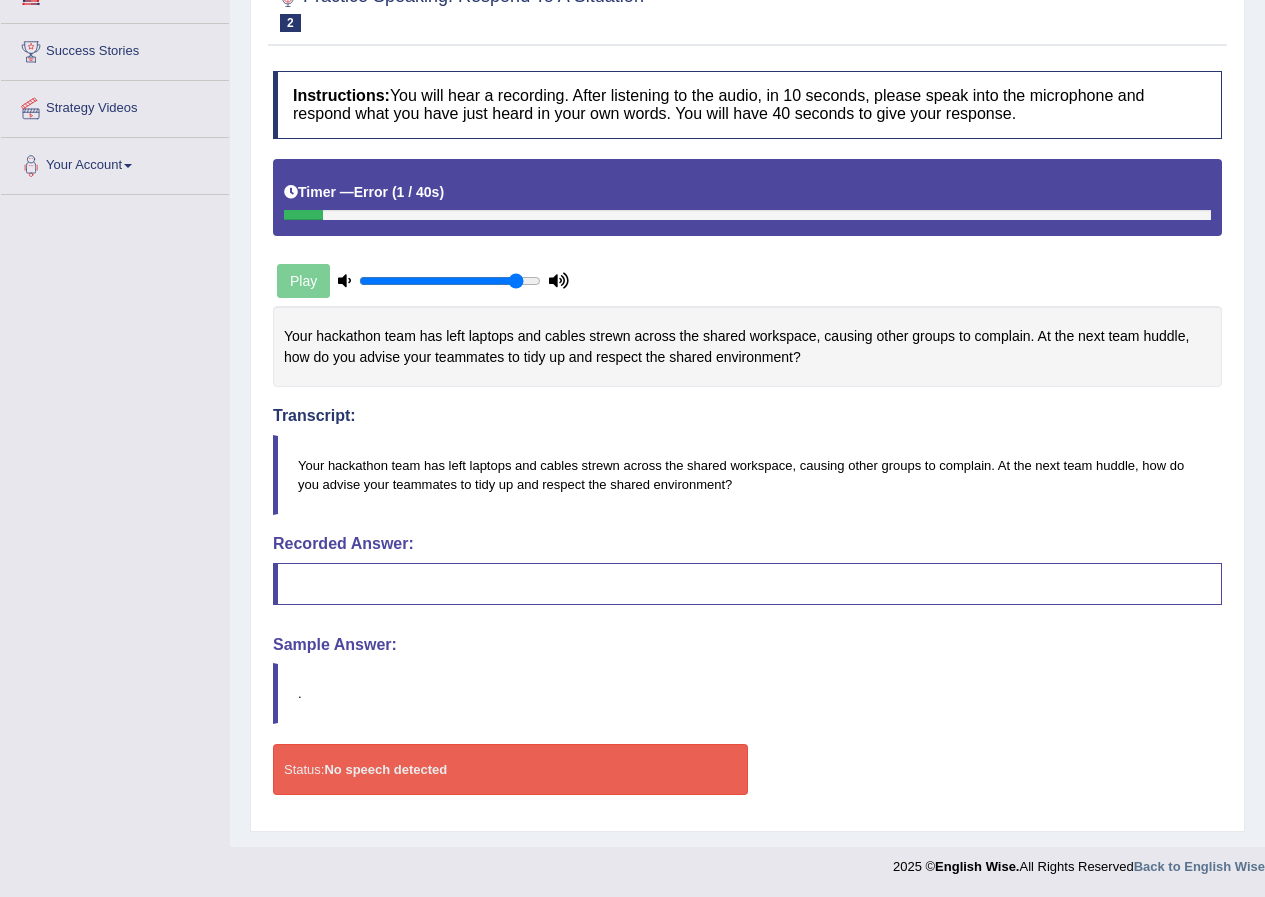 scroll, scrollTop: 3, scrollLeft: 0, axis: vertical 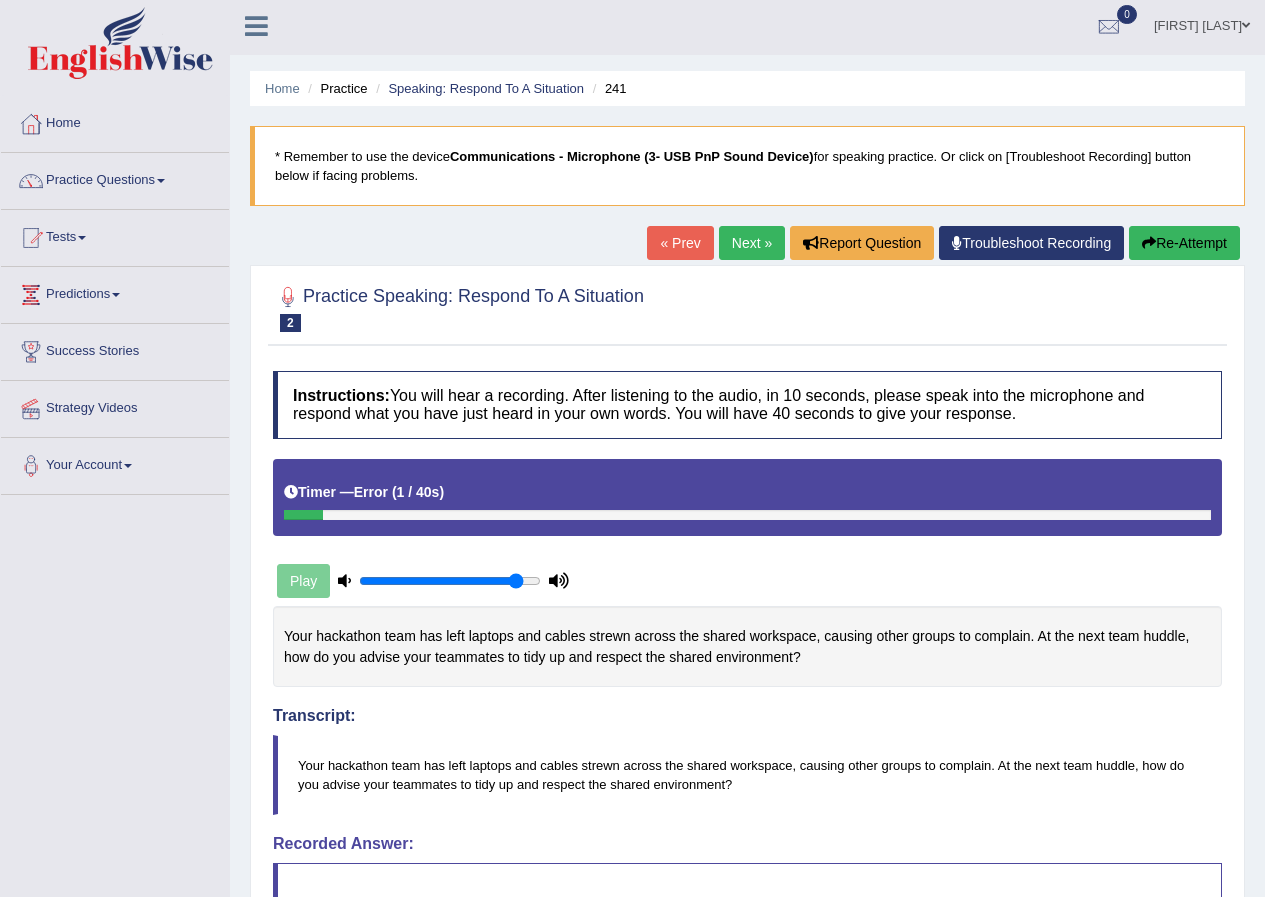 click on "Re-Attempt" at bounding box center [1184, 243] 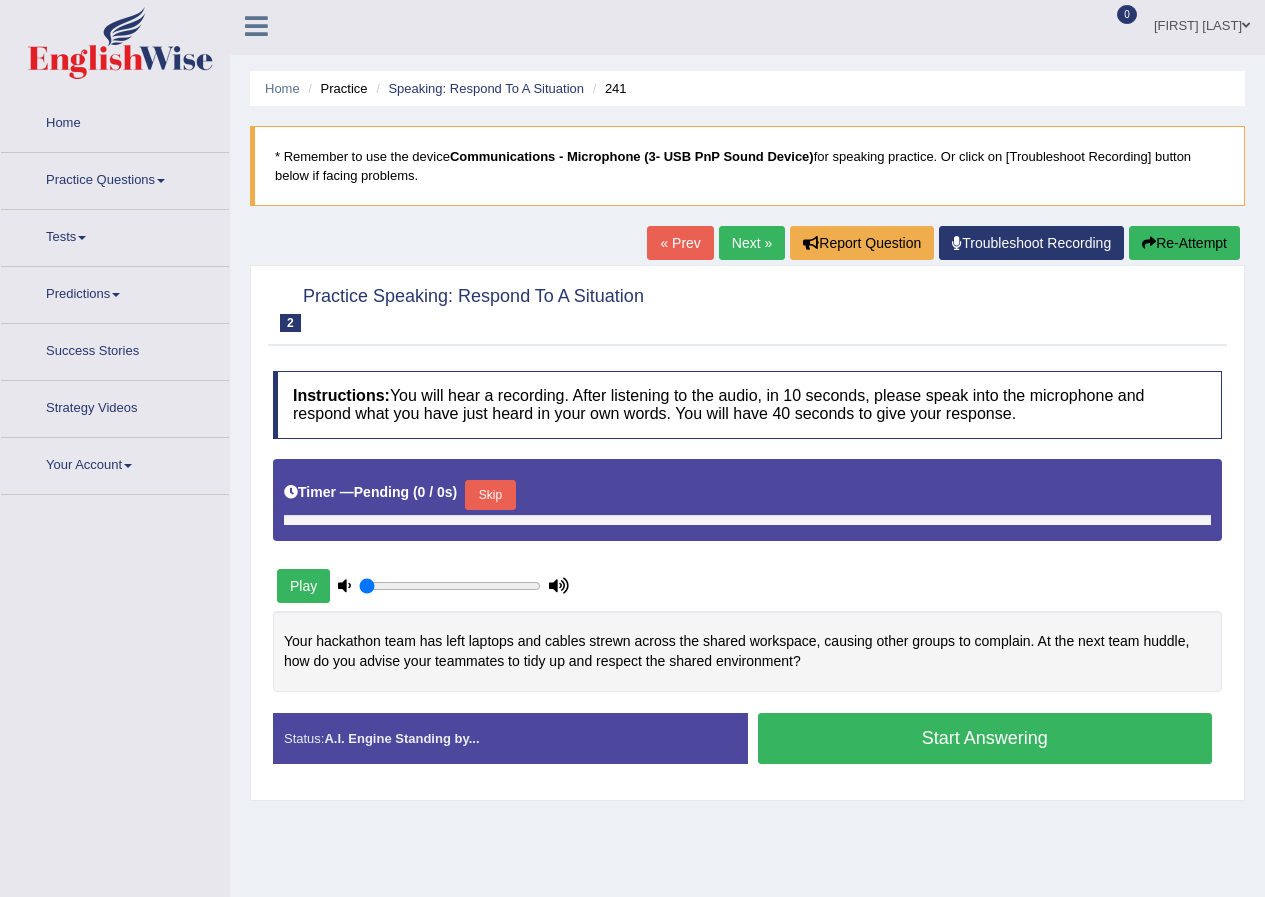 type on "0.9" 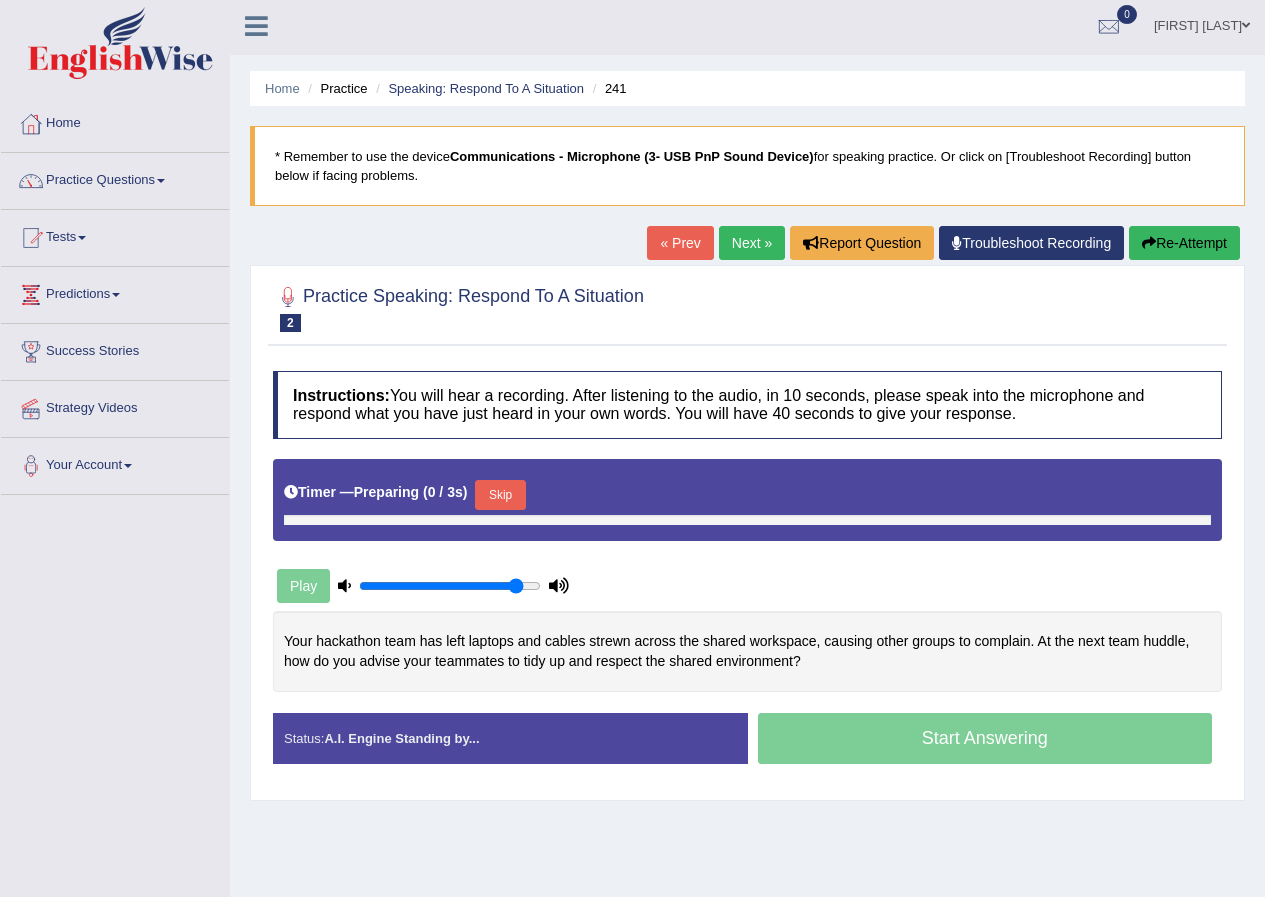 scroll, scrollTop: 3, scrollLeft: 0, axis: vertical 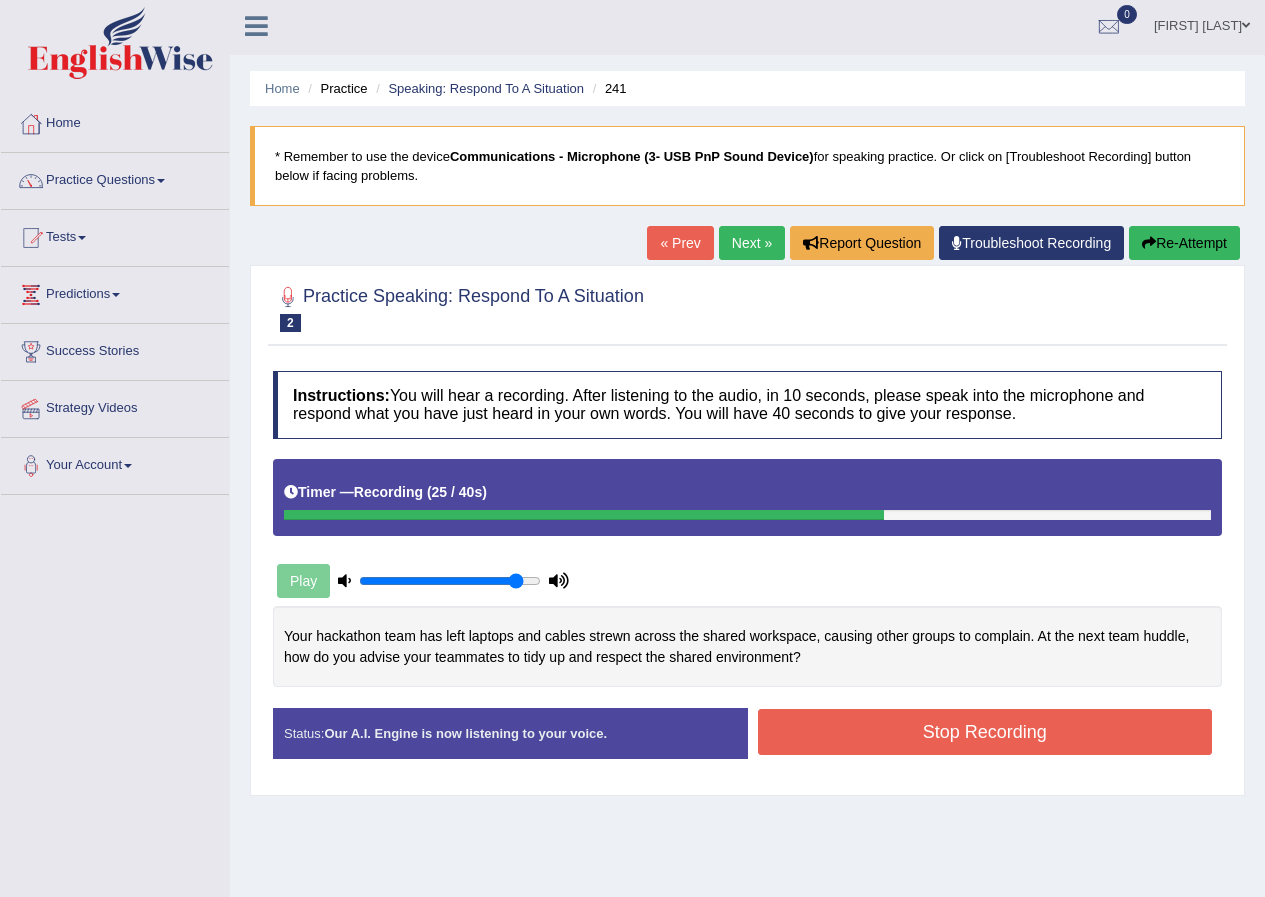 click on "Stop Recording" at bounding box center (985, 732) 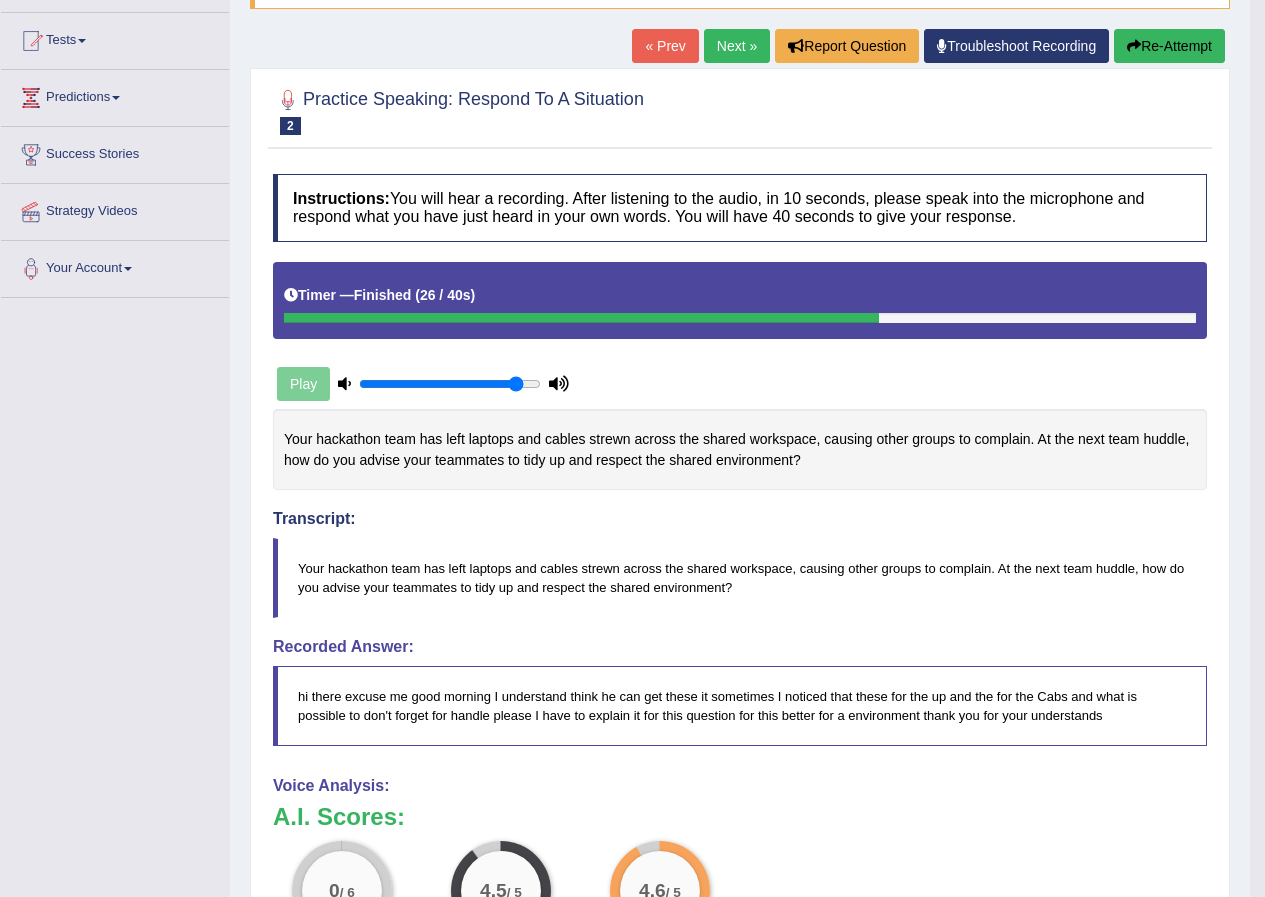 scroll, scrollTop: 0, scrollLeft: 0, axis: both 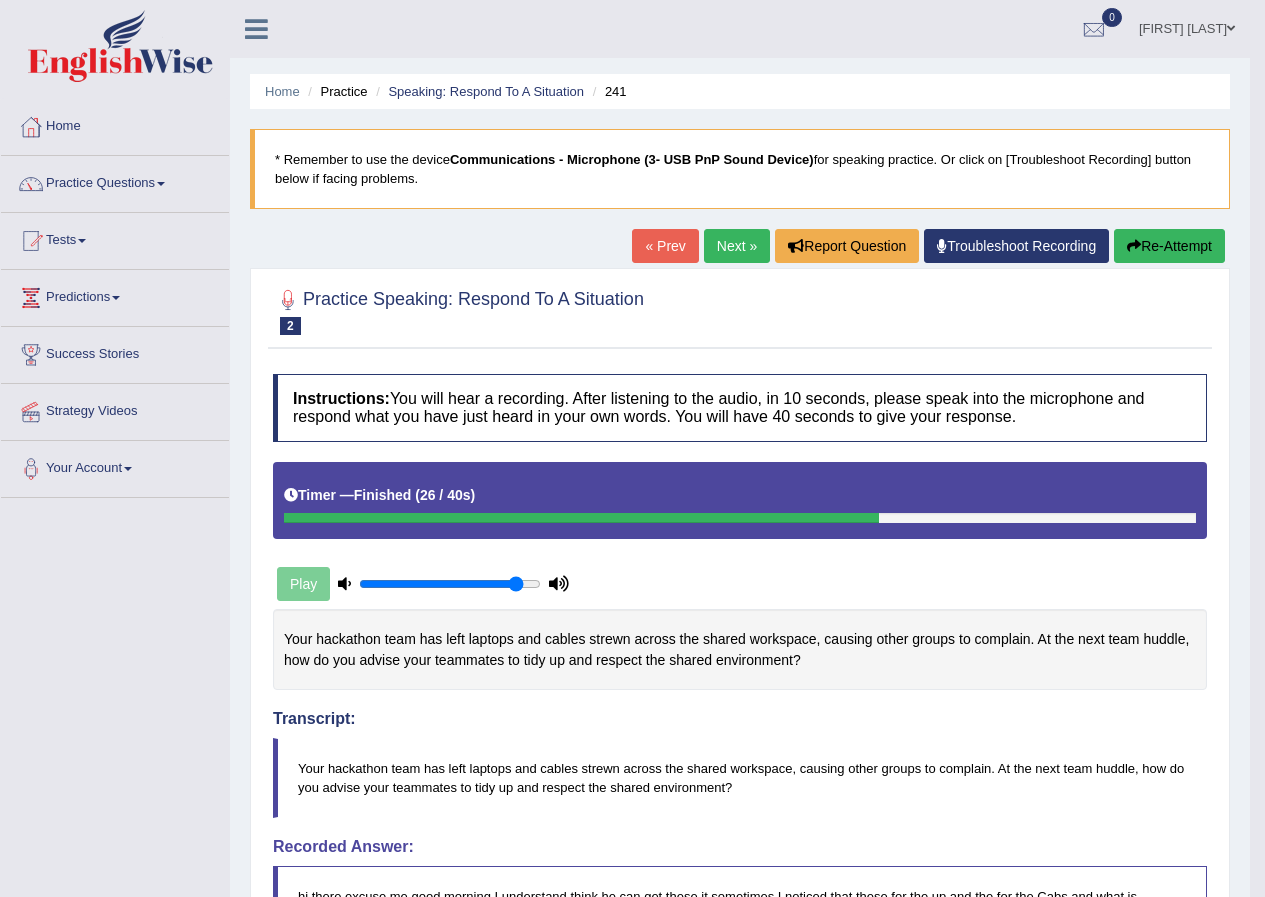 click on "Next »" at bounding box center (737, 246) 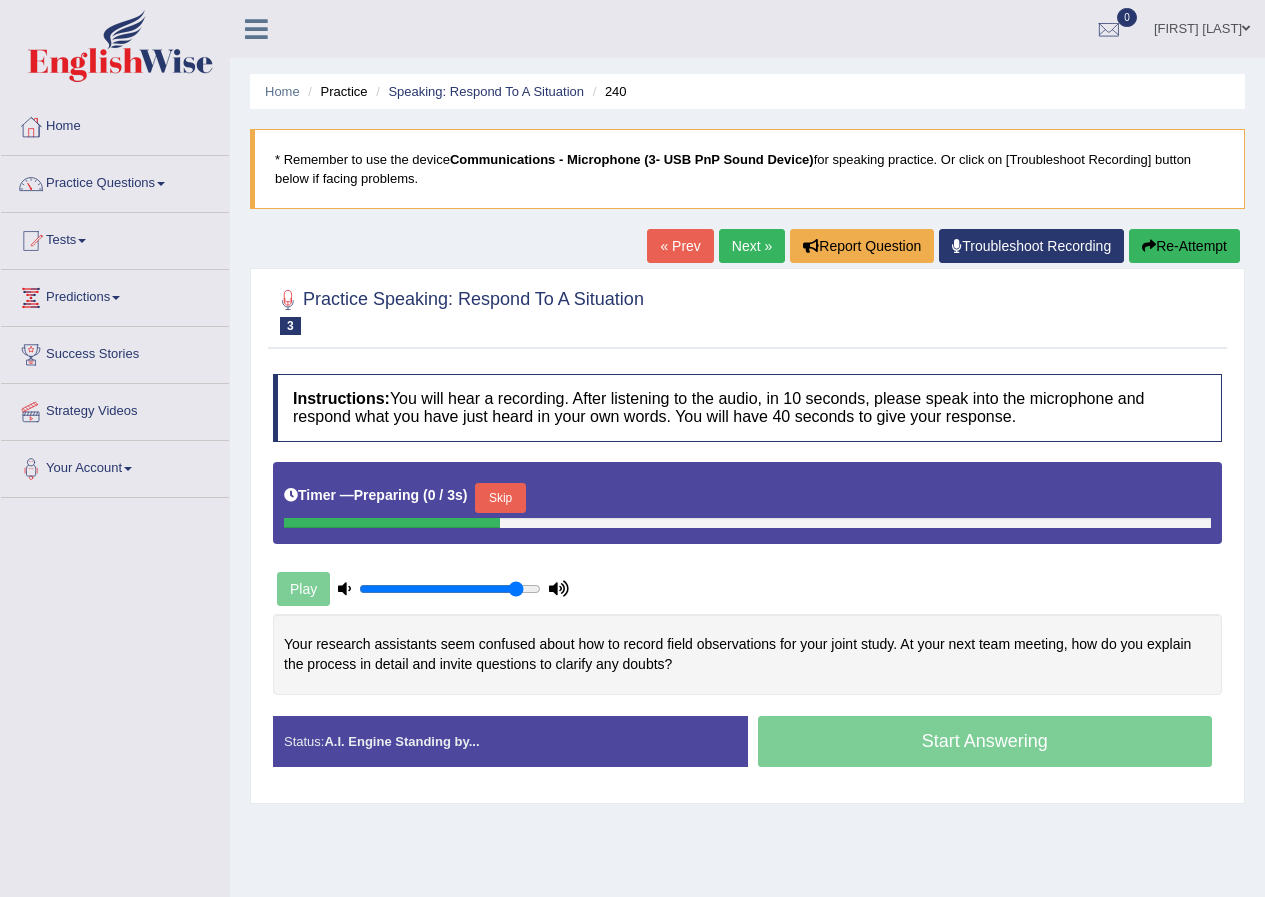 scroll, scrollTop: 100, scrollLeft: 0, axis: vertical 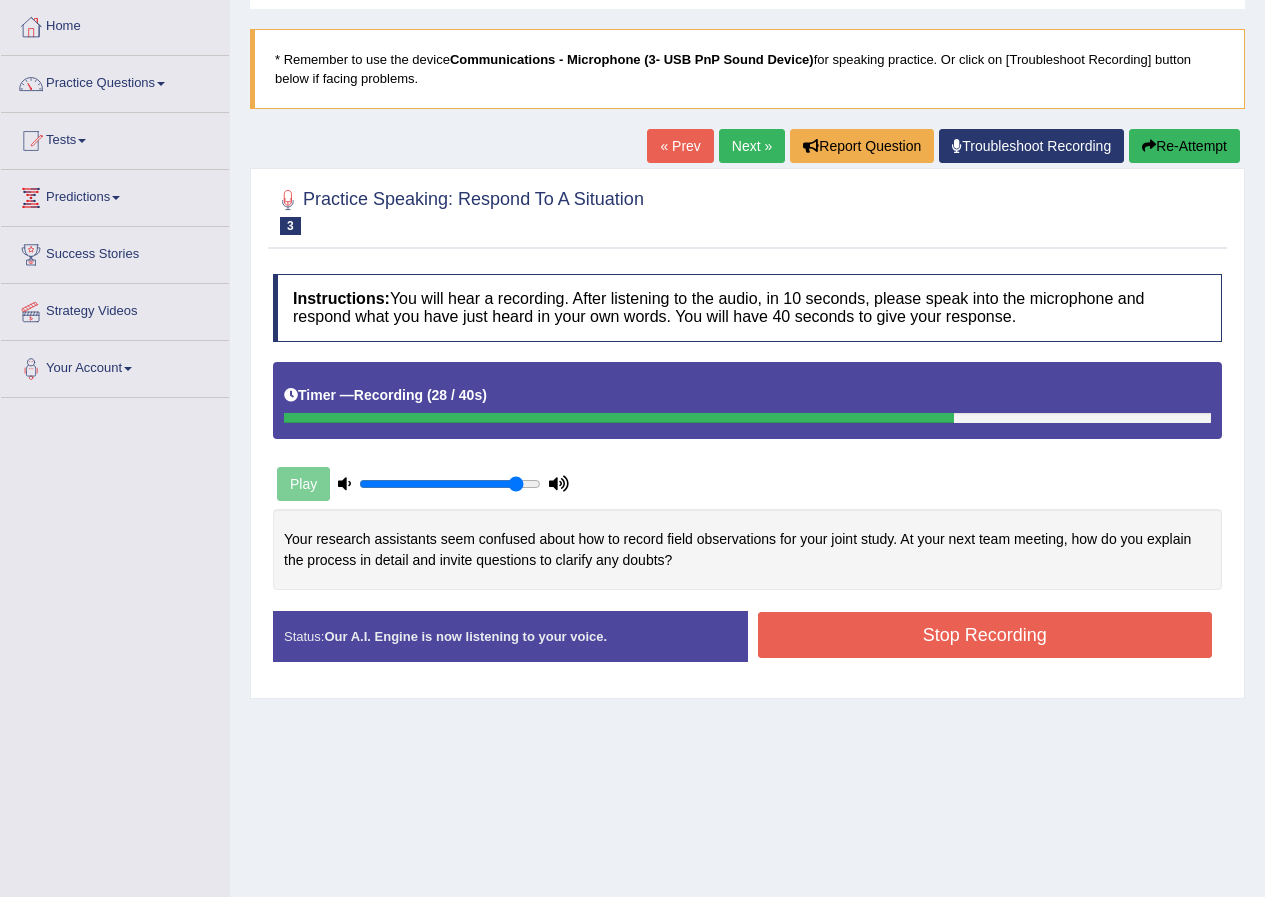 click on "Stop Recording" at bounding box center [985, 635] 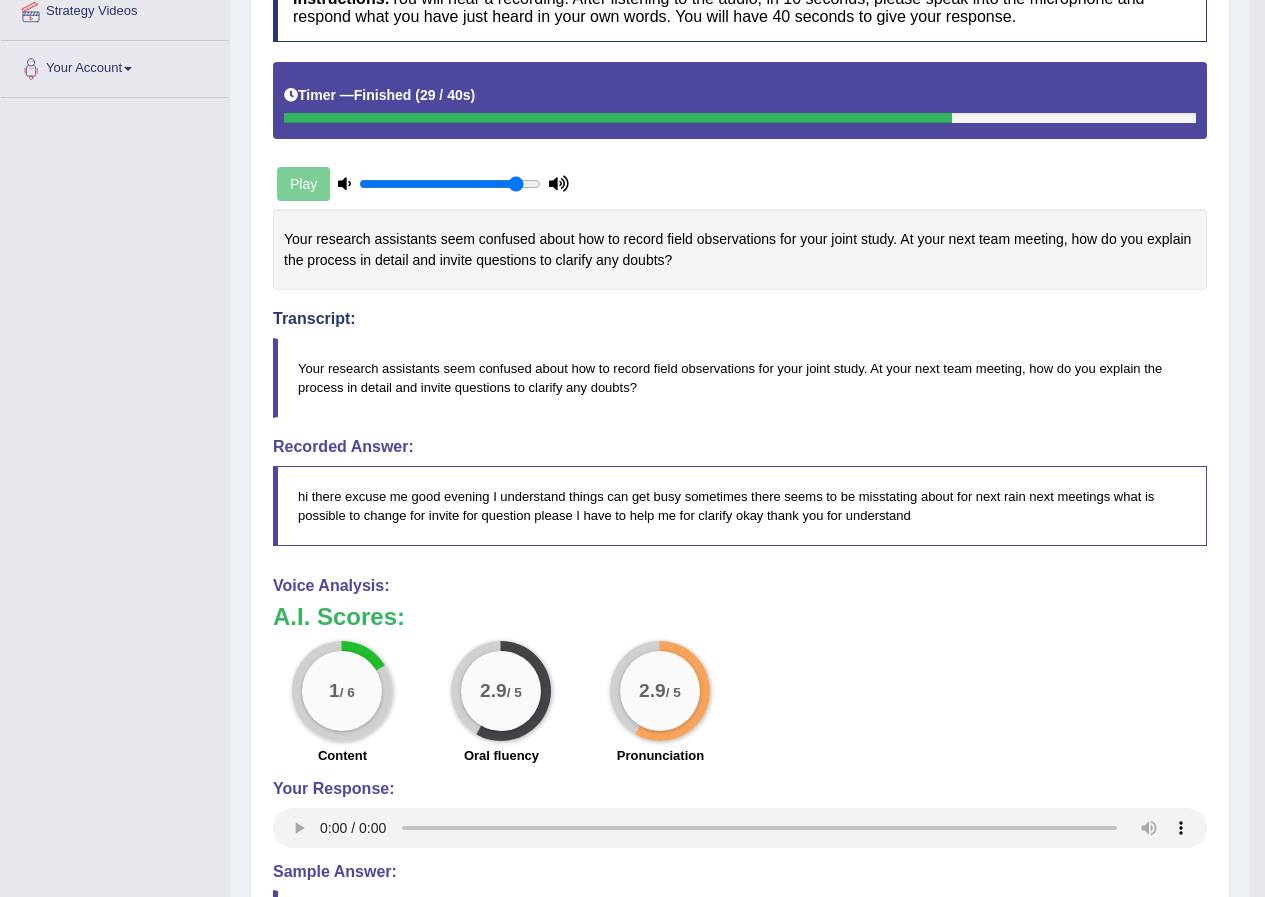 scroll, scrollTop: 0, scrollLeft: 0, axis: both 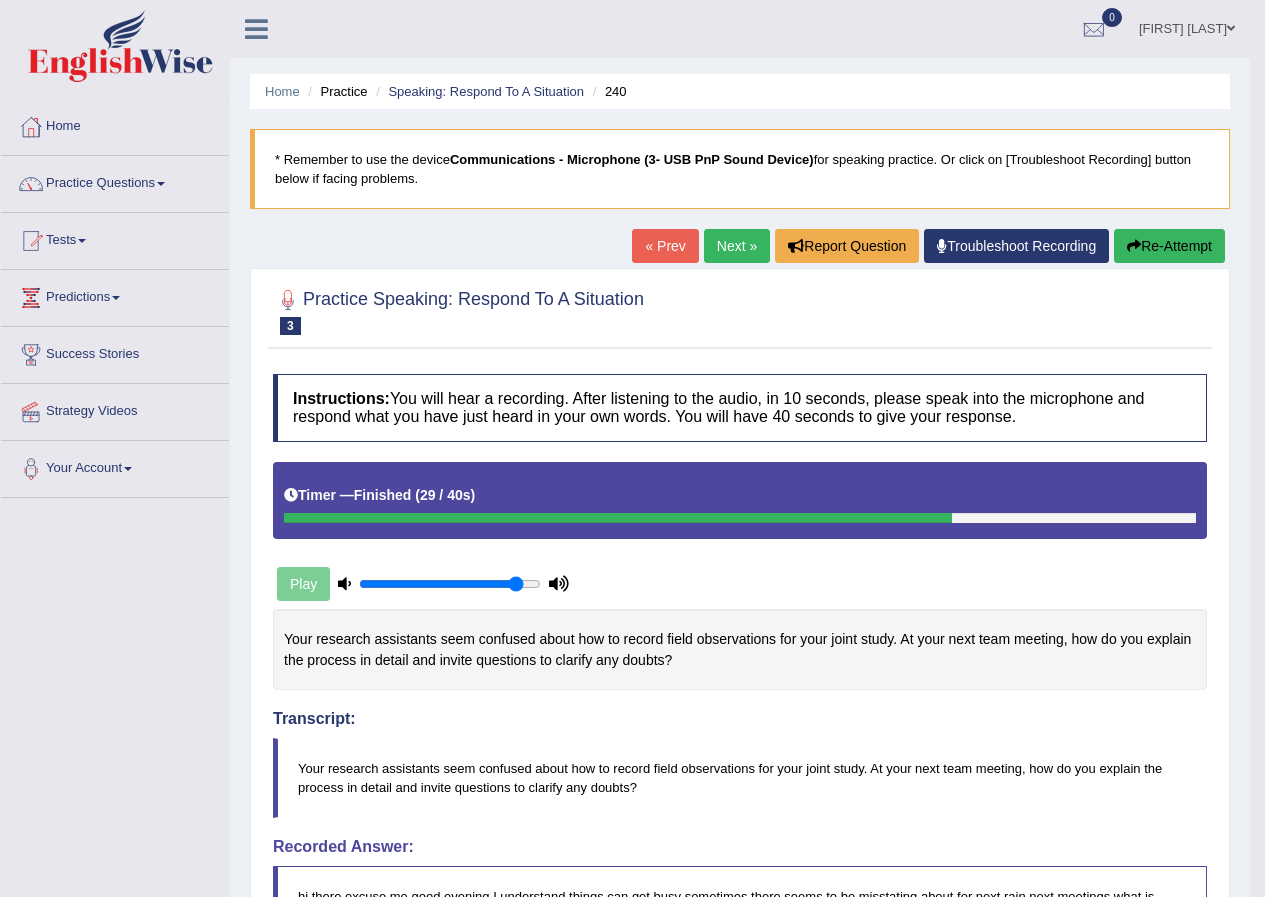 click on "Next »" at bounding box center [737, 246] 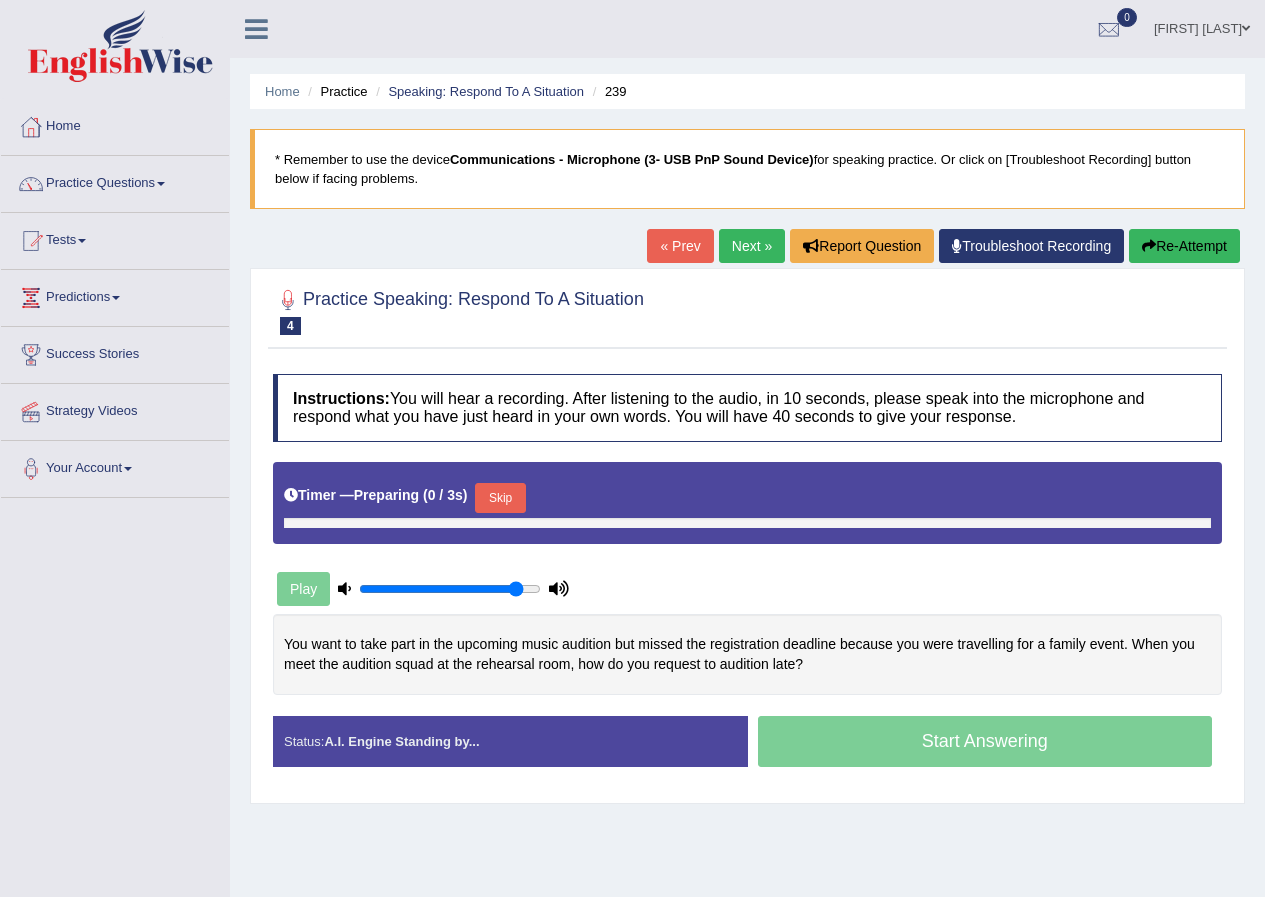 scroll, scrollTop: 0, scrollLeft: 0, axis: both 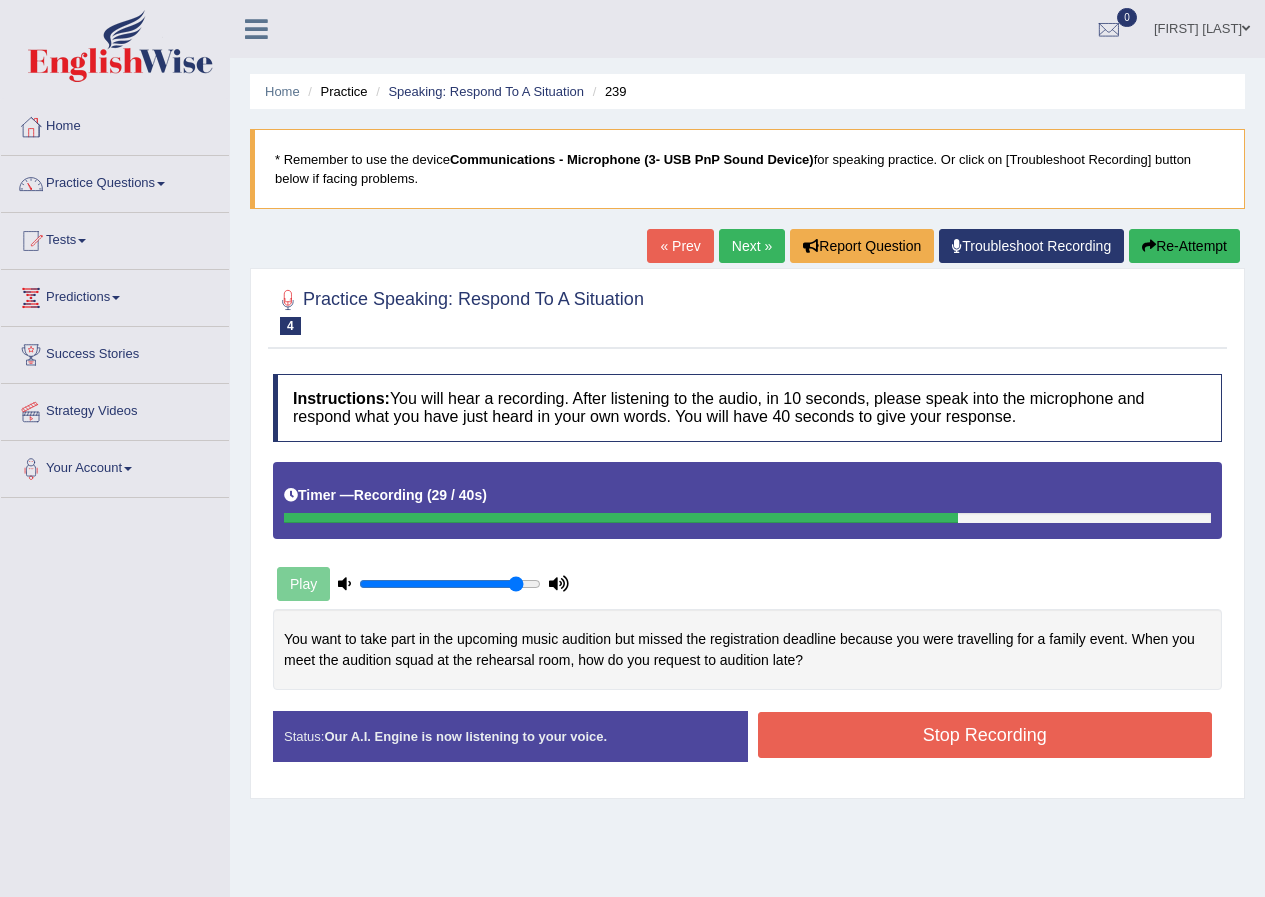 click on "Stop Recording" at bounding box center (985, 735) 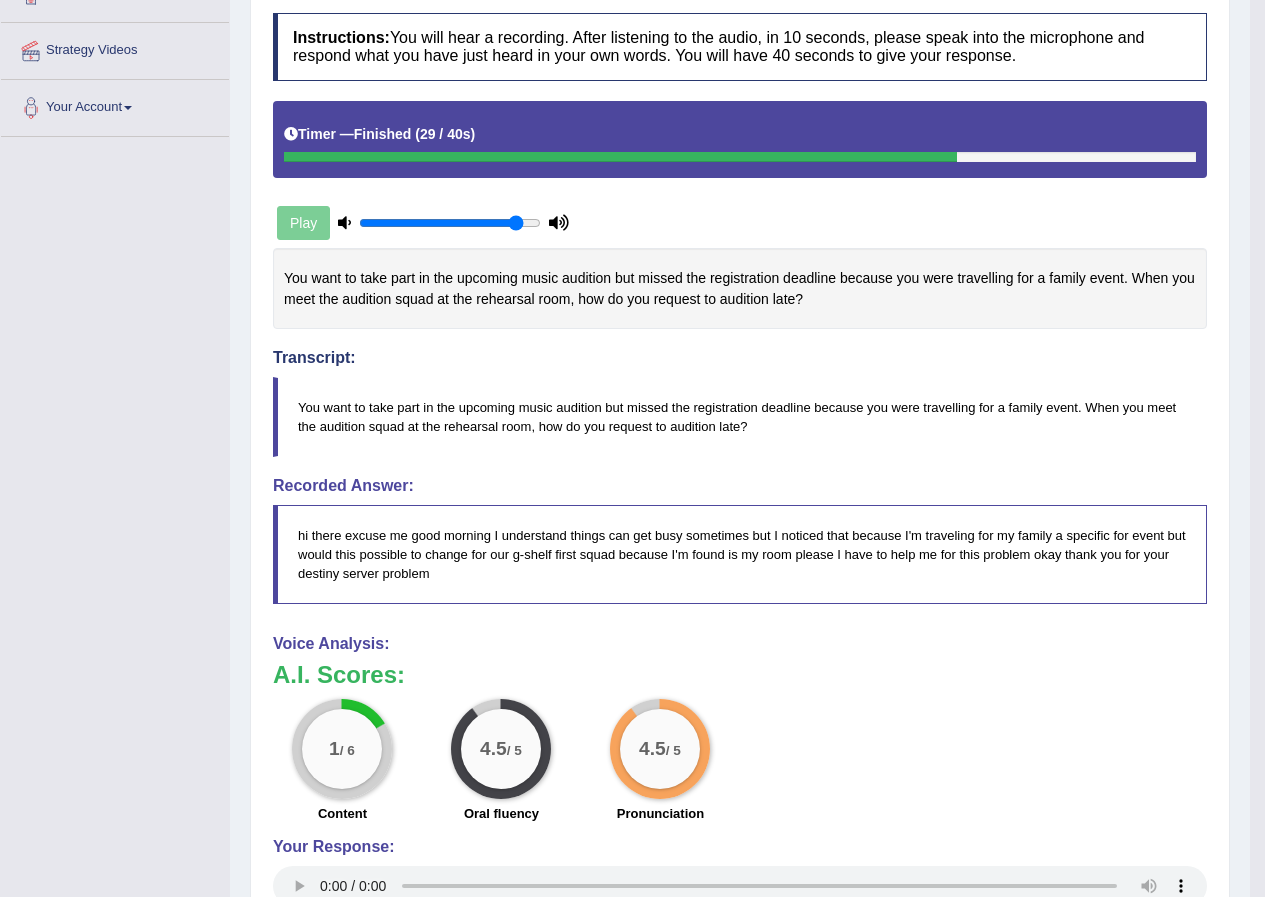 scroll, scrollTop: 0, scrollLeft: 0, axis: both 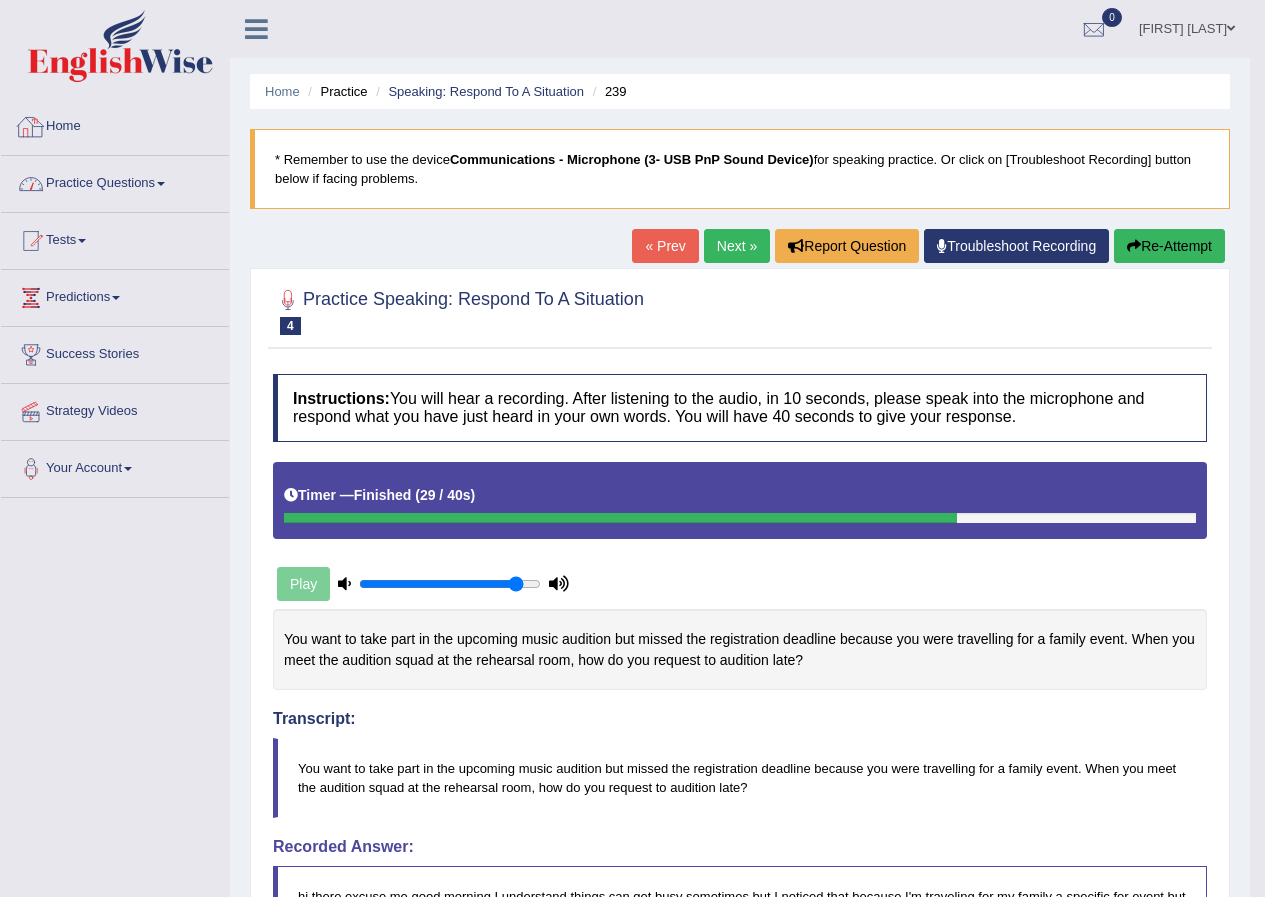 click on "Practice Questions" at bounding box center [115, 181] 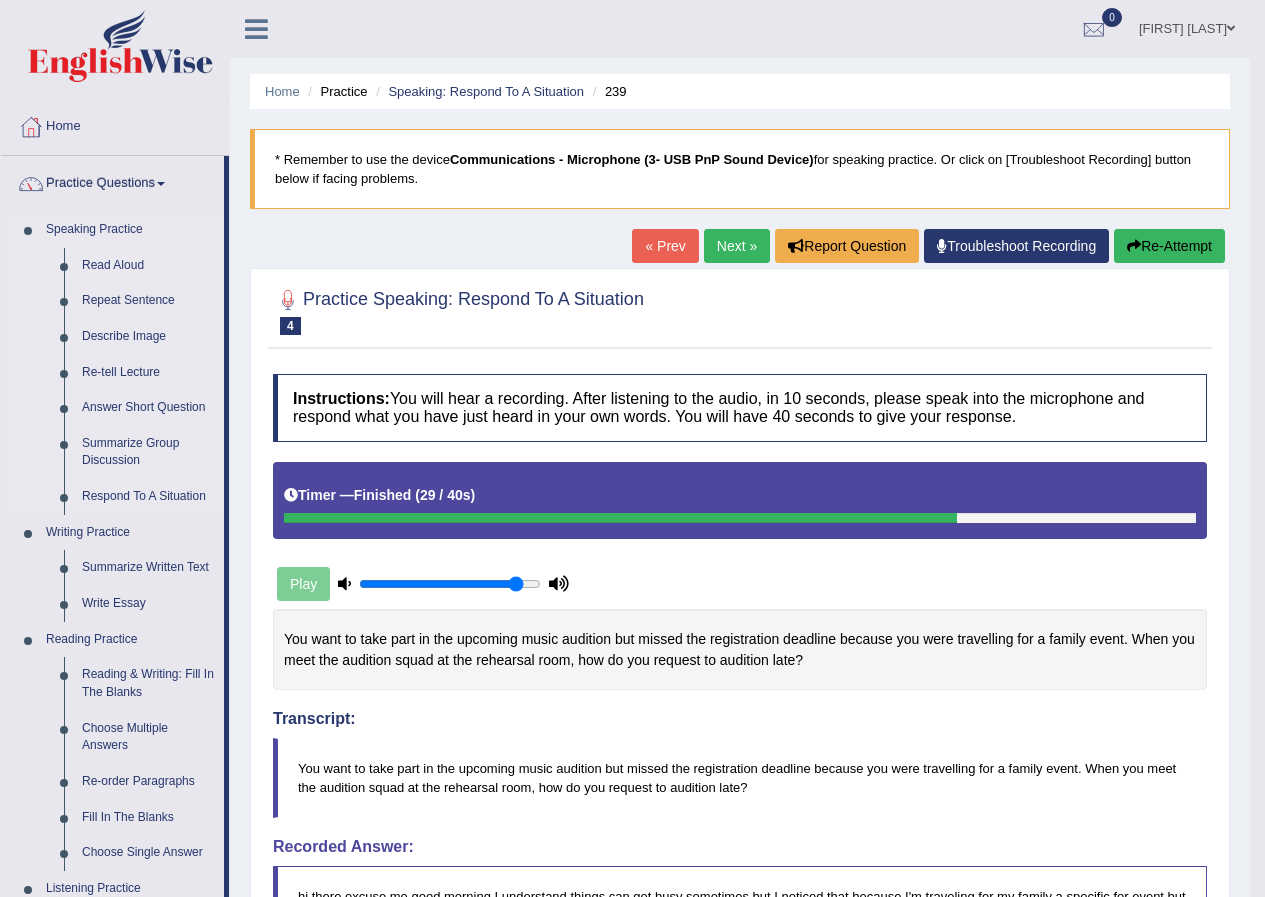click on "Read Aloud" at bounding box center (148, 266) 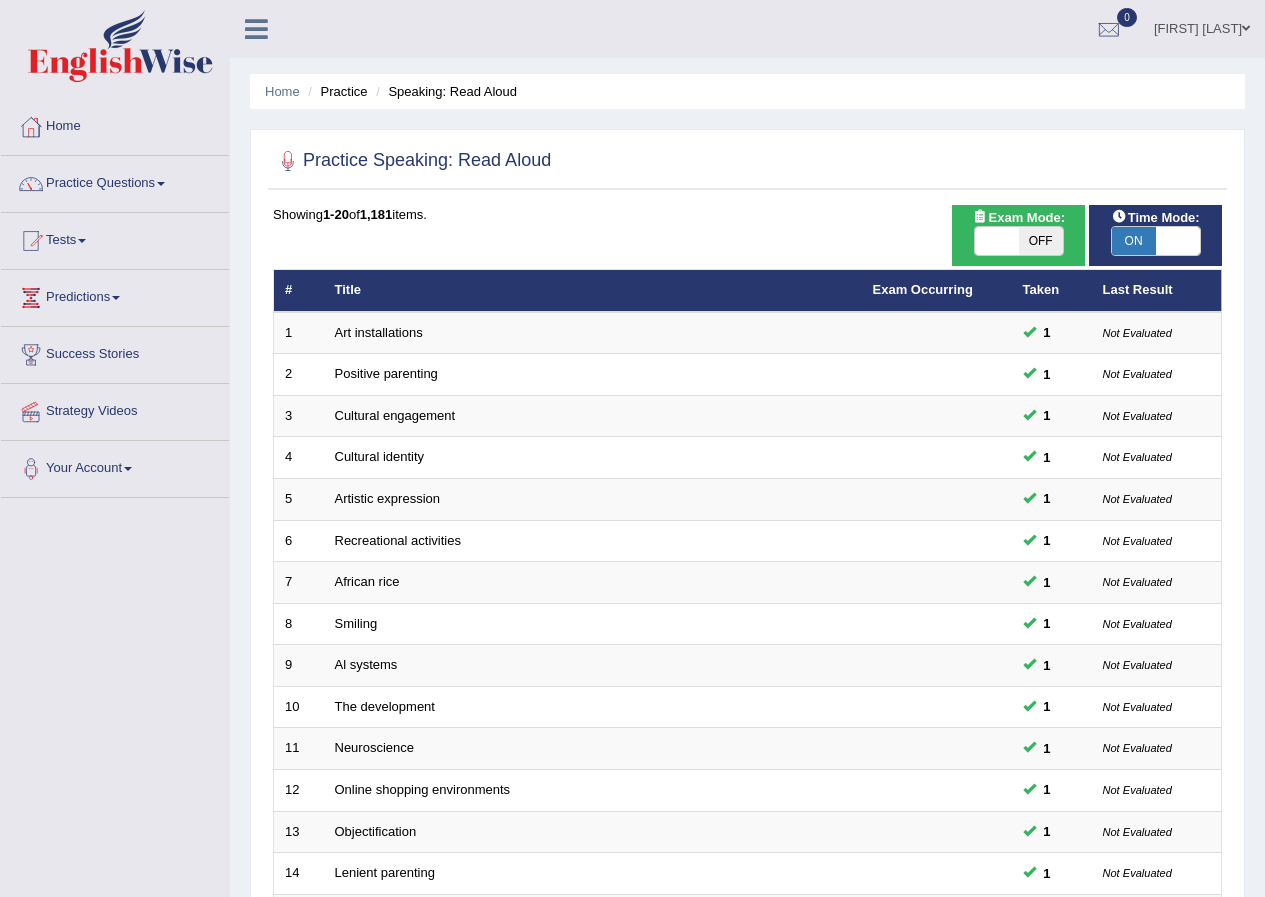 scroll, scrollTop: 0, scrollLeft: 0, axis: both 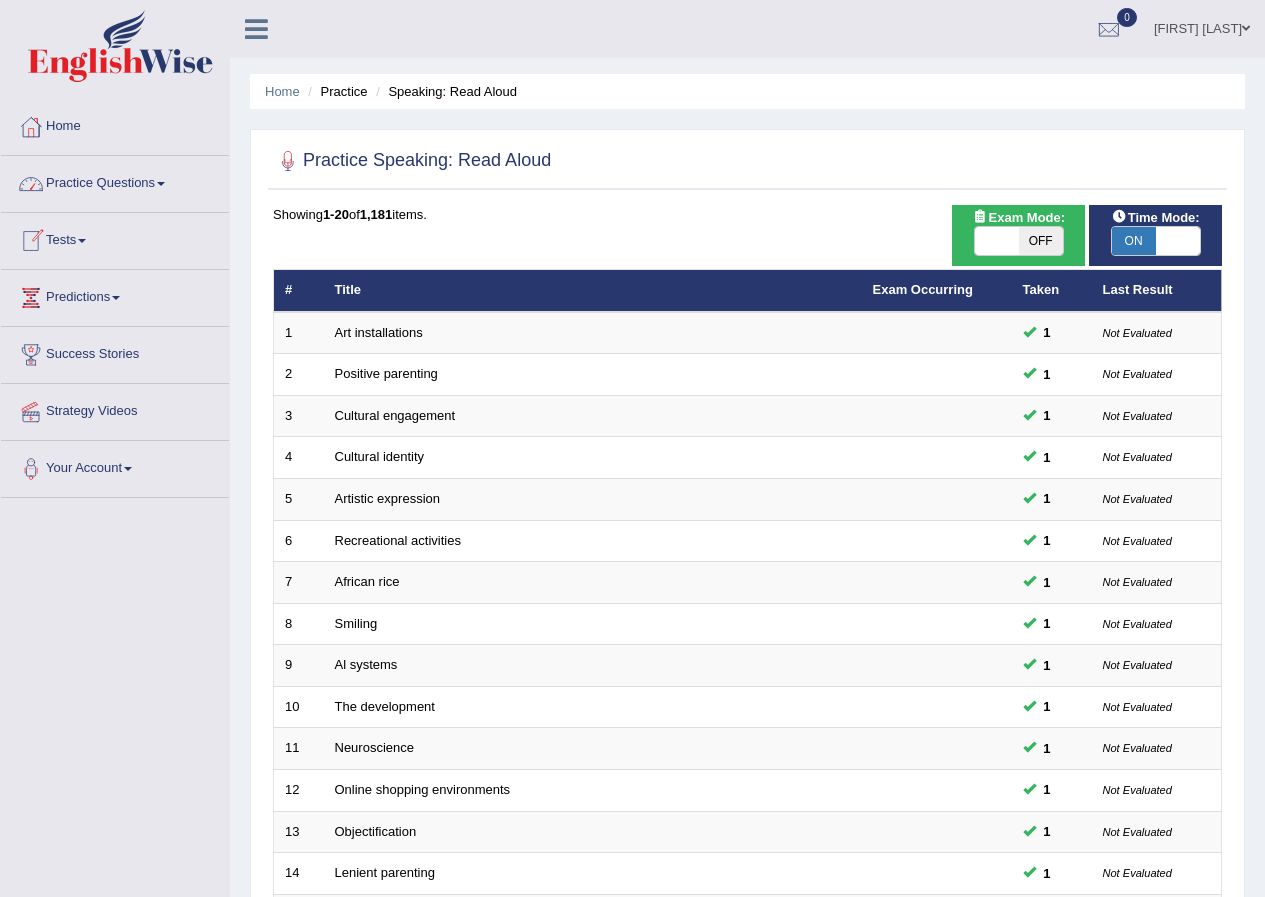click on "Practice Questions" at bounding box center (115, 181) 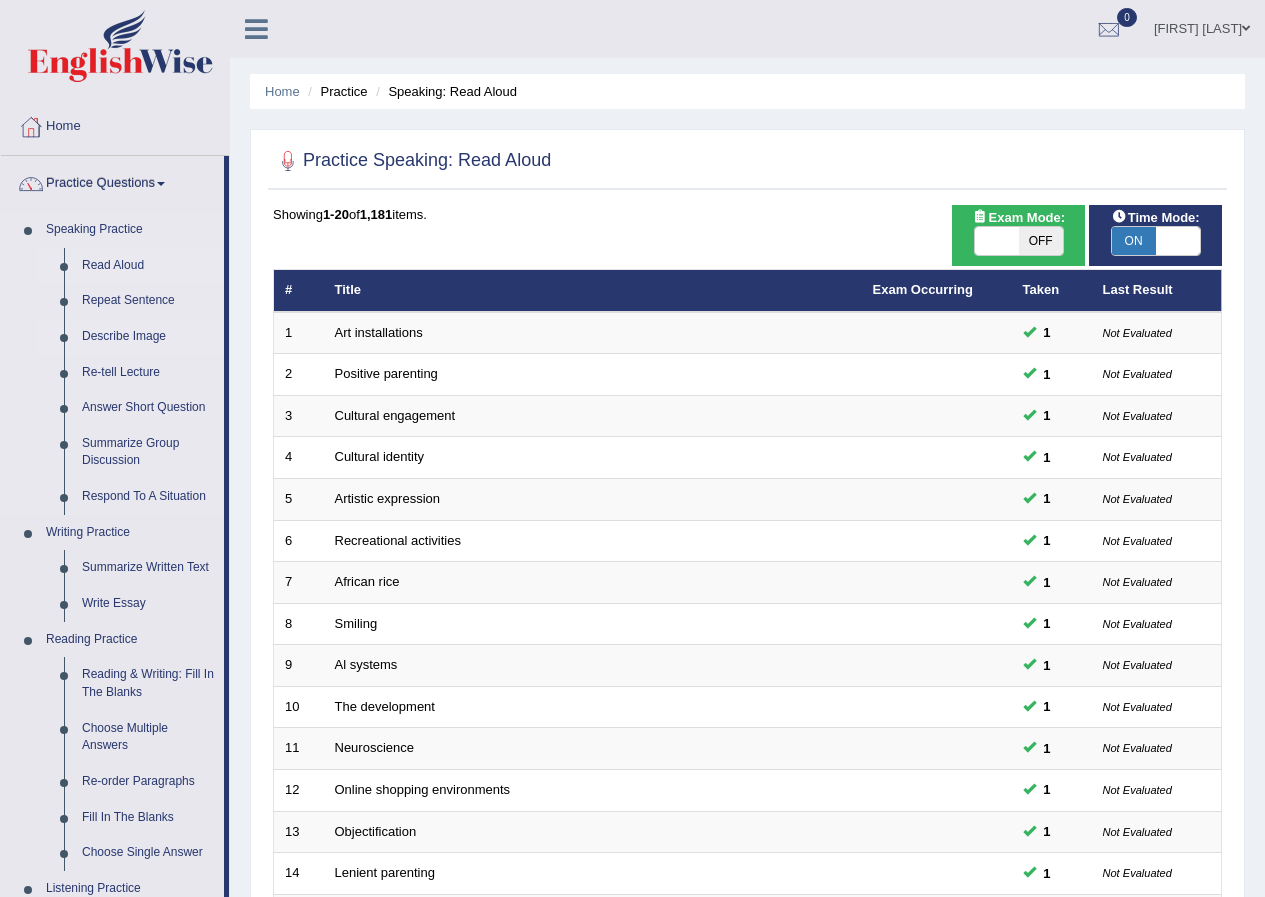 click on "Describe Image" at bounding box center (148, 337) 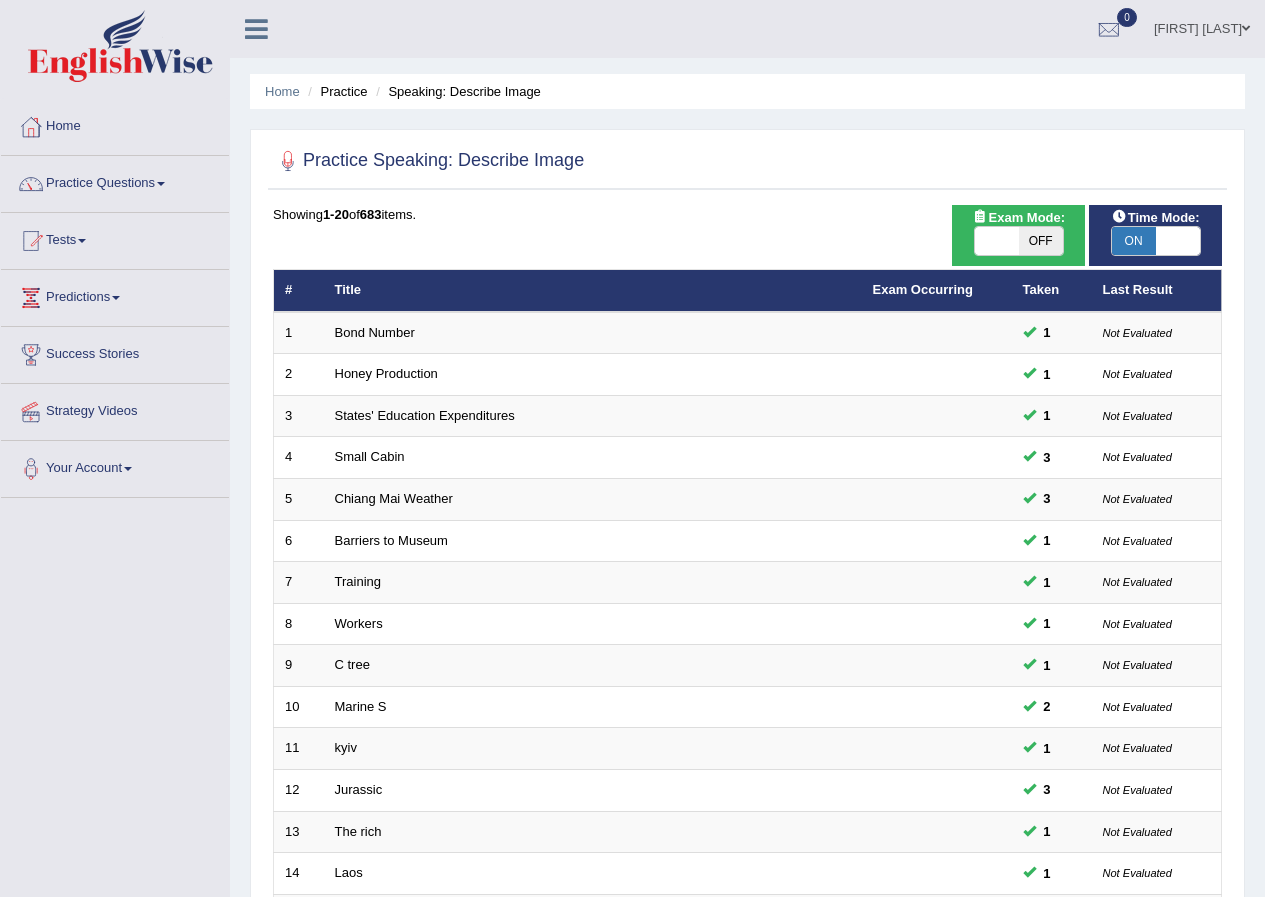 scroll, scrollTop: 0, scrollLeft: 0, axis: both 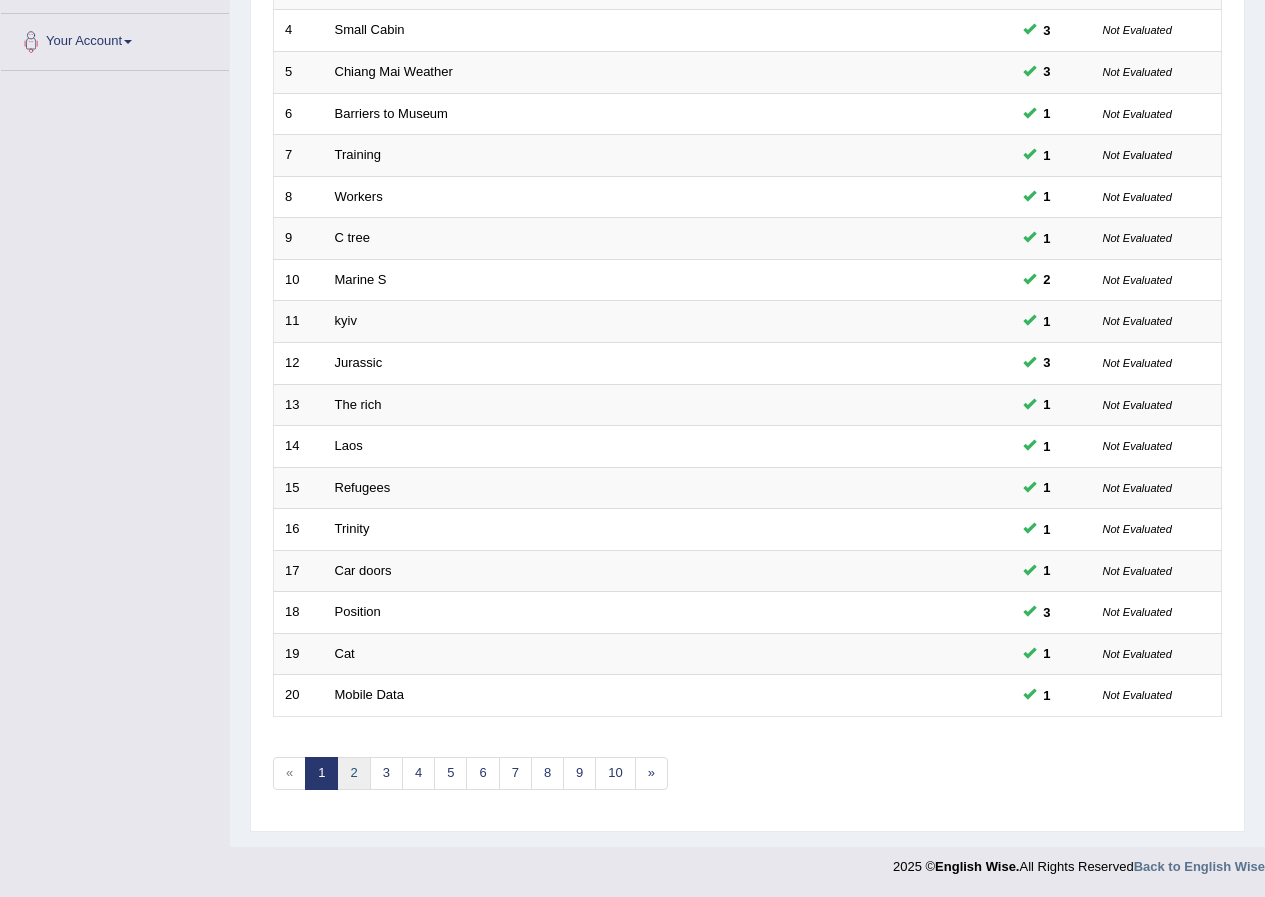 click on "2" at bounding box center (353, 773) 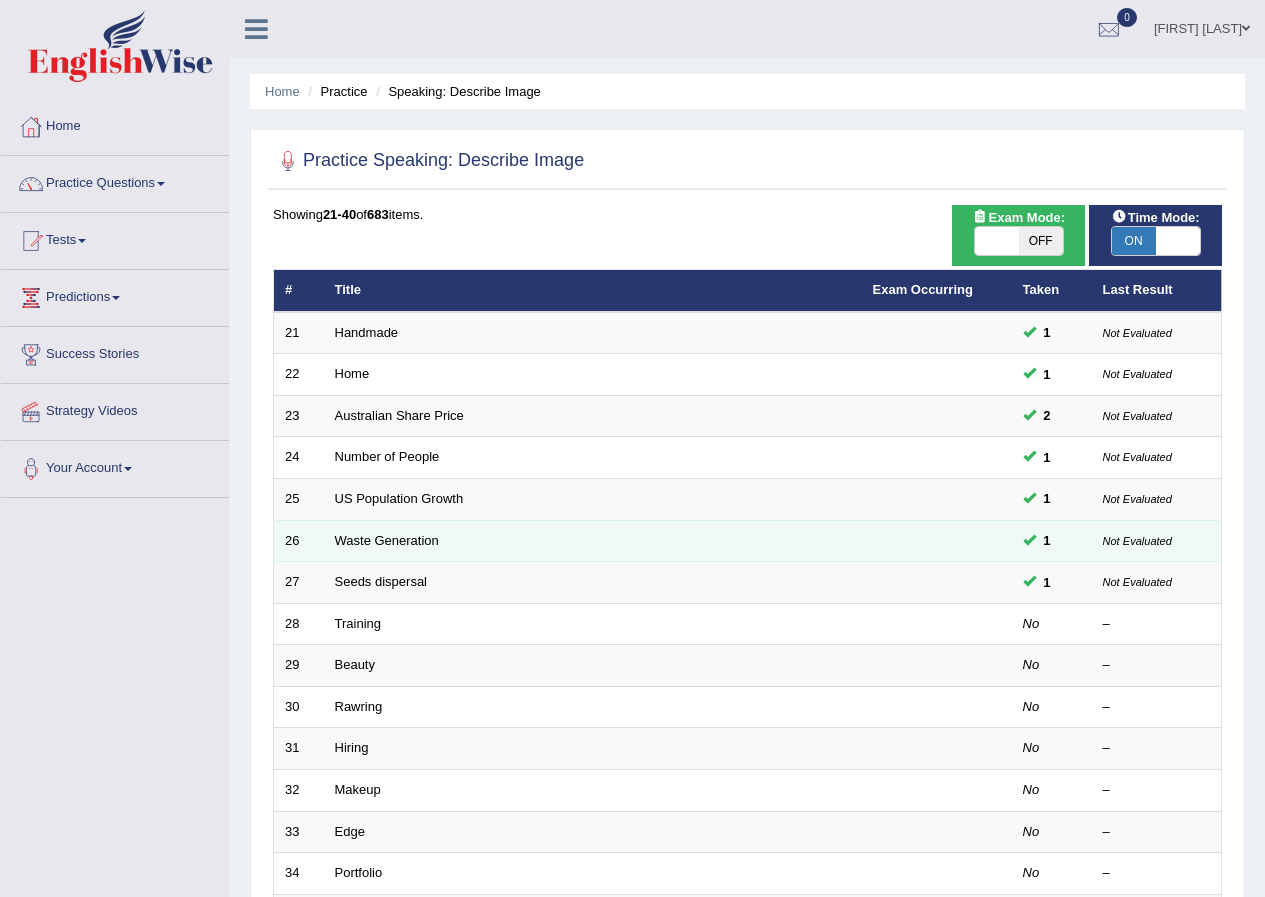 scroll, scrollTop: 0, scrollLeft: 0, axis: both 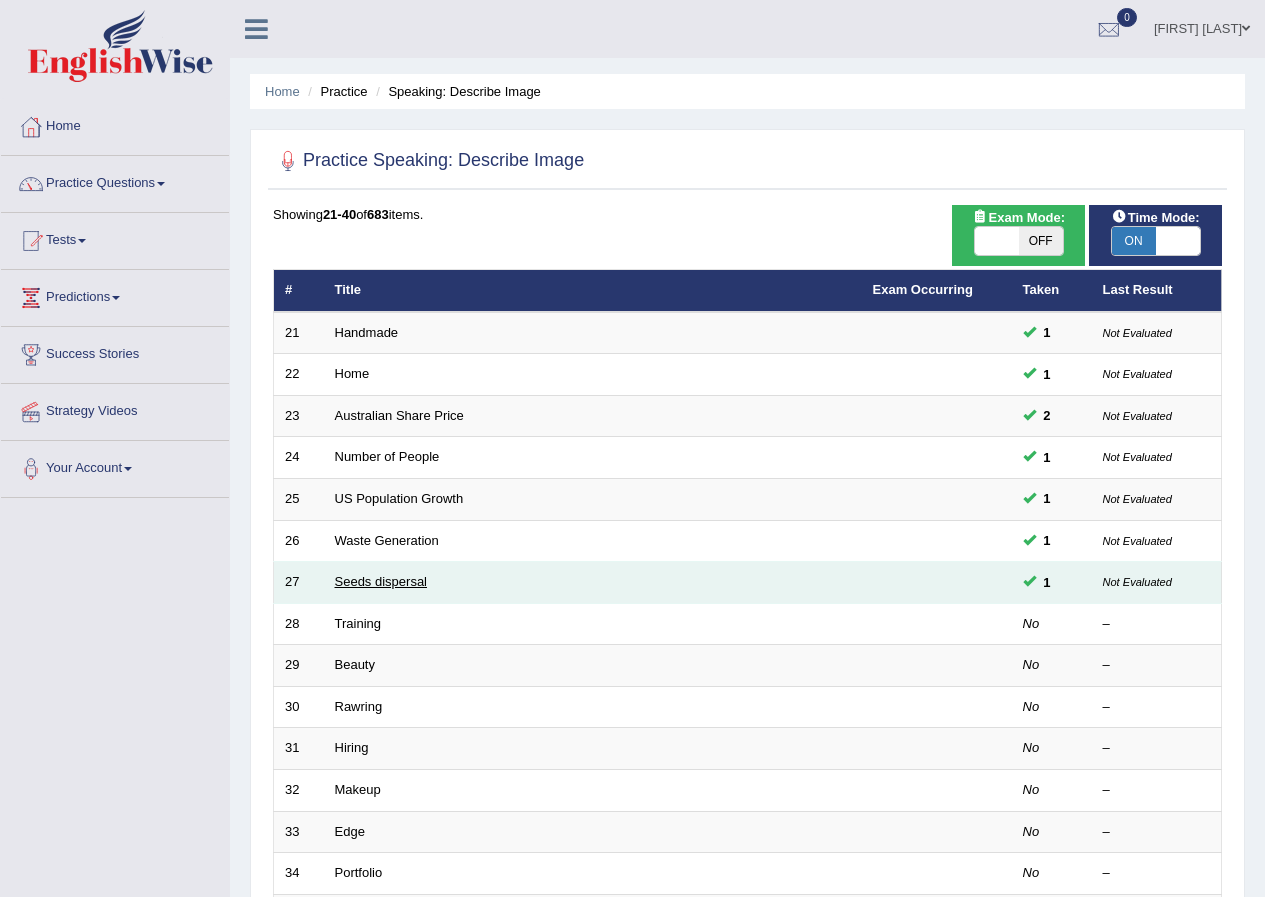 click on "Seeds dispersal" at bounding box center (381, 581) 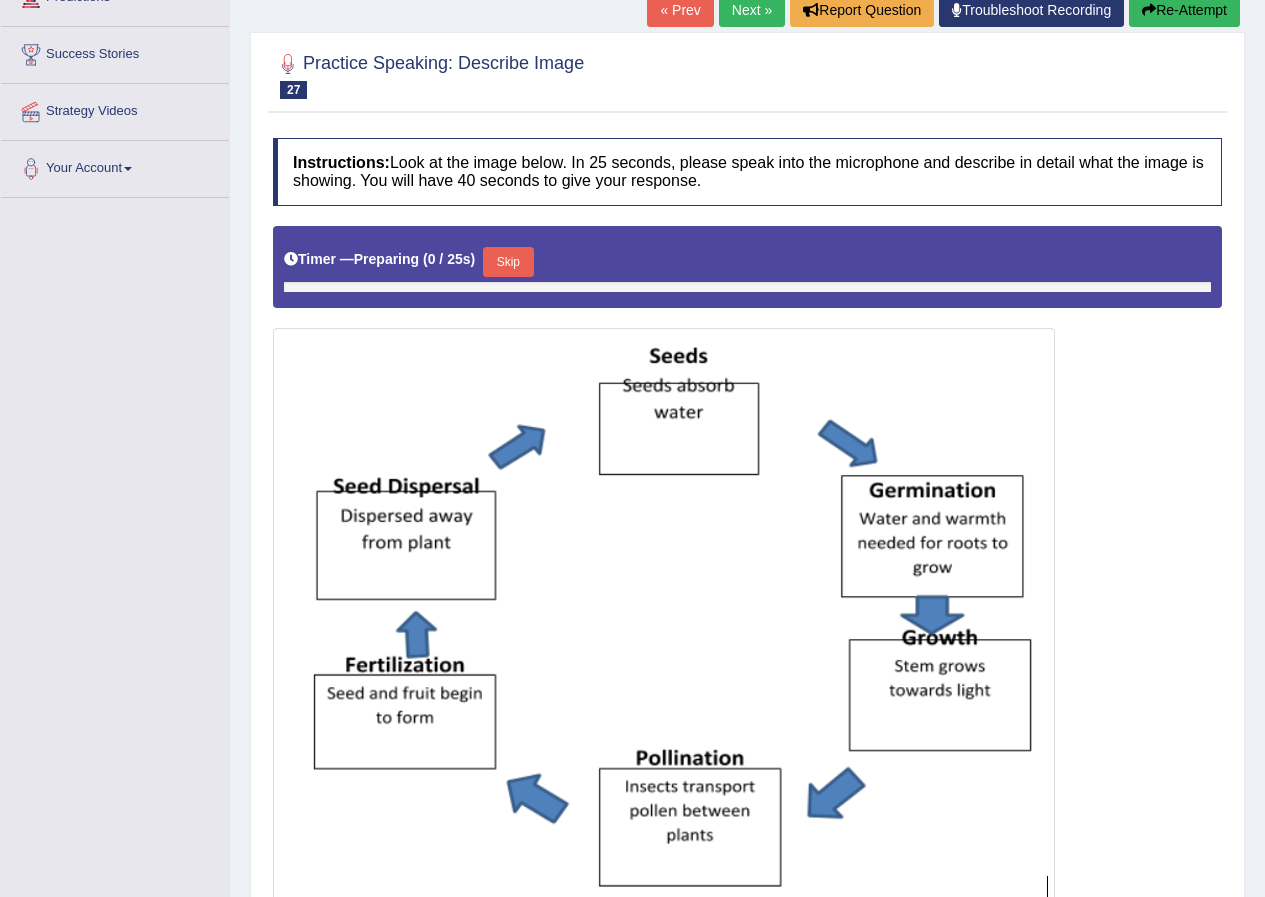scroll, scrollTop: 0, scrollLeft: 0, axis: both 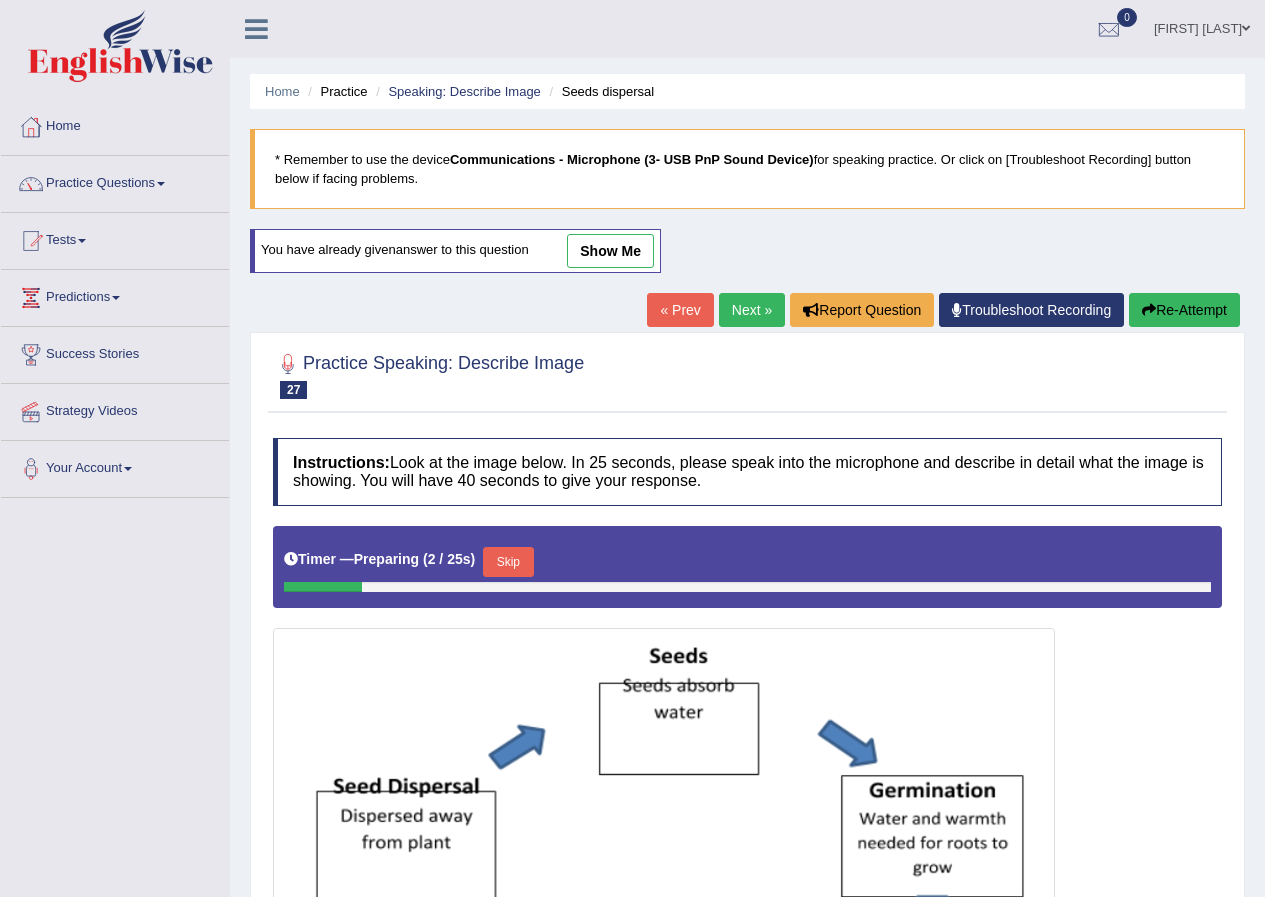 click on "show me" at bounding box center (610, 251) 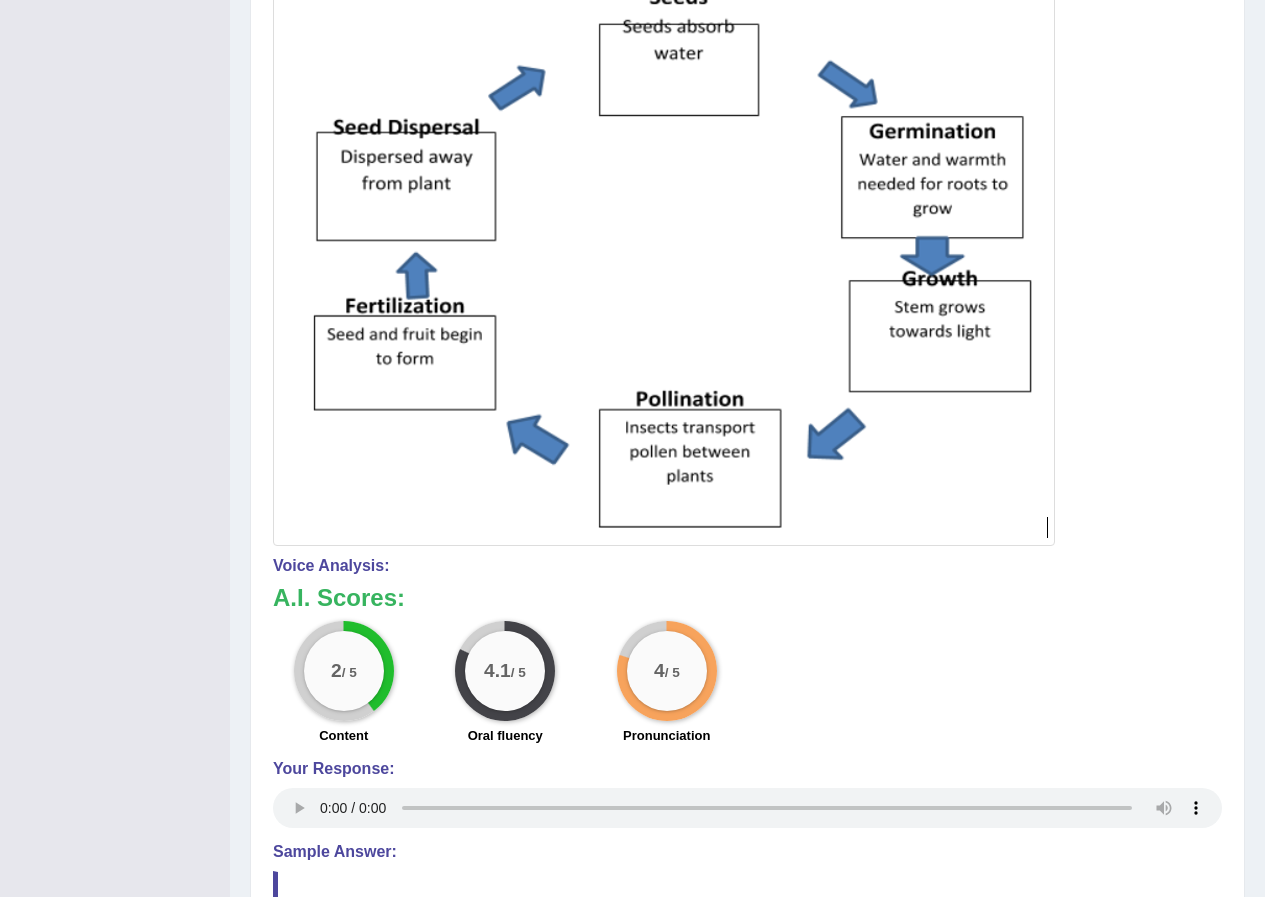 scroll, scrollTop: 100, scrollLeft: 0, axis: vertical 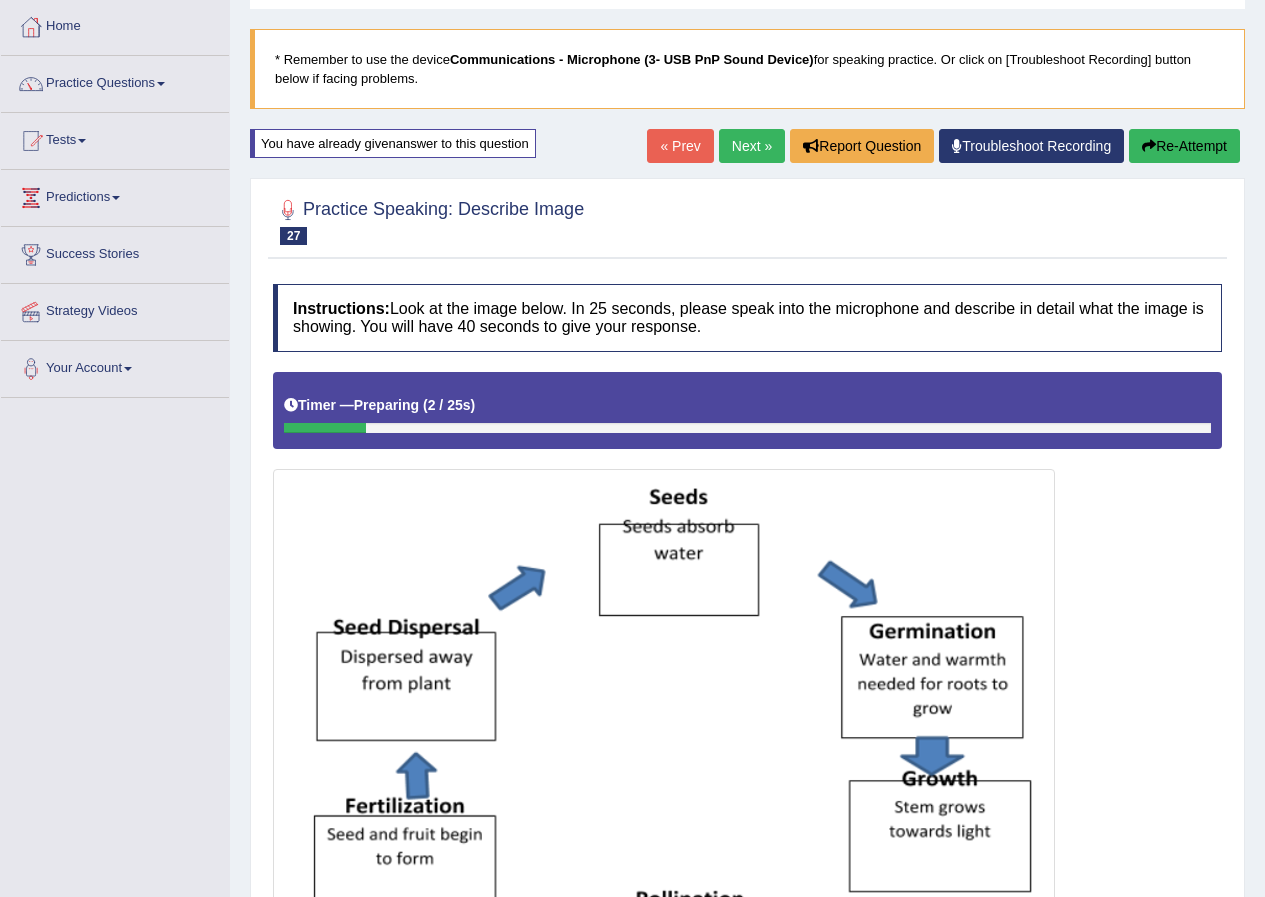 click on "« Prev" at bounding box center [680, 146] 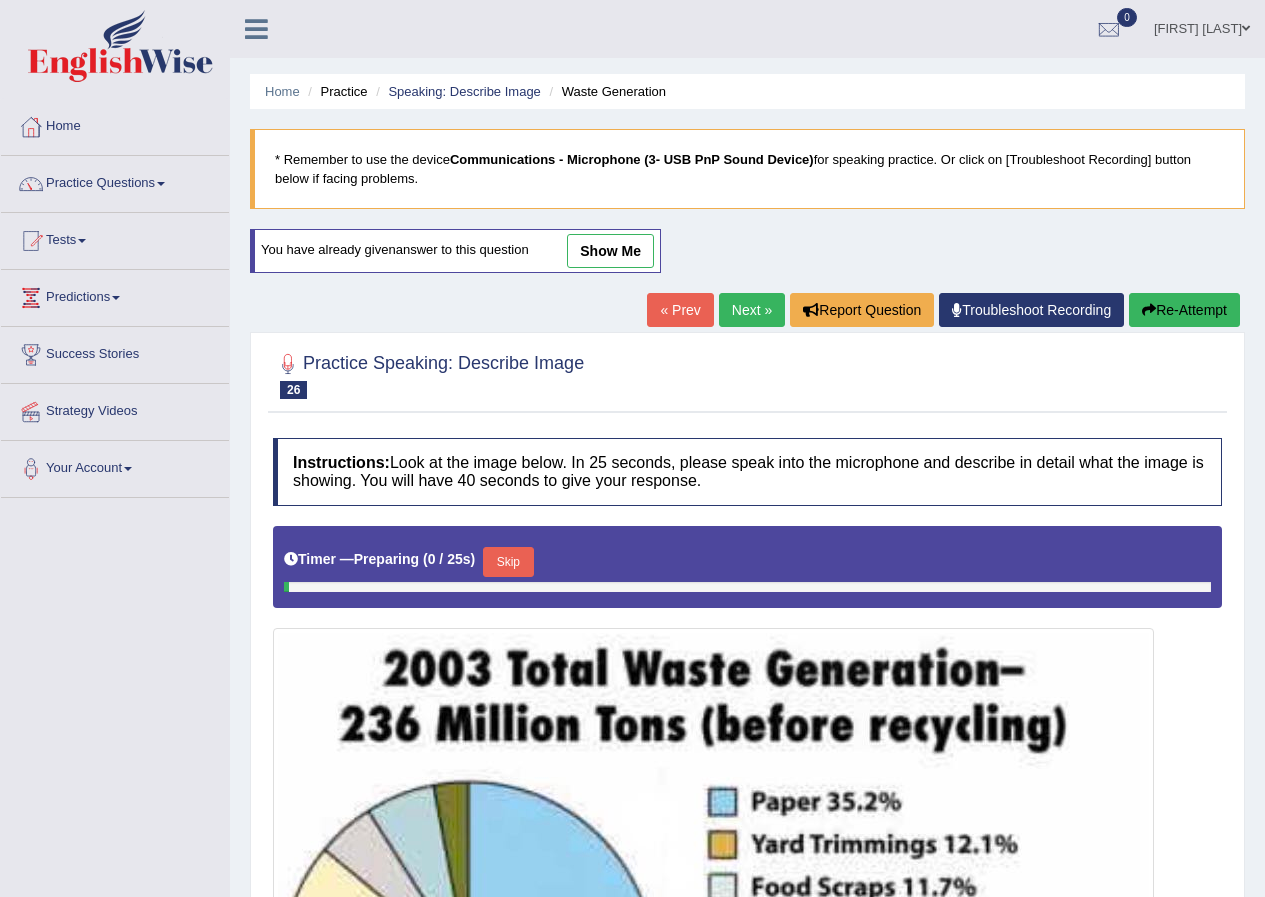 scroll, scrollTop: 0, scrollLeft: 0, axis: both 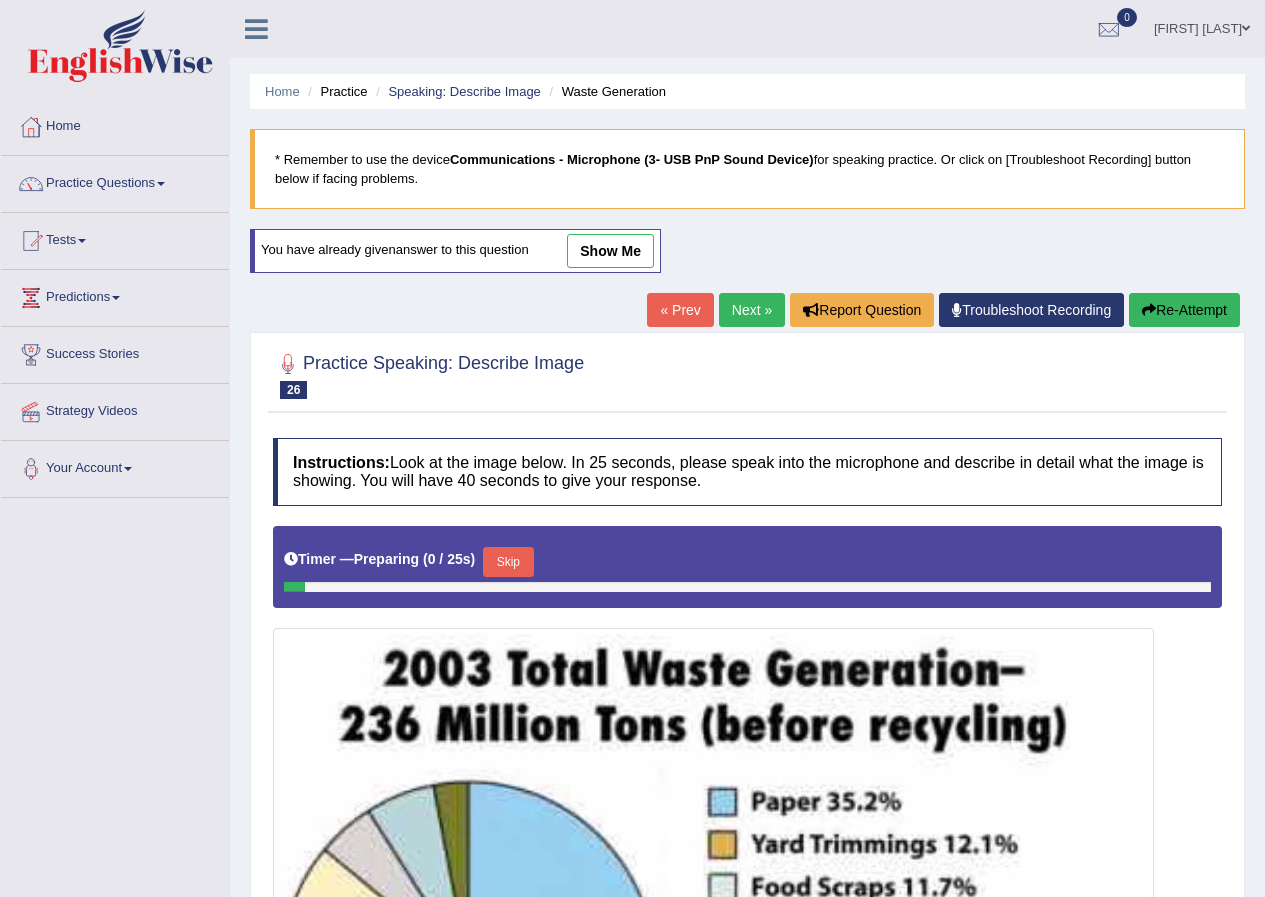 click on "show me" at bounding box center [610, 251] 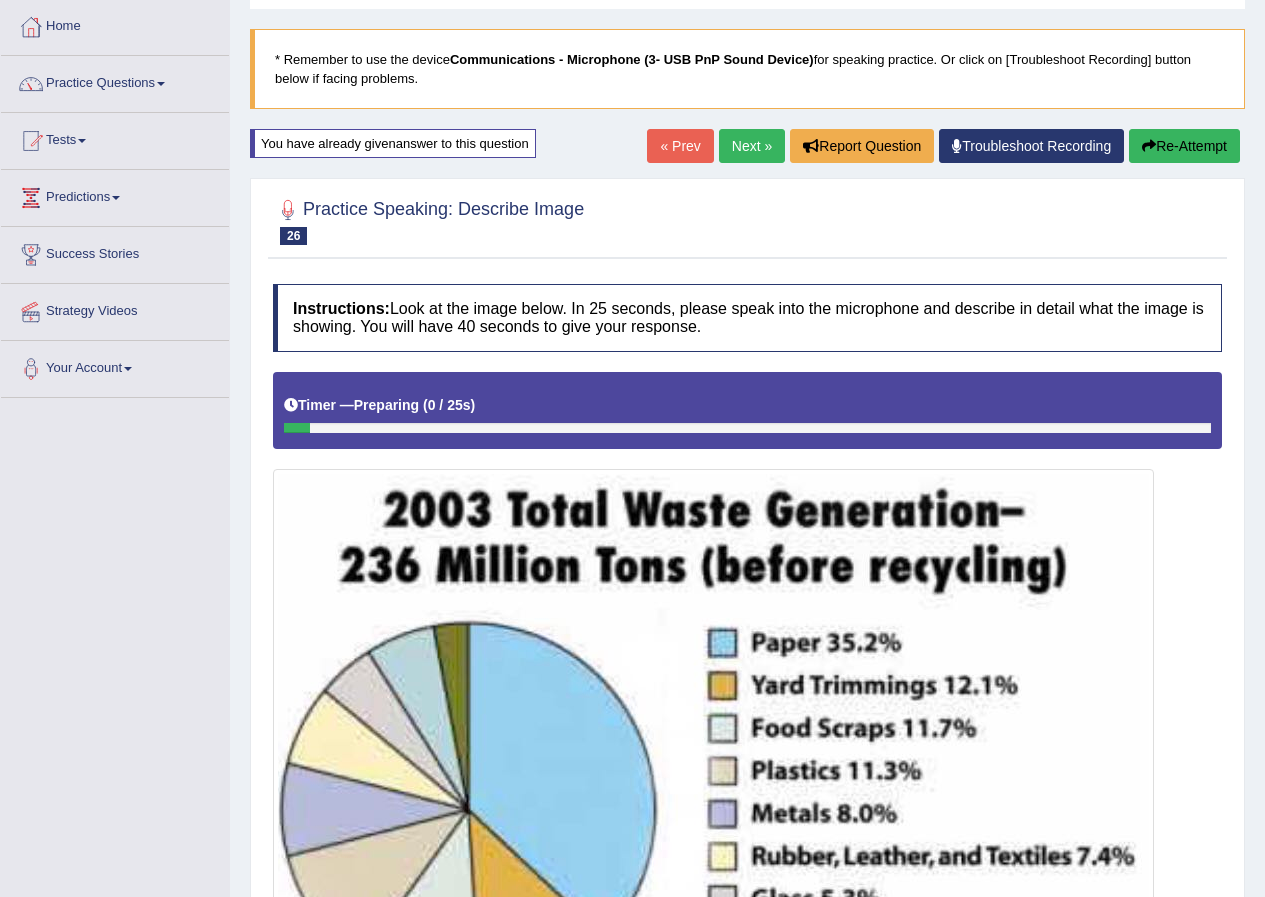 scroll, scrollTop: 0, scrollLeft: 0, axis: both 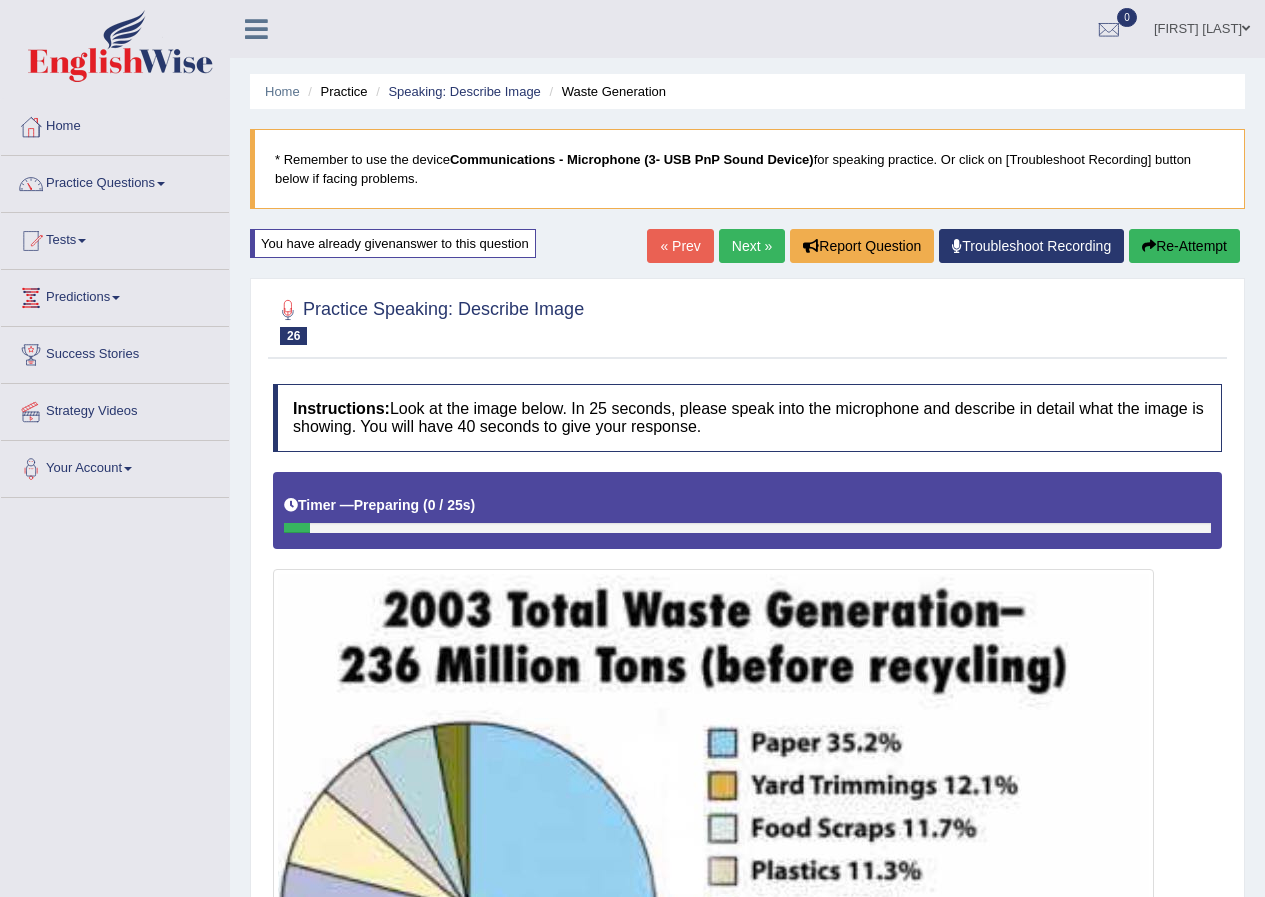 click on "« Prev" at bounding box center (680, 246) 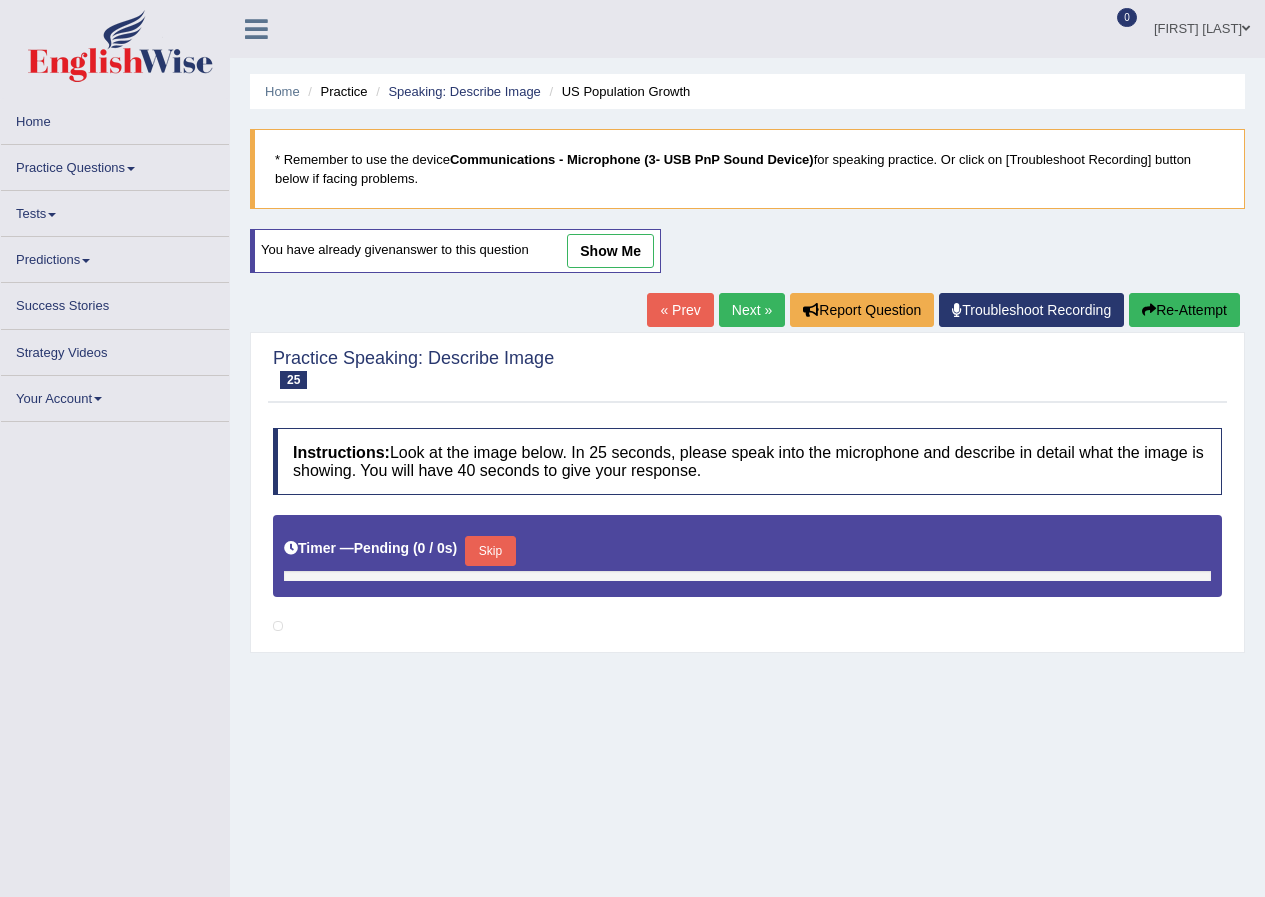 scroll, scrollTop: 0, scrollLeft: 0, axis: both 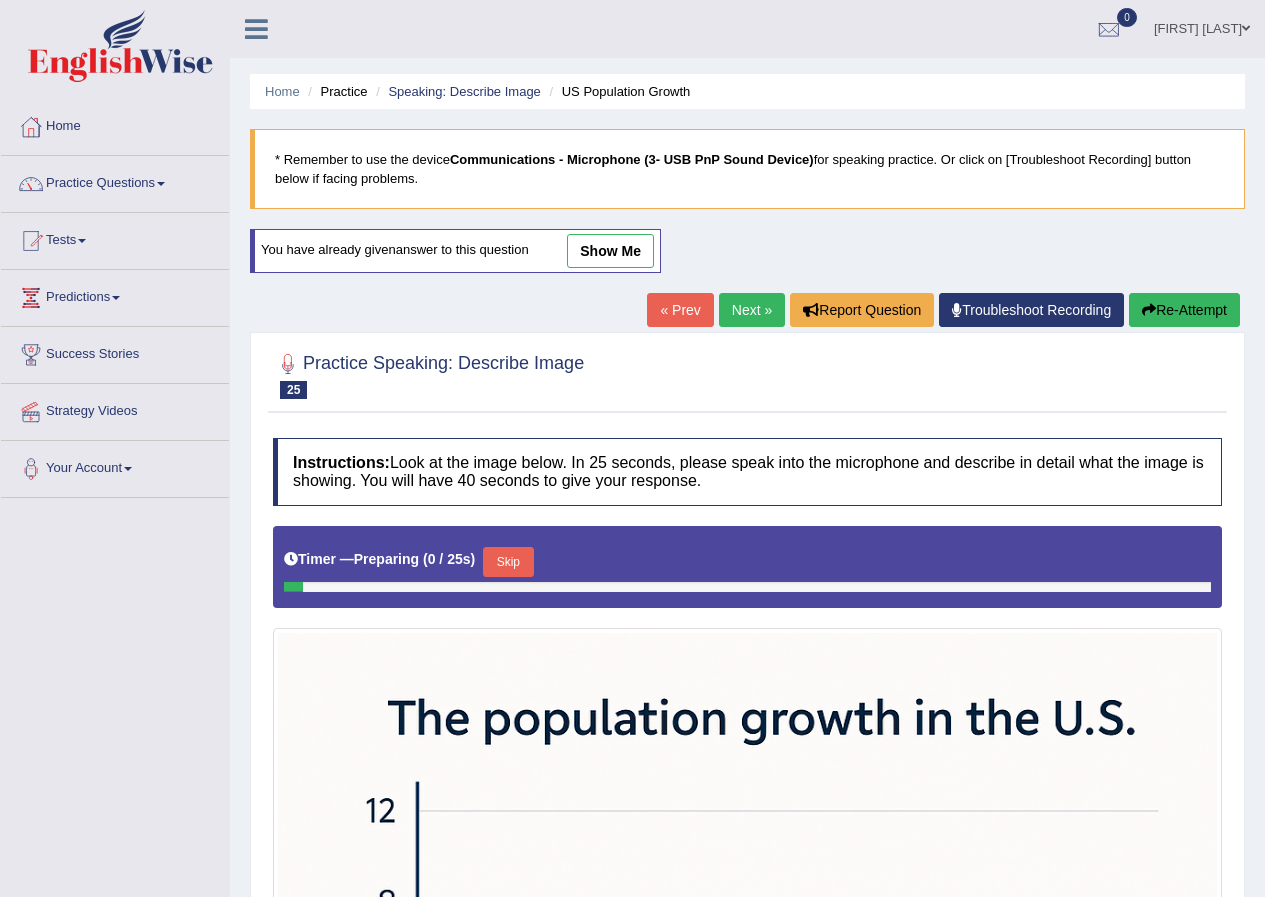 click on "show me" at bounding box center (610, 251) 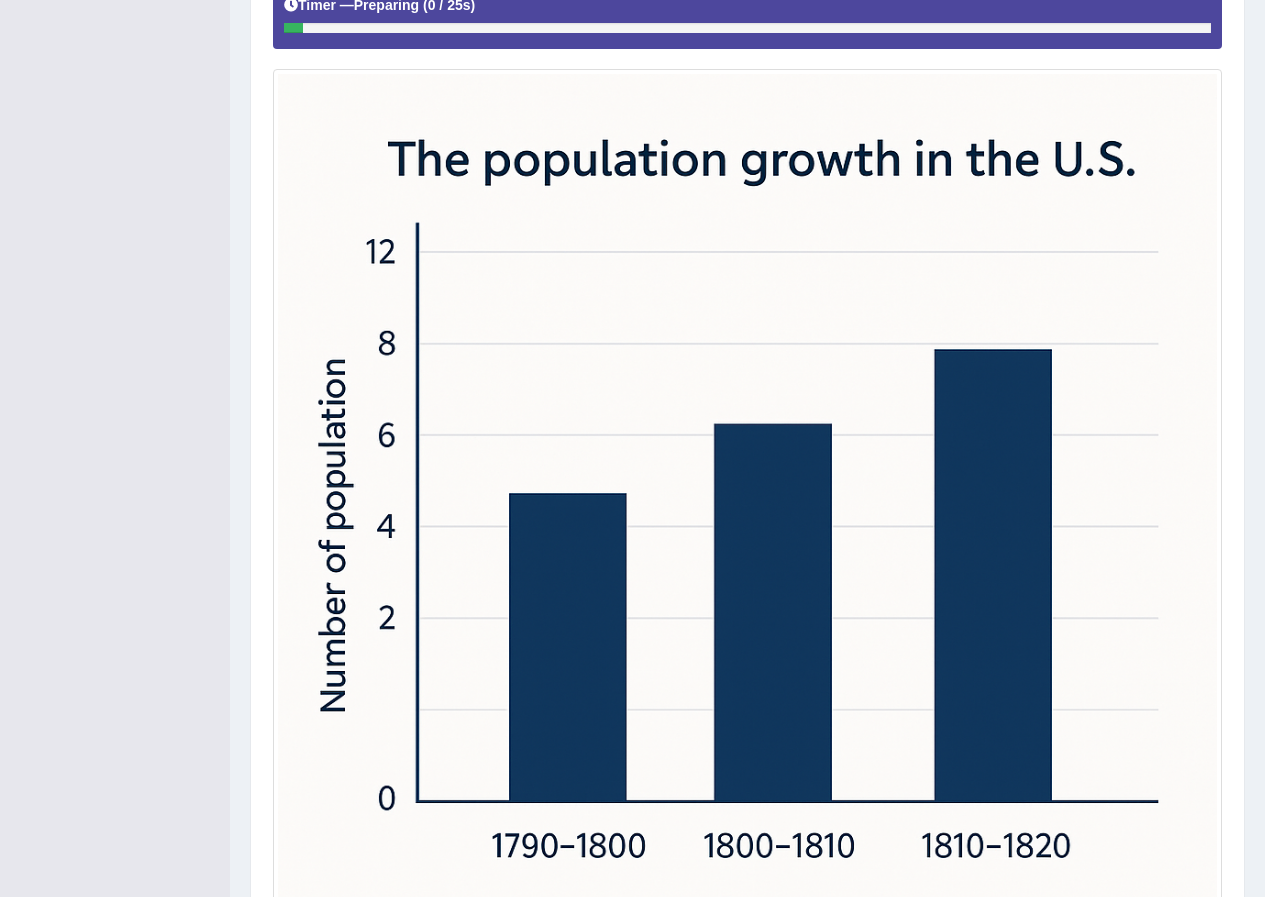 scroll, scrollTop: 0, scrollLeft: 0, axis: both 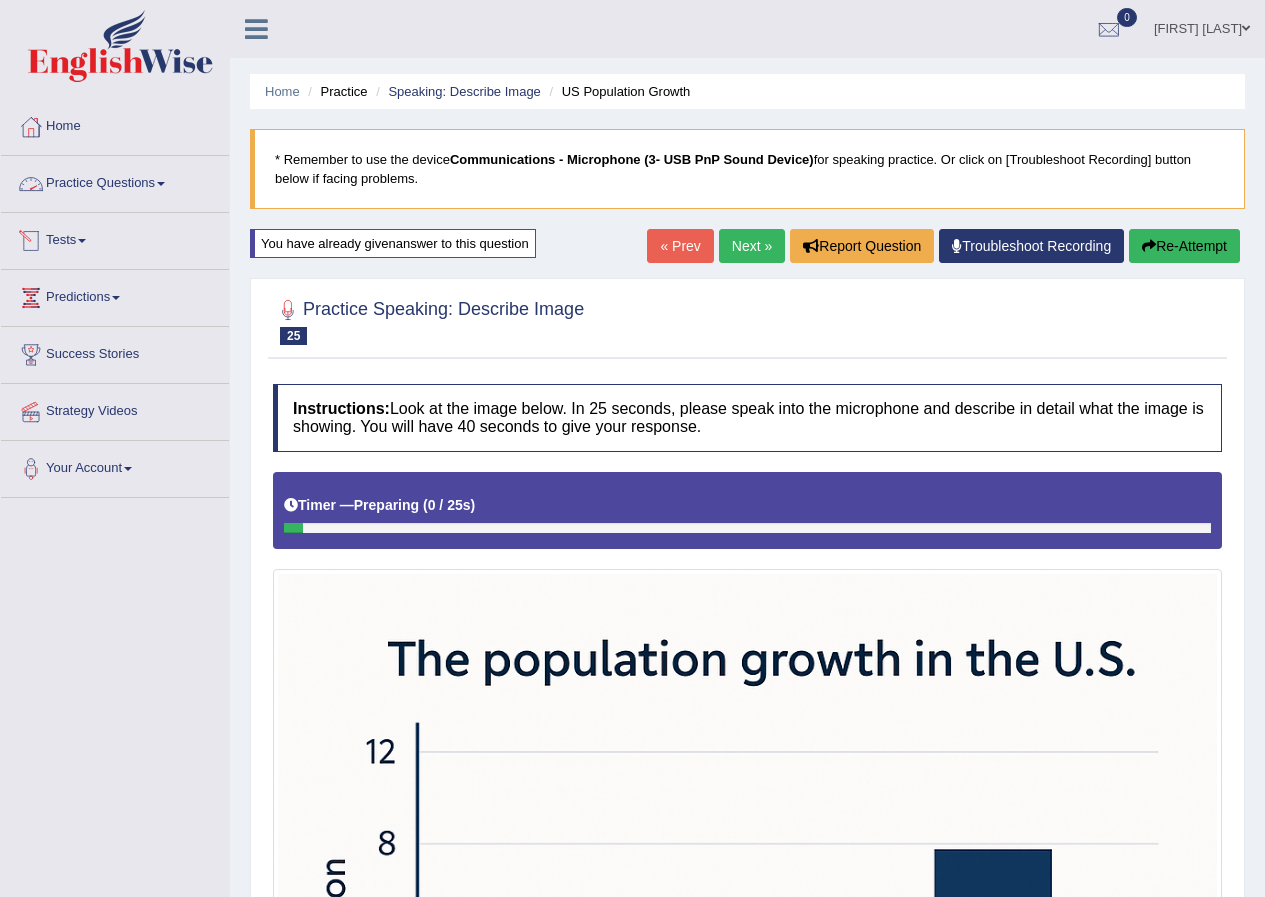 click on "Practice Questions" at bounding box center (115, 181) 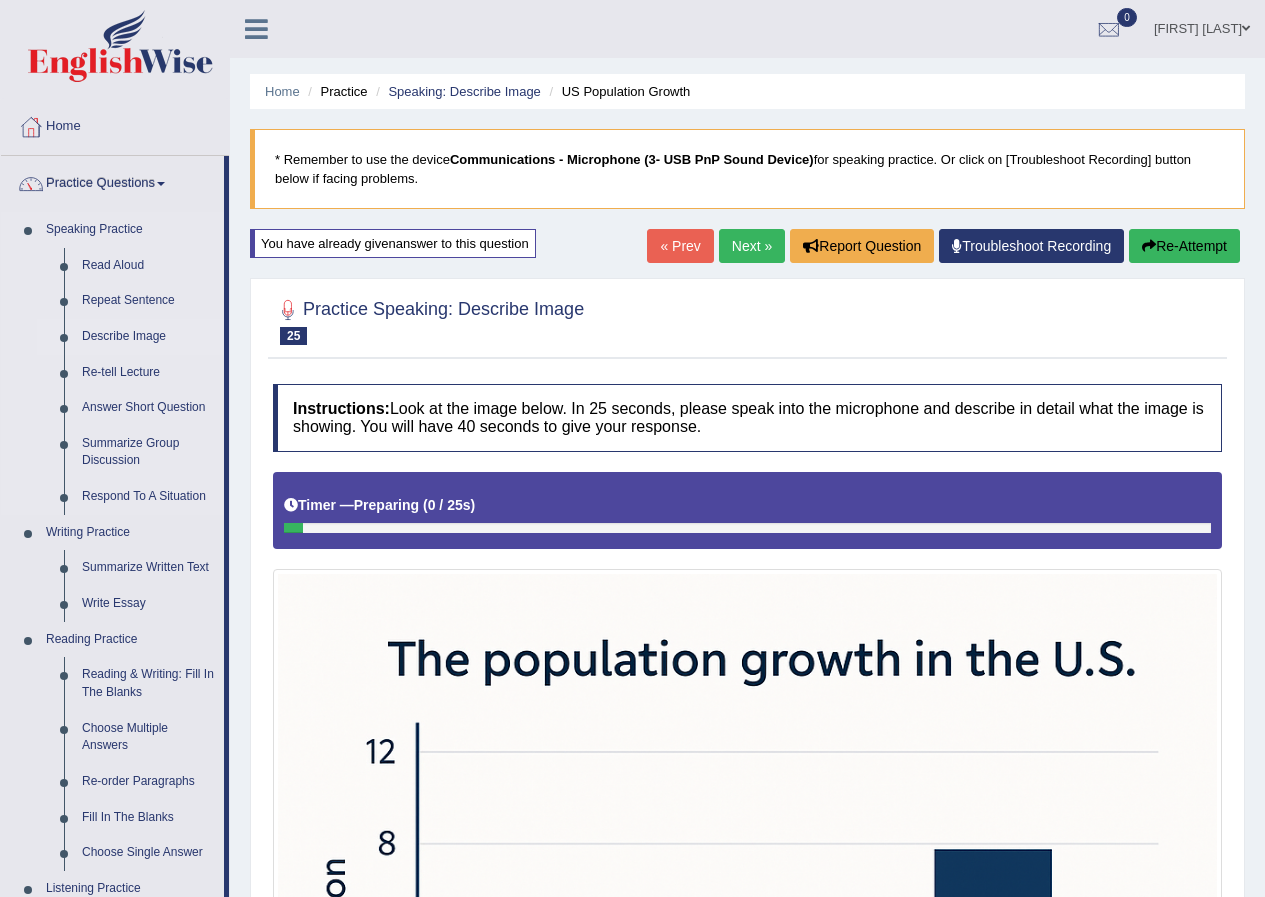 click on "Describe Image" at bounding box center [148, 337] 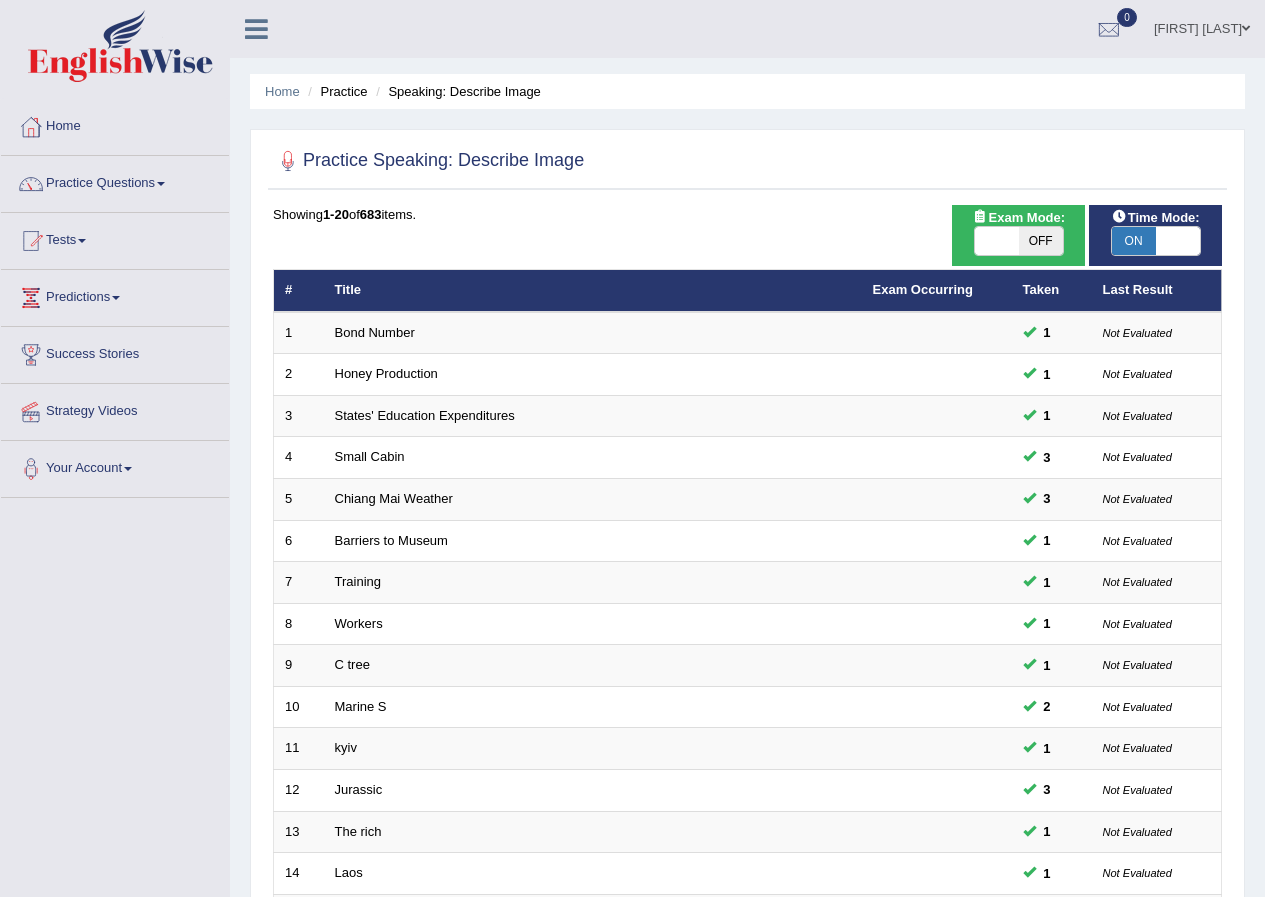 scroll, scrollTop: 427, scrollLeft: 0, axis: vertical 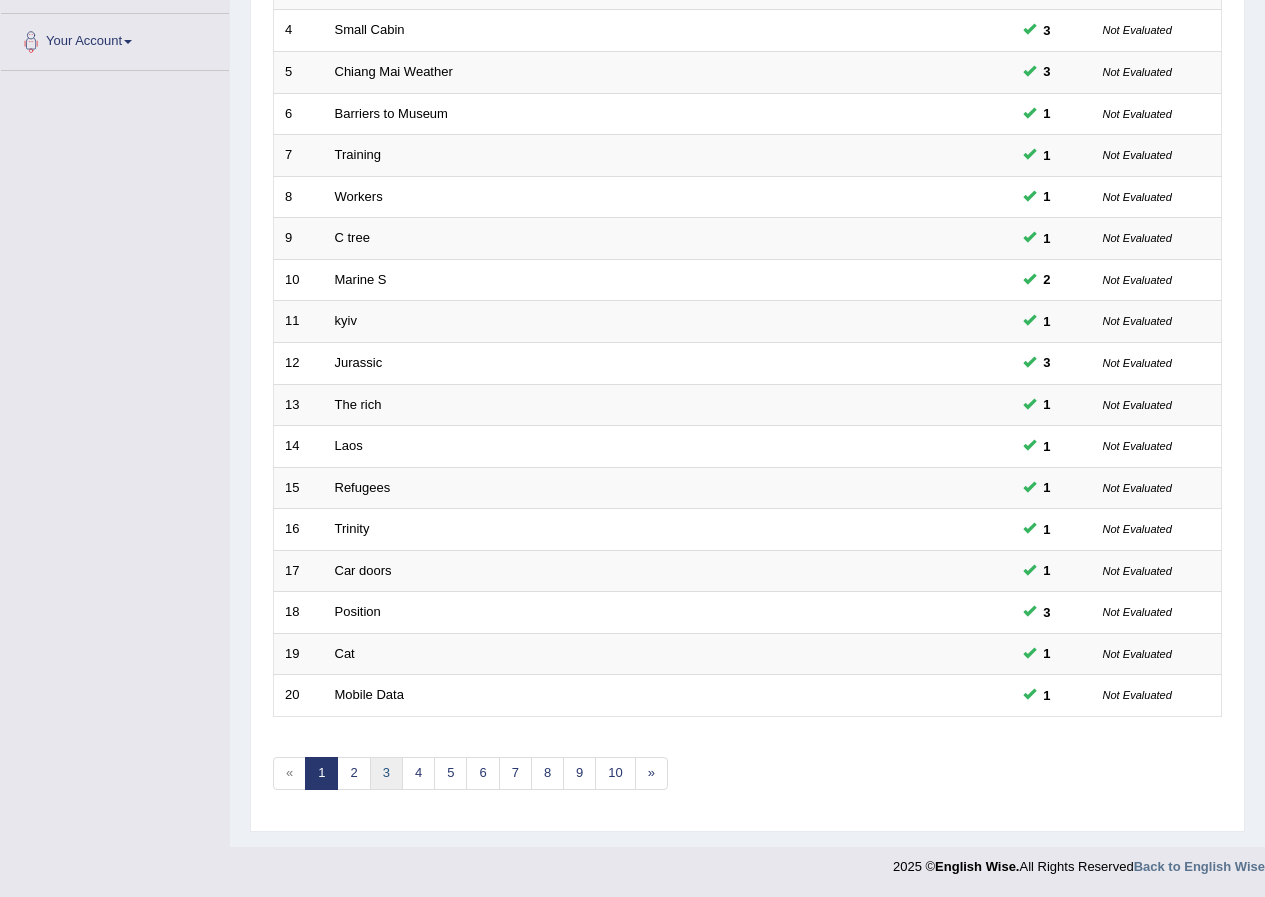 click on "3" at bounding box center (386, 773) 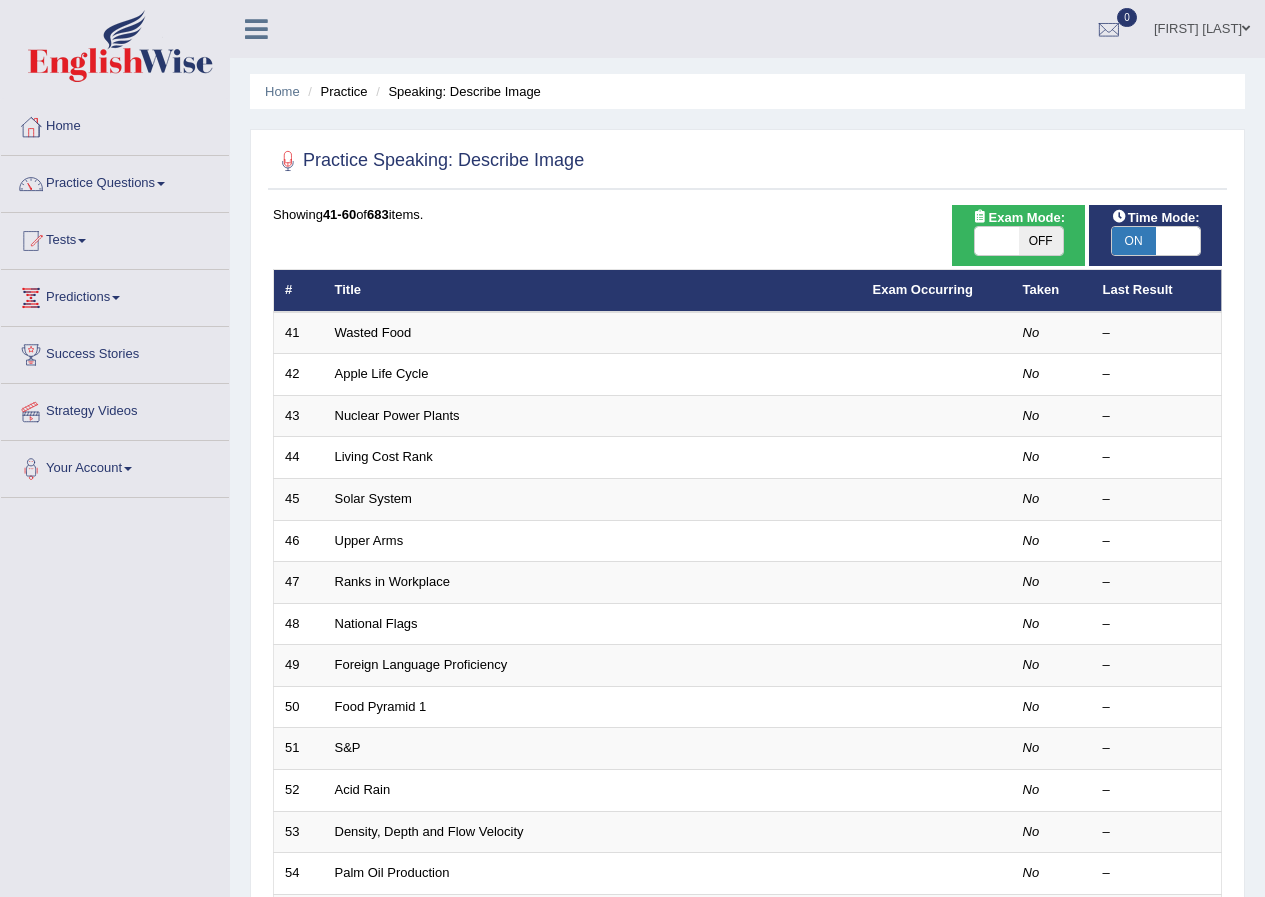 scroll, scrollTop: 0, scrollLeft: 0, axis: both 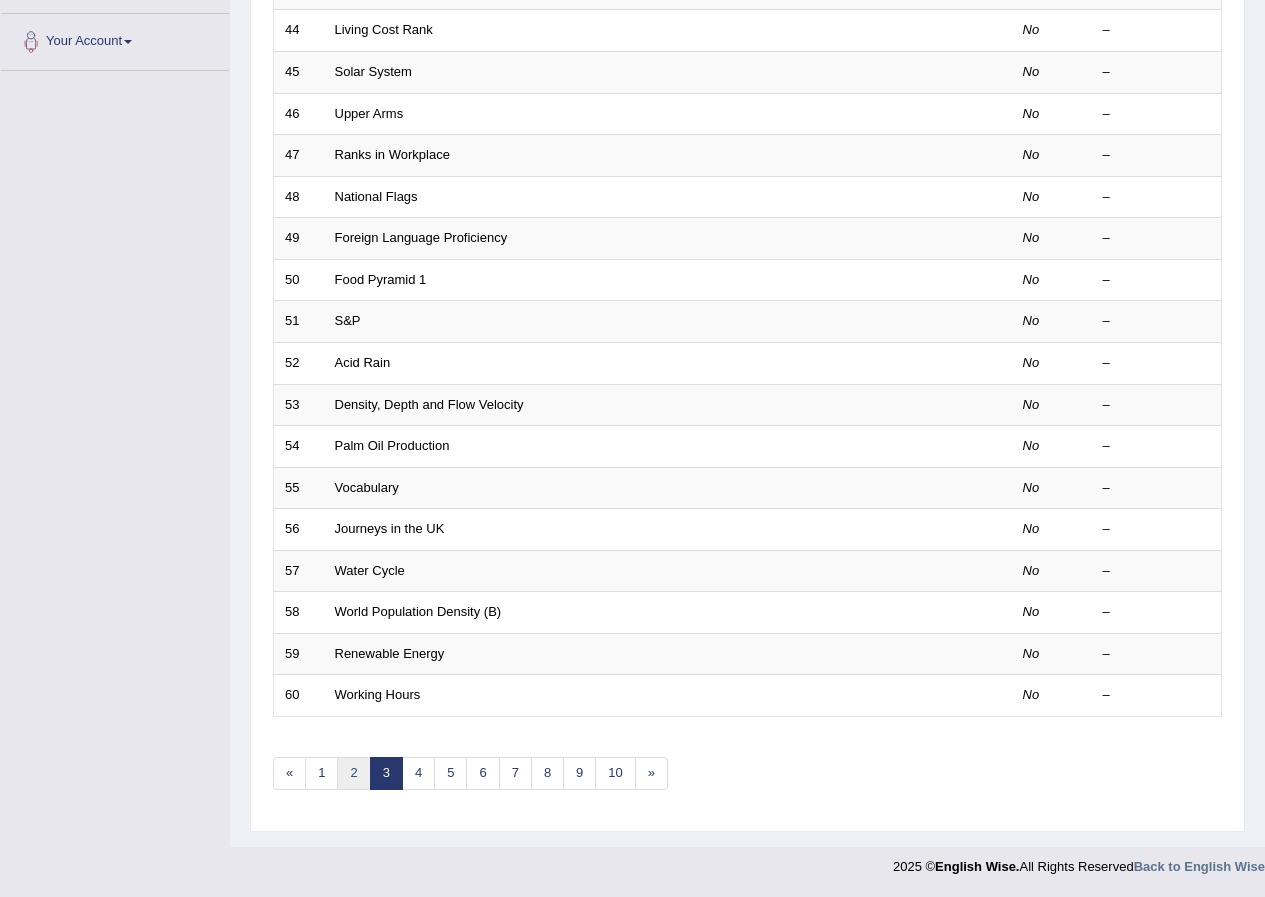 click on "2" at bounding box center (353, 773) 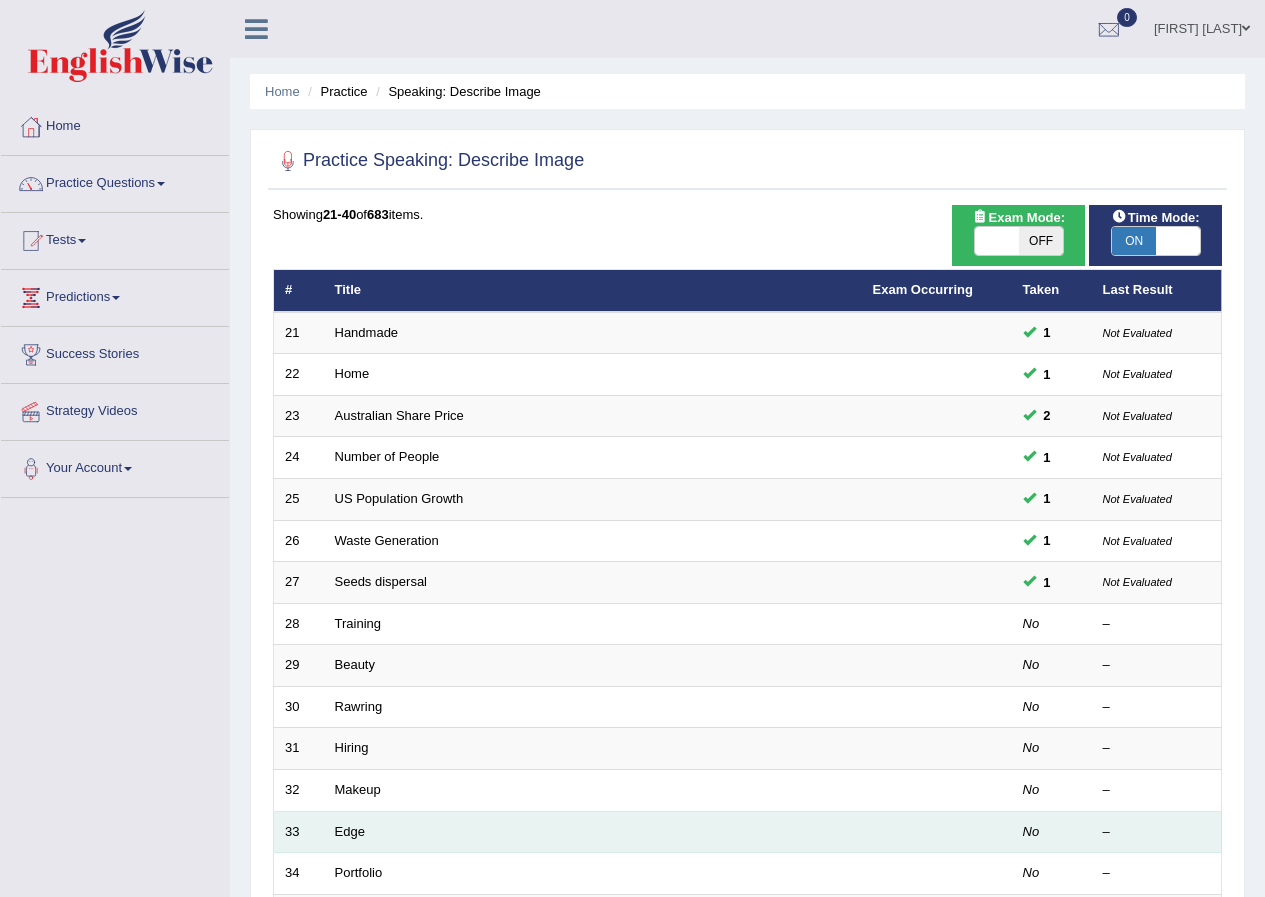 scroll, scrollTop: 0, scrollLeft: 0, axis: both 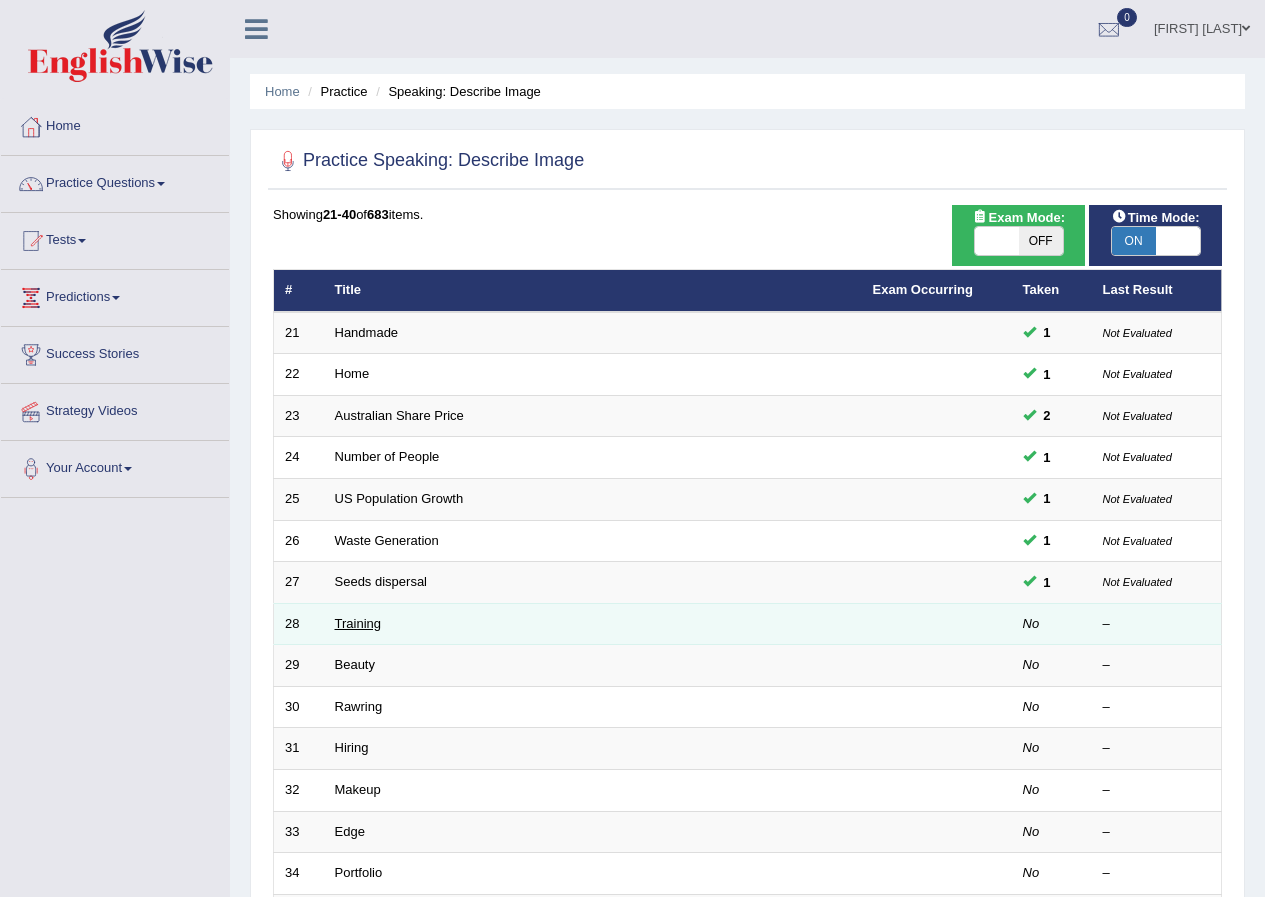 click on "Training" at bounding box center (358, 623) 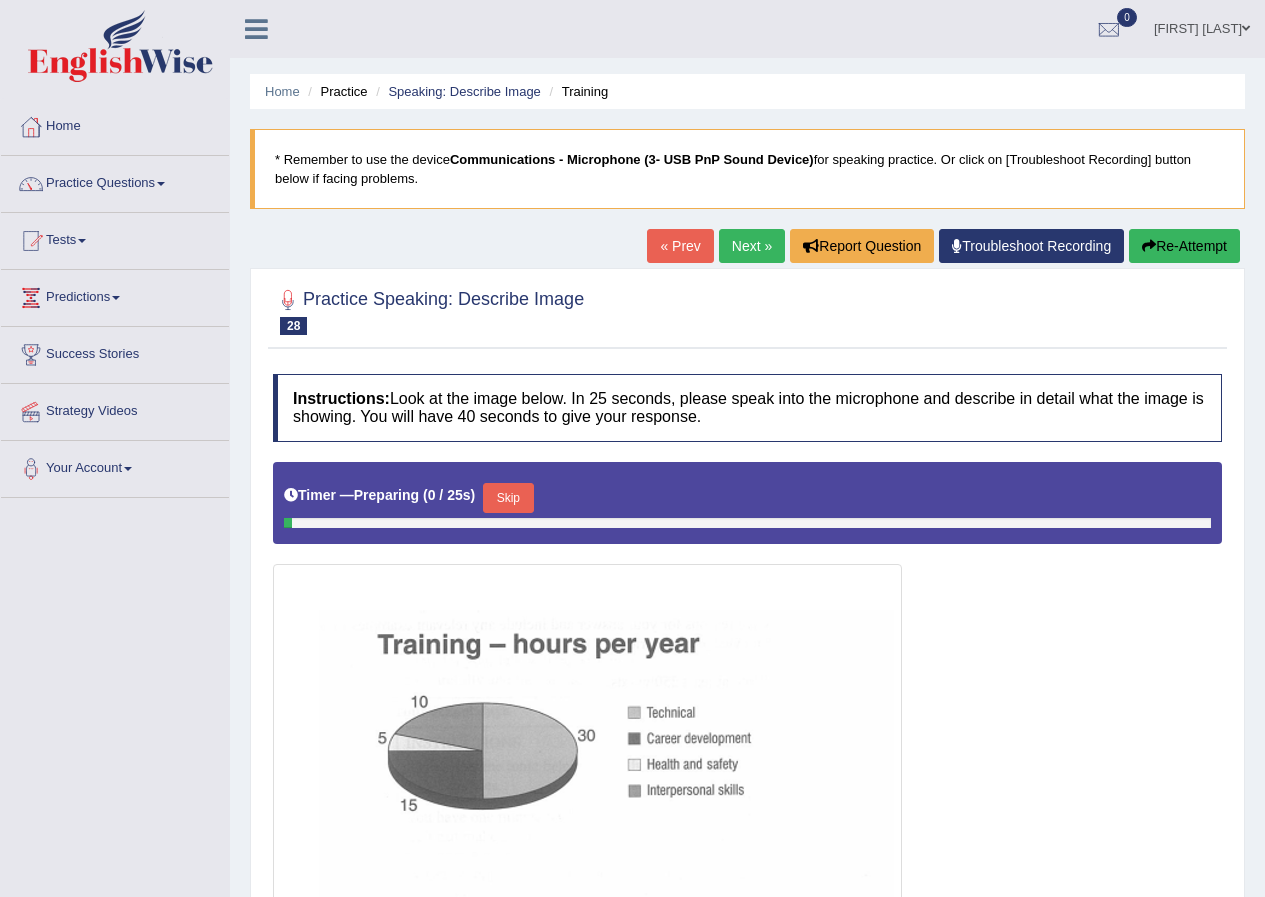 scroll, scrollTop: 0, scrollLeft: 0, axis: both 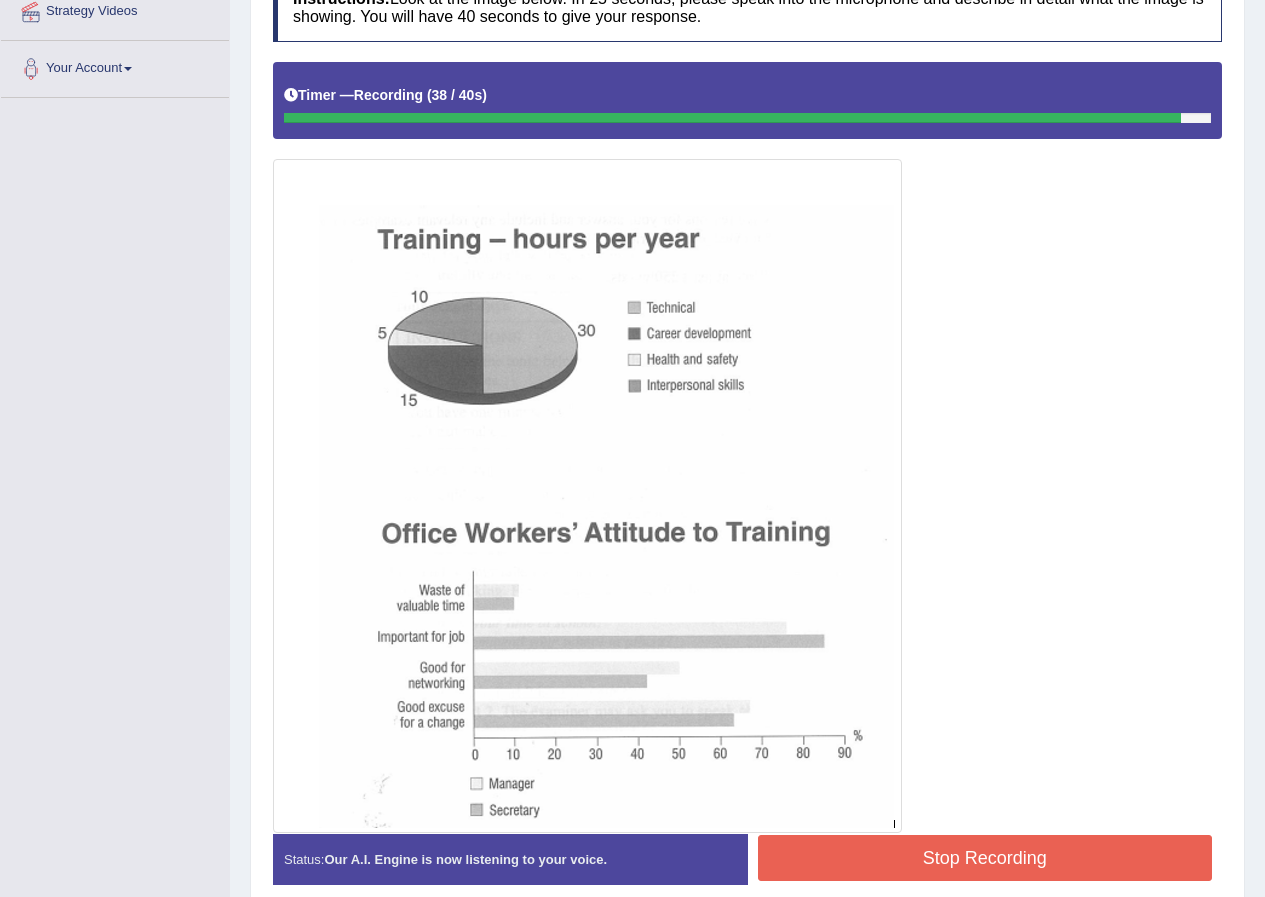 click on "Stop Recording" at bounding box center [985, 858] 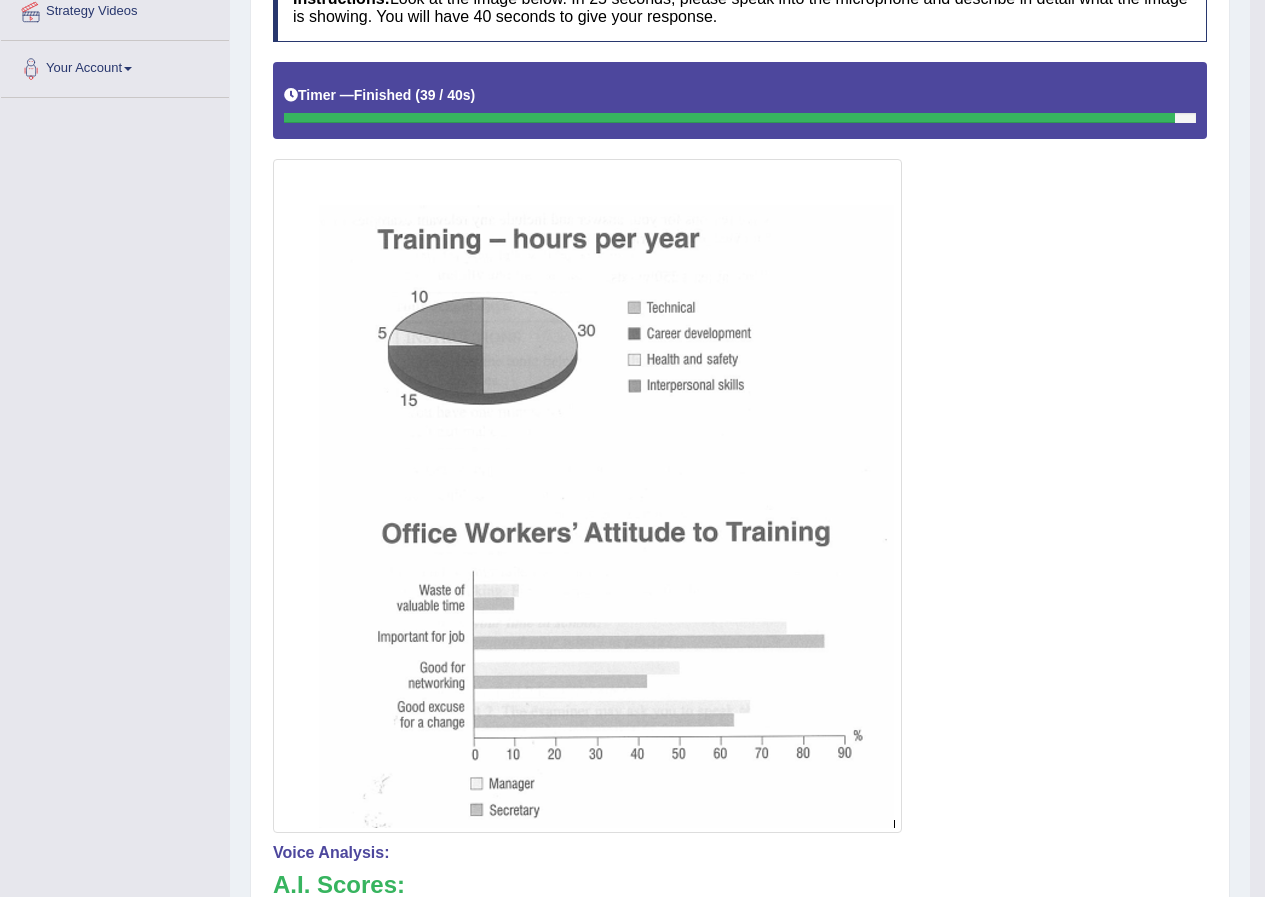 scroll, scrollTop: 0, scrollLeft: 0, axis: both 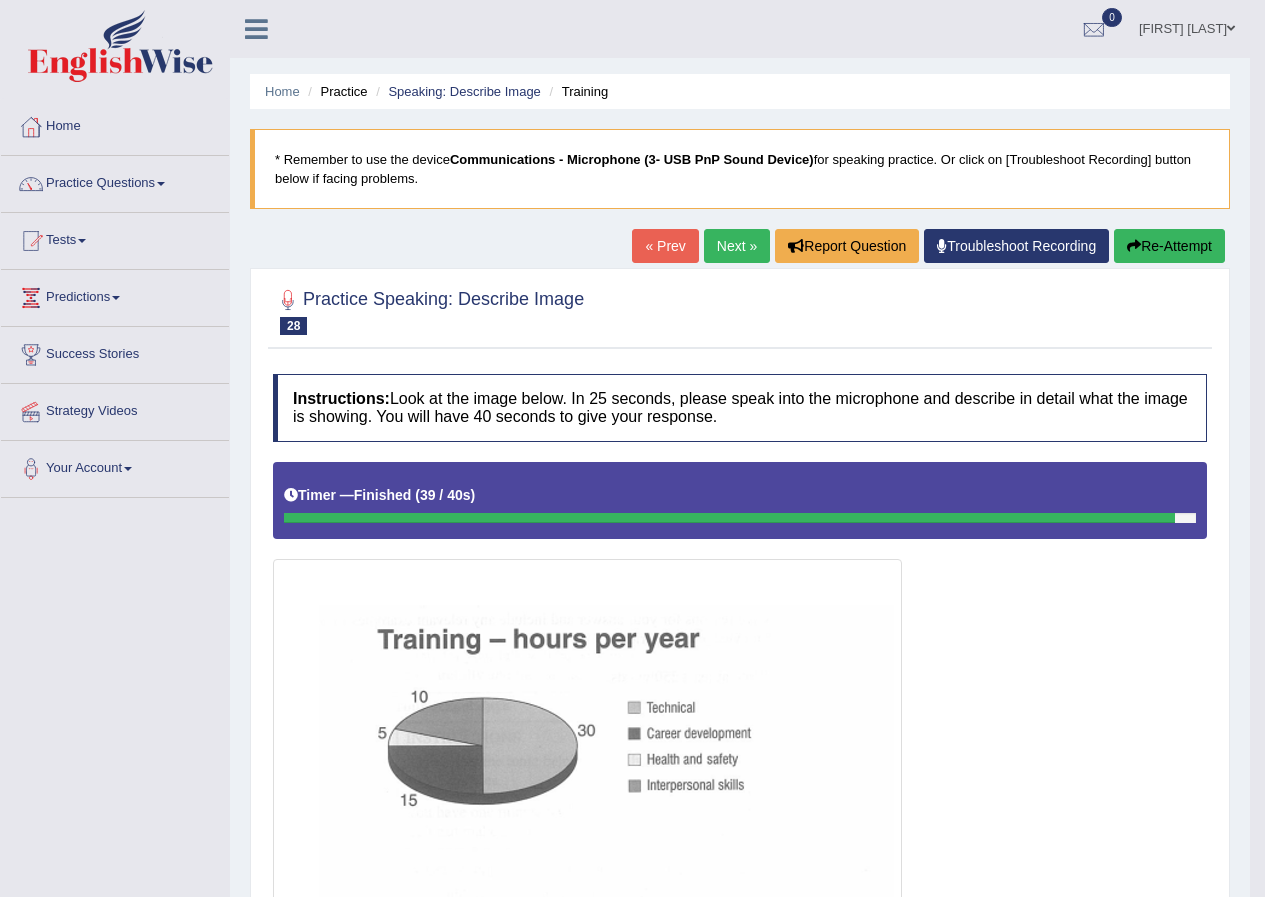 click on "Re-Attempt" at bounding box center [1169, 246] 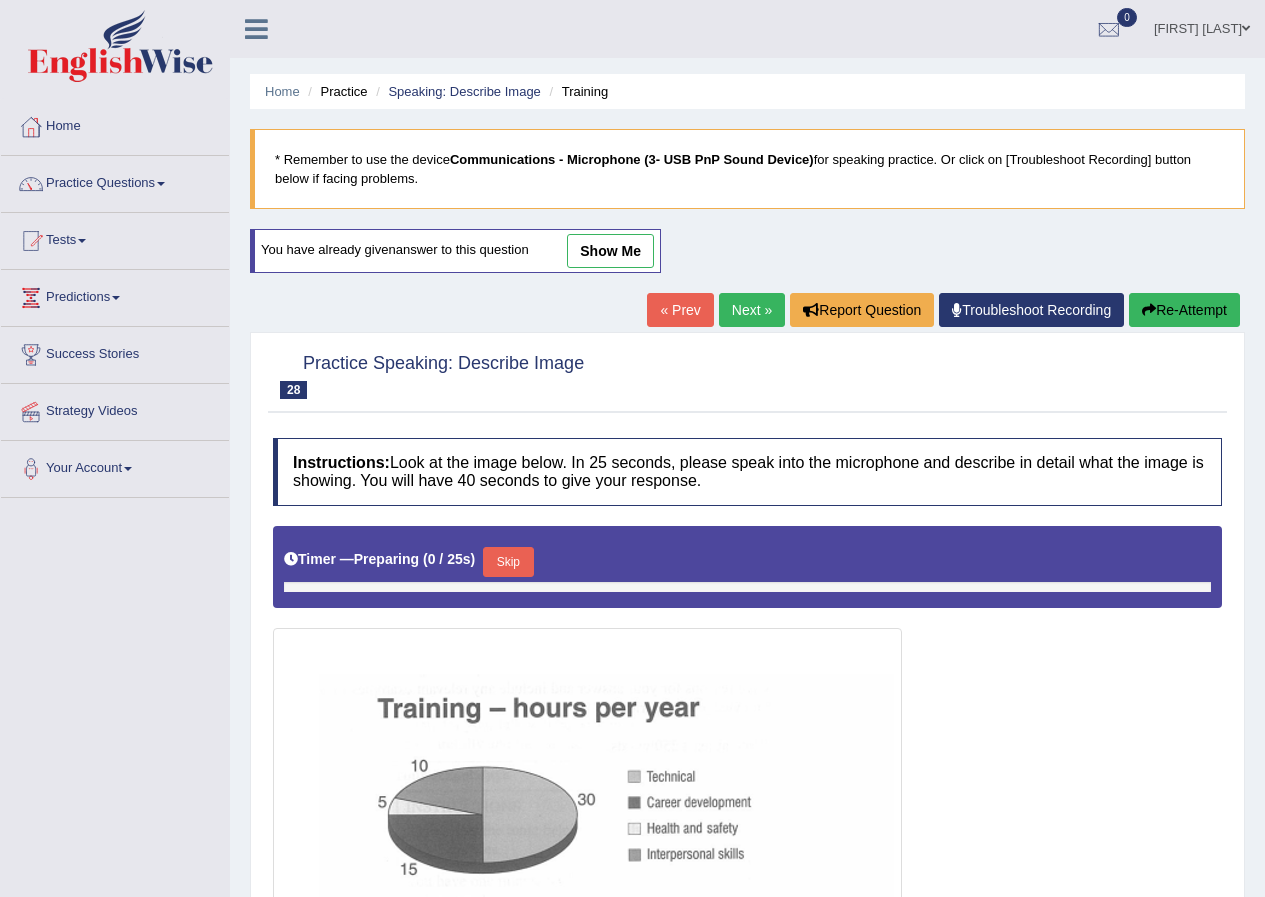 scroll, scrollTop: 0, scrollLeft: 0, axis: both 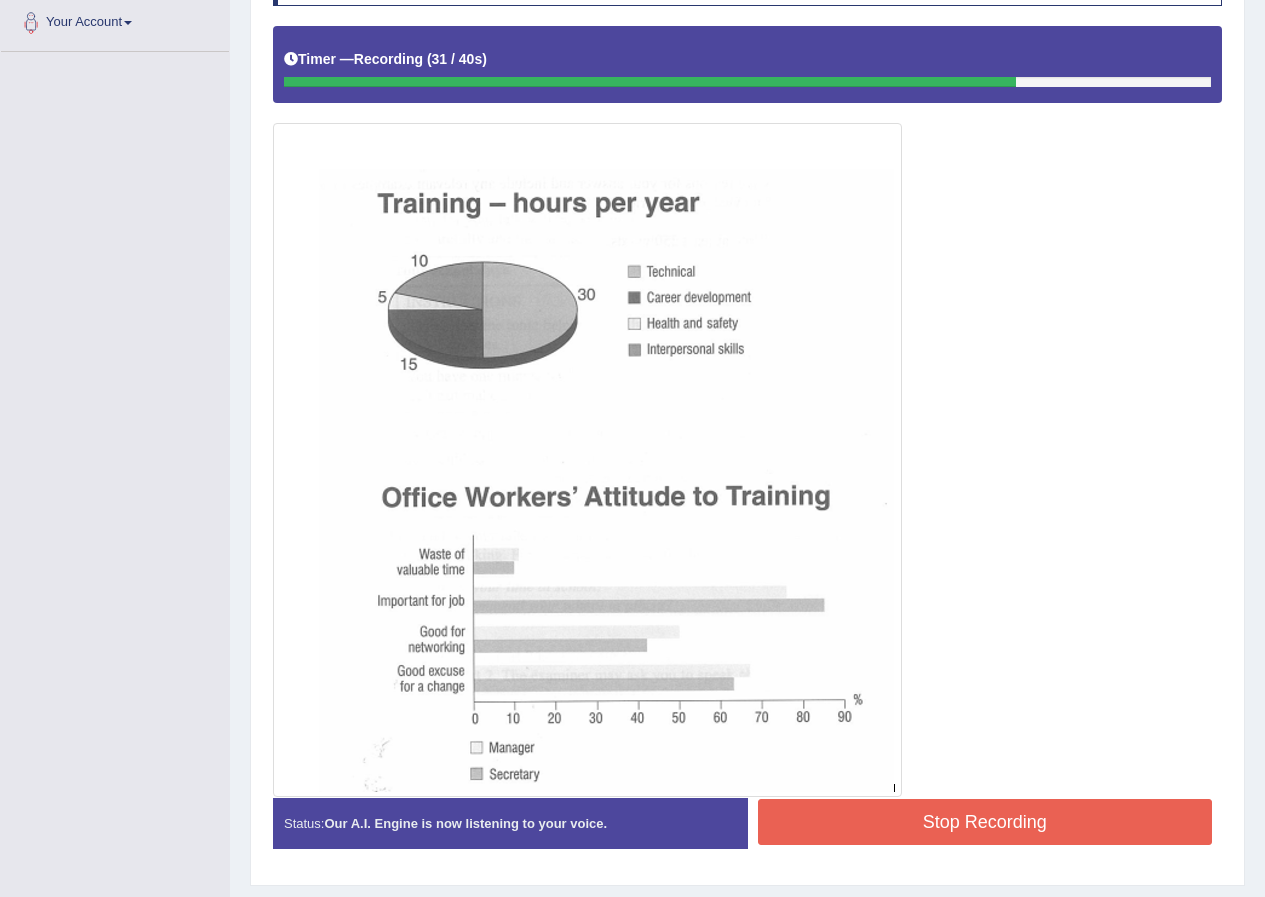 click on "Stop Recording" at bounding box center [985, 822] 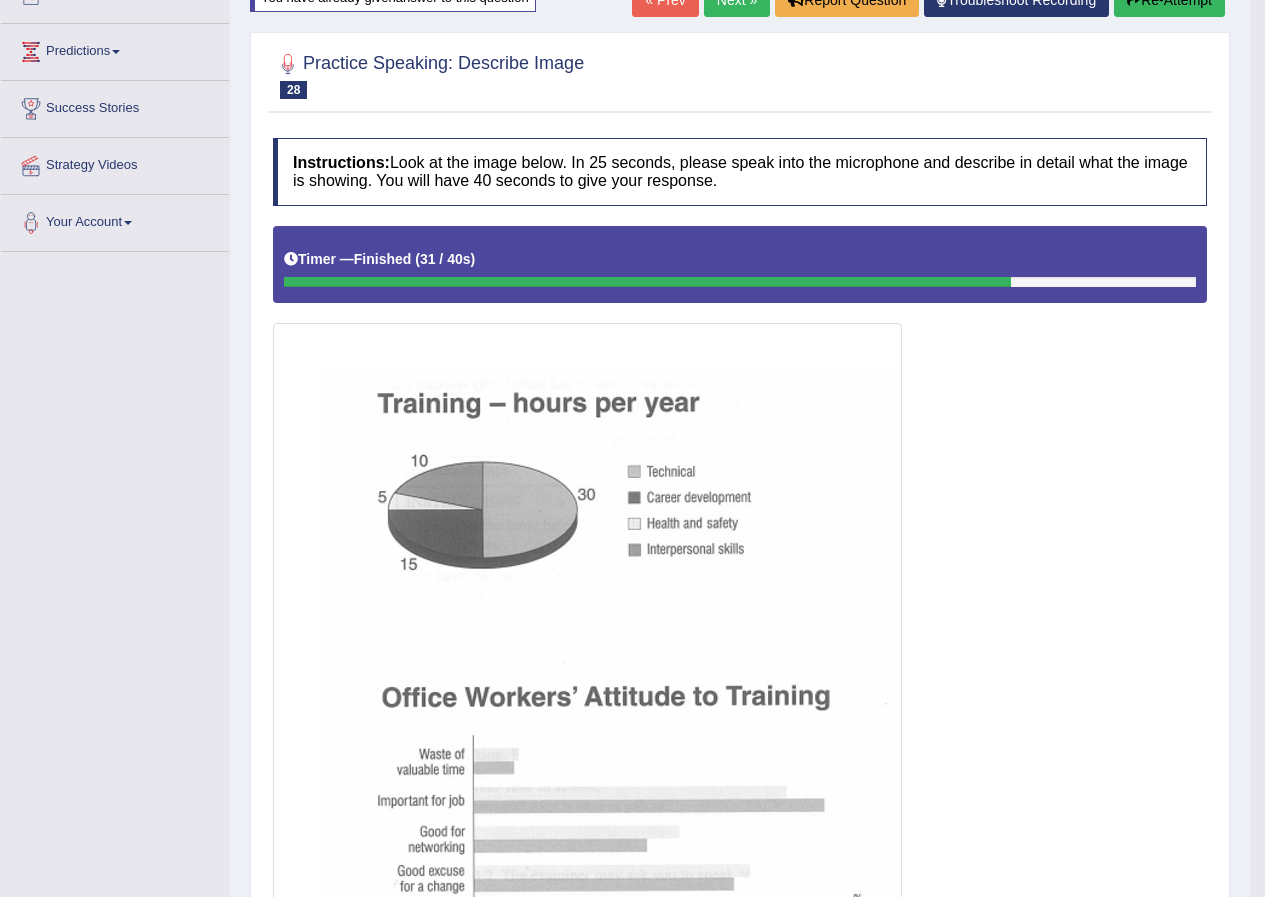 scroll, scrollTop: 0, scrollLeft: 0, axis: both 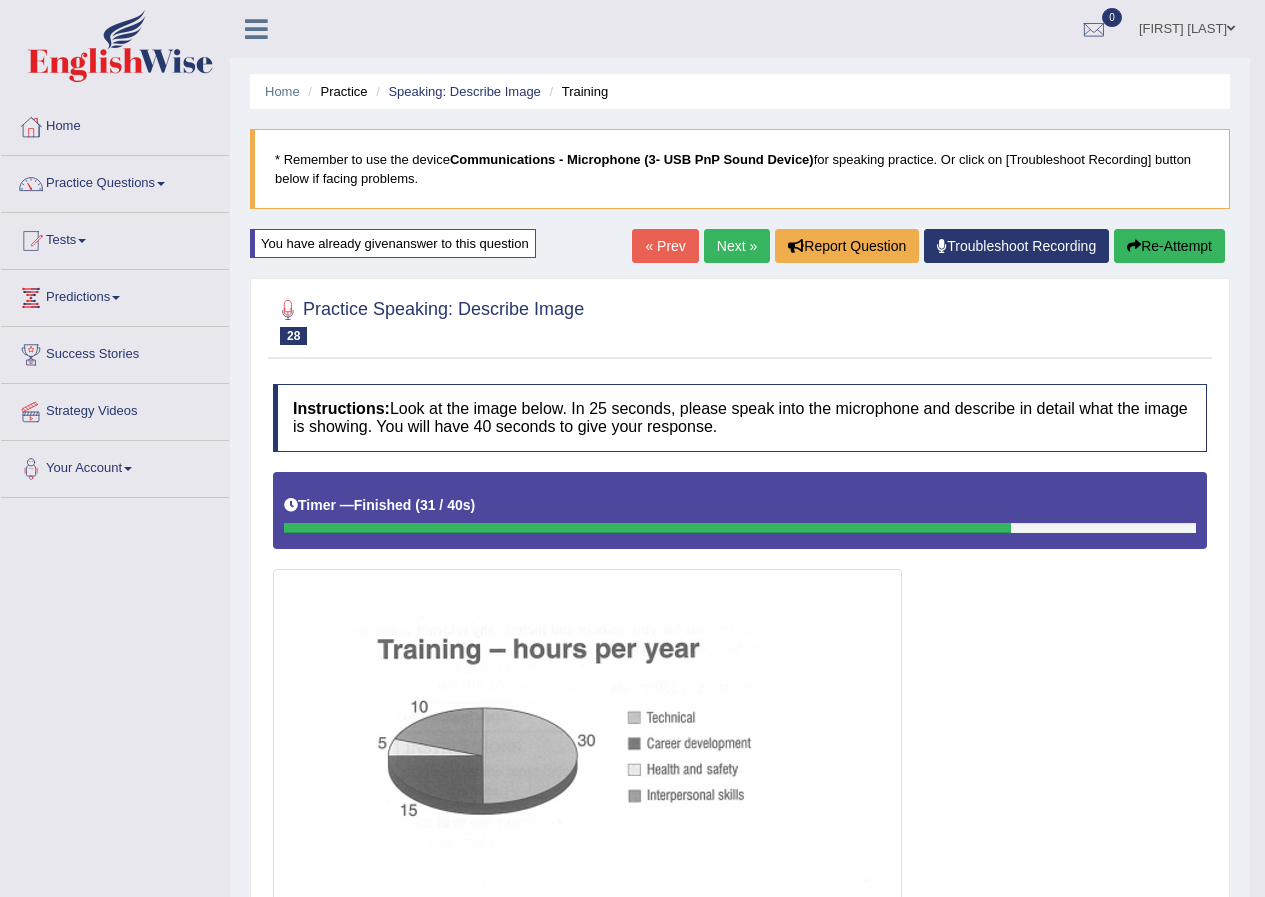 click on "Re-Attempt" at bounding box center [1169, 246] 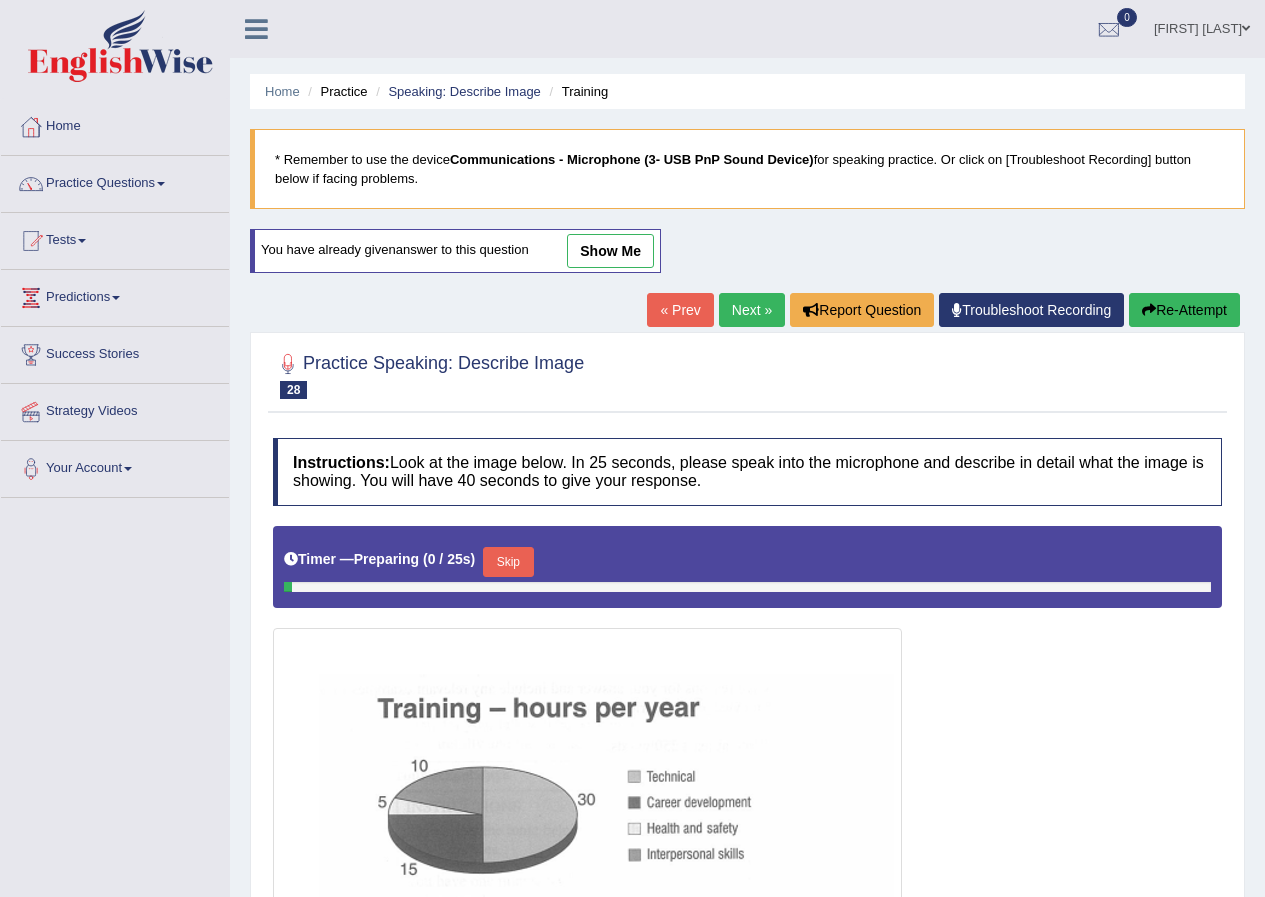 scroll, scrollTop: 0, scrollLeft: 0, axis: both 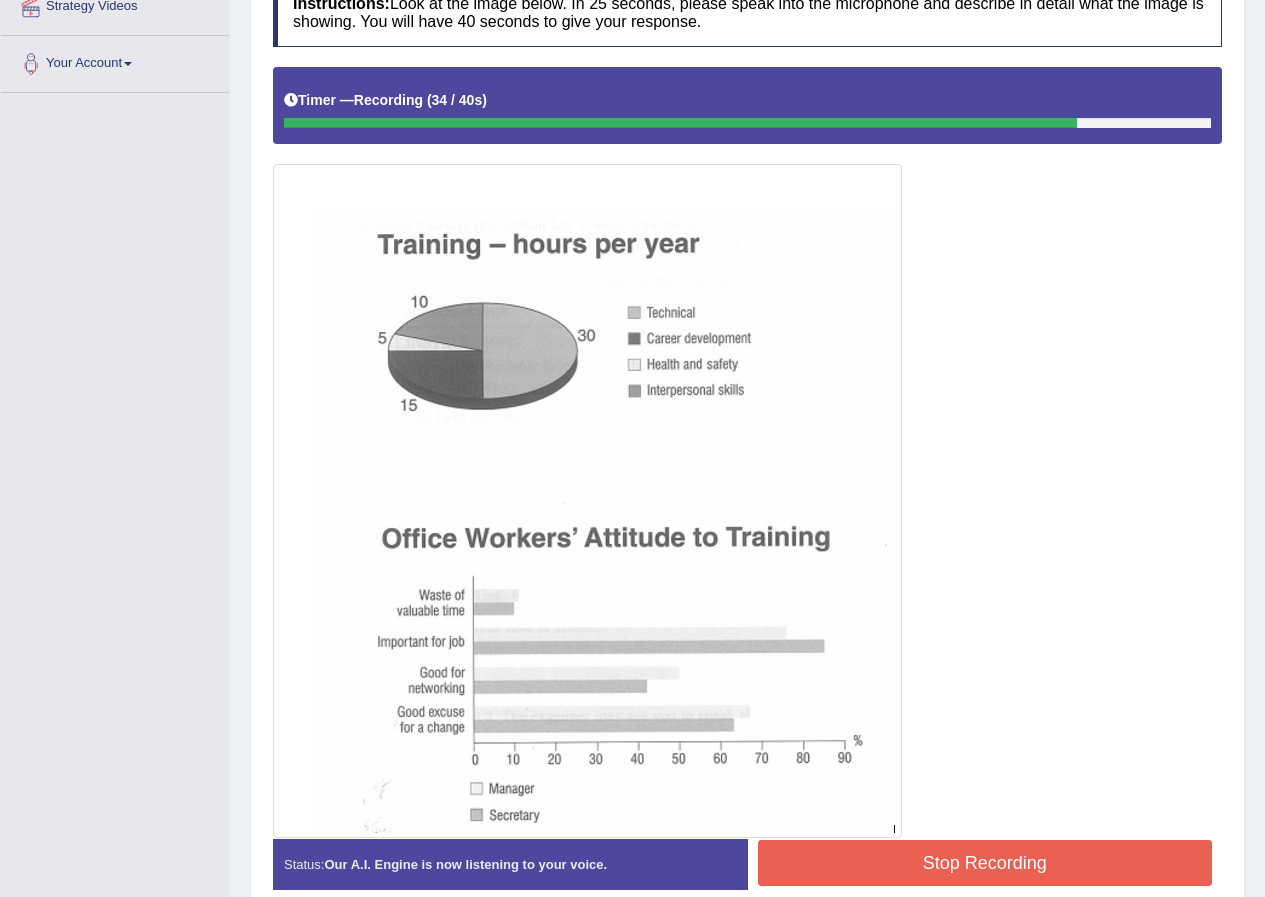 click on "Stop Recording" at bounding box center (985, 863) 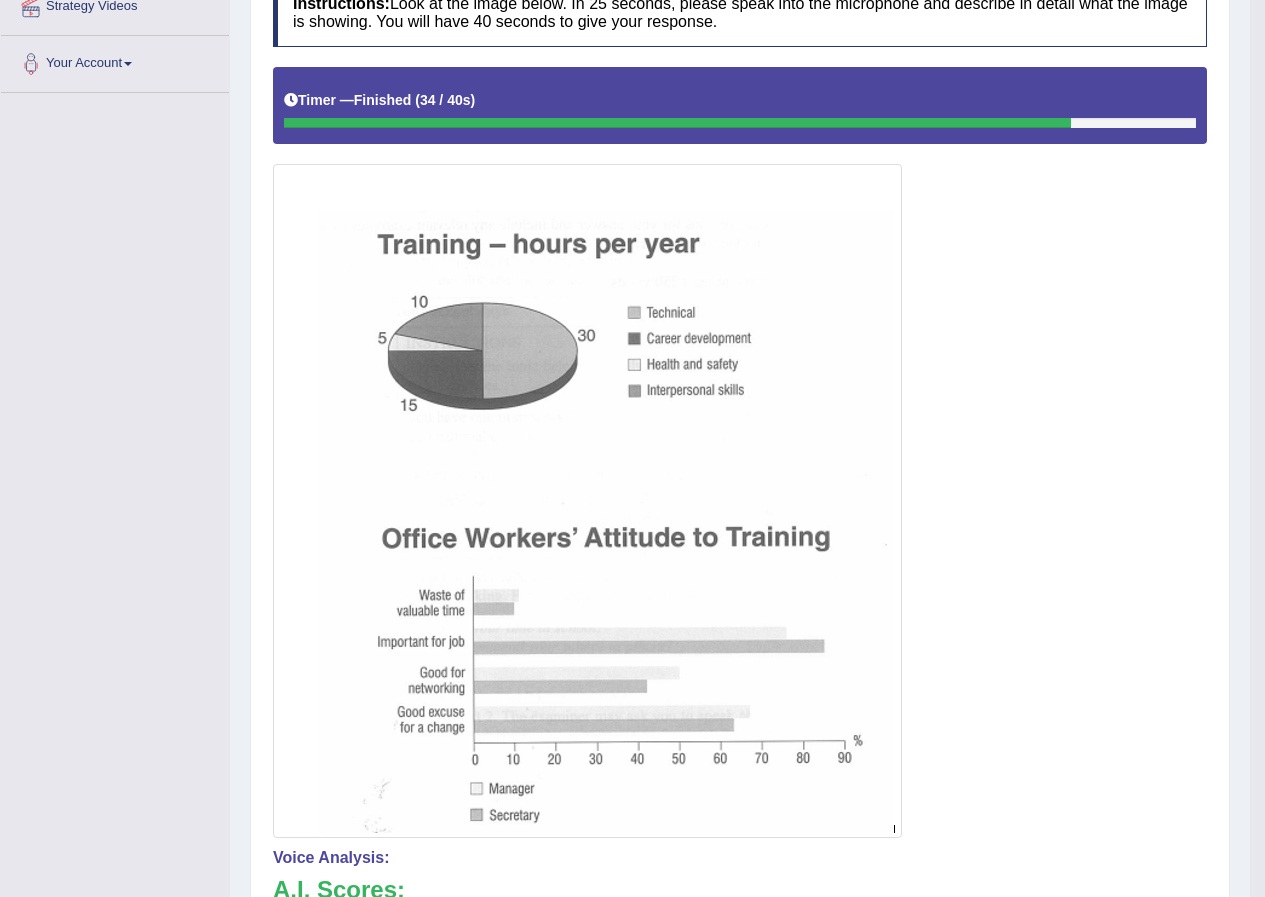 scroll, scrollTop: 0, scrollLeft: 0, axis: both 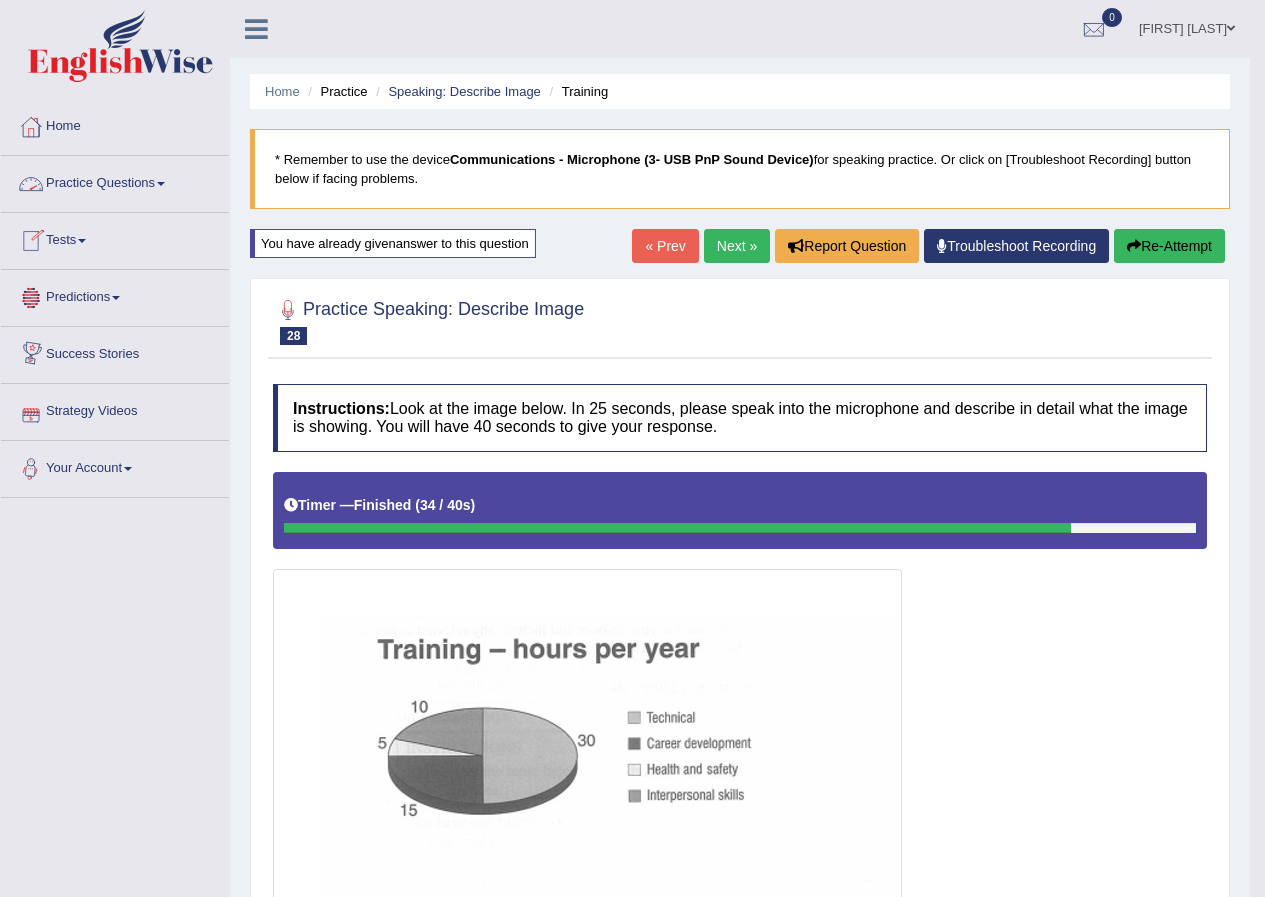 click on "Predictions" at bounding box center (115, 295) 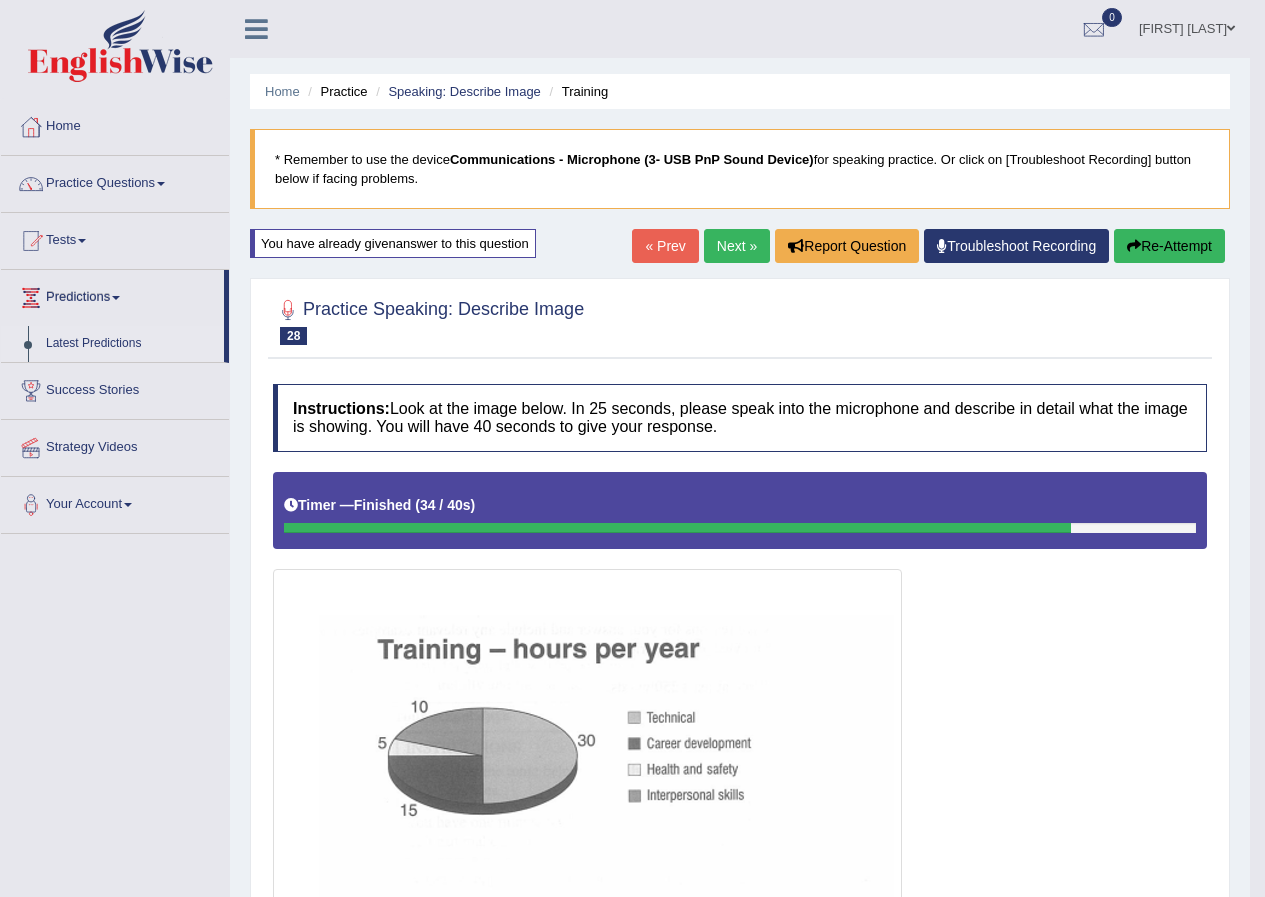 click on "Latest Predictions" at bounding box center [130, 344] 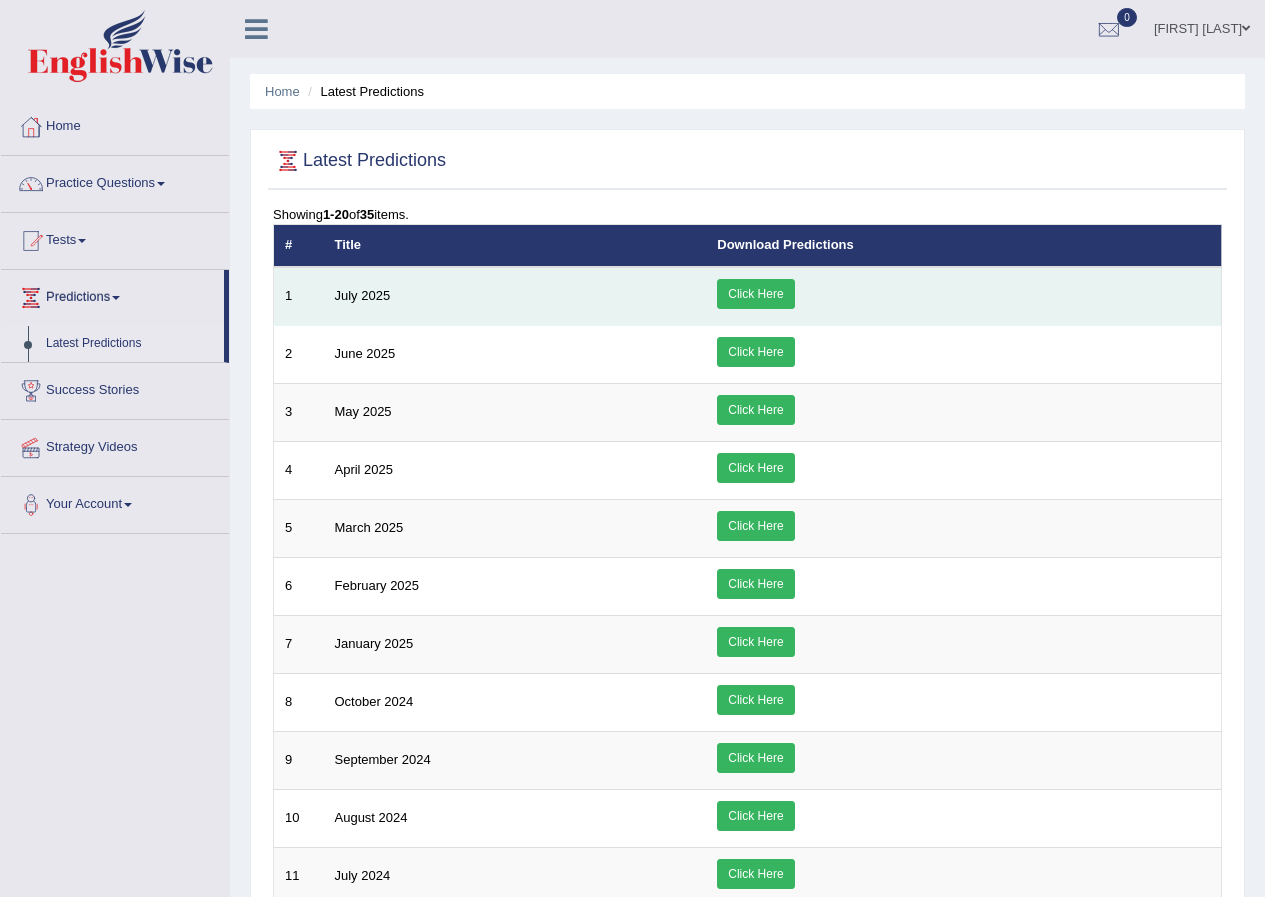 scroll, scrollTop: 0, scrollLeft: 0, axis: both 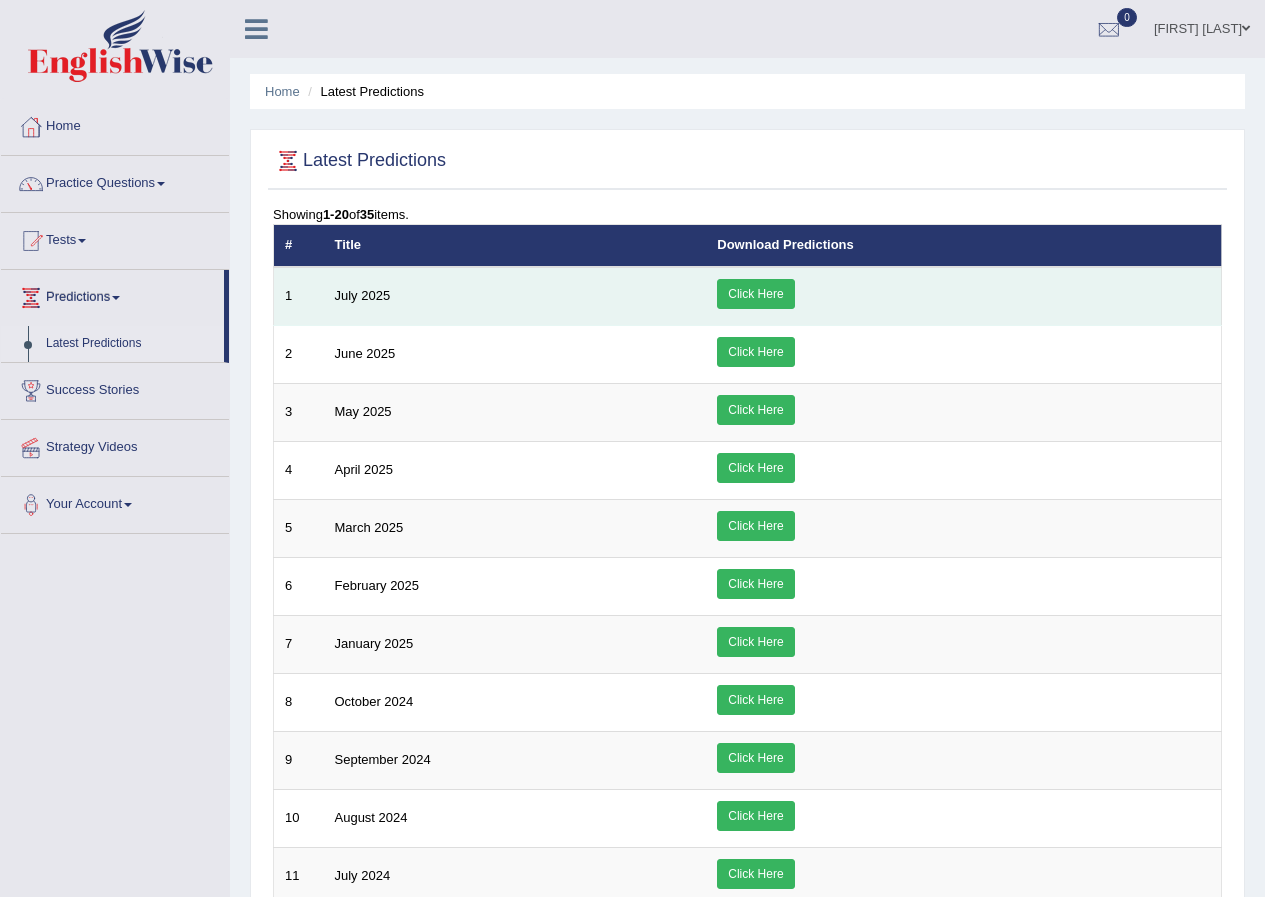 click on "Click Here" at bounding box center [755, 294] 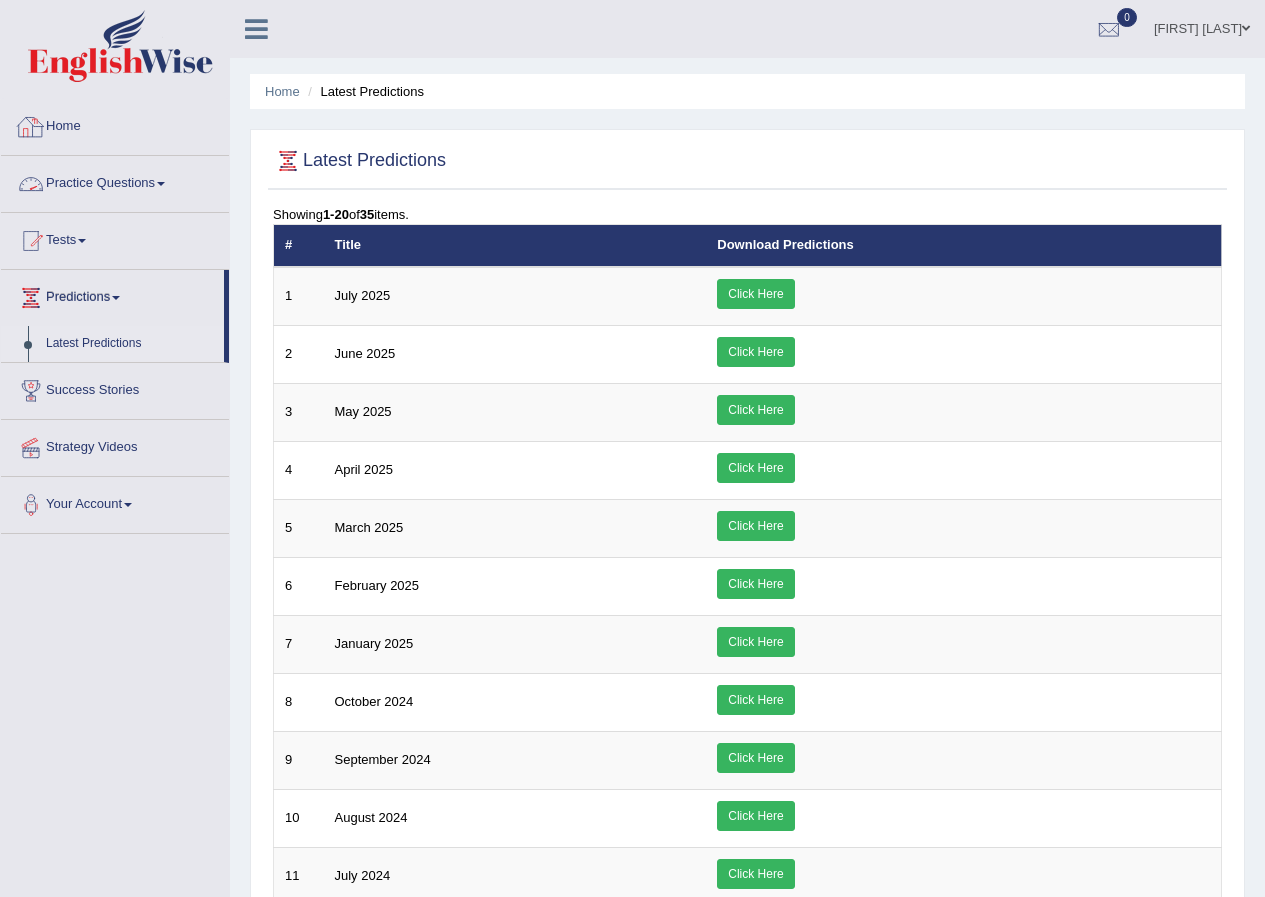 click on "Practice Questions" at bounding box center [115, 181] 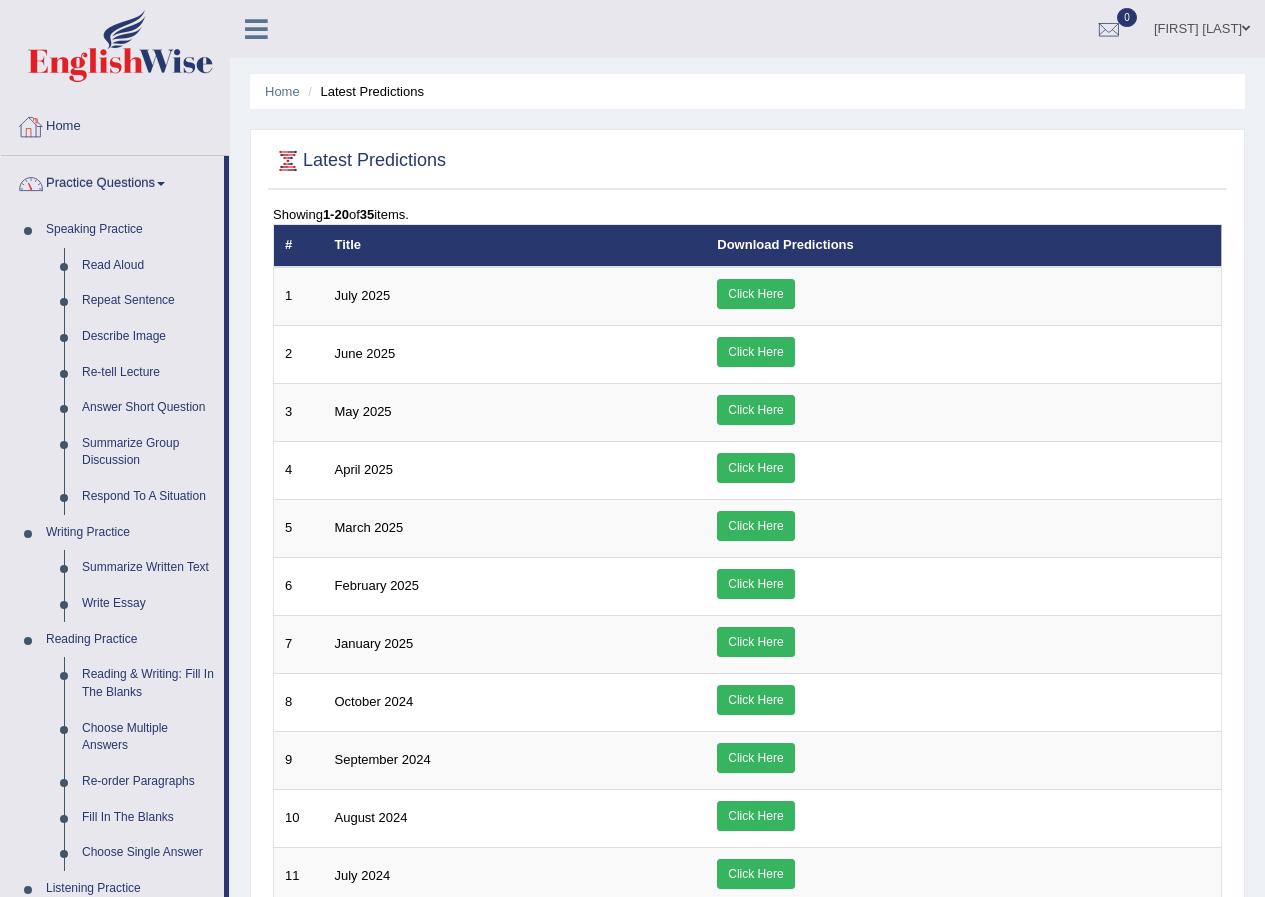 drag, startPoint x: 62, startPoint y: 173, endPoint x: 136, endPoint y: 120, distance: 91.02197 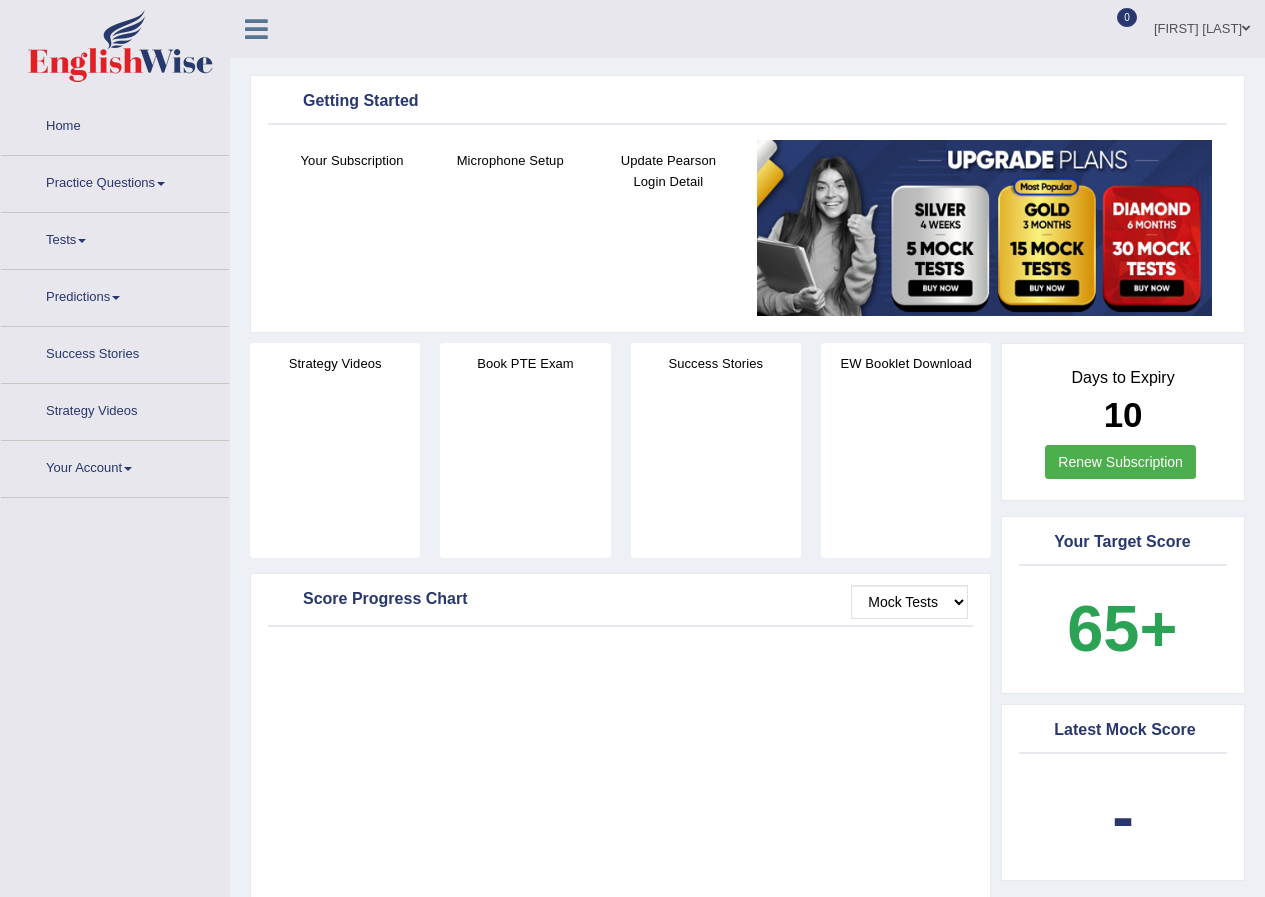 scroll, scrollTop: 0, scrollLeft: 0, axis: both 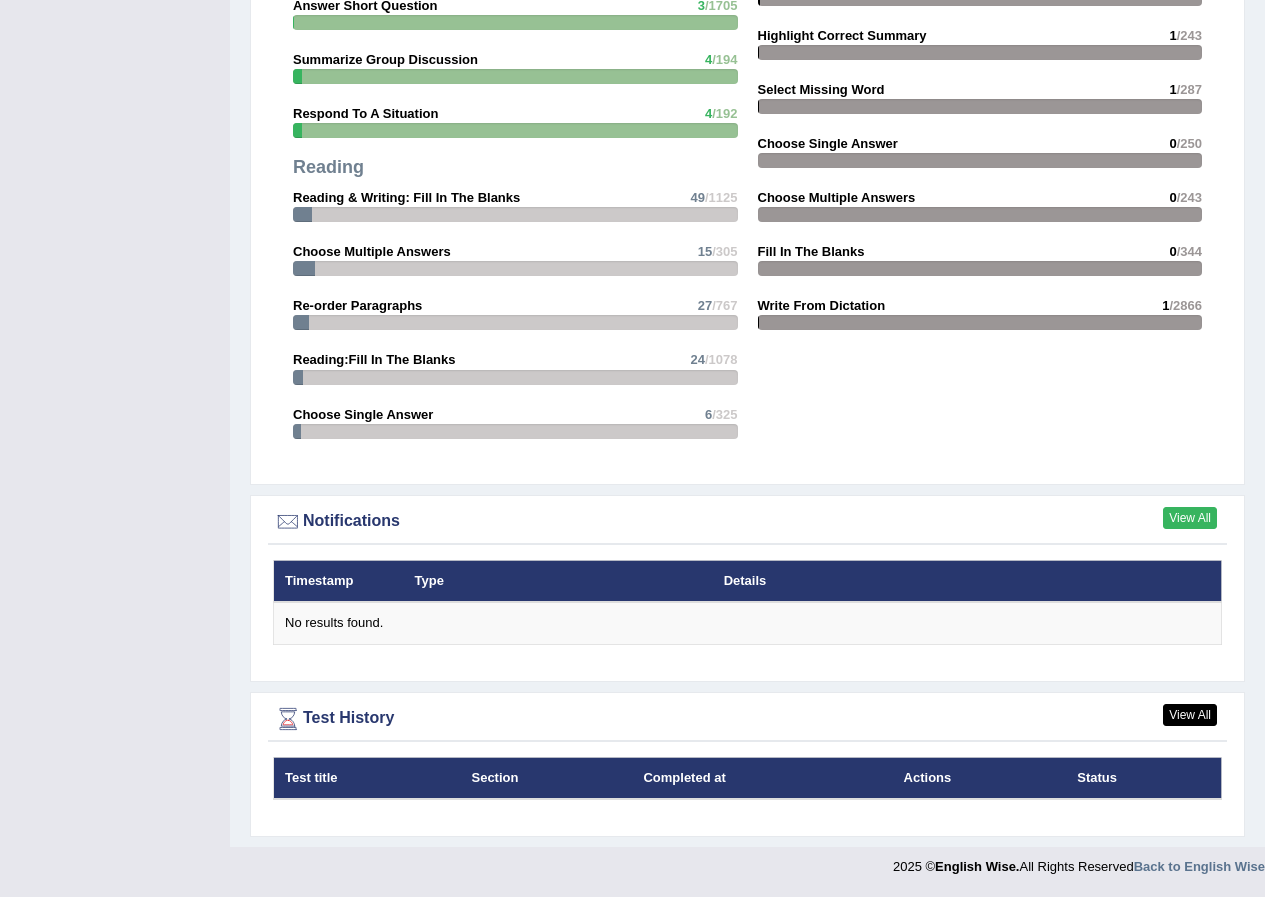 click on "View All 		  Notifications" at bounding box center [747, 525] 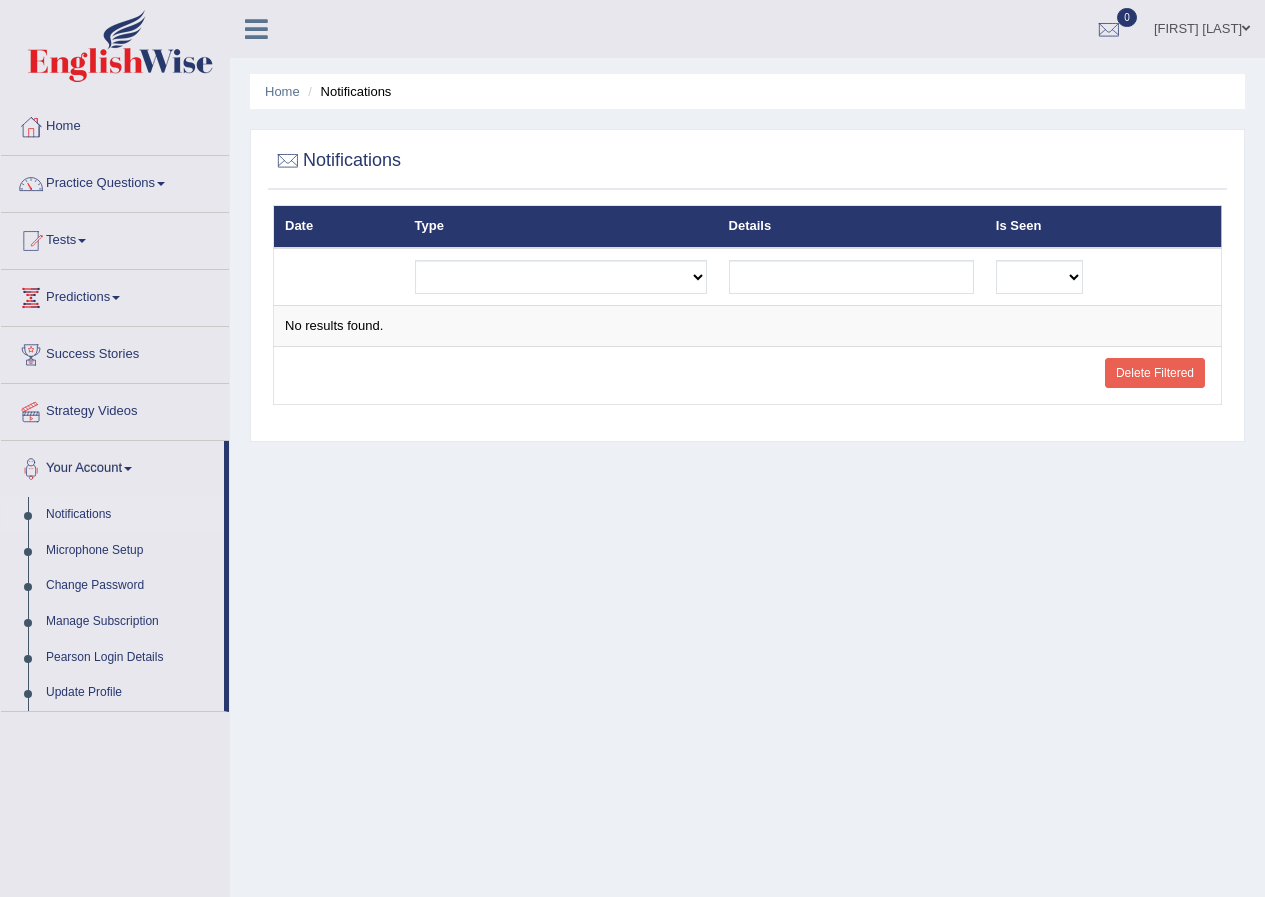 scroll, scrollTop: 0, scrollLeft: 0, axis: both 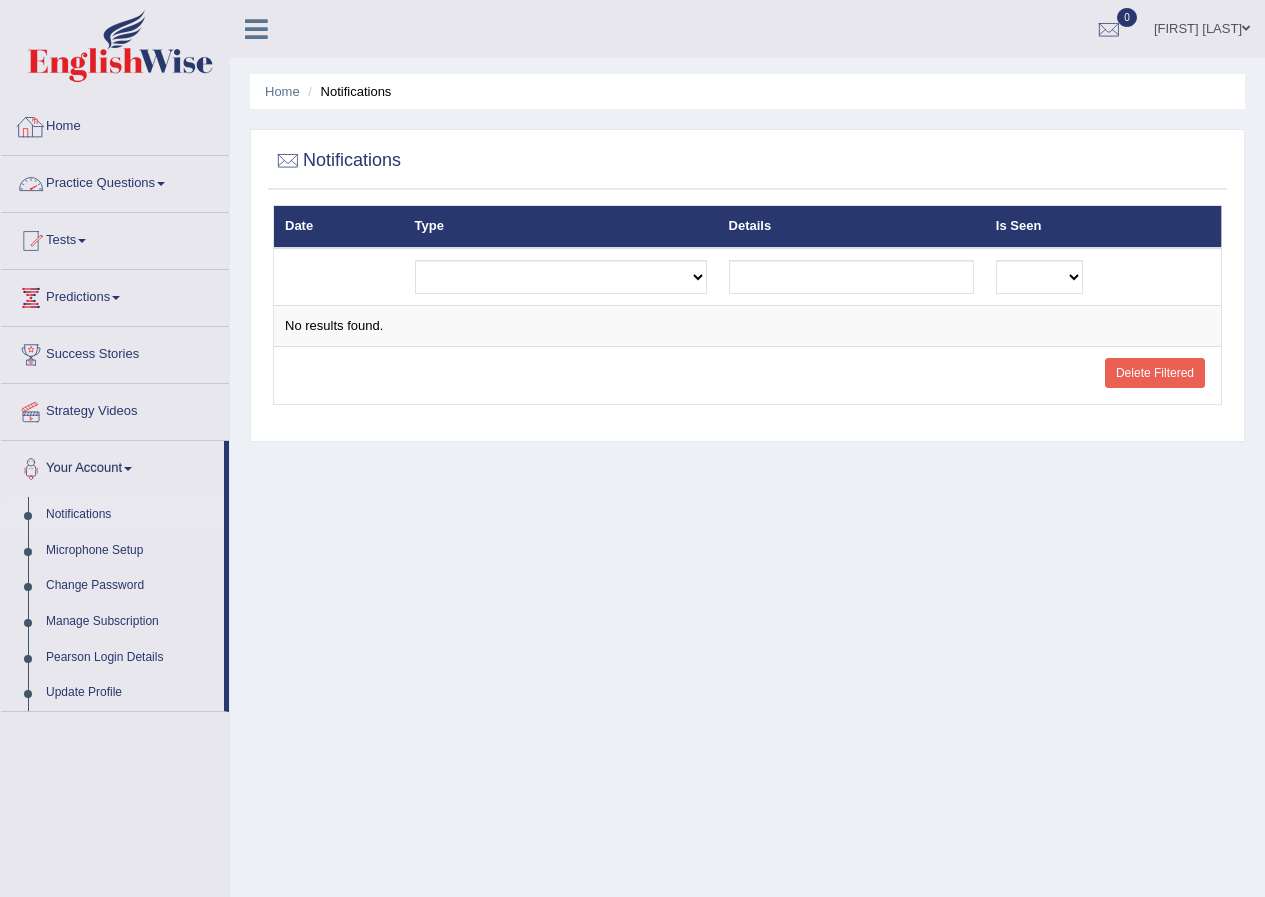 click on "Home" at bounding box center [115, 124] 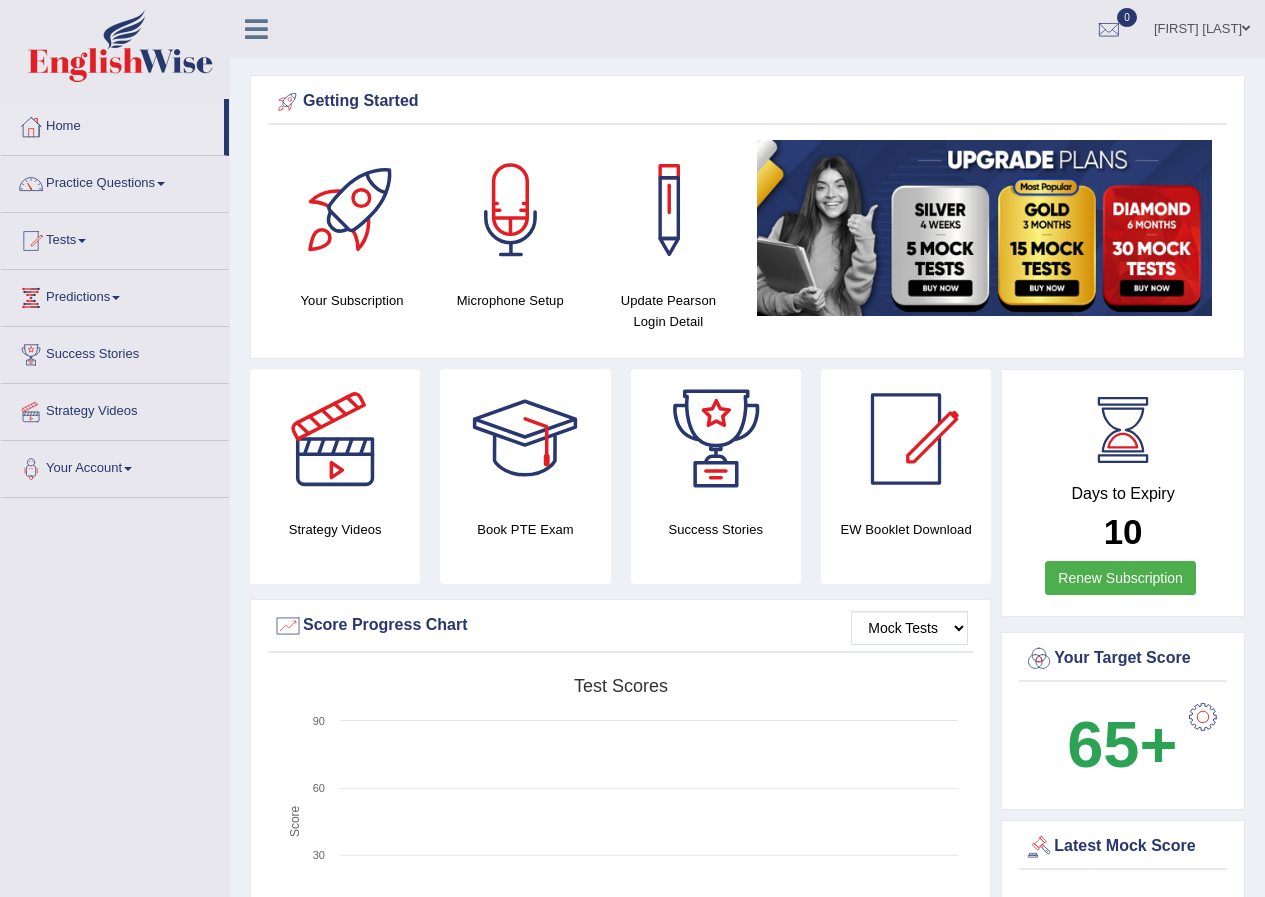 scroll, scrollTop: 0, scrollLeft: 0, axis: both 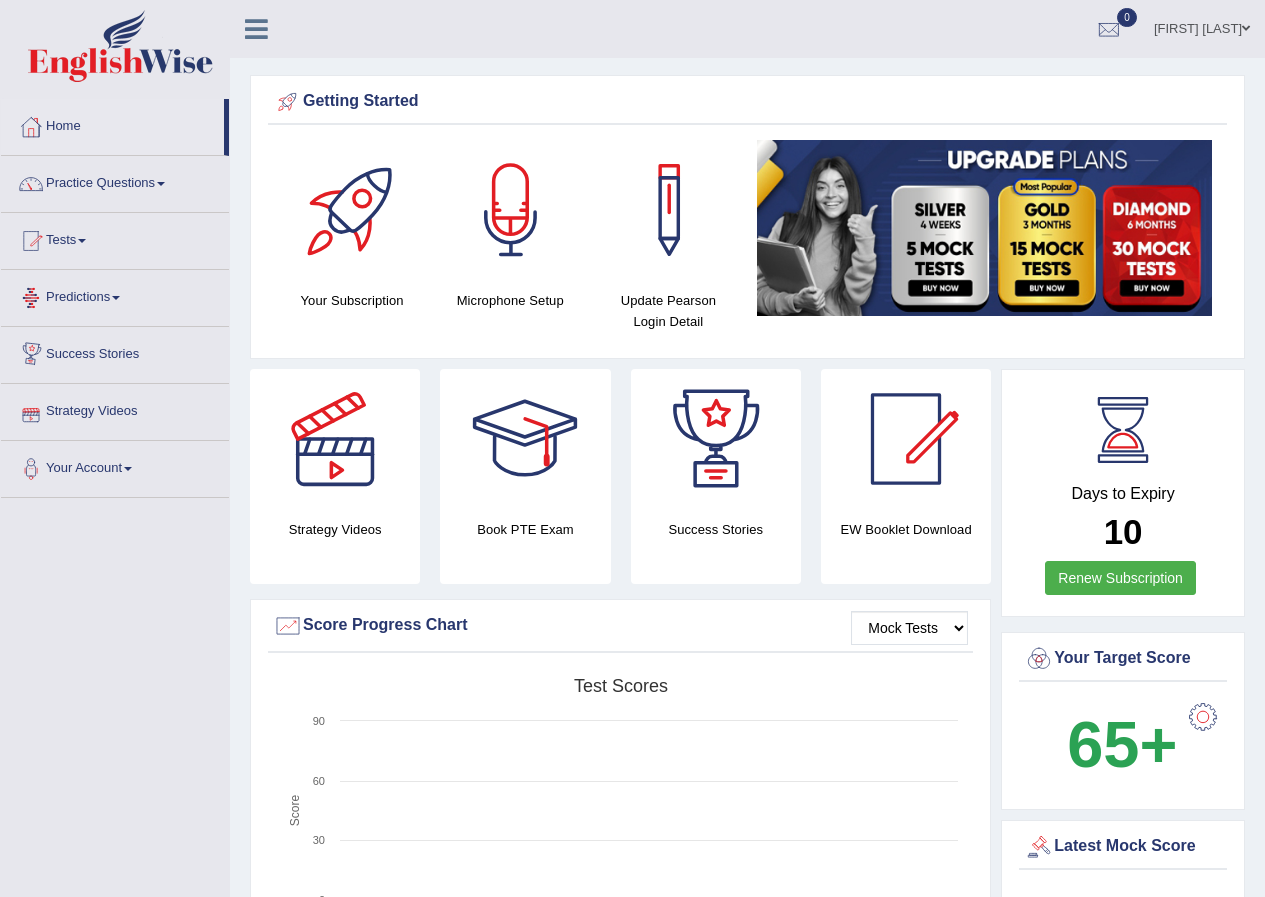 click on "Practice Questions" at bounding box center (115, 181) 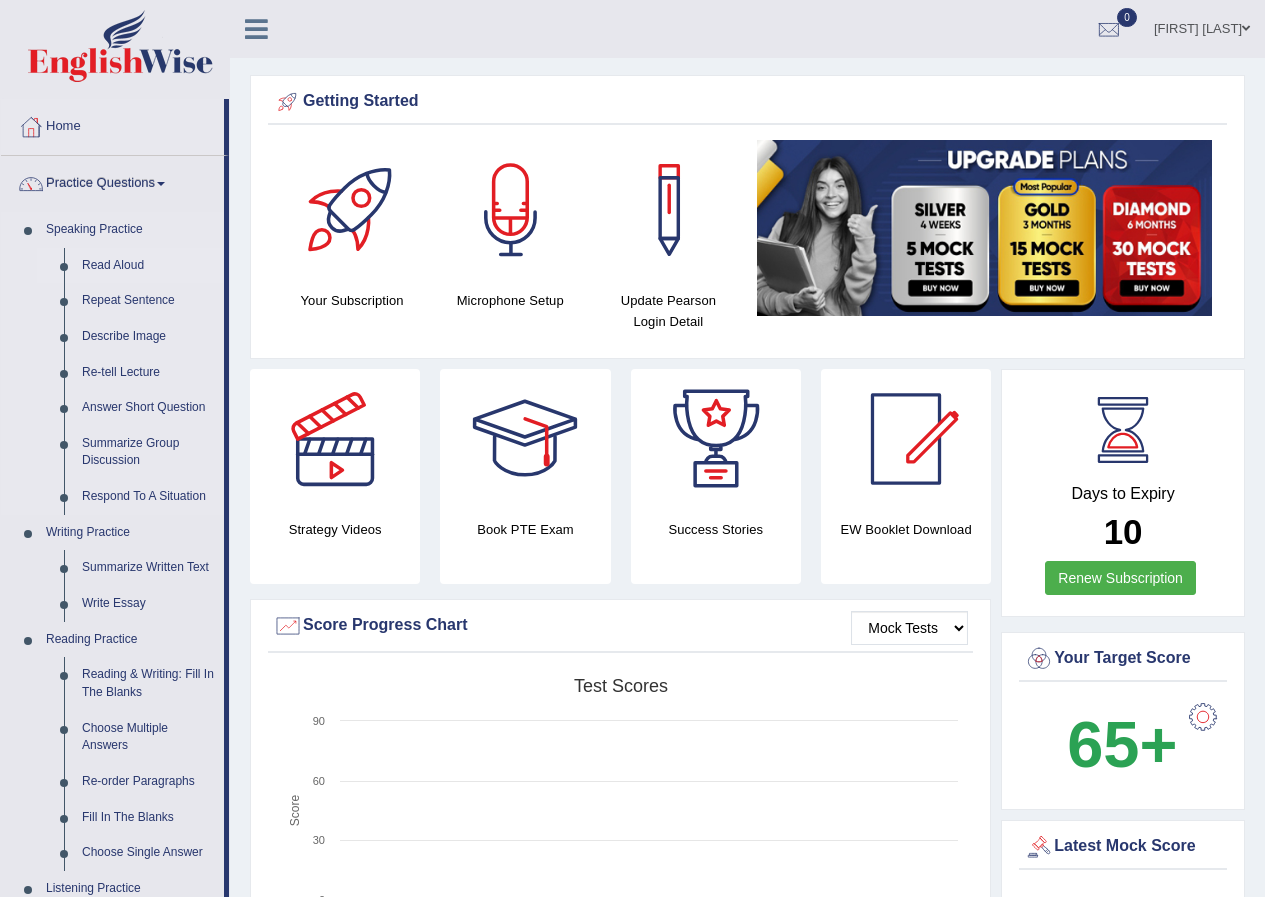 click on "Read Aloud" at bounding box center (148, 266) 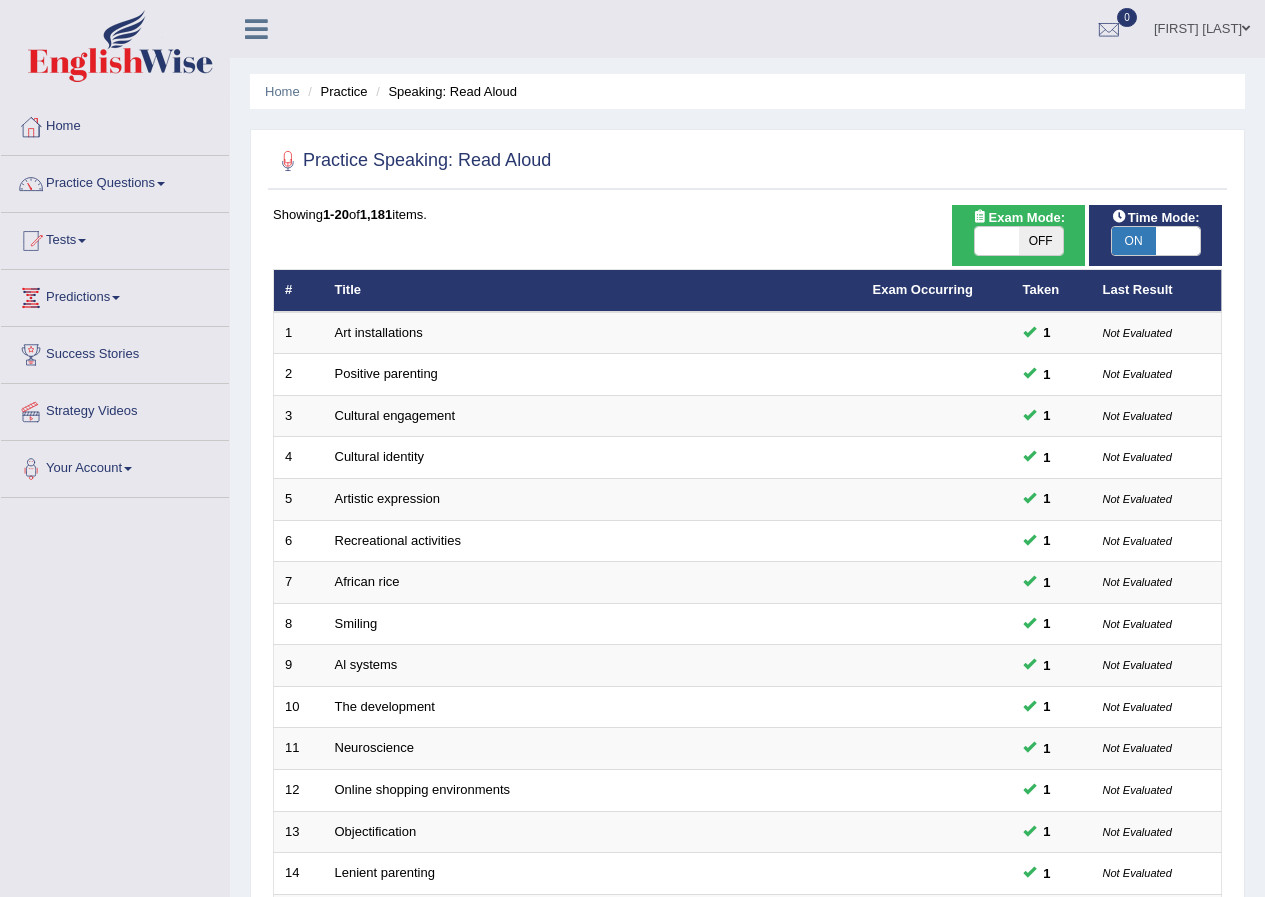 scroll, scrollTop: 427, scrollLeft: 0, axis: vertical 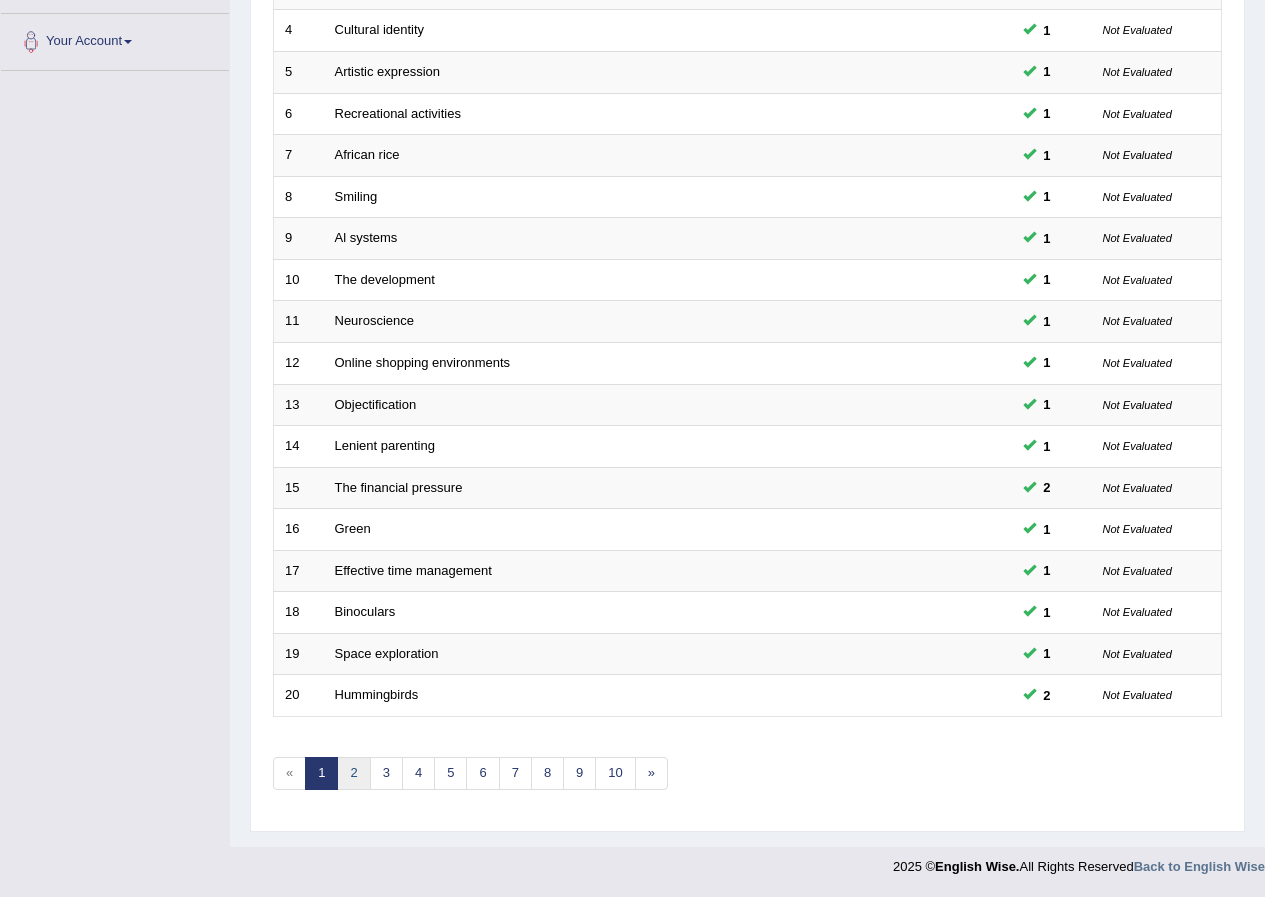 click on "2" at bounding box center (353, 773) 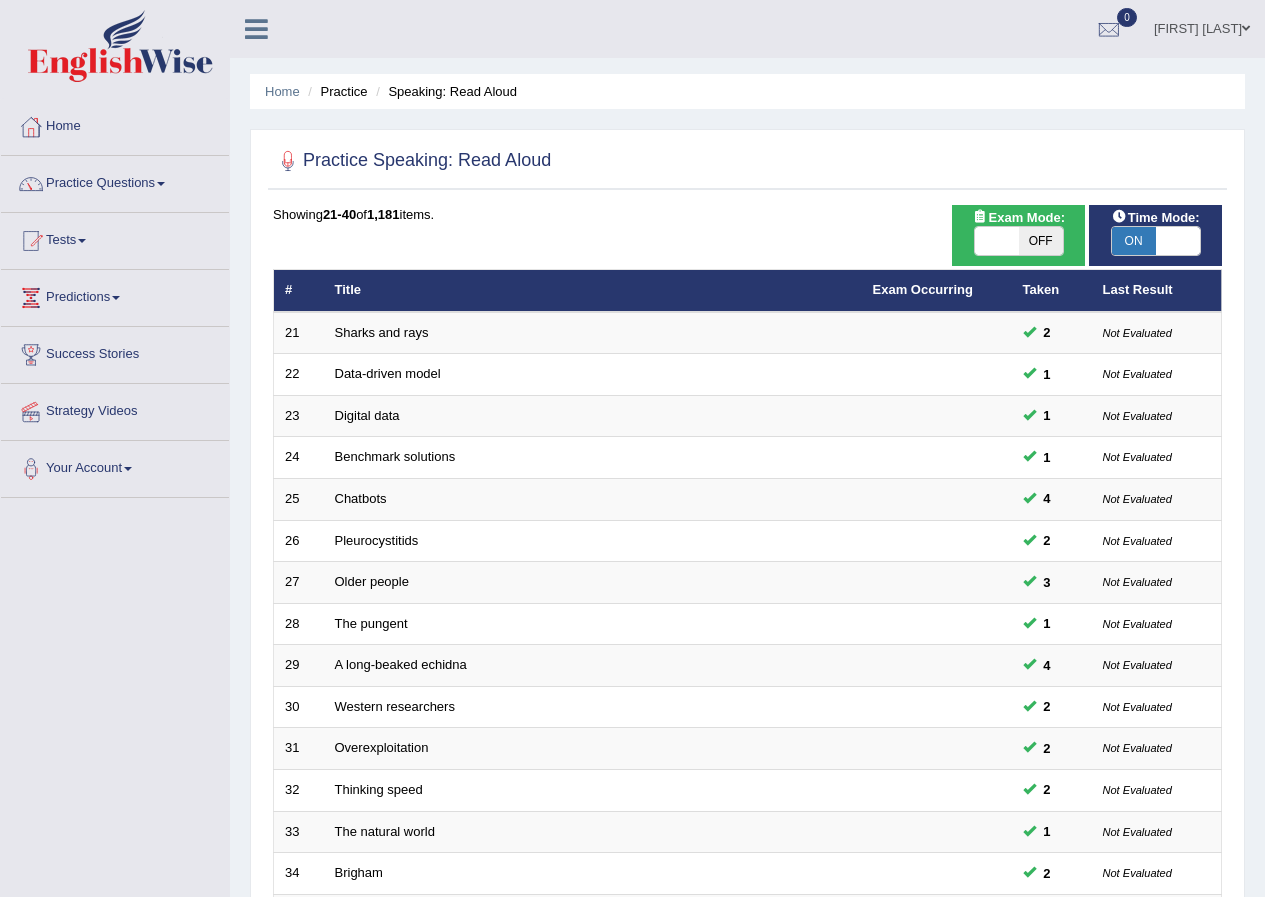 scroll, scrollTop: 427, scrollLeft: 0, axis: vertical 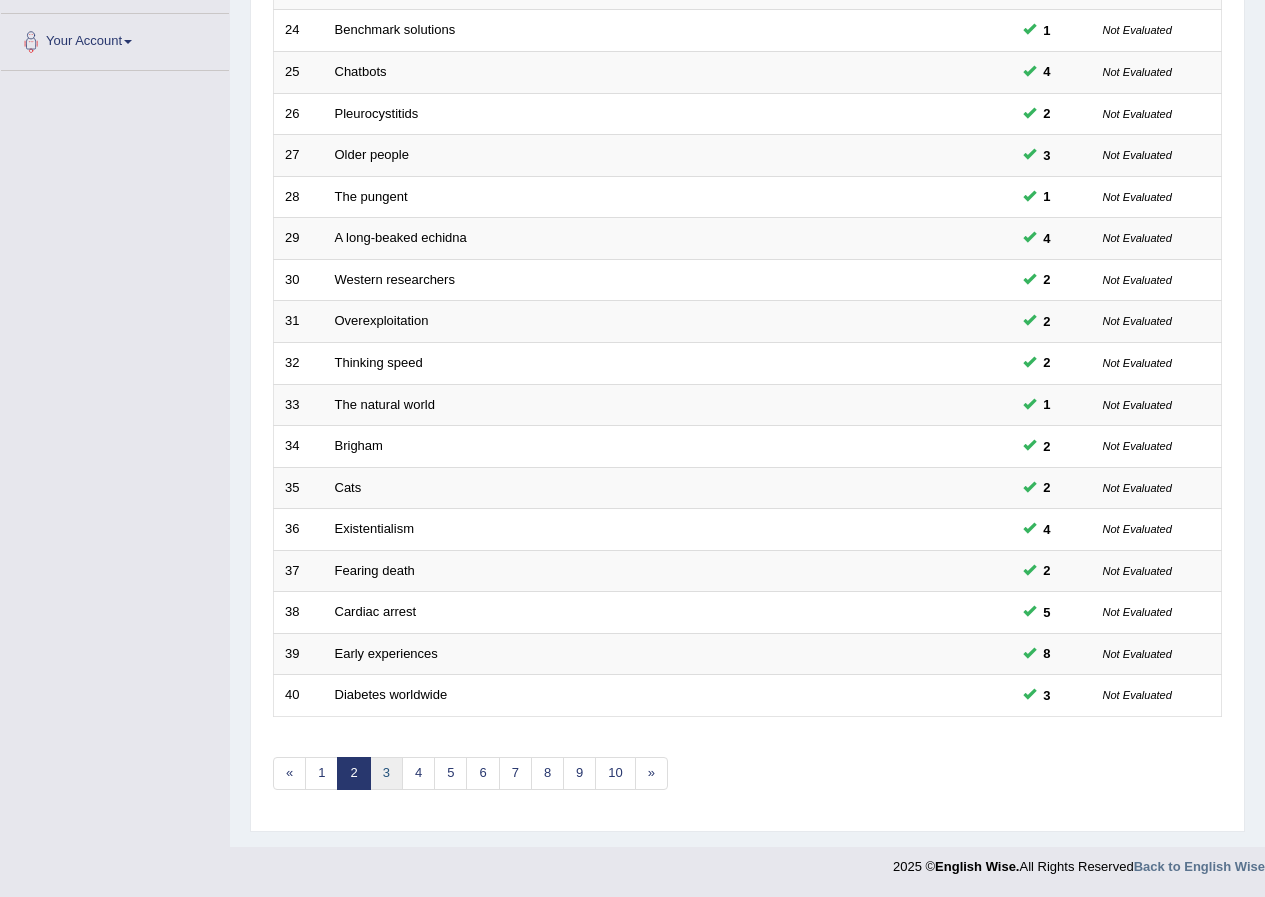 click on "3" at bounding box center [386, 773] 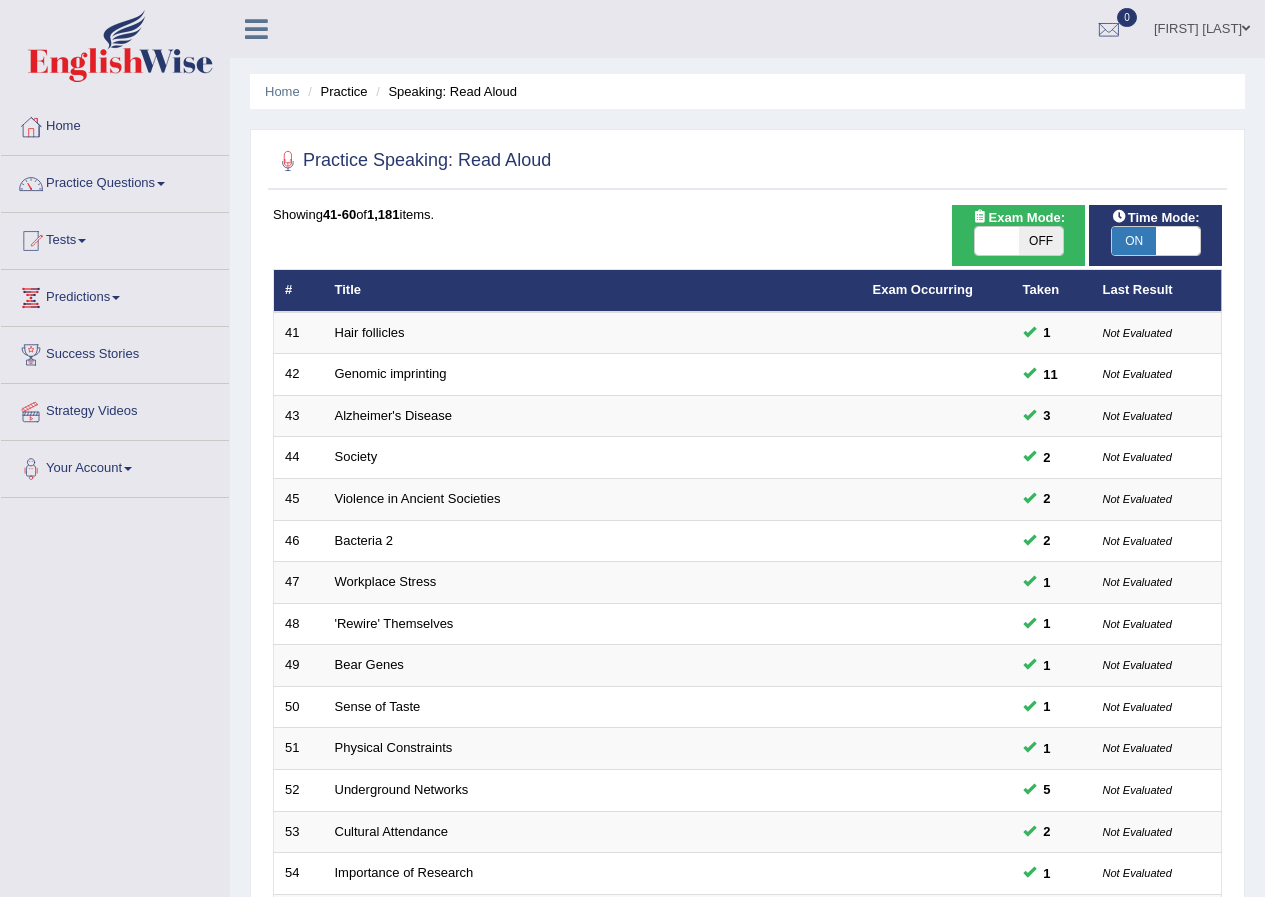 scroll, scrollTop: 427, scrollLeft: 0, axis: vertical 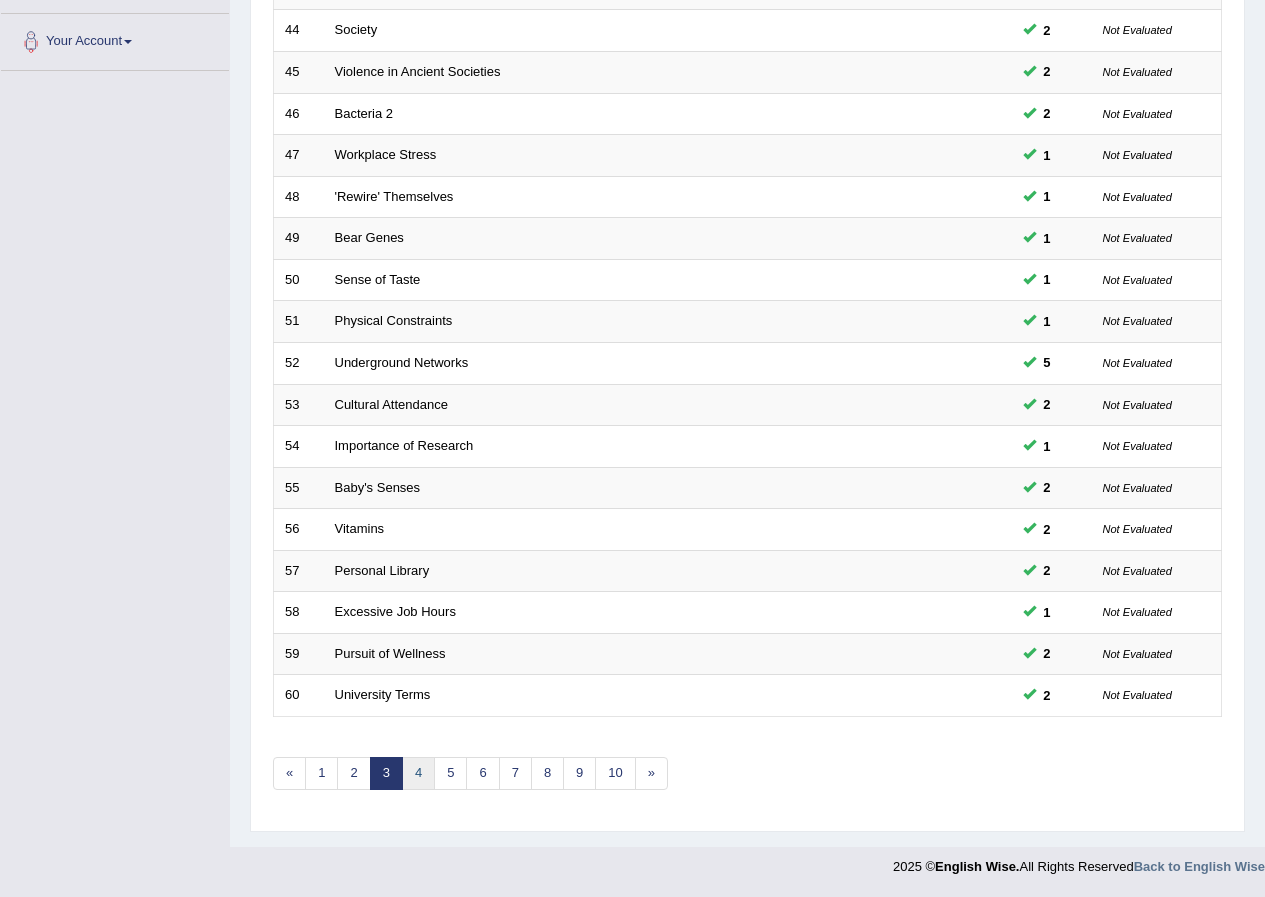click on "4" at bounding box center [418, 773] 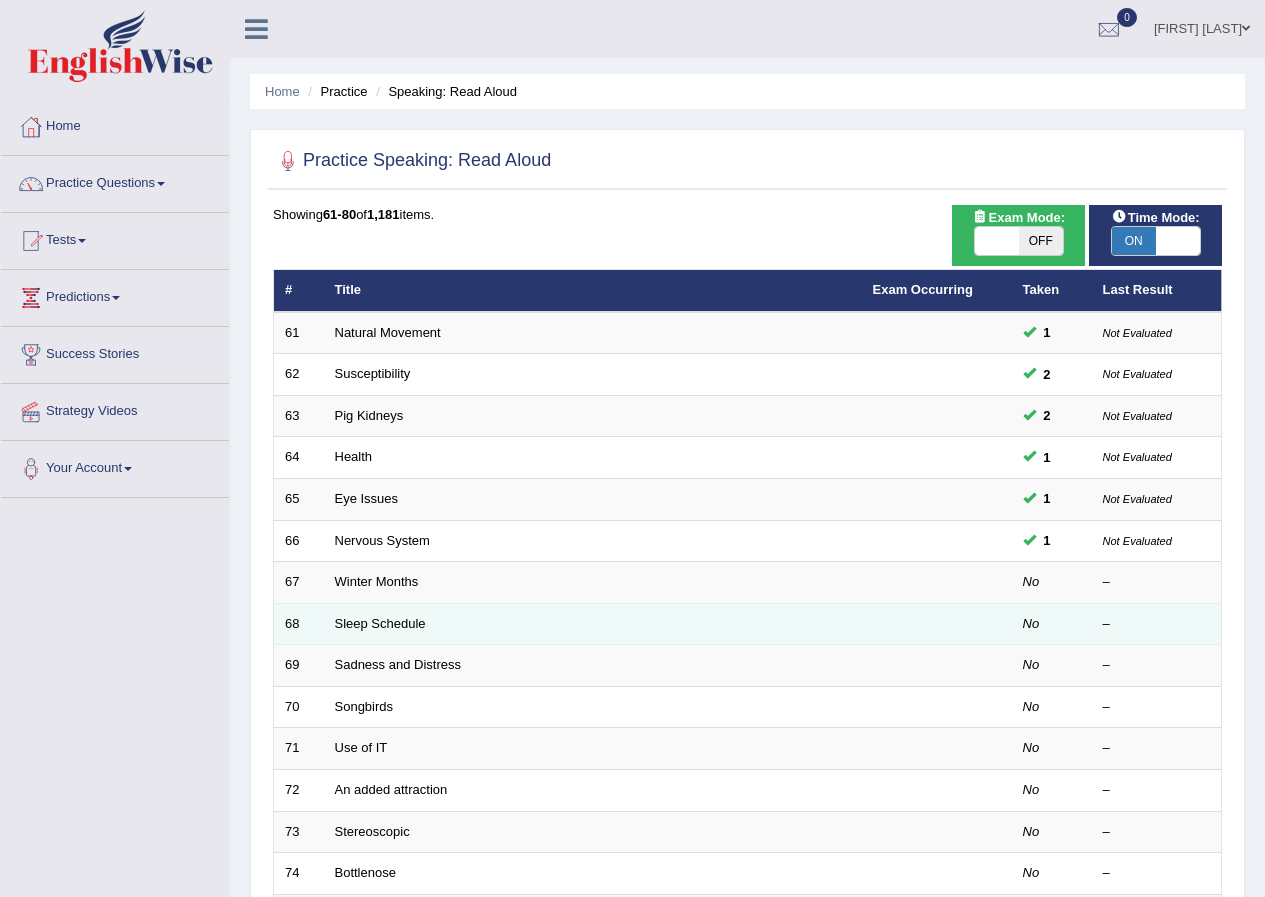 scroll, scrollTop: 0, scrollLeft: 0, axis: both 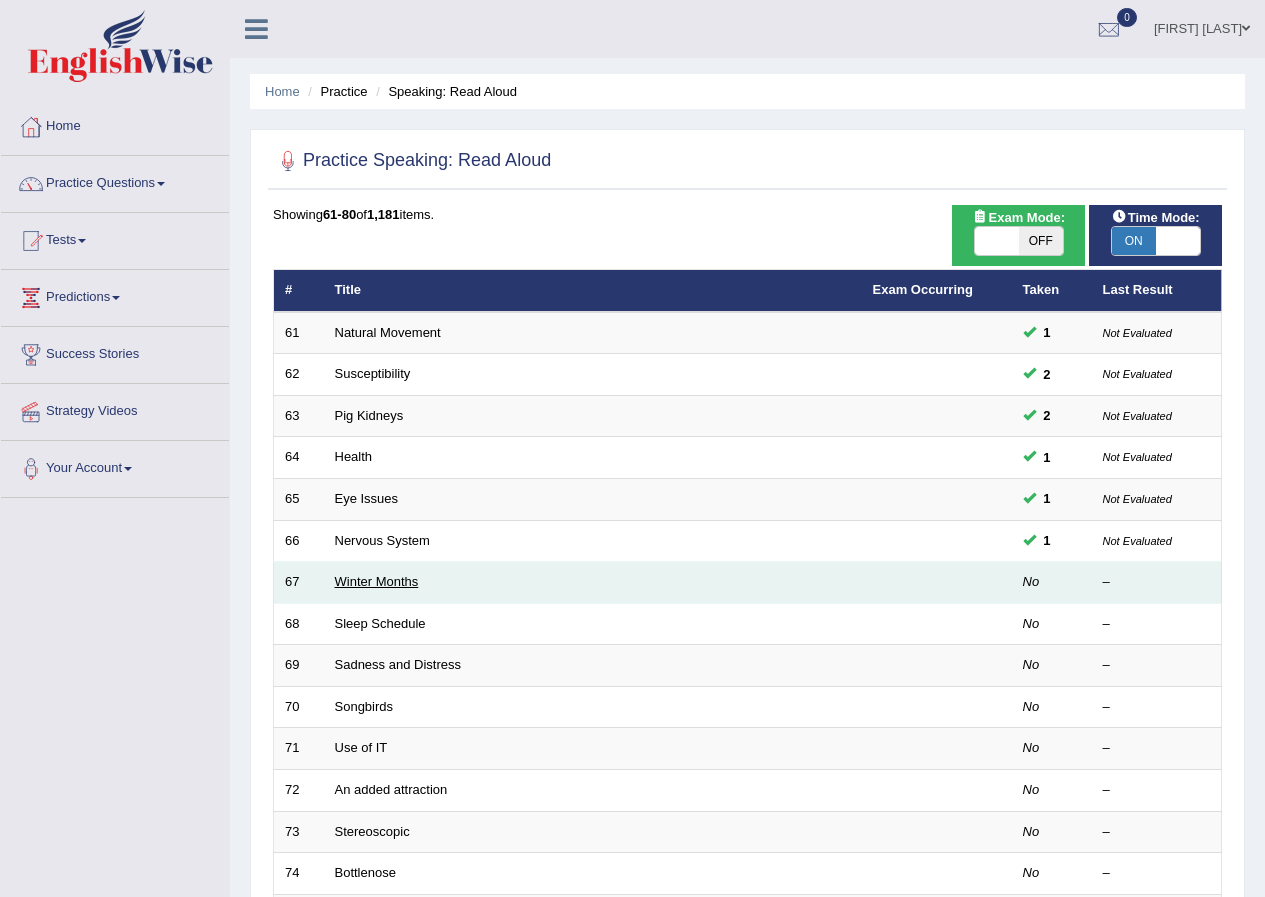 click on "Winter Months" at bounding box center (377, 581) 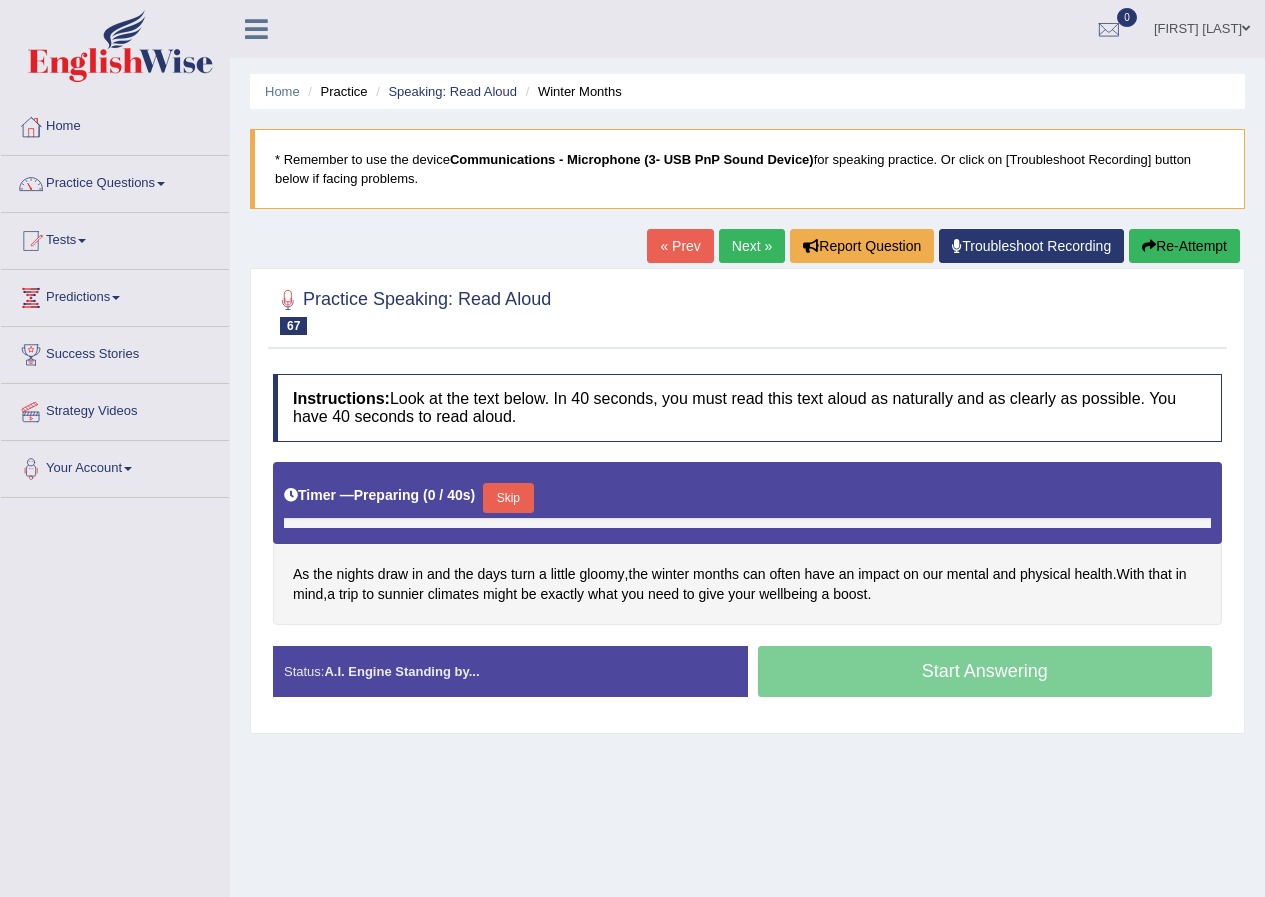 scroll, scrollTop: 0, scrollLeft: 0, axis: both 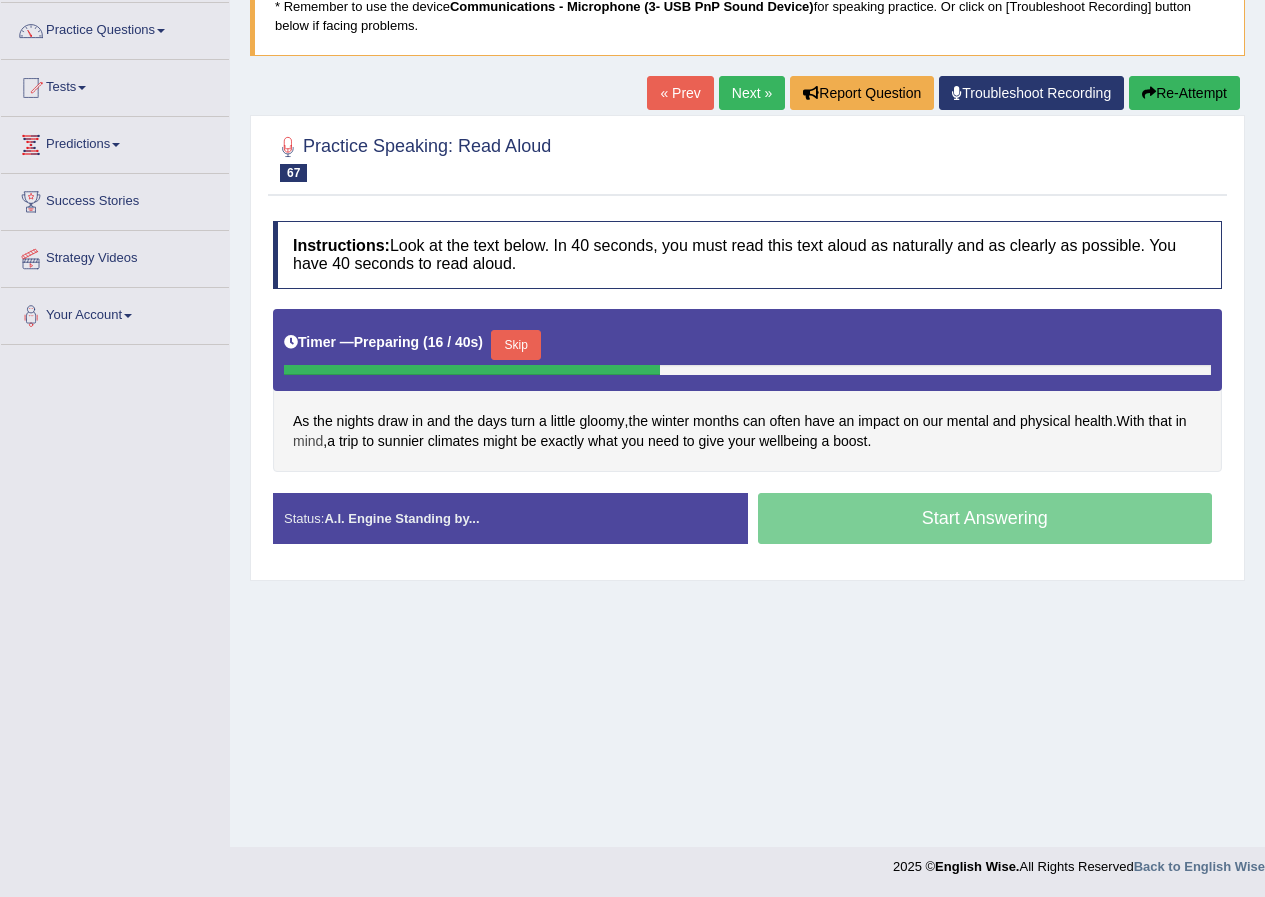 click on "mind" at bounding box center [308, 441] 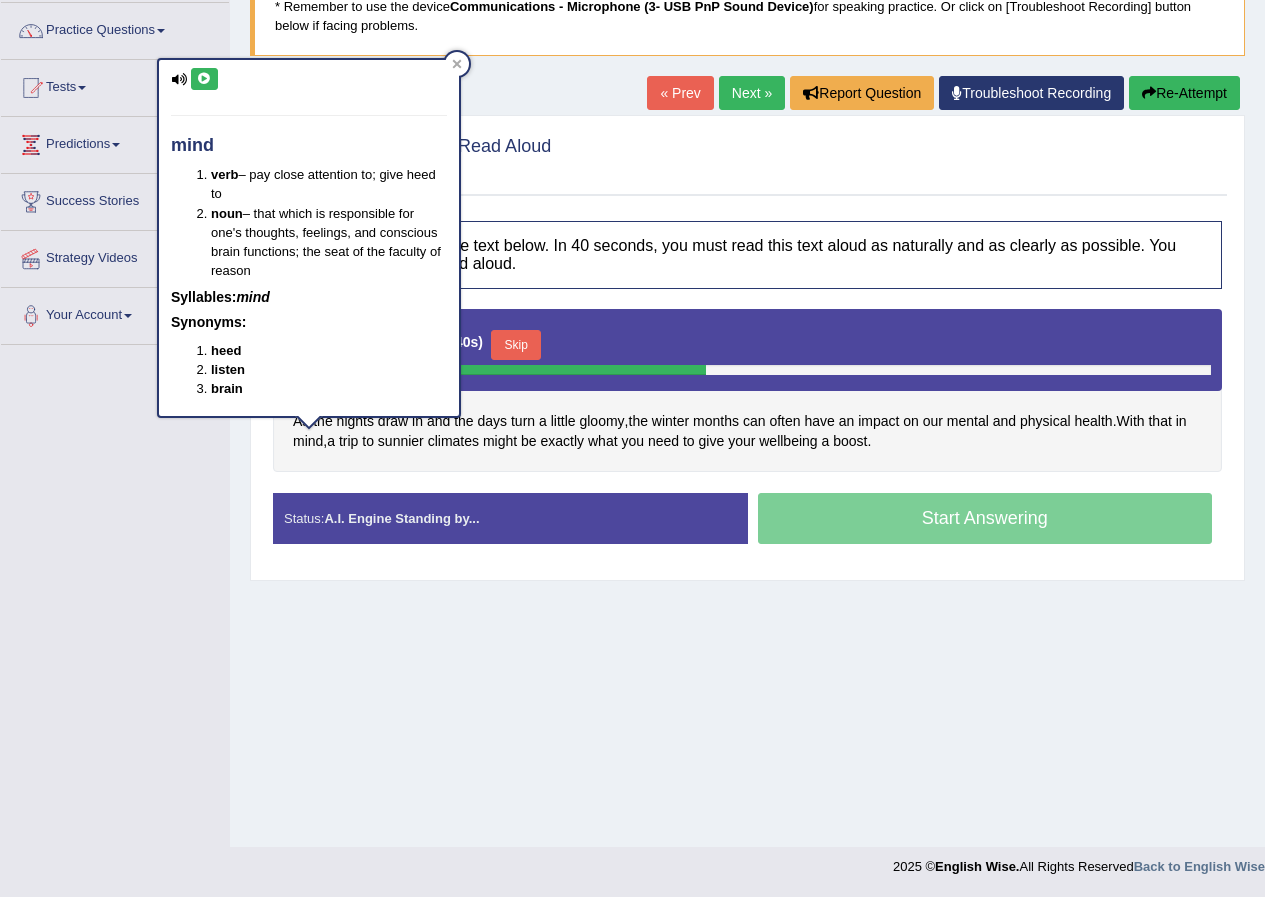 click at bounding box center (204, 79) 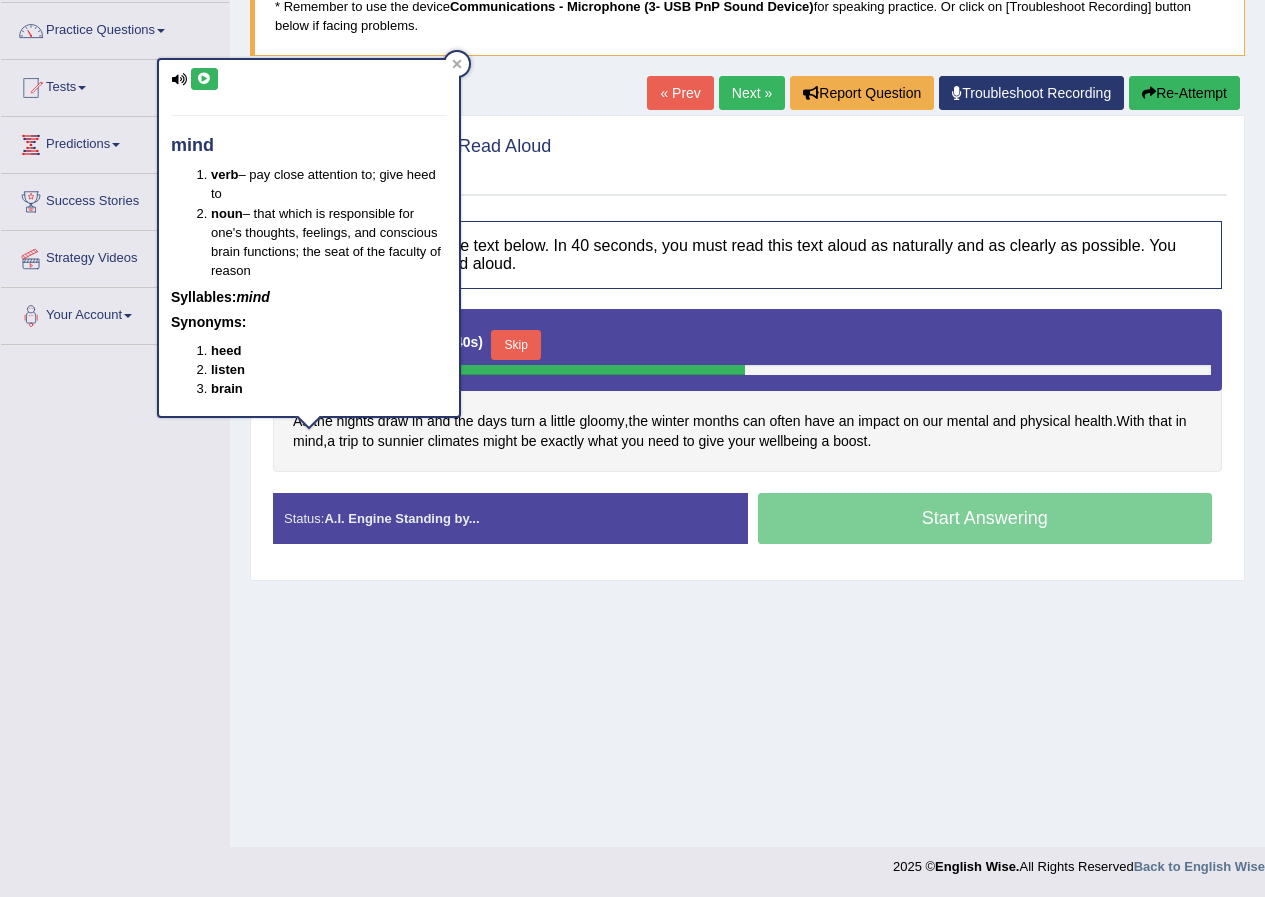 click on "As   the   nights   draw   in   and   the   days   turn   a   little   gloomy ,  the   winter   months   can   often   have   an   impact   on   our   mental   and   physical   health .  With   that   in   mind ,  a   trip   to   sunnier   climates   might   be   exactly   what   you   need   to   give   your   wellbeing   a   boost ." at bounding box center [747, 390] 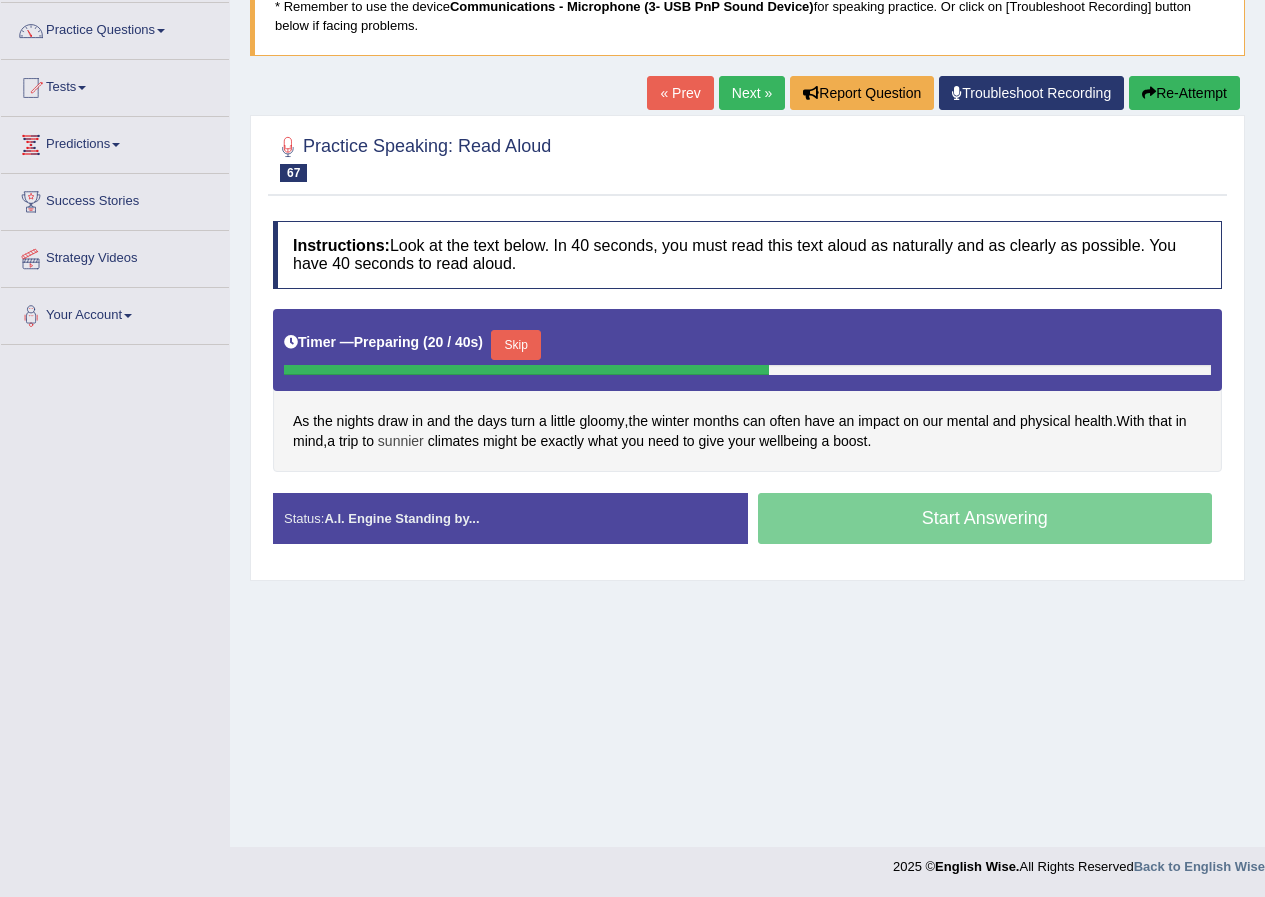 click on "sunnier" at bounding box center [401, 441] 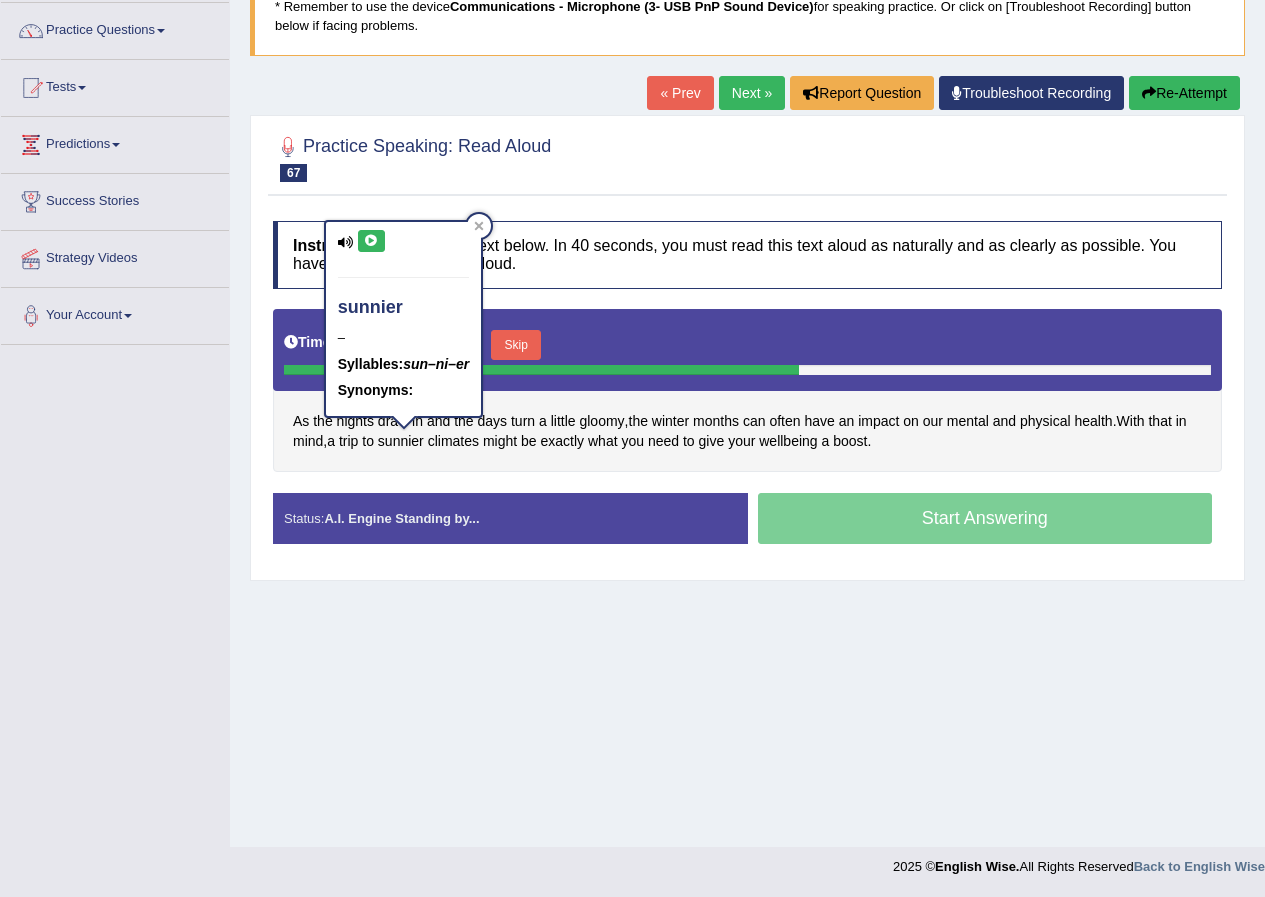 click at bounding box center [371, 241] 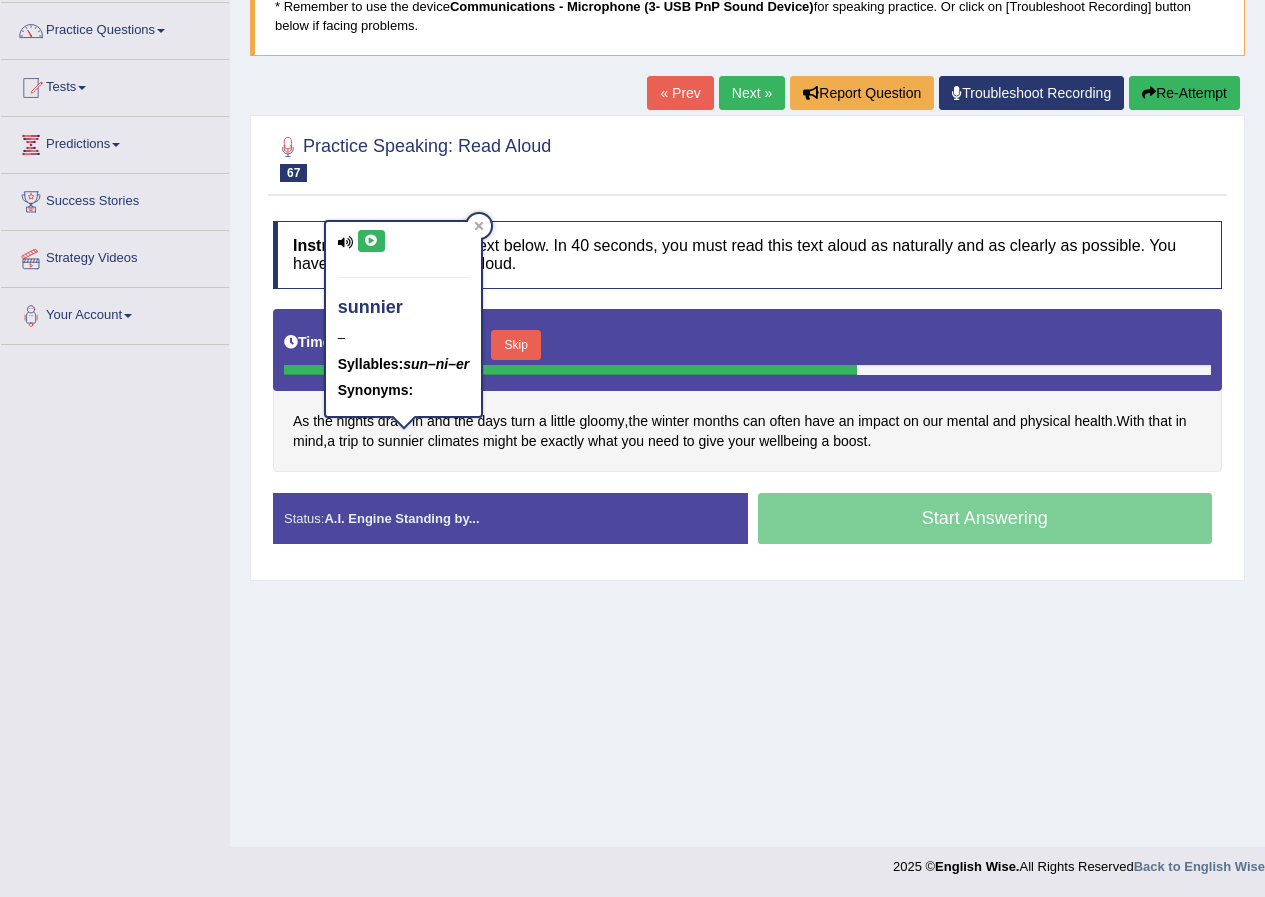 click on "As   the   nights   draw   in   and   the   days   turn   a   little   gloomy ,  the   winter   months   can   often   have   an   impact   on   our   mental   and   physical   health .  With   that   in   mind ,  a   trip   to   sunnier   climates   might   be   exactly   what   you   need   to   give   your   wellbeing   a   boost ." at bounding box center (747, 390) 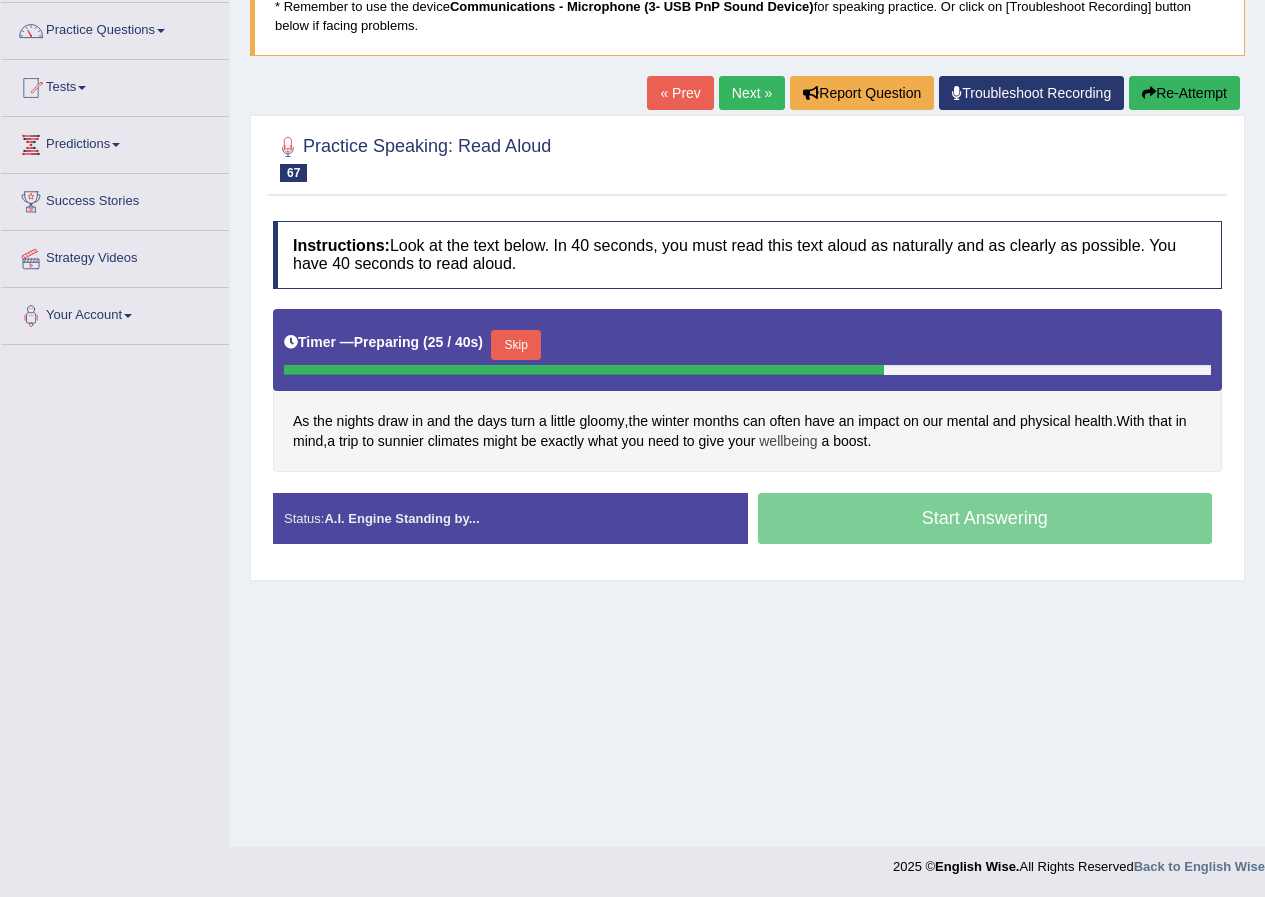 click on "wellbeing" at bounding box center [788, 441] 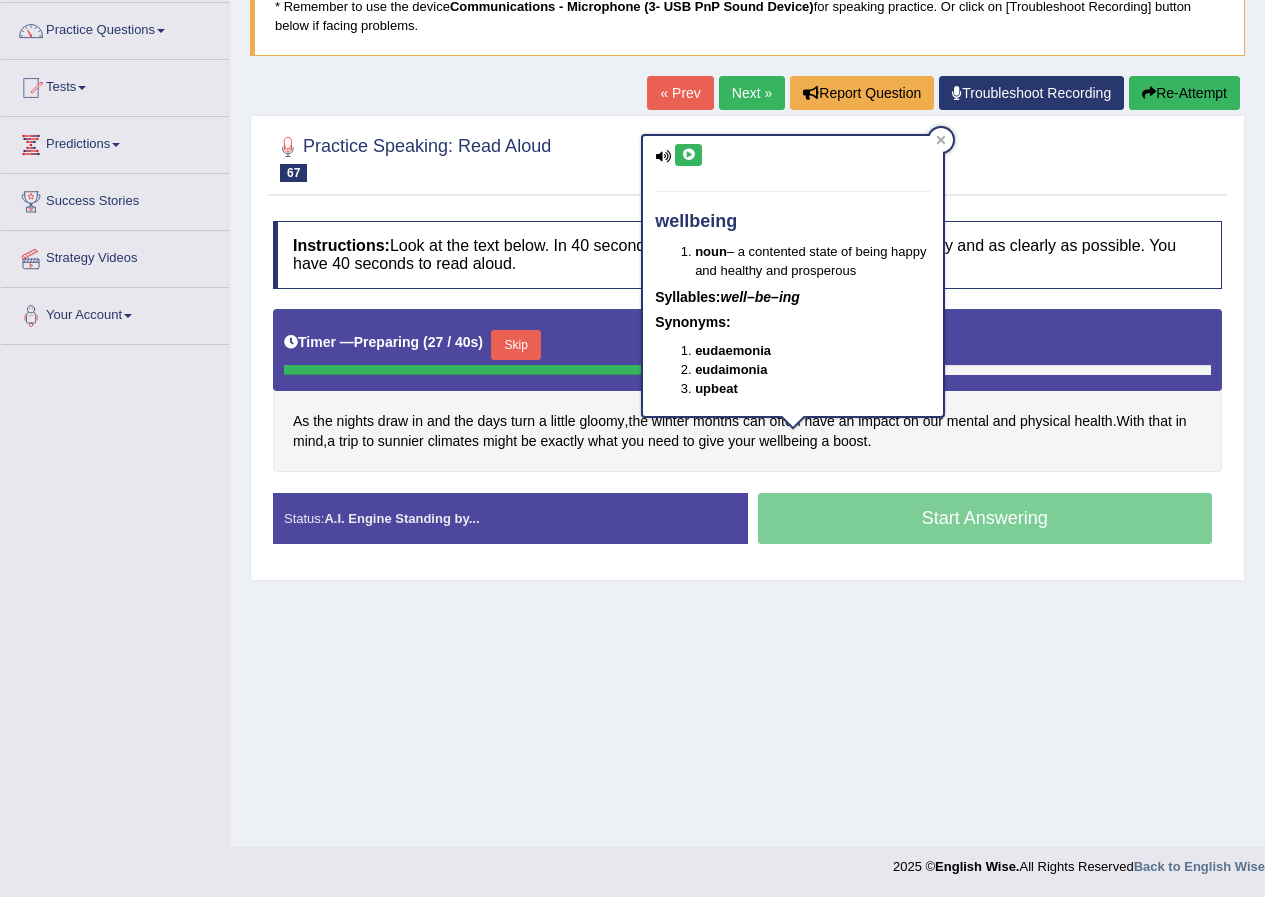 click at bounding box center [688, 155] 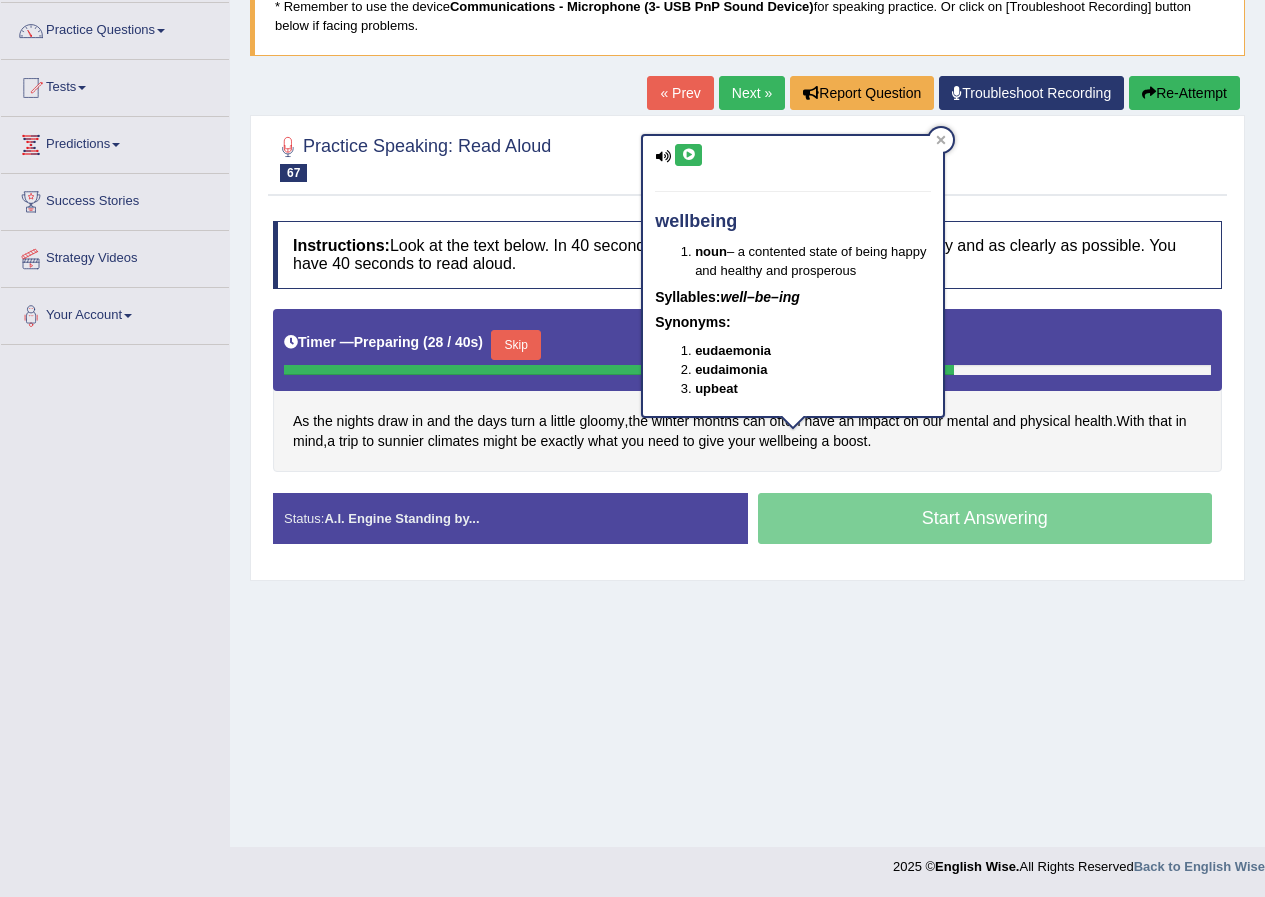 click on "As   the   nights   draw   in   and   the   days   turn   a   little   gloomy ,  the   winter   months   can   often   have   an   impact   on   our   mental   and   physical   health .  With   that   in   mind ,  a   trip   to   sunnier   climates   might   be   exactly   what   you   need   to   give   your   wellbeing   a   boost ." at bounding box center [747, 390] 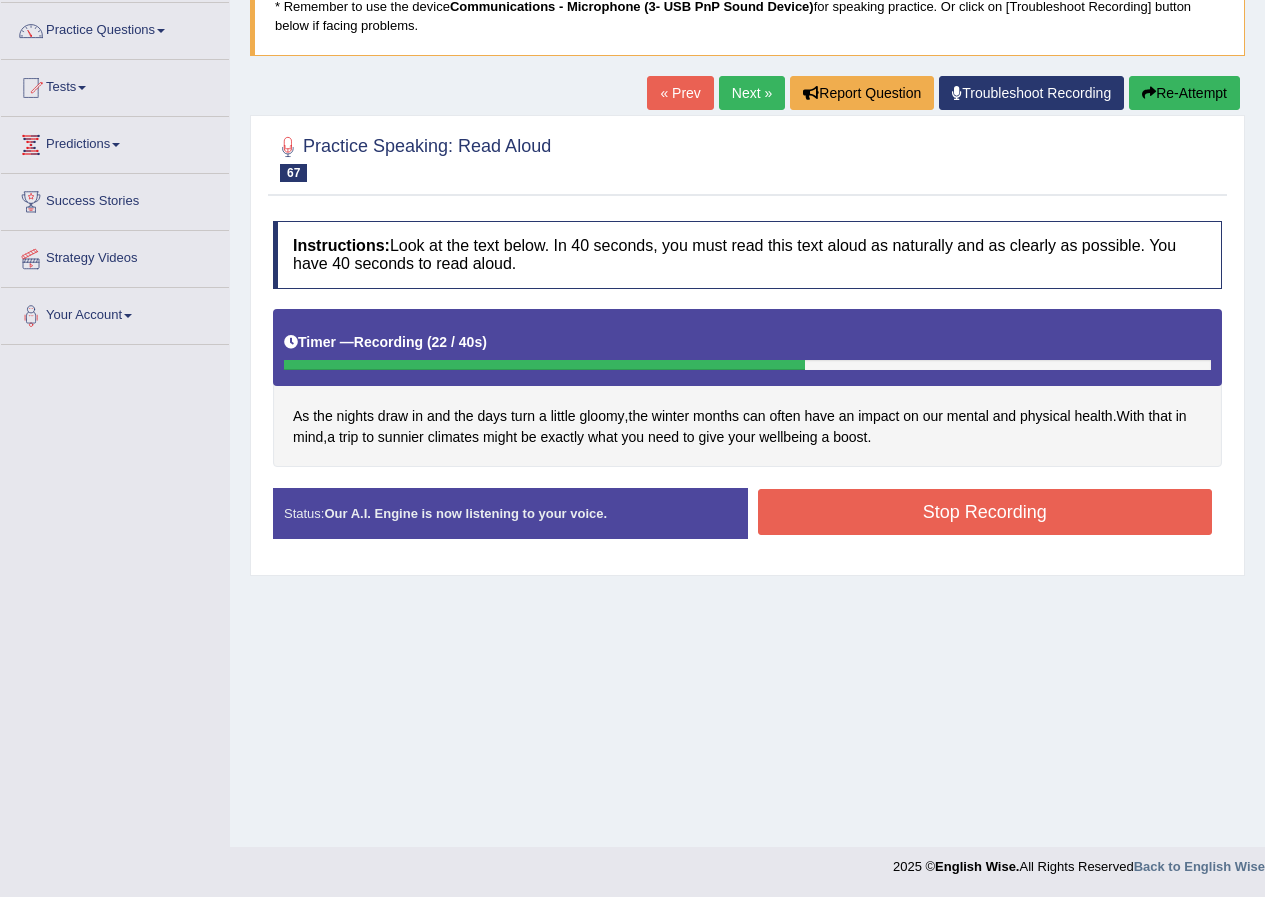 click on "Stop Recording" at bounding box center (985, 512) 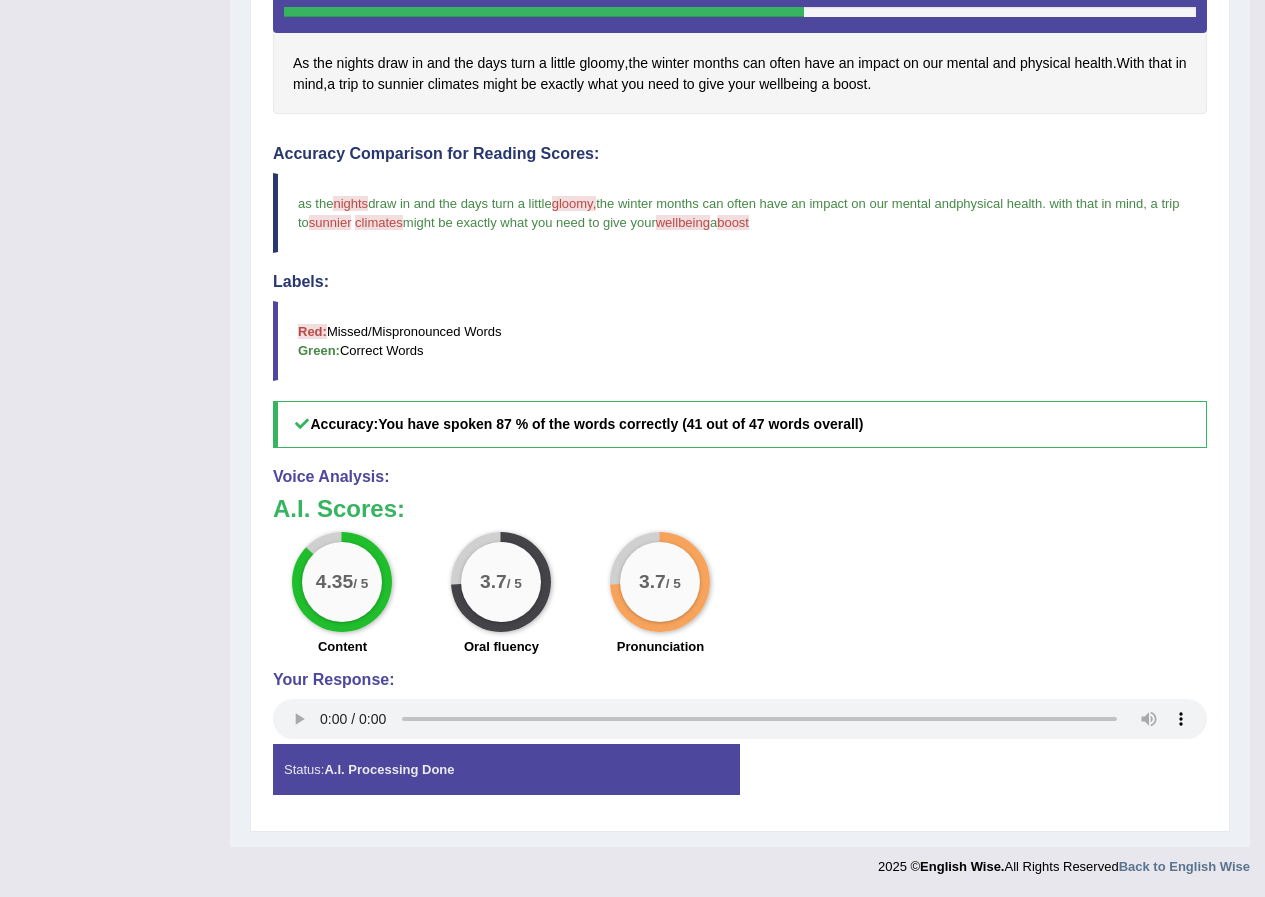 scroll, scrollTop: 306, scrollLeft: 0, axis: vertical 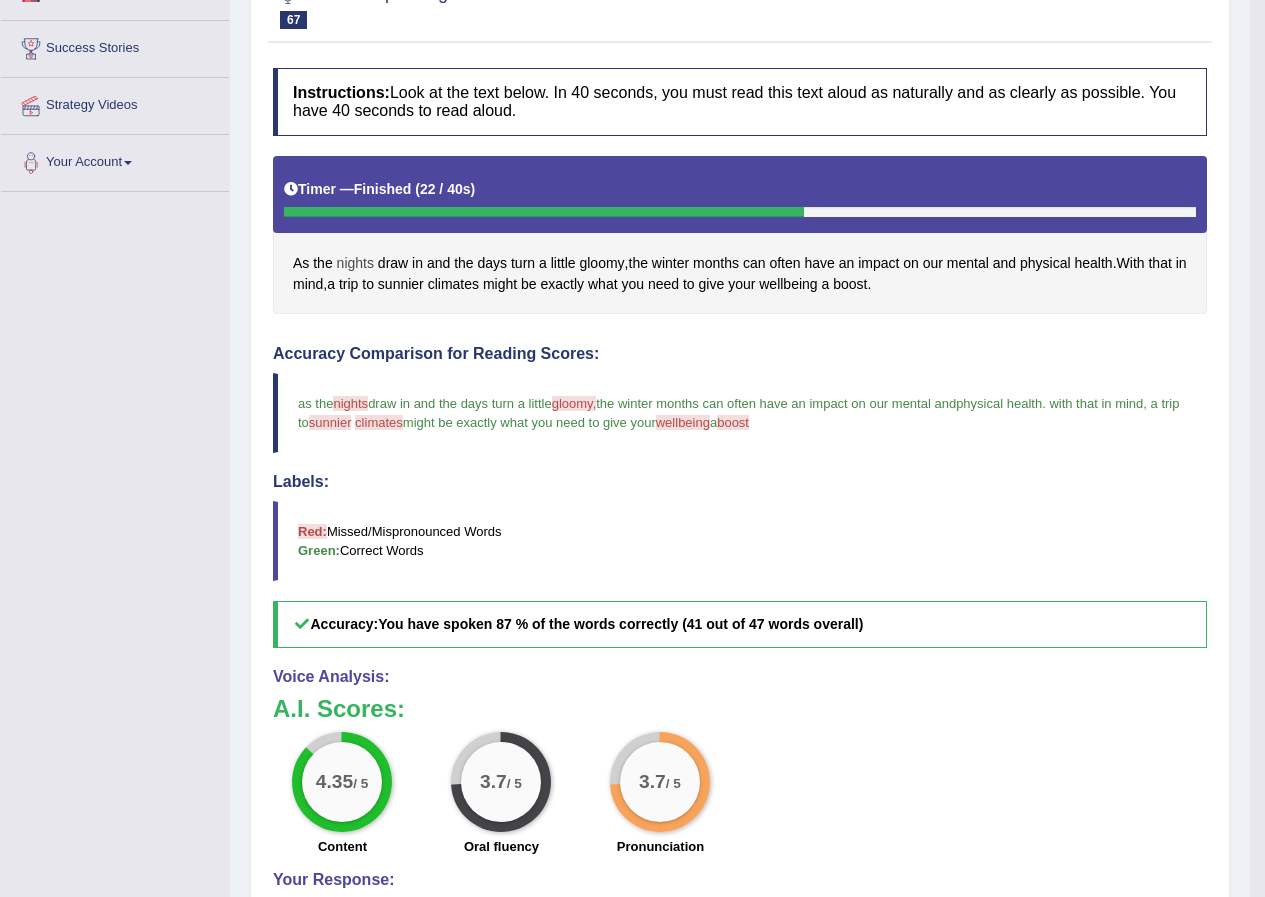 click on "nights" at bounding box center [355, 263] 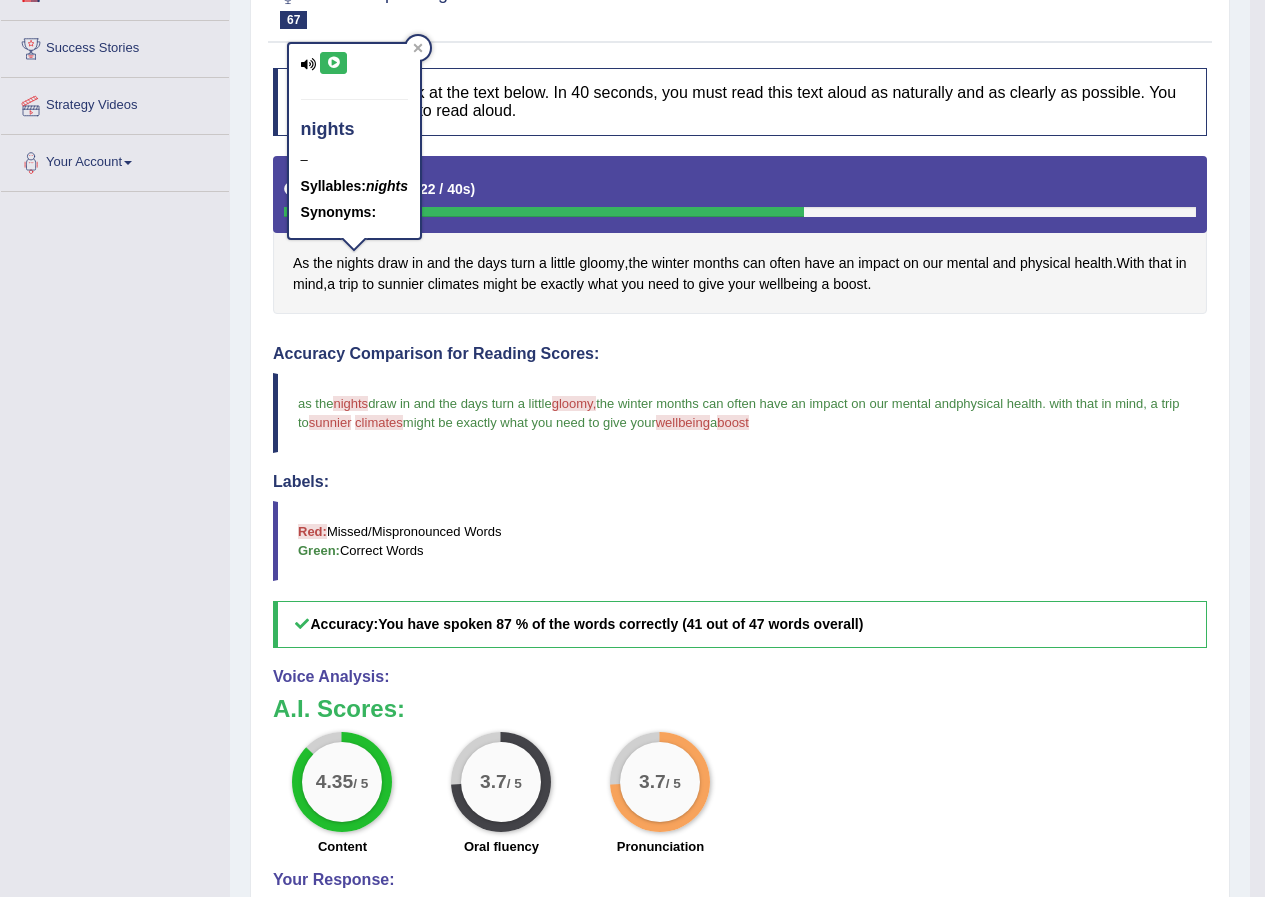 click at bounding box center [333, 63] 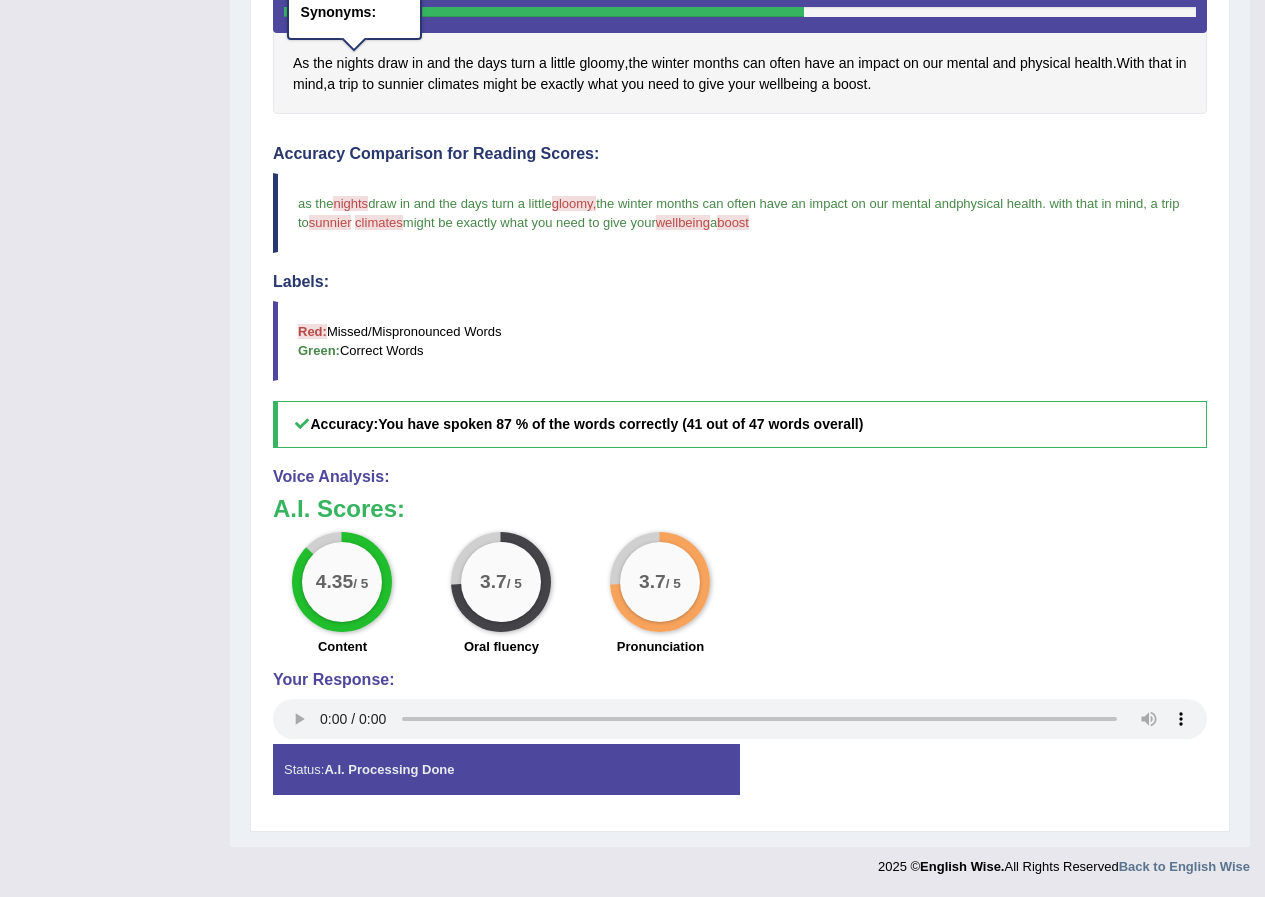 scroll, scrollTop: 6, scrollLeft: 0, axis: vertical 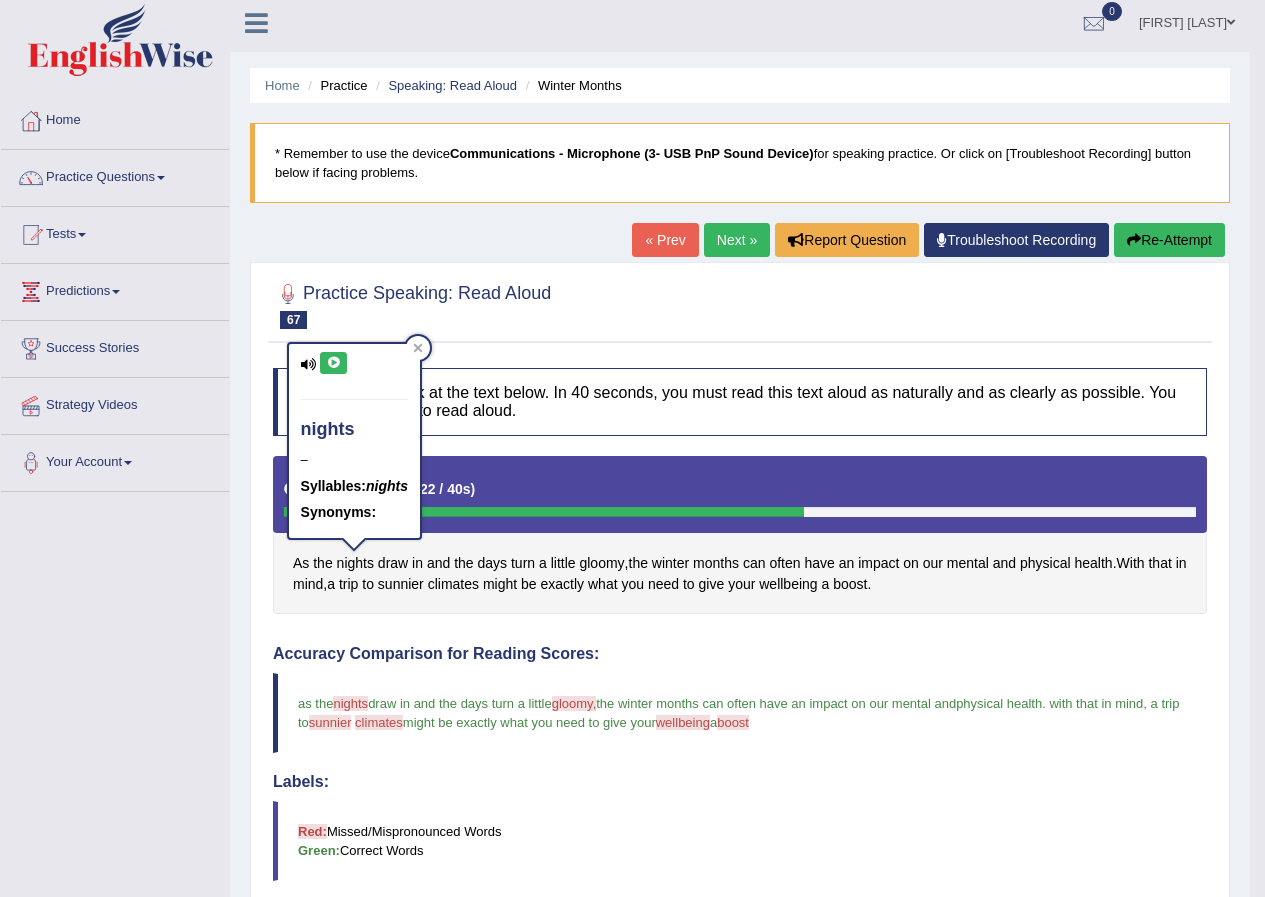 click on "Practice Speaking: Read Aloud
67
Winter Months
Instructions:  Look at the text below. In 40 seconds, you must read this text aloud as naturally and as clearly as possible. You have 40 seconds to read aloud.
Timer —  Finished   ( 22 / 40s ) As   the   nights   draw   in   and   the   days   turn   a   little   gloomy ,  the   winter   months   can   often   have   an   impact   on   our   mental   and   physical   health .  With   that   in   mind ,  a   trip   to   sunnier   climates   might   be   exactly   what   you   need   to   give   your   wellbeing   a   boost . Created with Highcharts 7.1.2 Too low Too high Time Pitch meter: 0 10 20 30 40 Created with Highcharts 7.1.2 Great Too slow Too fast Time Speech pace meter: 0 10 20 30 40 Accuracy Comparison for Reading Scores: as the  nights knights  draw in and the days turn a little  gloomy,  grooming  the winter months can often have an impact on our mental and  the  ." at bounding box center (740, 797) 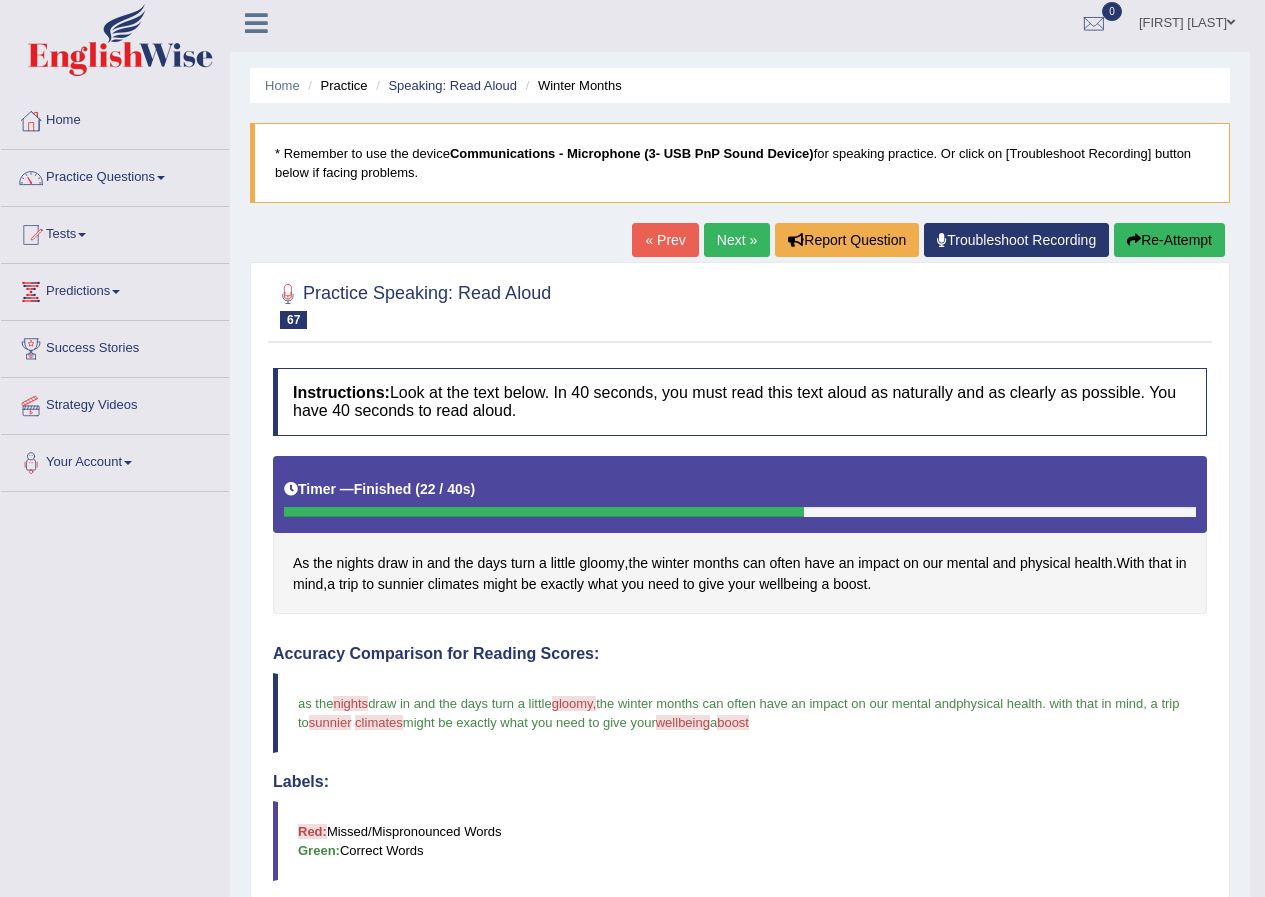 click on "Next »" at bounding box center [737, 240] 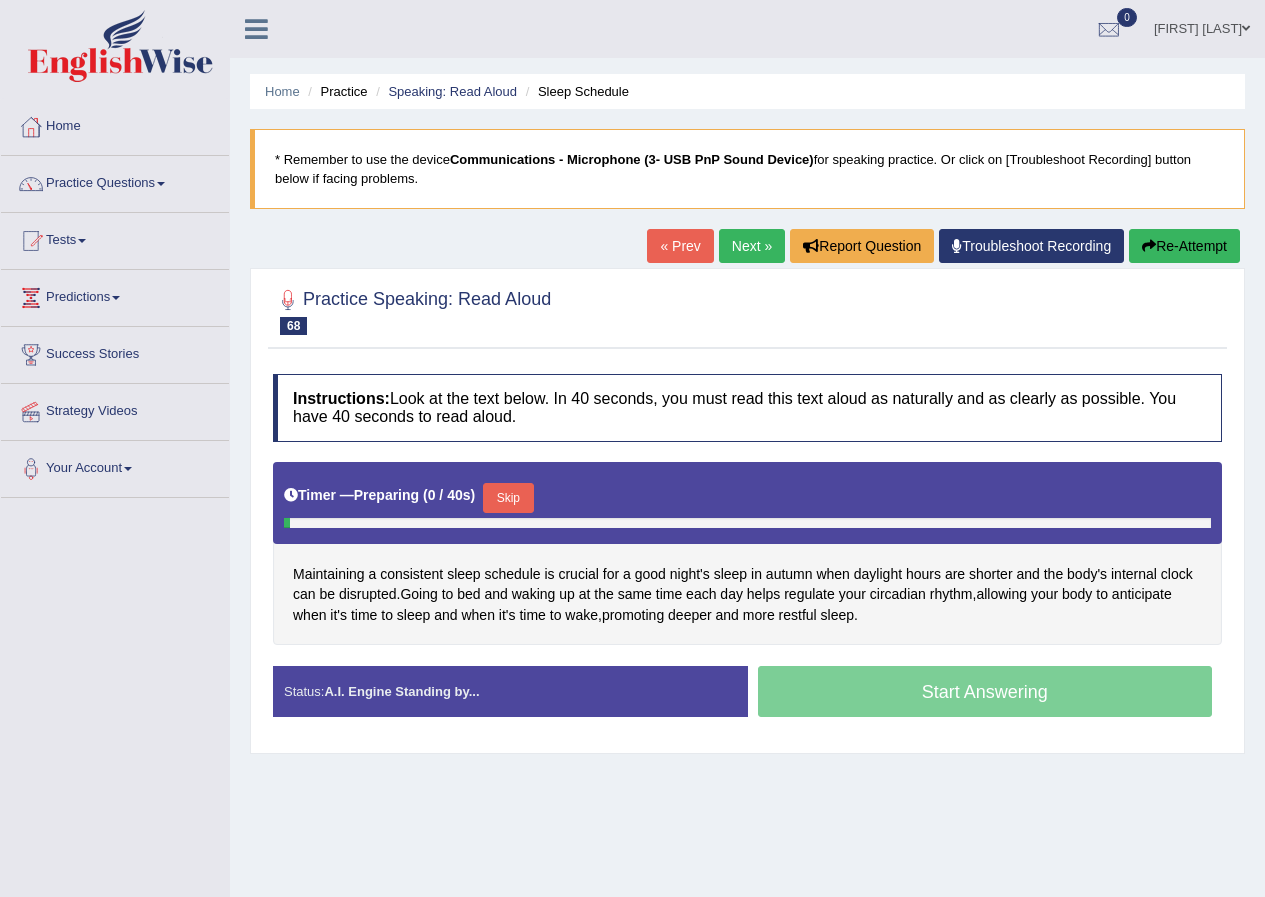 scroll, scrollTop: 0, scrollLeft: 0, axis: both 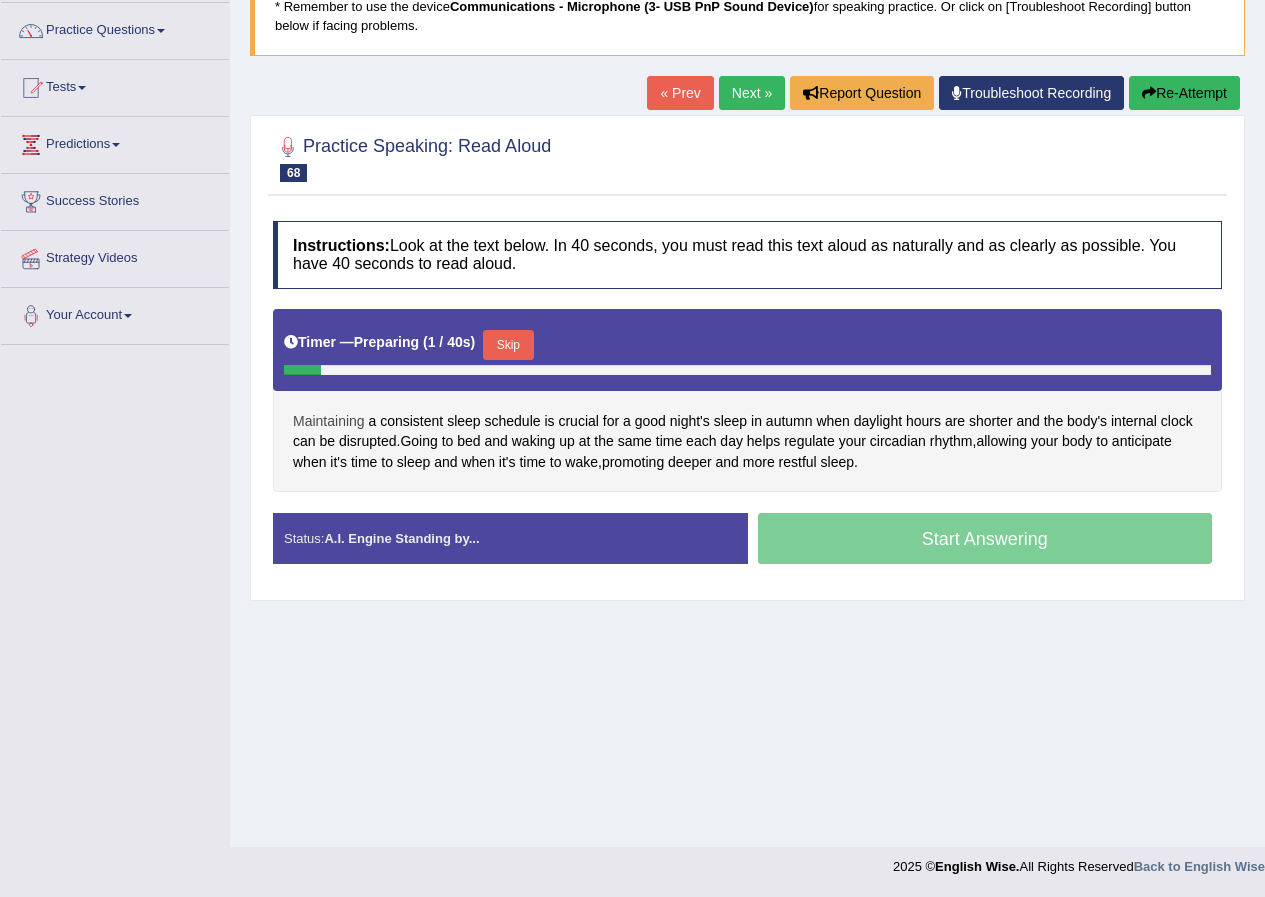 click on "Maintaining" at bounding box center [329, 421] 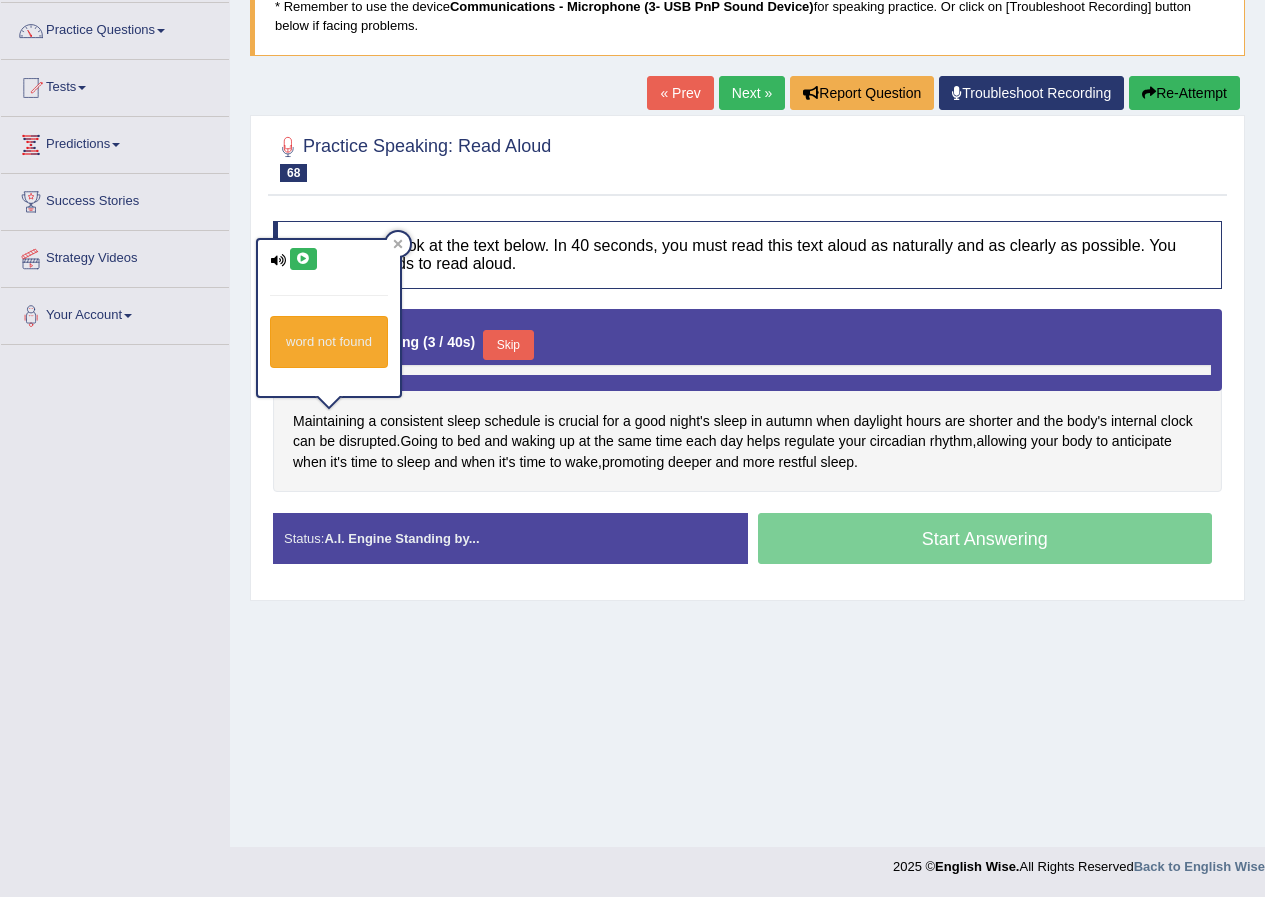click at bounding box center (303, 259) 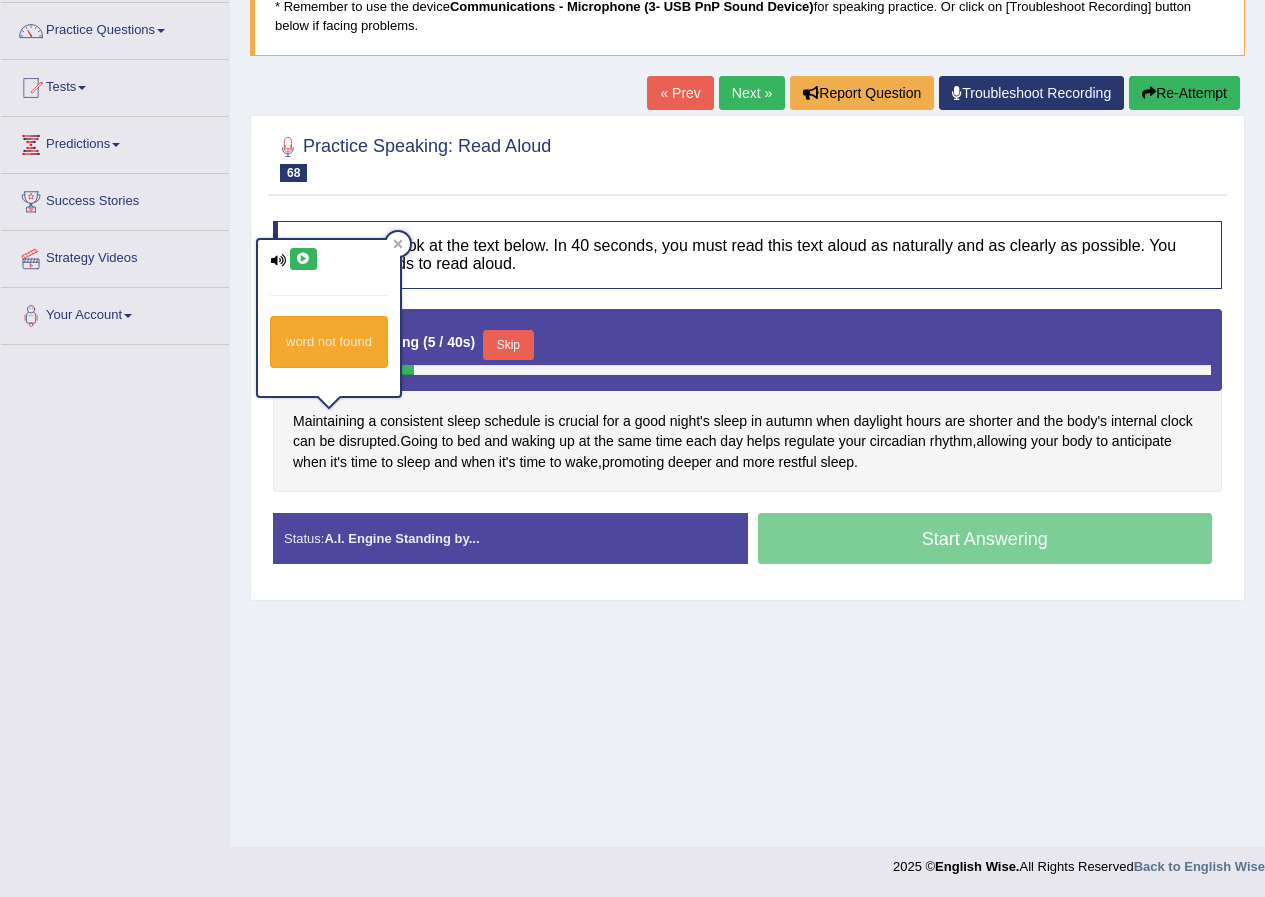 click on "Instructions:  Look at the text below. In 40 seconds, you must read this text aloud as naturally and as clearly as possible. You have 40 seconds to read aloud.
Timer —  Preparing   ( 5 / 40s ) Skip Maintaining   a   consistent   sleep   schedule   is   crucial   for   a   good   night's   sleep   in   autumn   when   daylight   hours   are   shorter   and   the   body's   internal   clock   can   be   disrupted .  Going   to   bed   and   waking   up   at   the   same   time   each   day   helps   regulate   your   circadian   rhythm ,  allowing   your   body   to   anticipate   when   it's   time   to   sleep   and   when   it's   time   to   wake ,  promoting   deeper   and   more   restful   sleep . Created with Highcharts 7.1.2 Too low Too high Time Pitch meter: 0 10 20 30 40 Created with Highcharts 7.1.2 Great Too slow Too fast Time Speech pace meter: 0 10 20 30 40 Accuracy Comparison for Reading Scores: Labels:
Red:  Missed/Mispronounced Words
Green:  Correct Words" at bounding box center [747, 400] 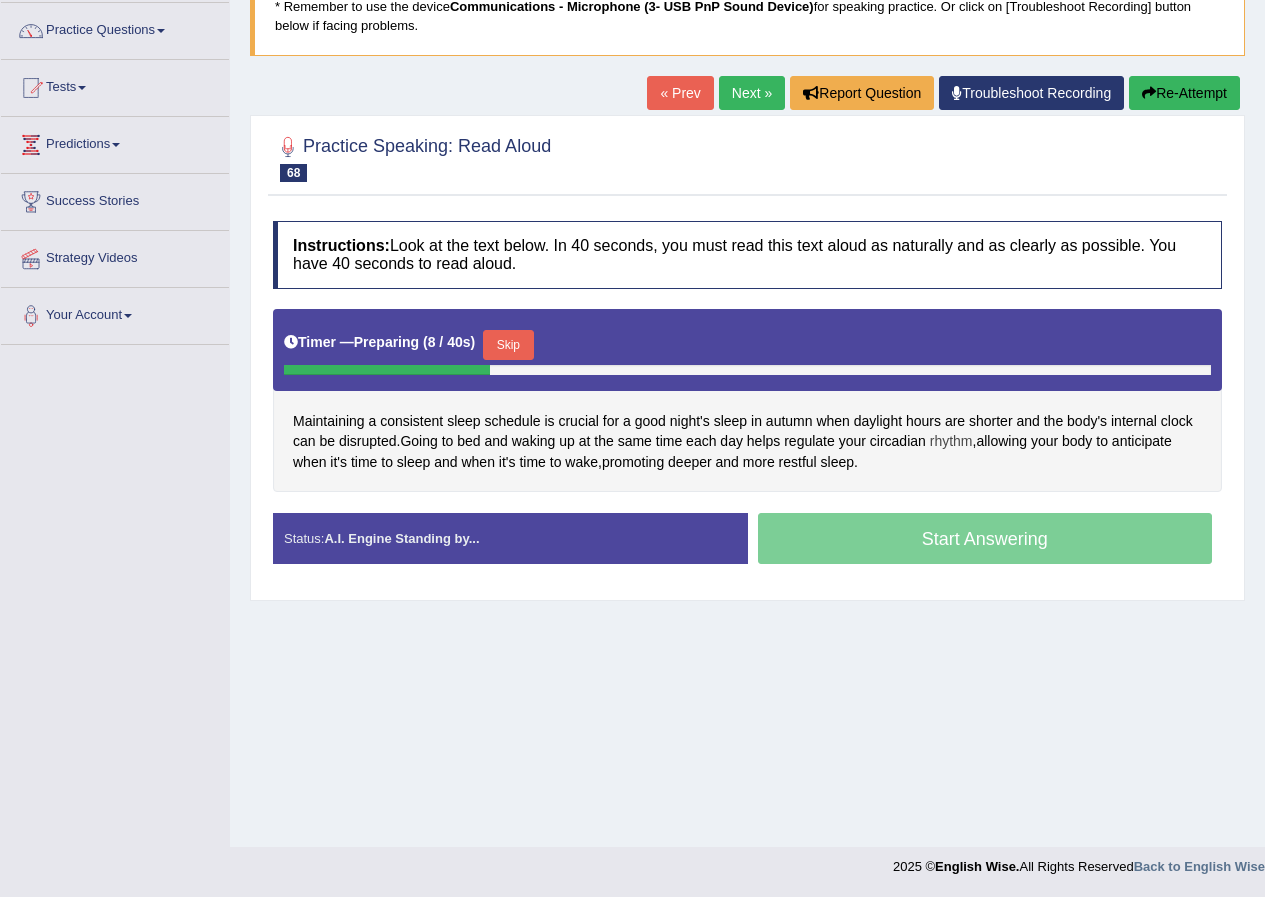 click on "rhythm" at bounding box center (951, 441) 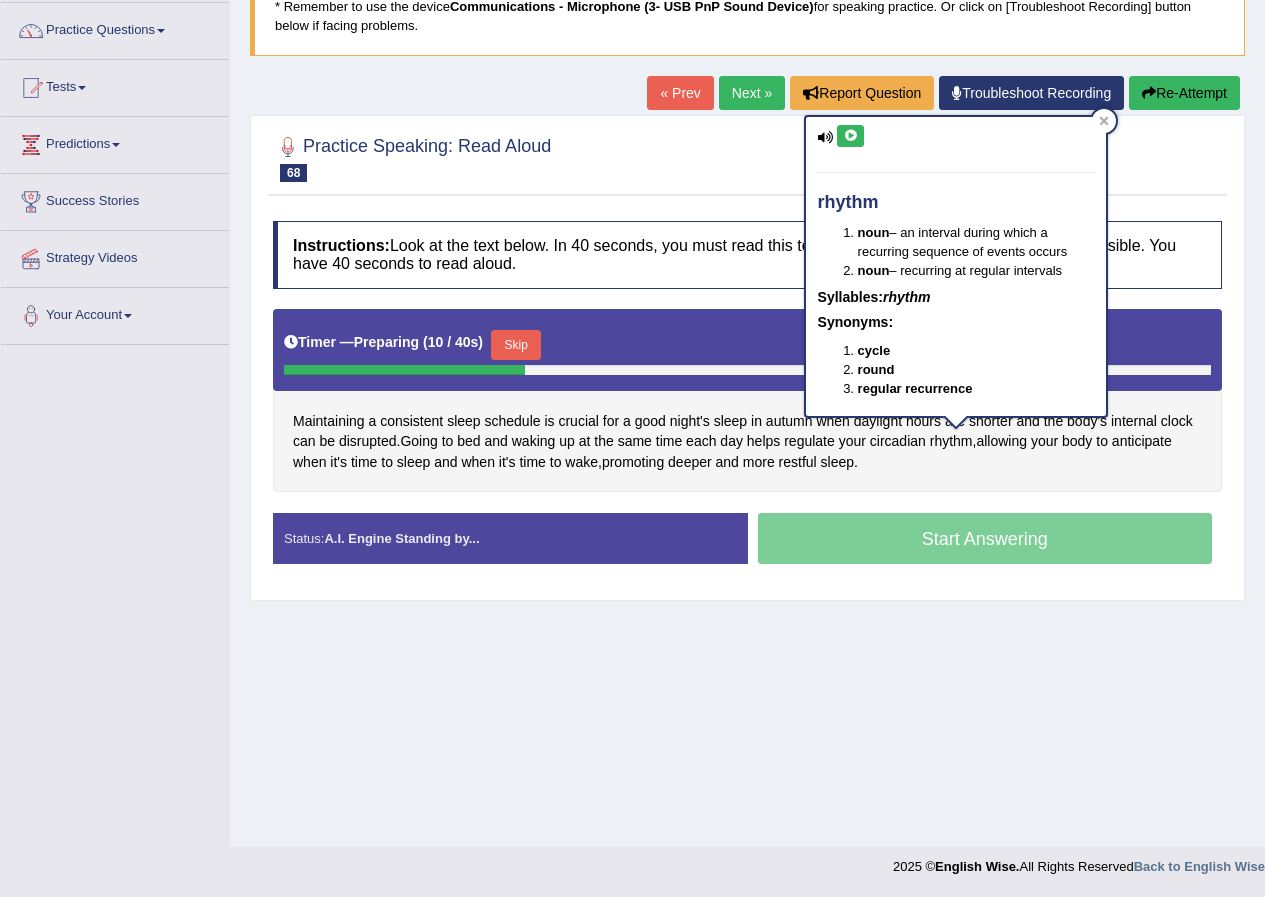 click at bounding box center [850, 136] 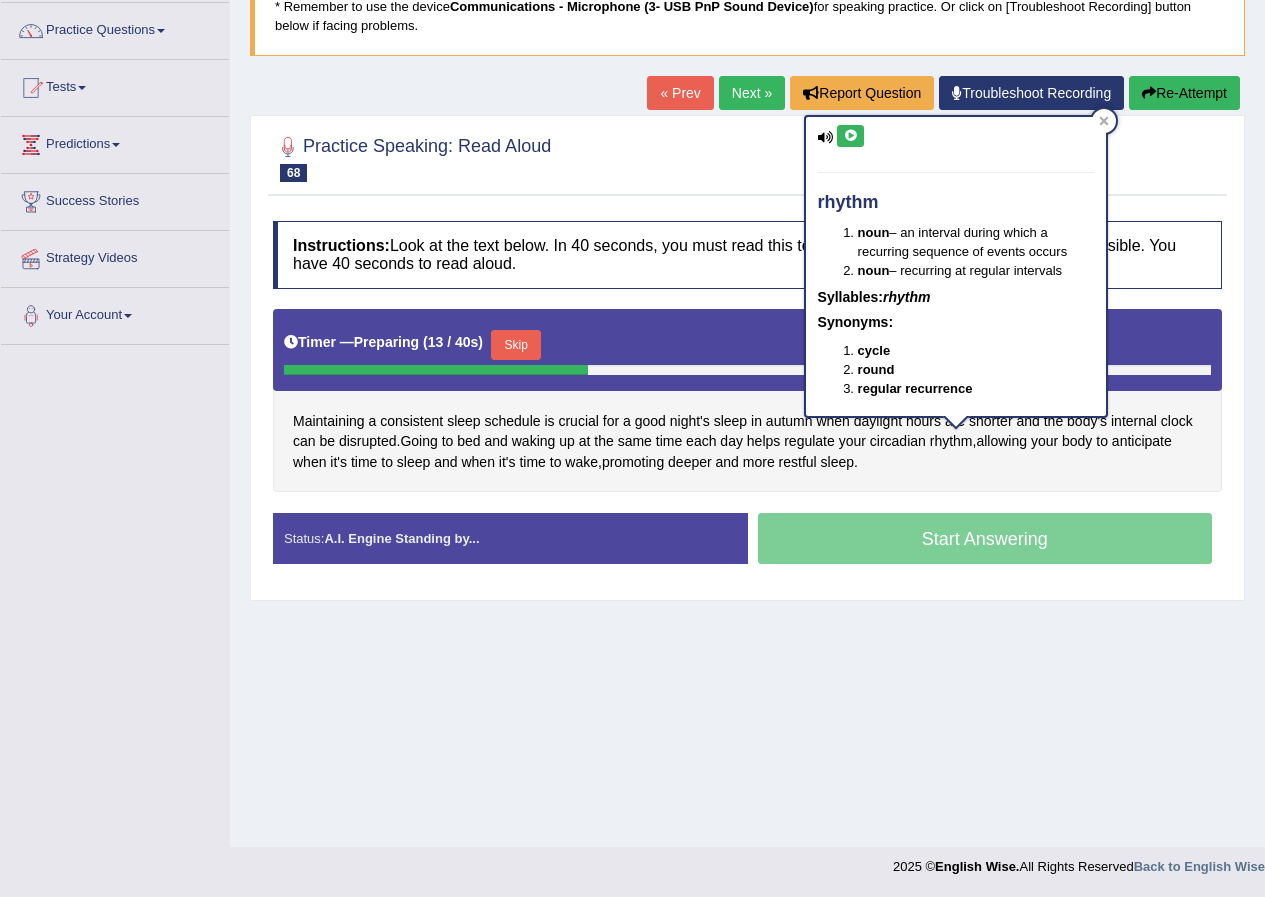 click on "Maintaining   a   consistent   sleep   schedule   is   crucial   for   a   good   night's   sleep   in   autumn   when   daylight   hours   are   shorter   and   the   body's   internal   clock   can   be   disrupted .  Going   to   bed   and   waking   up   at   the   same   time   each   day   helps   regulate   your   circadian   rhythm ,  allowing   your   body   to   anticipate   when   it's   time   to   sleep   and   when   it's   time   to   wake ,  promoting   deeper   and   more   restful   sleep ." at bounding box center (747, 401) 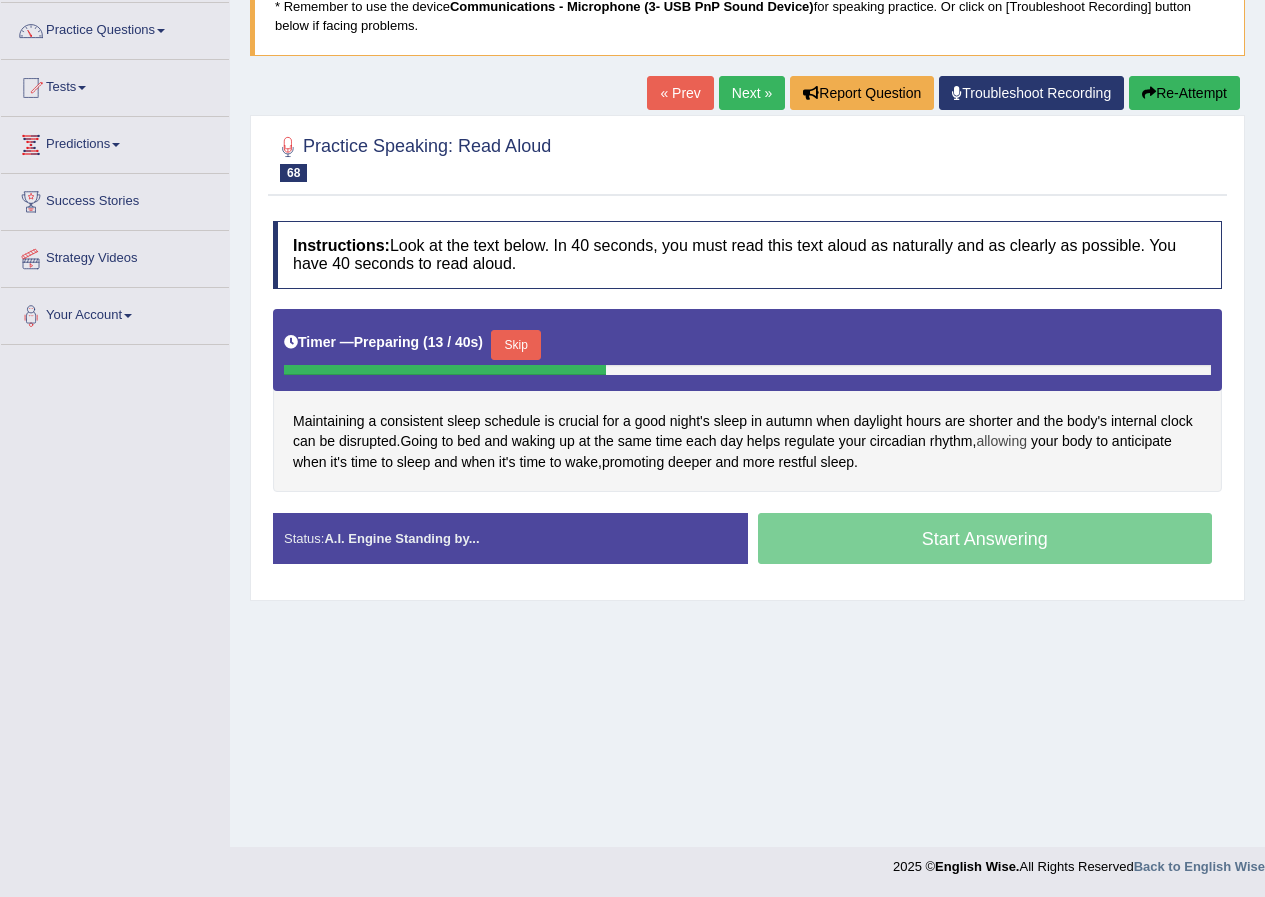 click on "allowing" at bounding box center [1001, 441] 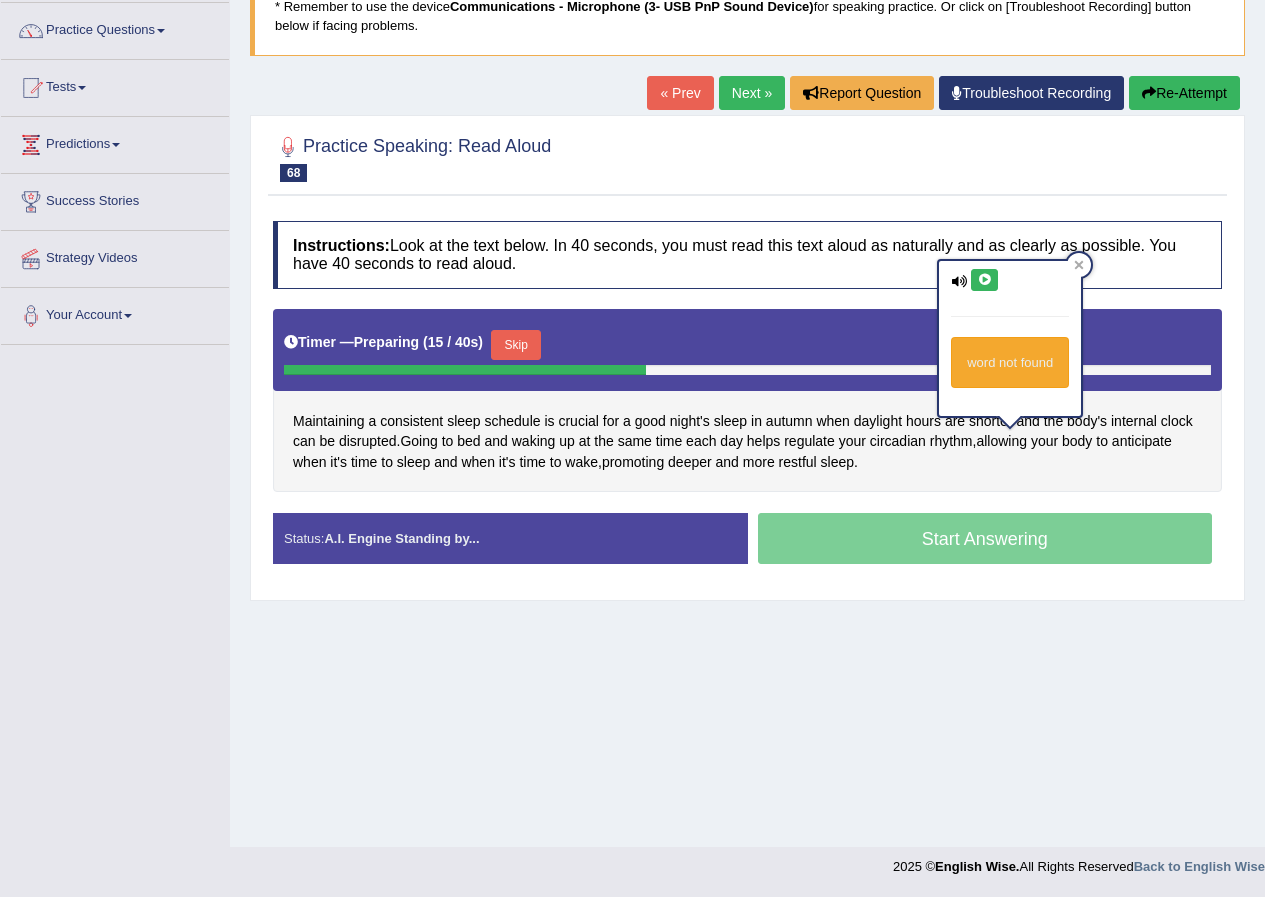 click at bounding box center (984, 280) 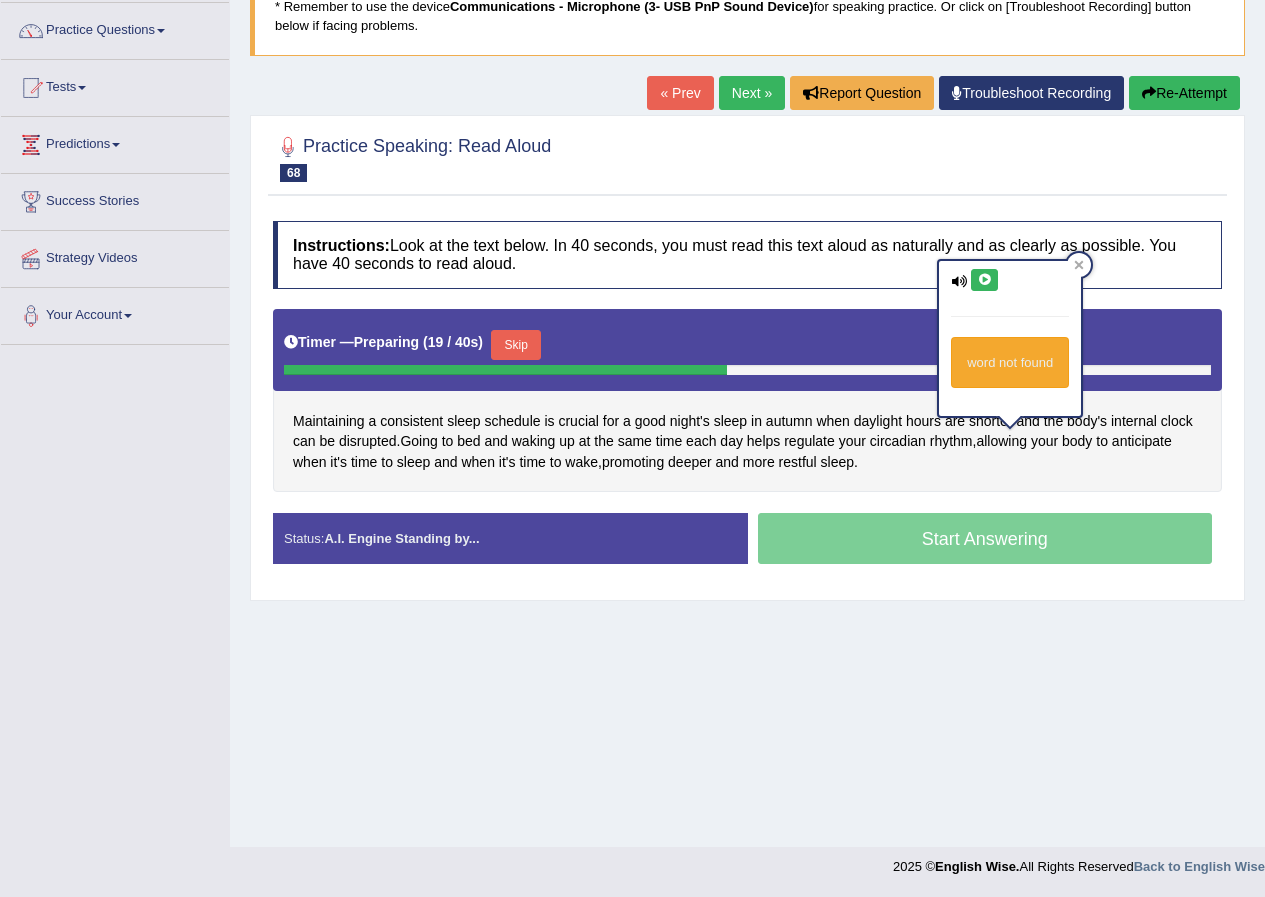 click on "Maintaining   a   consistent   sleep   schedule   is   crucial   for   a   good   night's   sleep   in   autumn   when   daylight   hours   are   shorter   and   the   body's   internal   clock   can   be   disrupted .  Going   to   bed   and   waking   up   at   the   same   time   each   day   helps   regulate   your   circadian   rhythm ,  allowing   your   body   to   anticipate   when   it's   time   to   sleep   and   when   it's   time   to   wake ,  promoting   deeper   and   more   restful   sleep ." at bounding box center [747, 401] 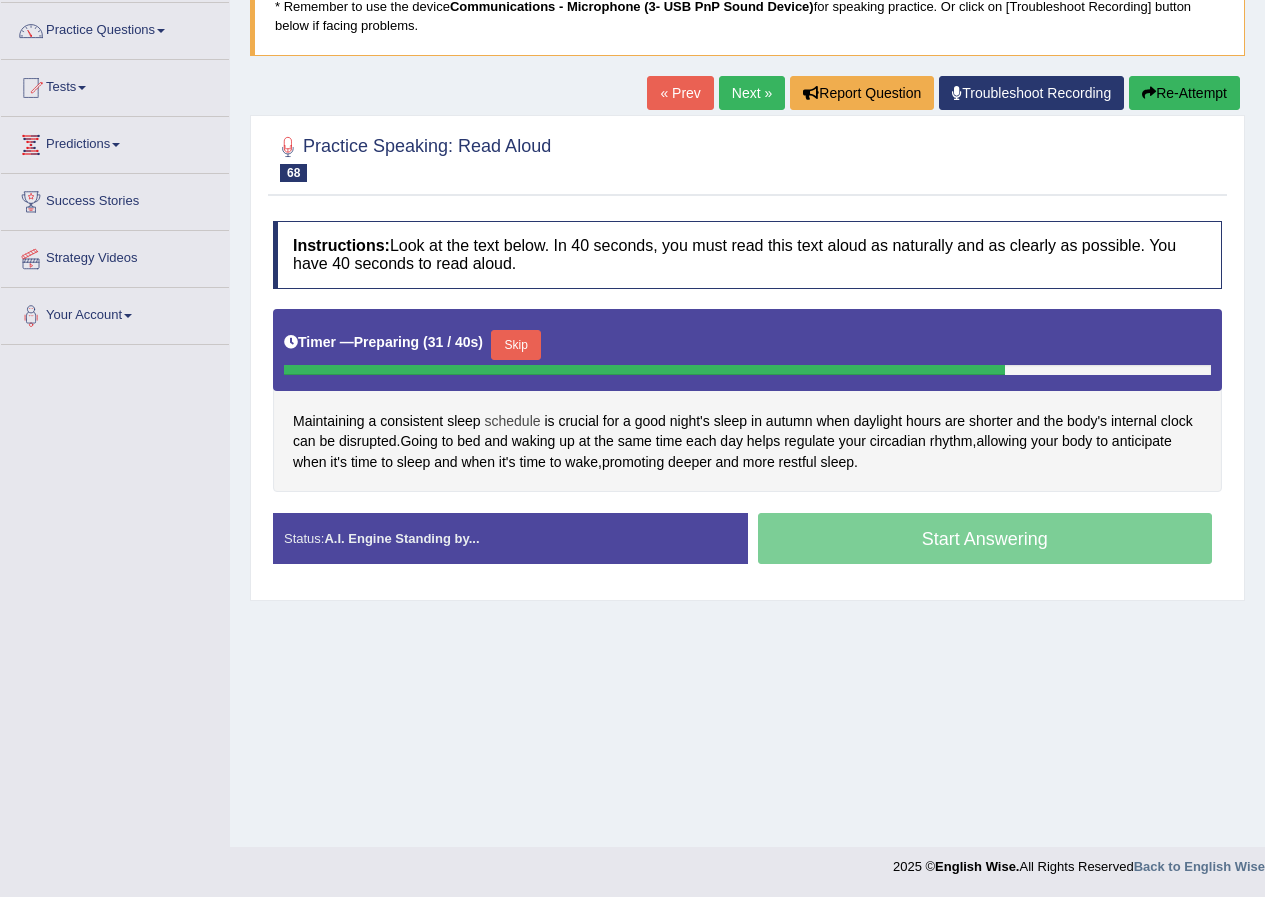click on "schedule" at bounding box center [512, 421] 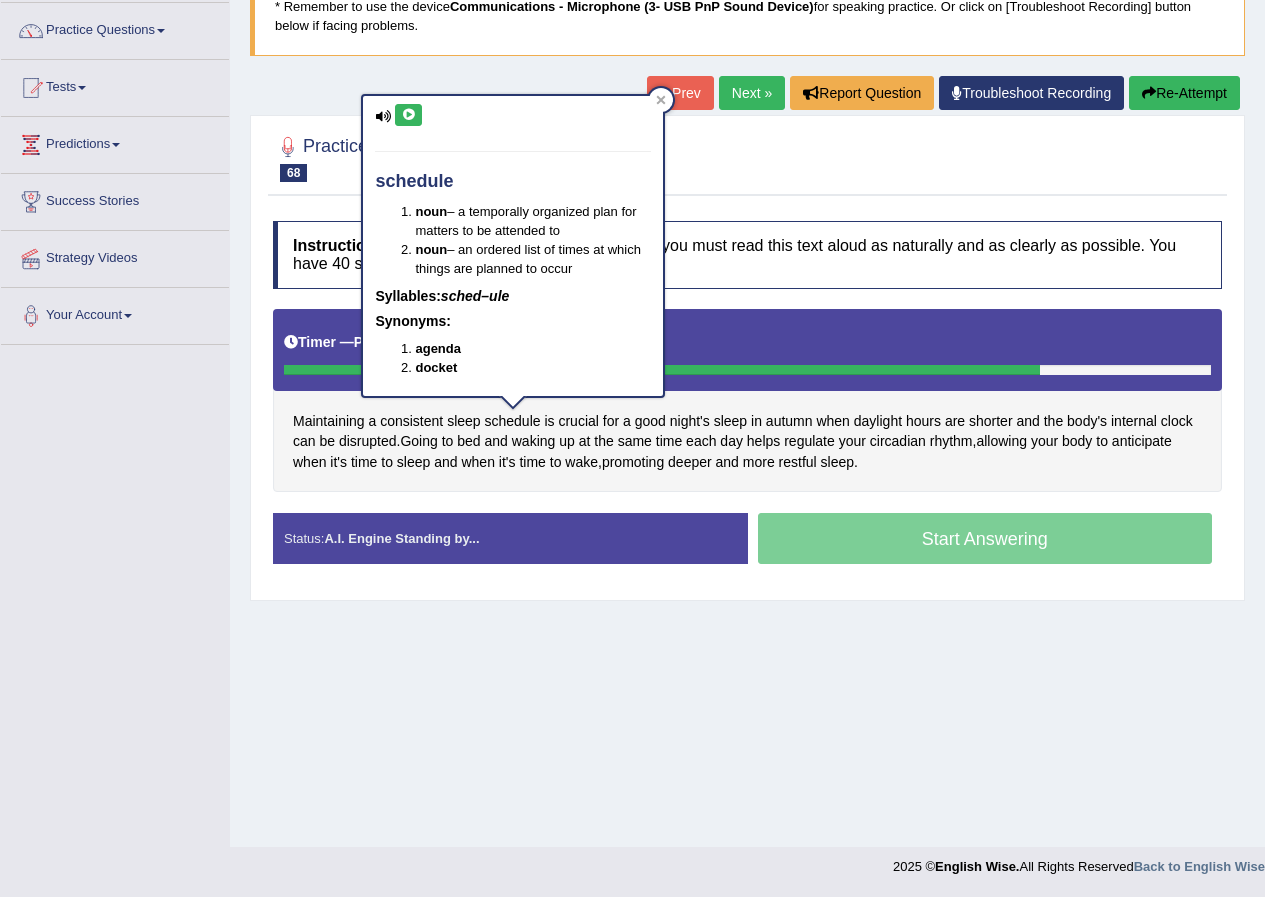 click at bounding box center [408, 115] 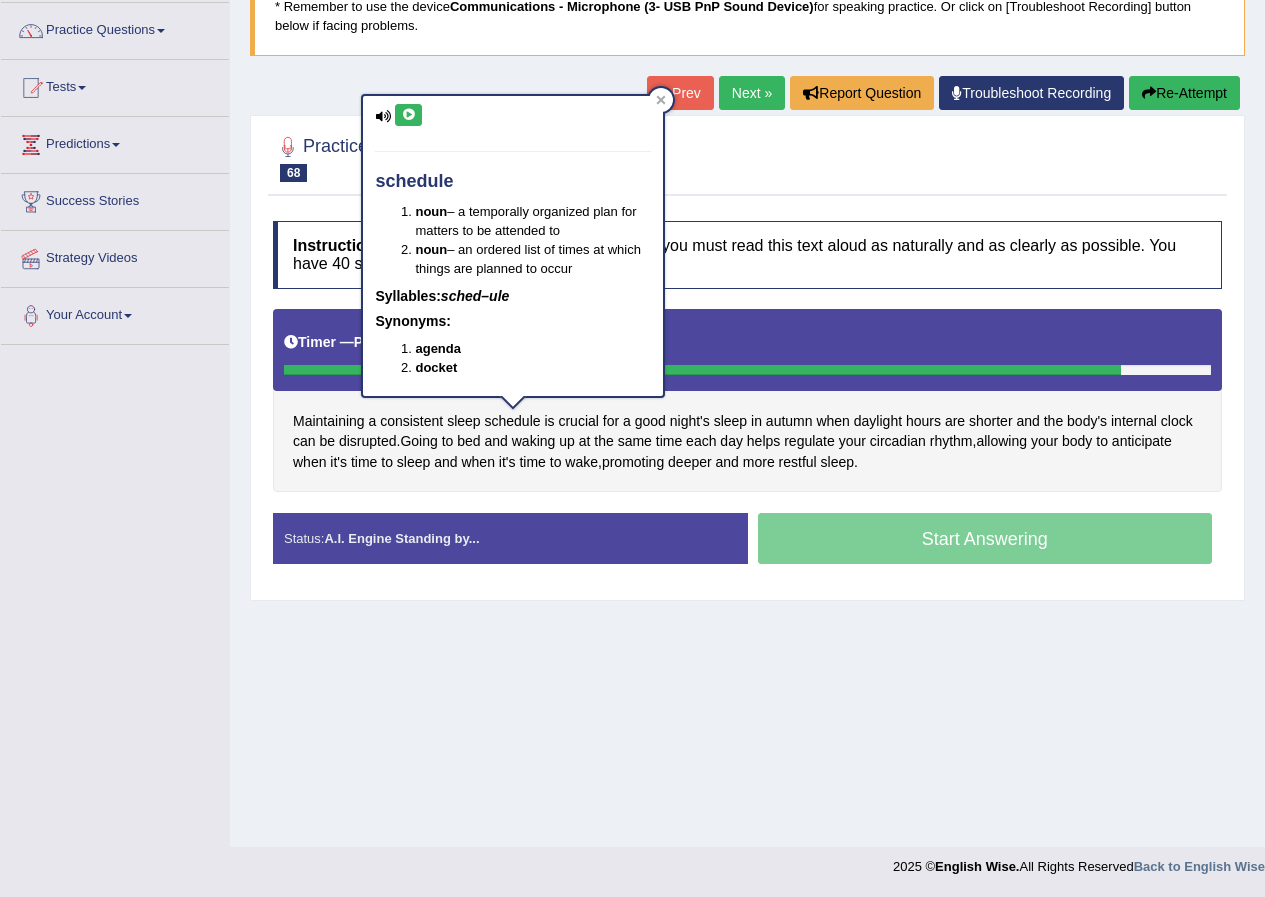 click on "Maintaining   a   consistent   sleep   schedule   is   crucial   for   a   good   night's   sleep   in   autumn   when   daylight   hours   are   shorter   and   the   body's   internal   clock   can   be   disrupted .  Going   to   bed   and   waking   up   at   the   same   time   each   day   helps   regulate   your   circadian   rhythm ,  allowing   your   body   to   anticipate   when   it's   time   to   sleep   and   when   it's   time   to   wake ,  promoting   deeper   and   more   restful   sleep ." at bounding box center (747, 401) 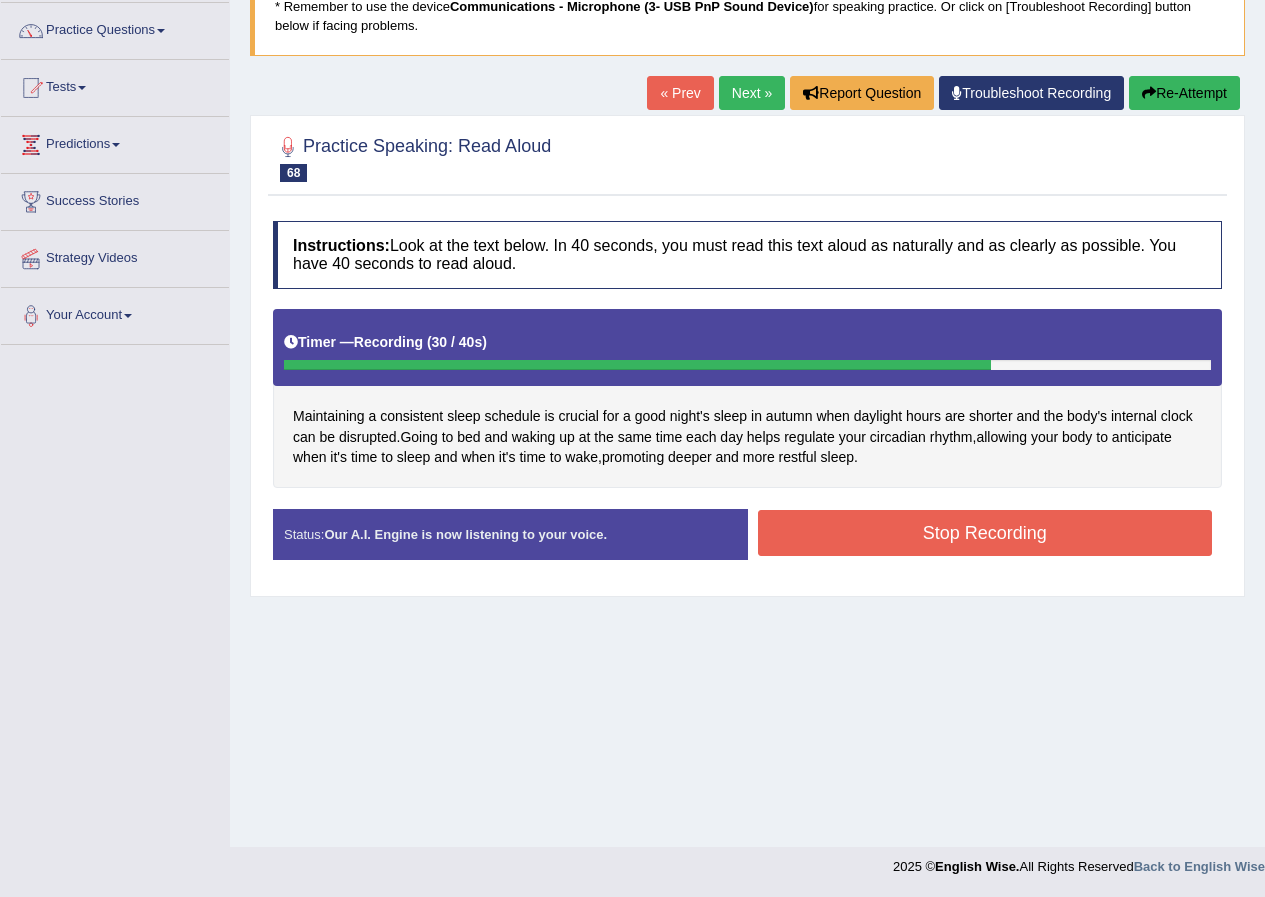click on "Stop Recording" at bounding box center [985, 533] 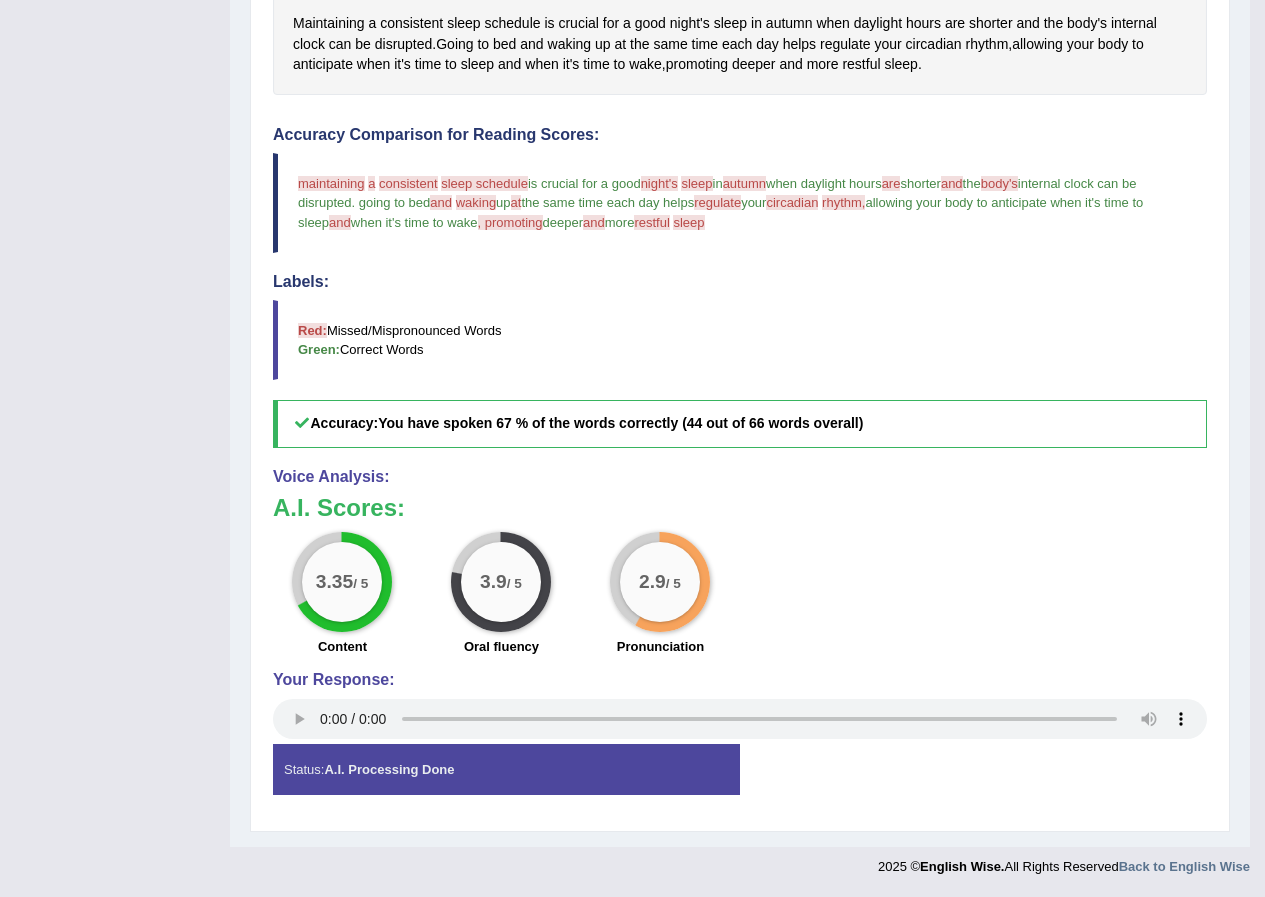 scroll, scrollTop: 46, scrollLeft: 0, axis: vertical 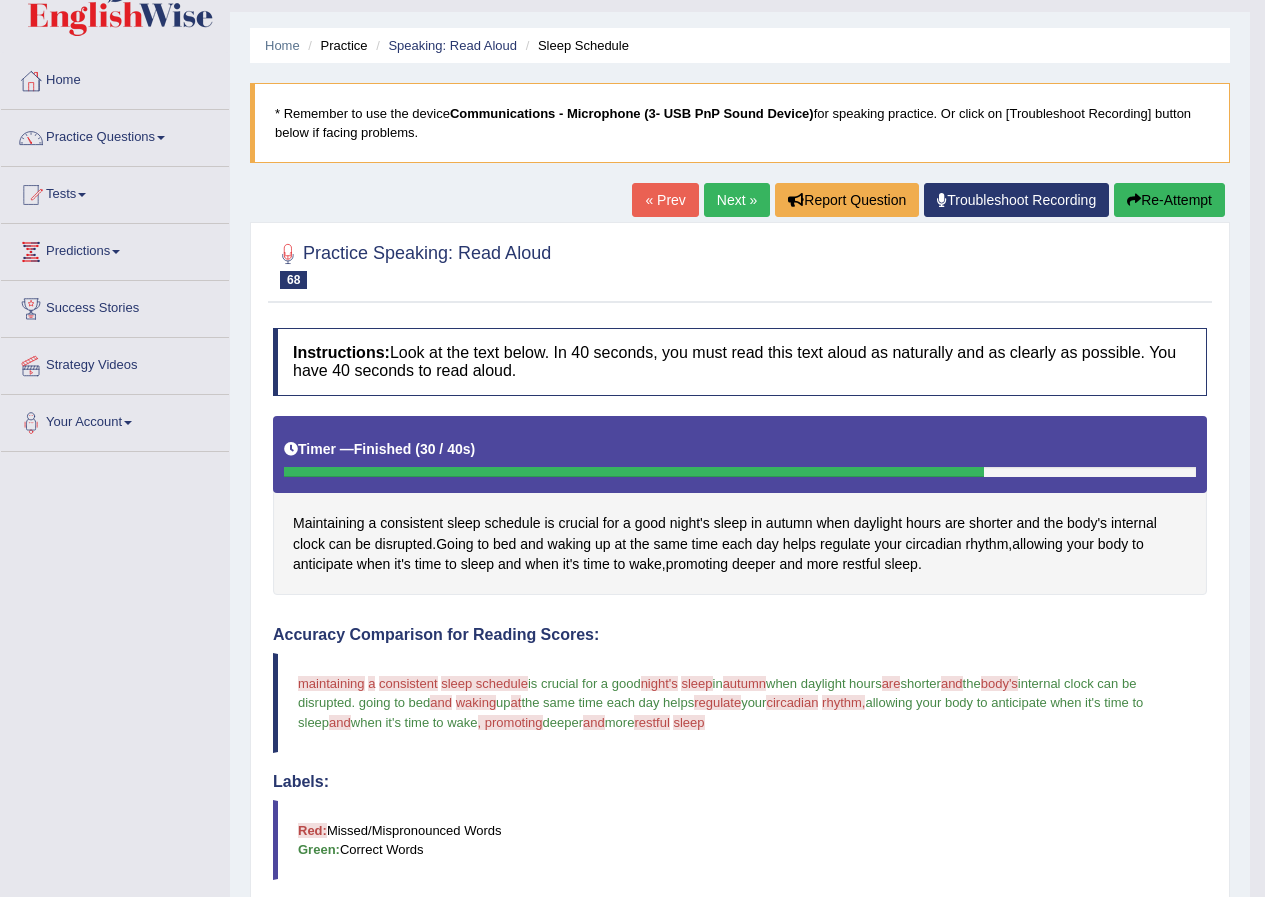 click on "Re-Attempt" at bounding box center (1169, 200) 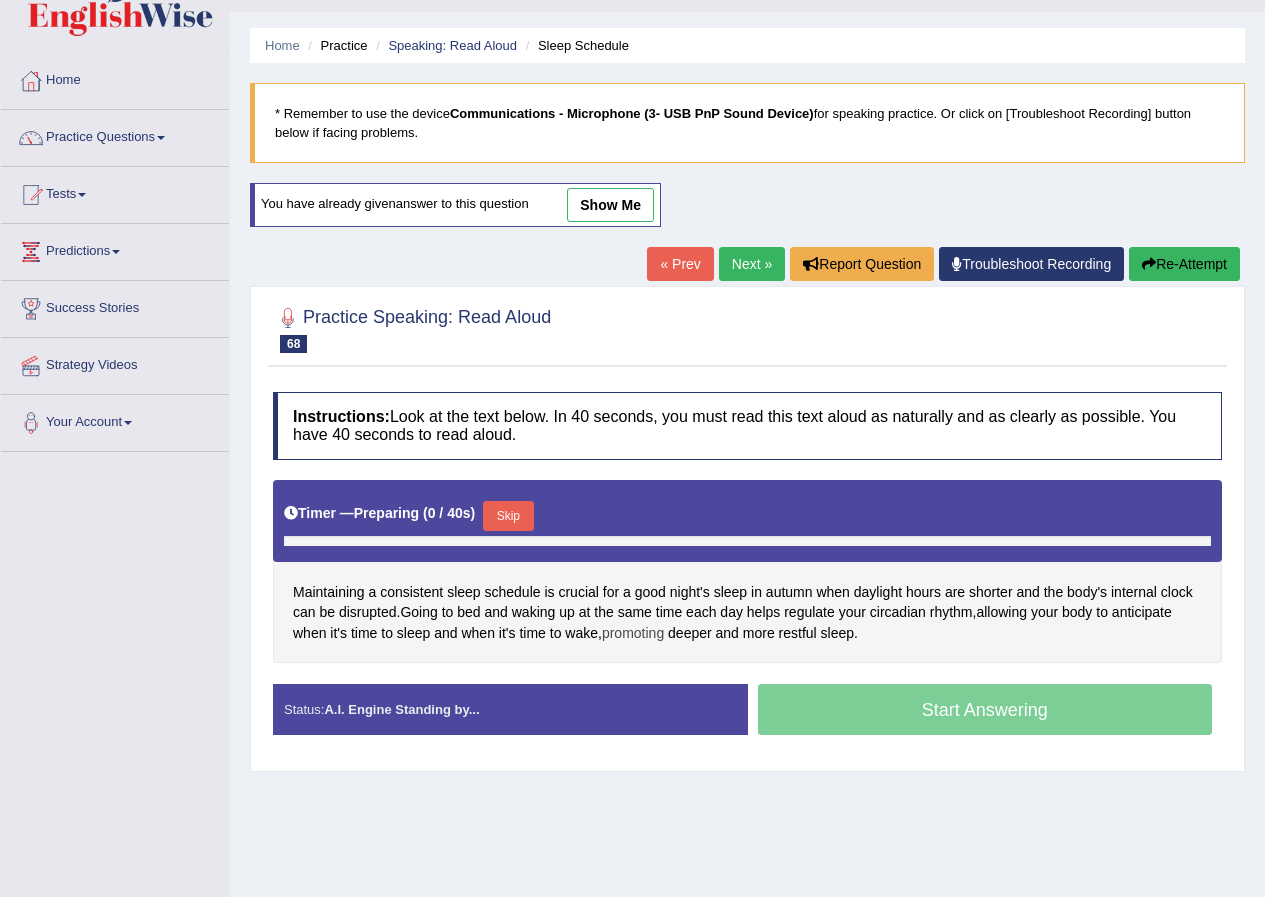 scroll, scrollTop: 46, scrollLeft: 0, axis: vertical 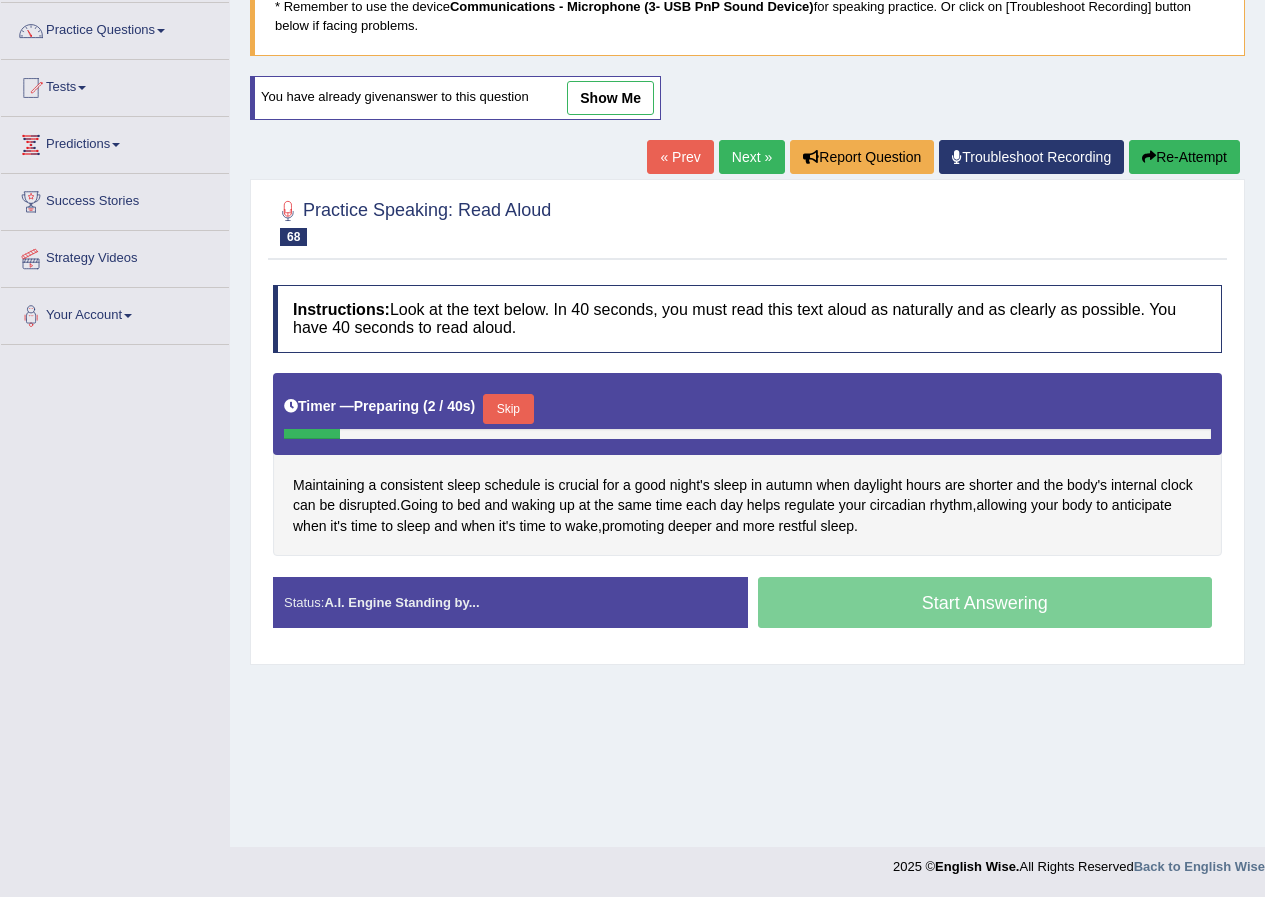 click on "Next »" at bounding box center [752, 157] 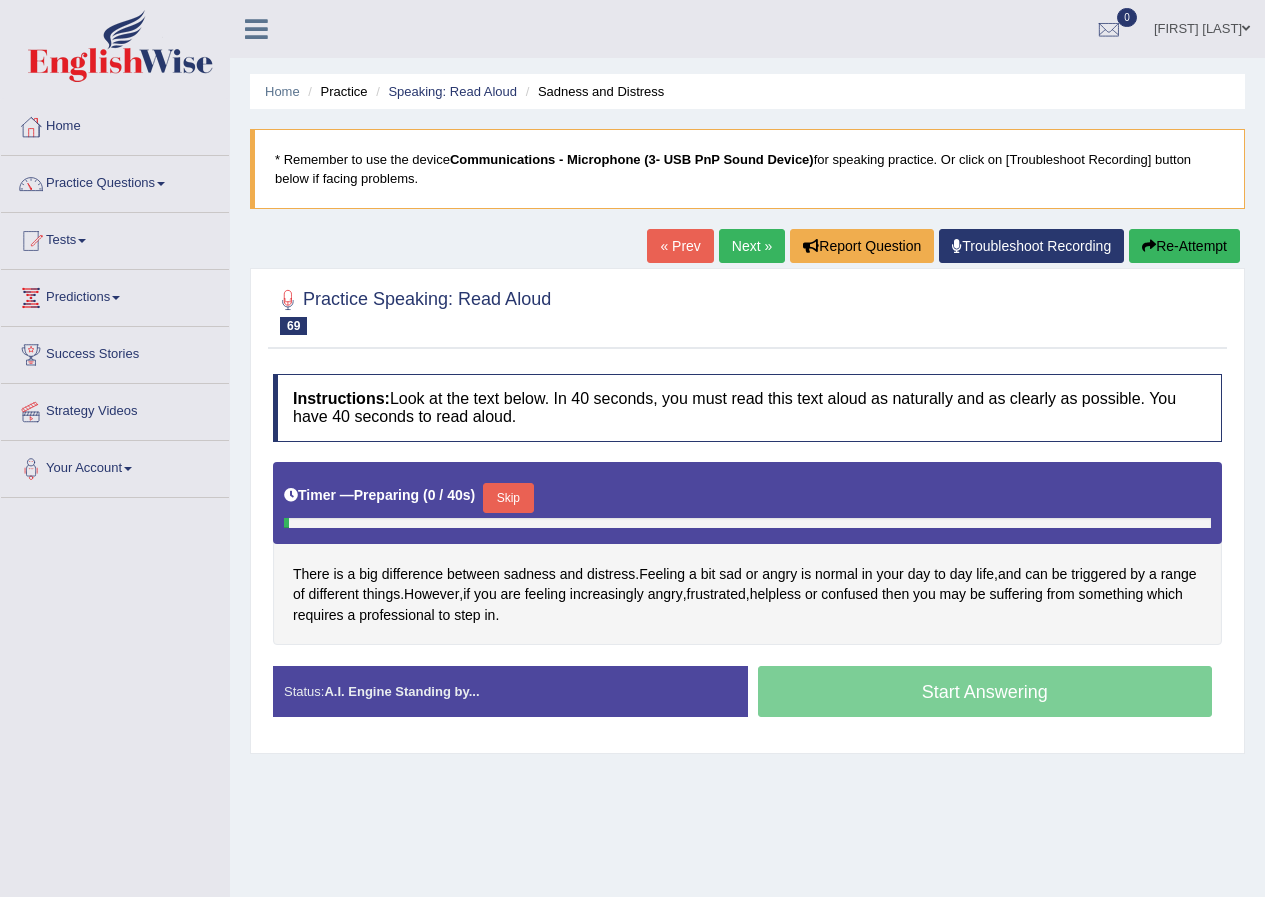 scroll, scrollTop: 153, scrollLeft: 0, axis: vertical 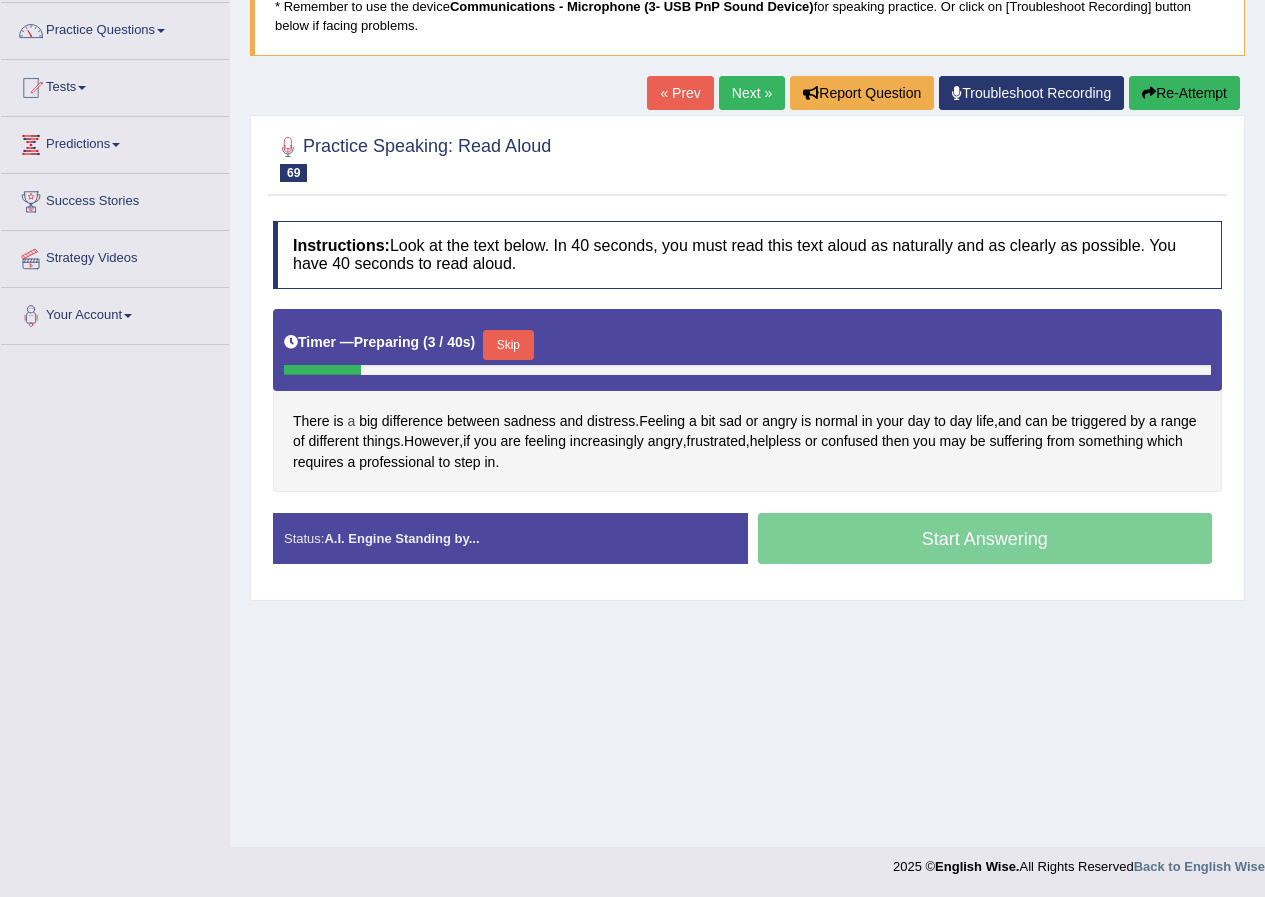 click on "a" at bounding box center [351, 421] 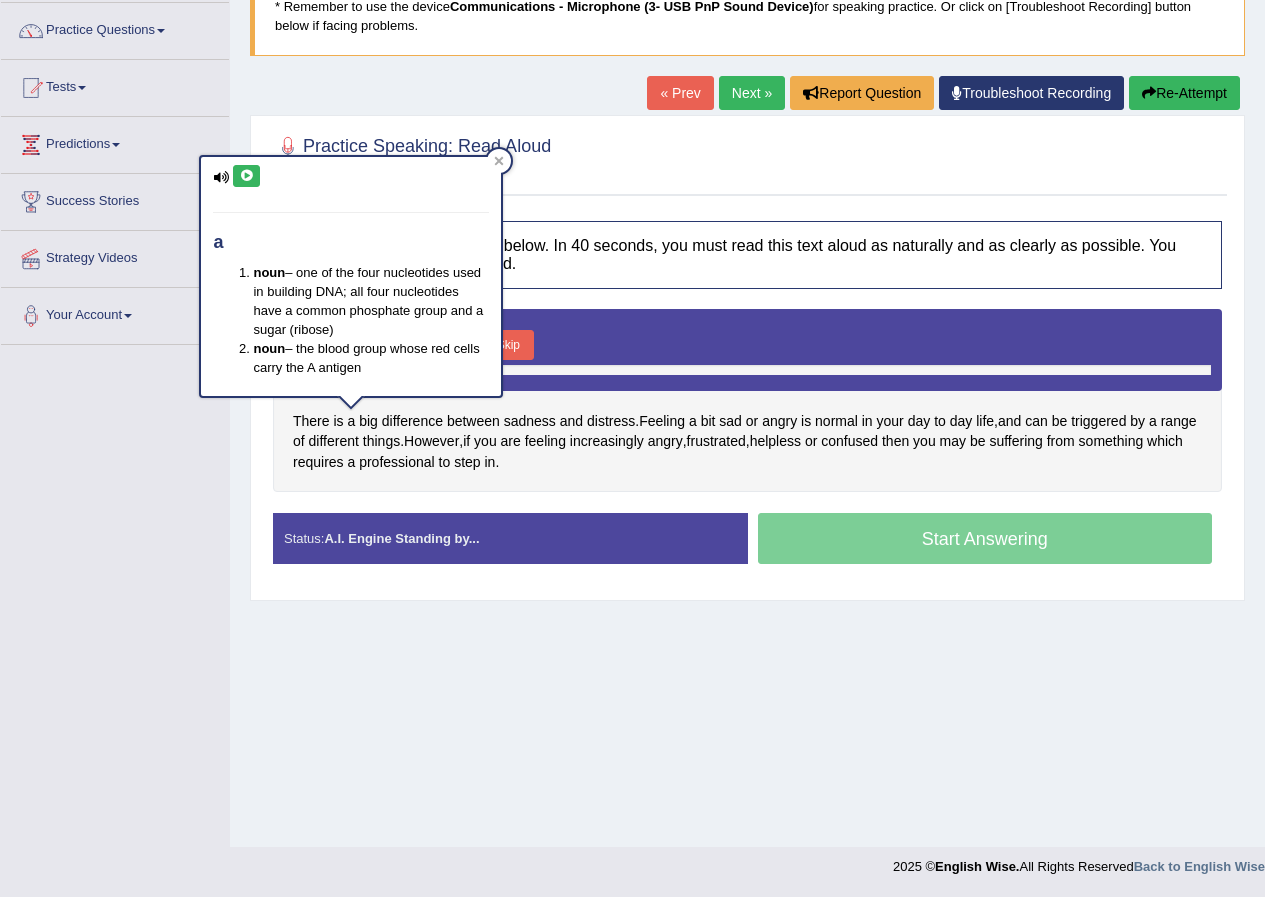click at bounding box center [246, 176] 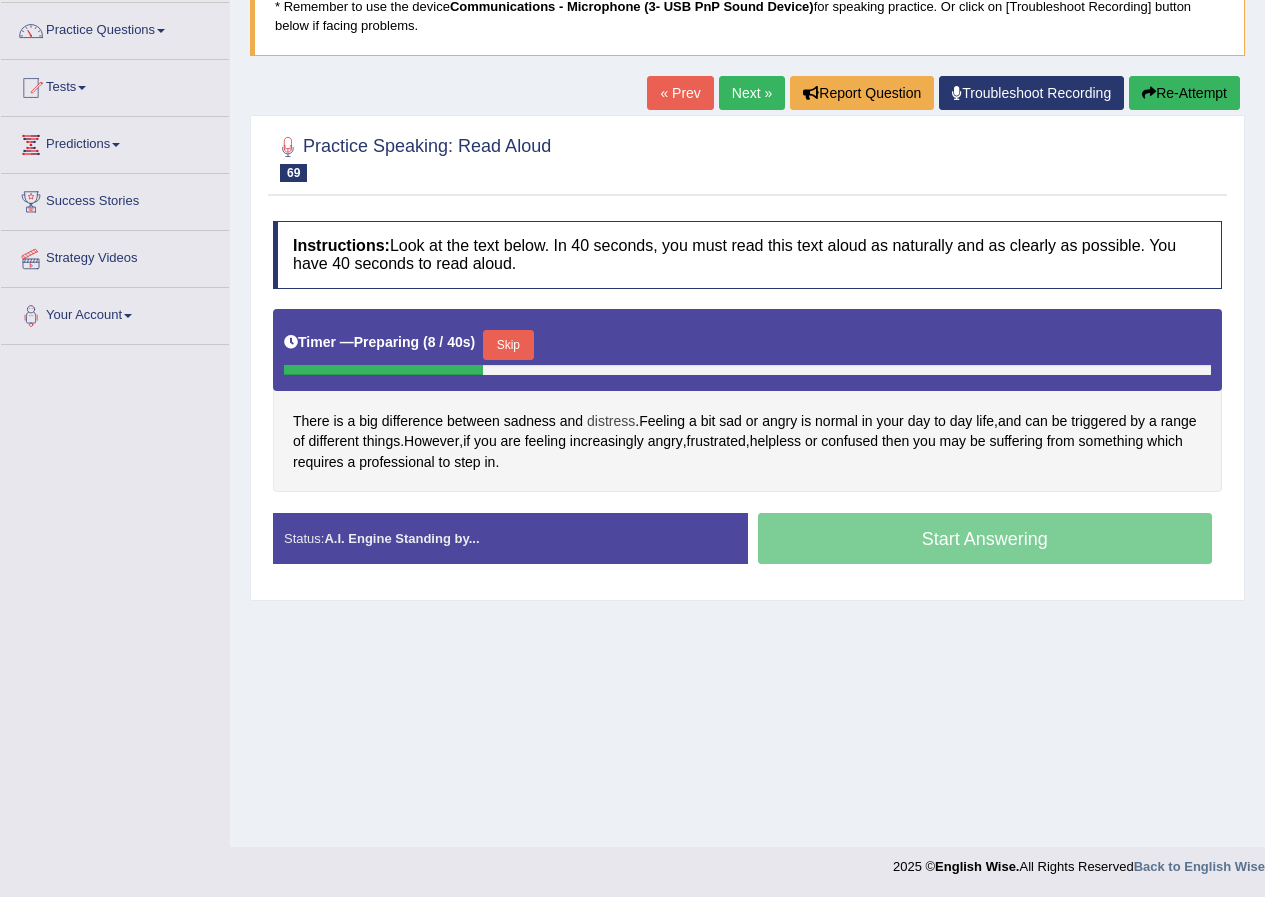 click on "distress" at bounding box center (611, 421) 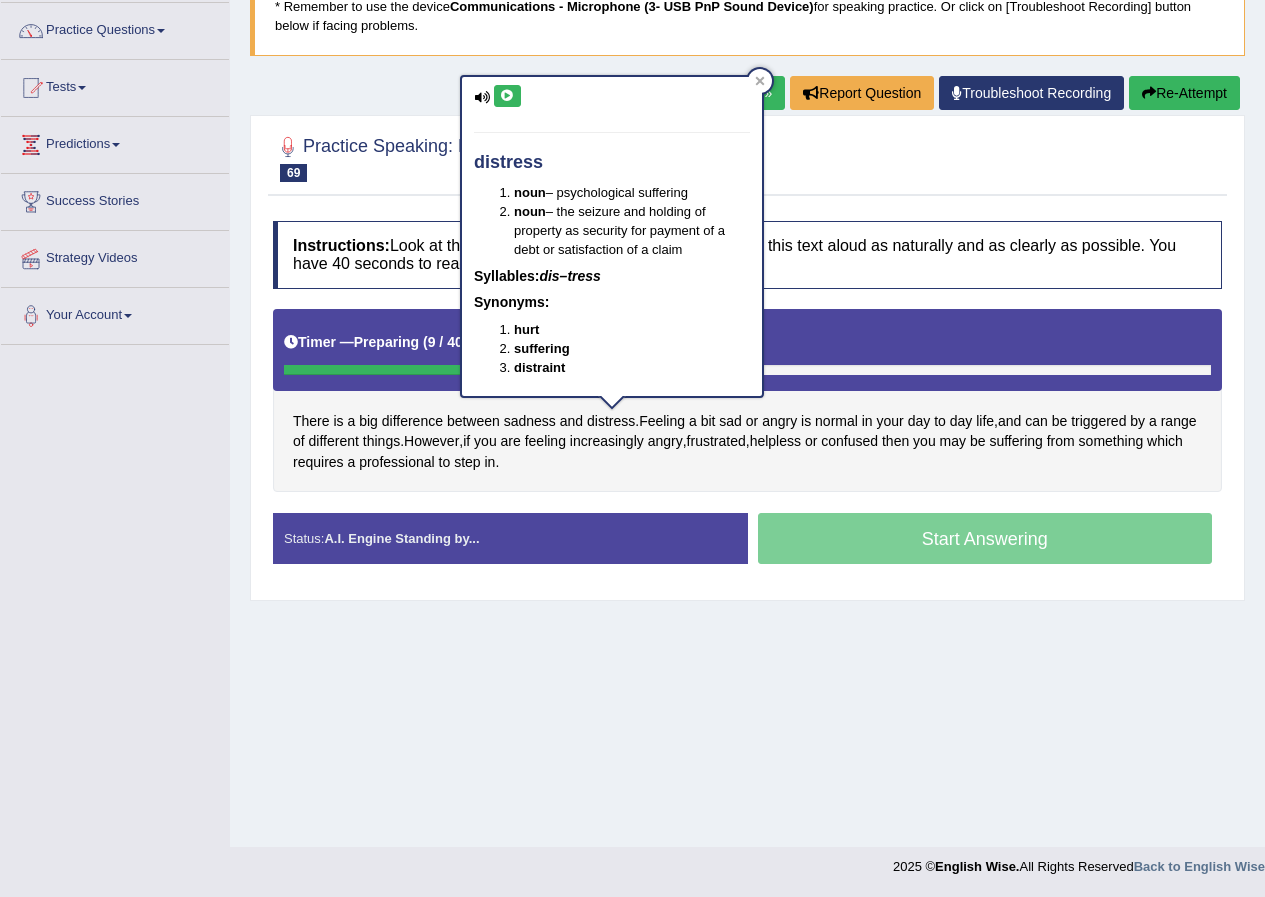 click on "Home
Practice
Speaking: Read Aloud
Sadness and Distress
* Remember to use the device  Communications - Microphone (3- USB PnP Sound Device)  for speaking practice. Or click on [Troubleshoot Recording] button below if facing problems.
« Prev Next »  Report Question  Troubleshoot Recording  Re-Attempt
Practice Speaking: Read Aloud
69
Sadness and Distress
Instructions:  Look at the text below. In 40 seconds, you must read this text aloud as naturally and as clearly as possible. You have 40 seconds to read aloud.
Timer —  Preparing   ( 9 / 40s ) Skip There   is   a   big   difference   between   sadness   and   distress .  Feeling   a   bit   sad   or   angry   is   normal   in   your   day   to   day   life ,  and   can   be   triggered   by   a   range   of   different   things .  However ,  if   you   are" at bounding box center [747, 347] 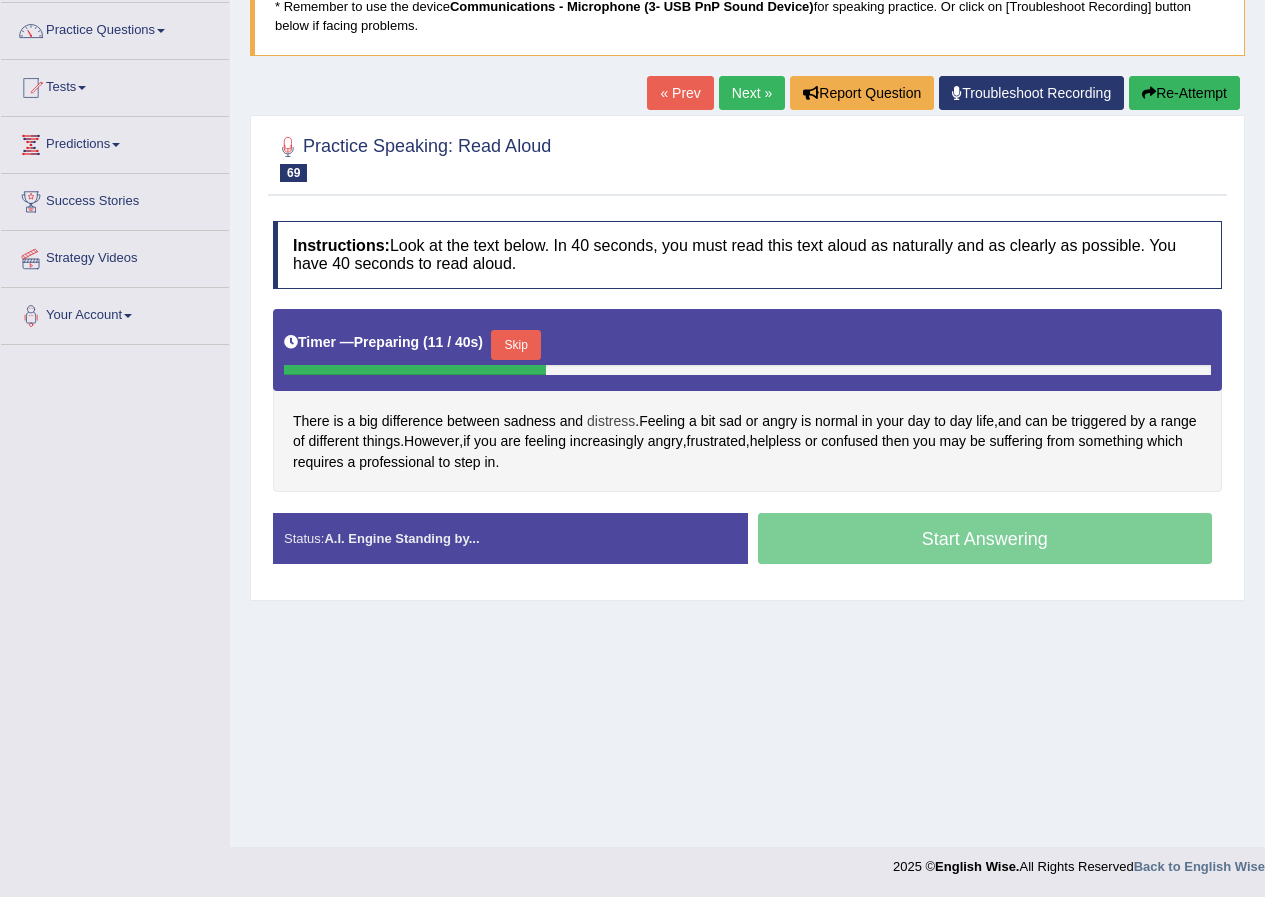 click on "distress" at bounding box center [611, 421] 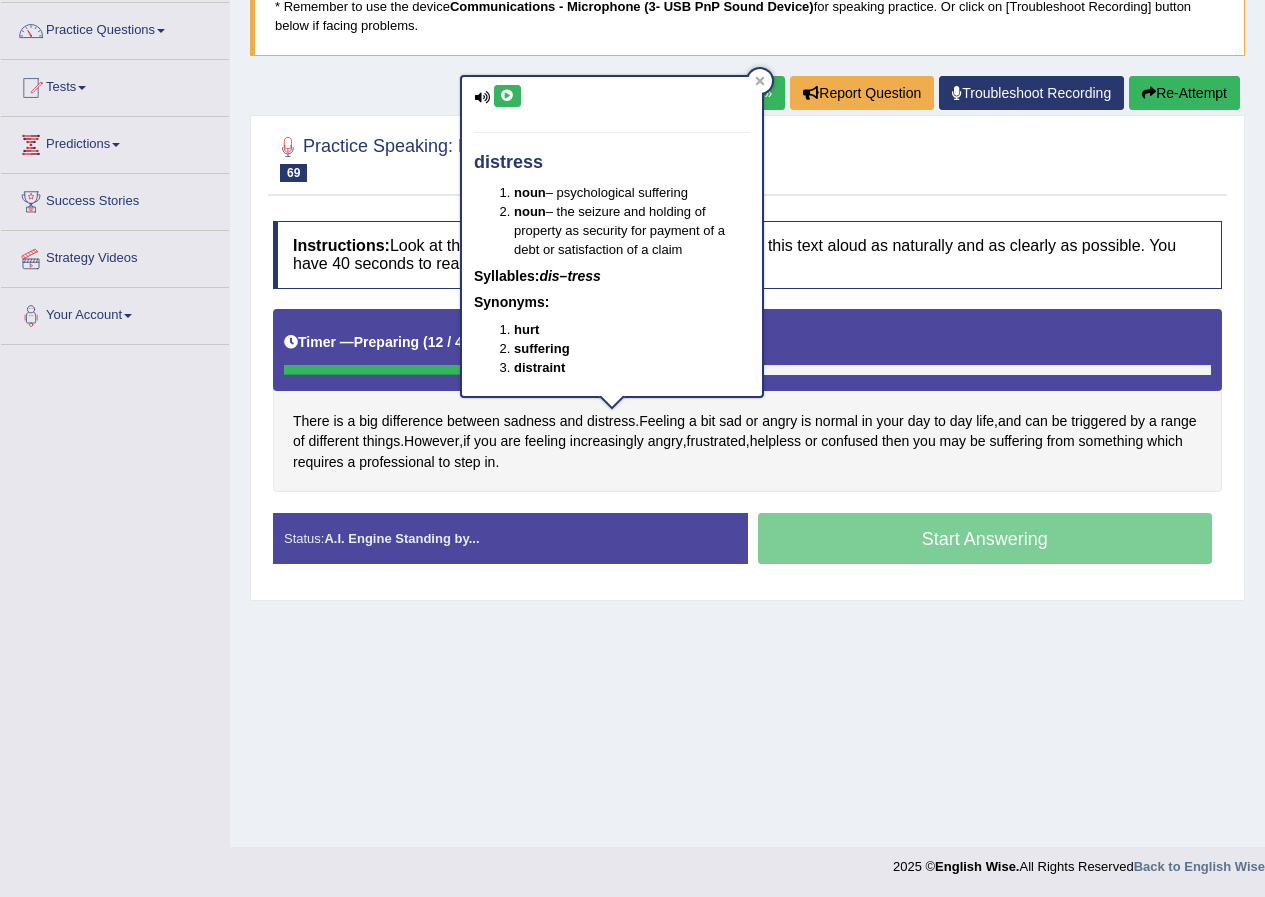 click at bounding box center (507, 96) 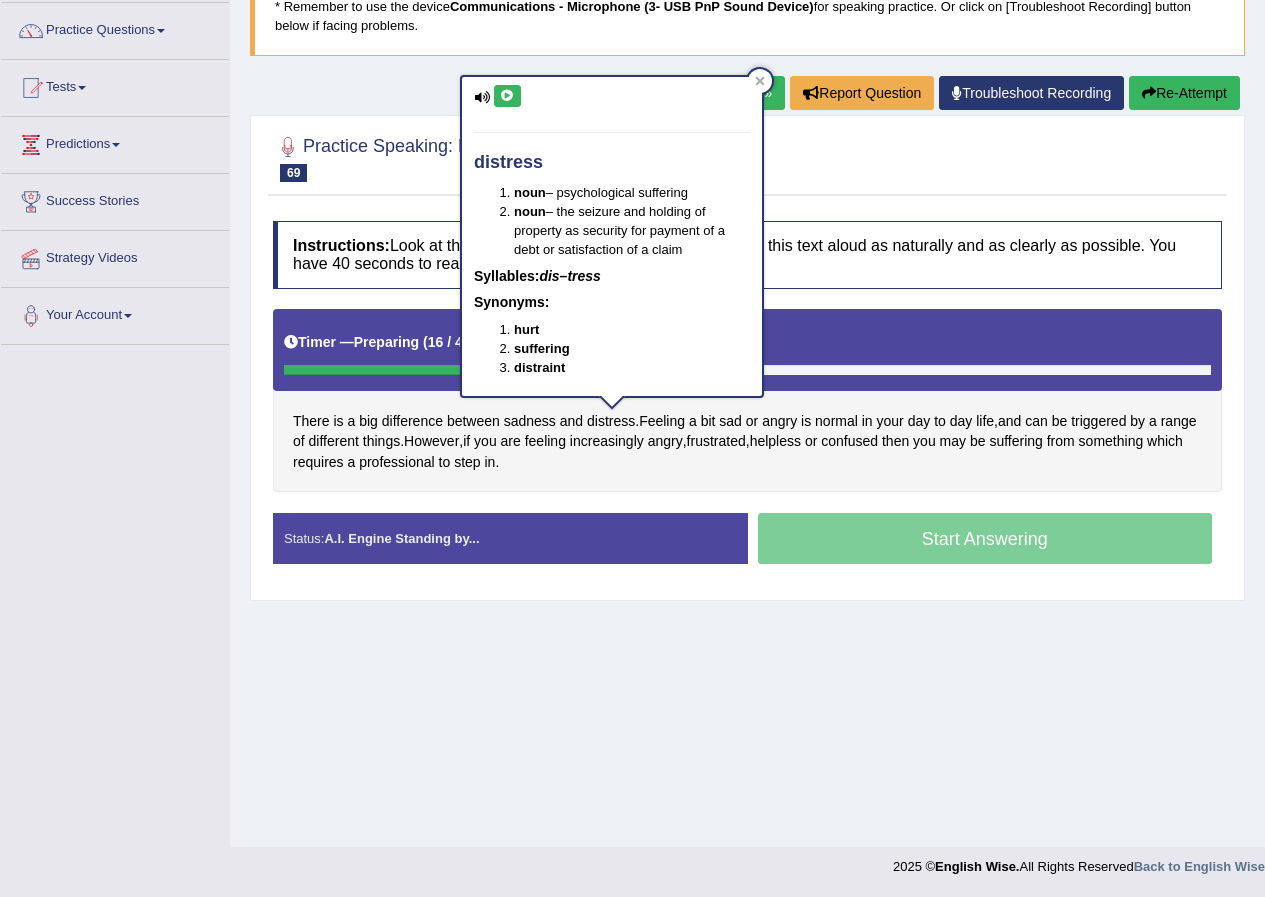 click on "There   is   a   big   difference   between   sadness   and   distress .  Feeling   a   bit   sad   or   angry   is   normal   in   your   day   to   day   life ,  and   can   be   triggered   by   a   range   of   different   things .  However ,  if   you   are   feeling   increasingly   angry ,  frustrated ,  helpless   or   confused   then   you   may   be   suffering   from   something   which   requires   a   professional   to   step   in ." at bounding box center [747, 401] 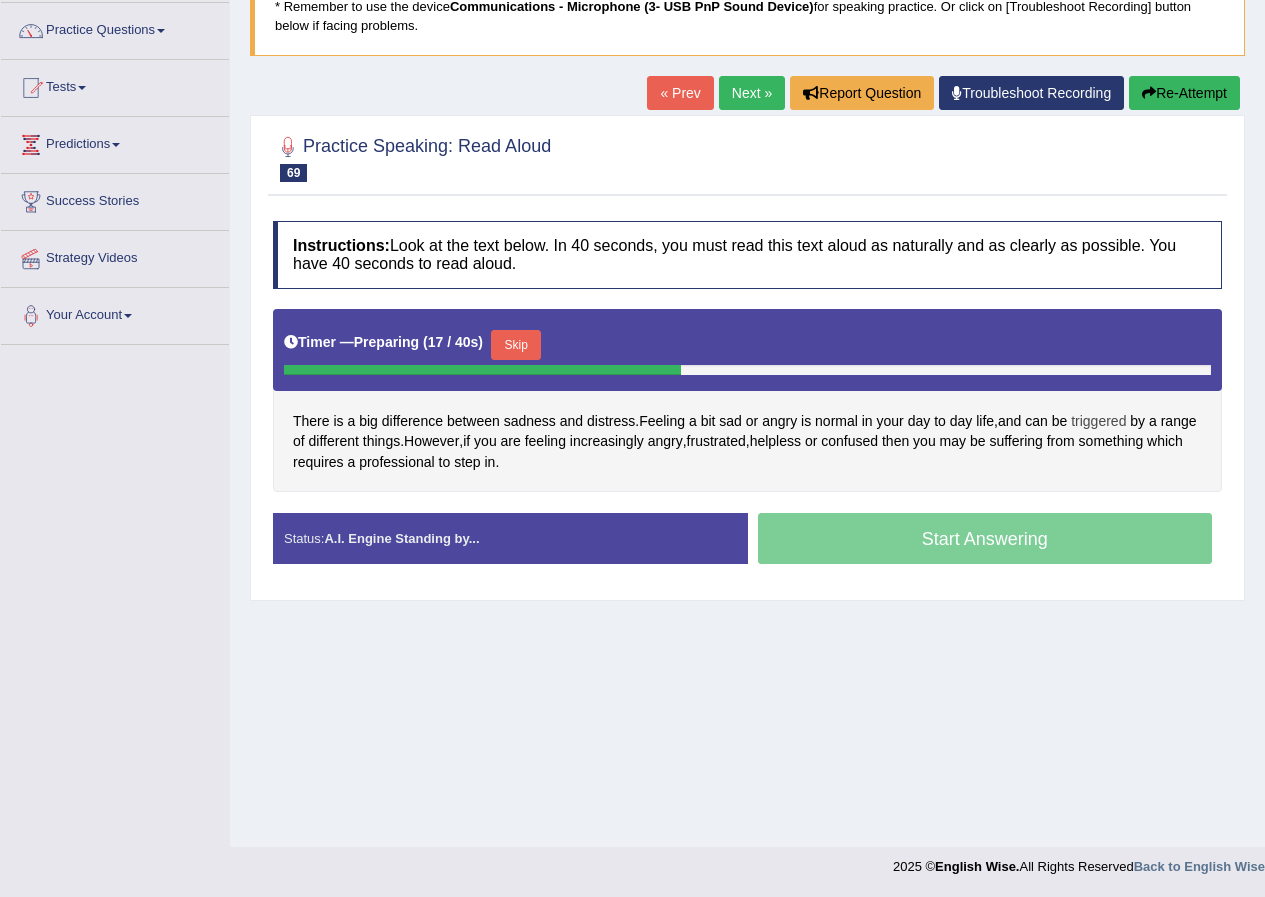 click on "triggered" at bounding box center (1098, 421) 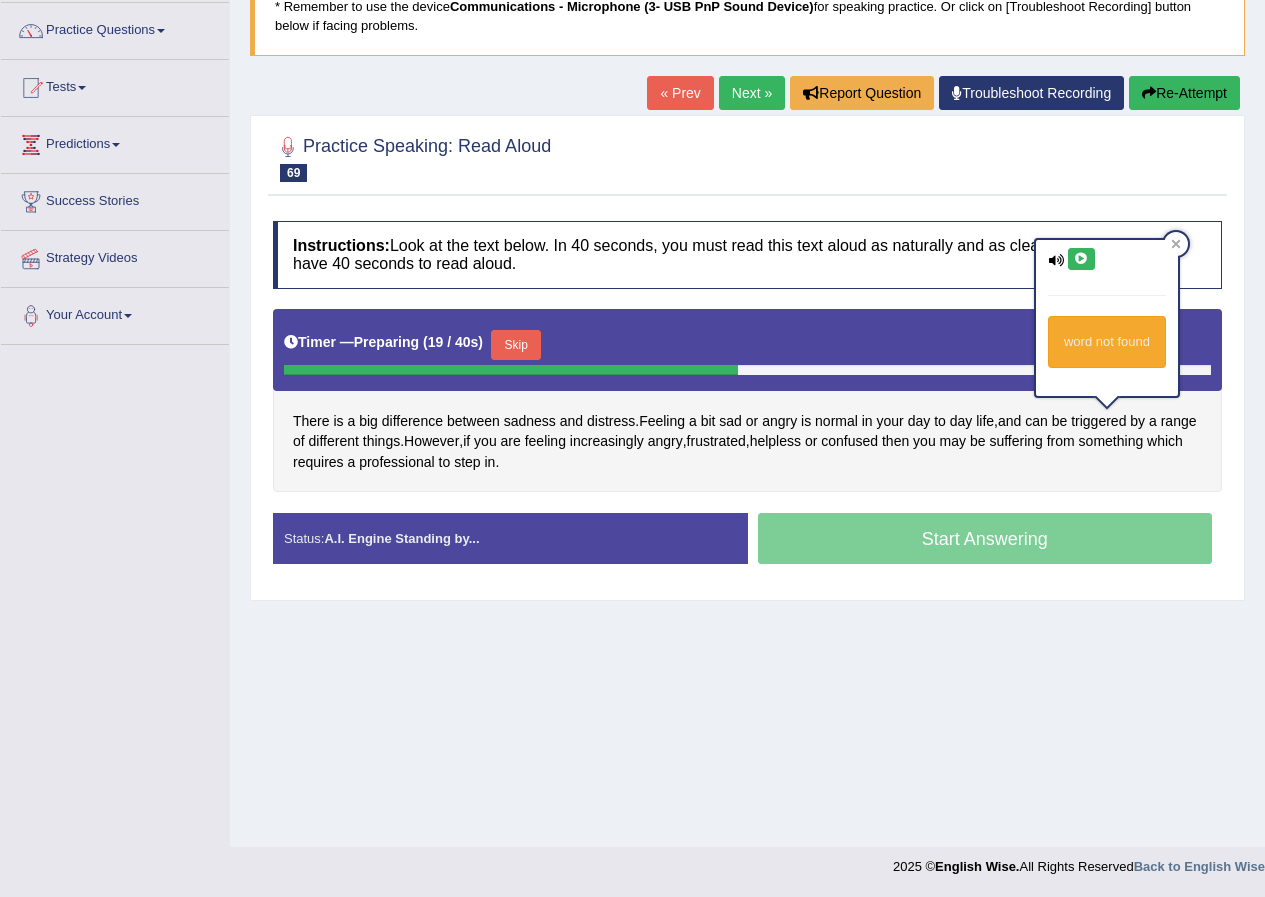 click at bounding box center (1081, 259) 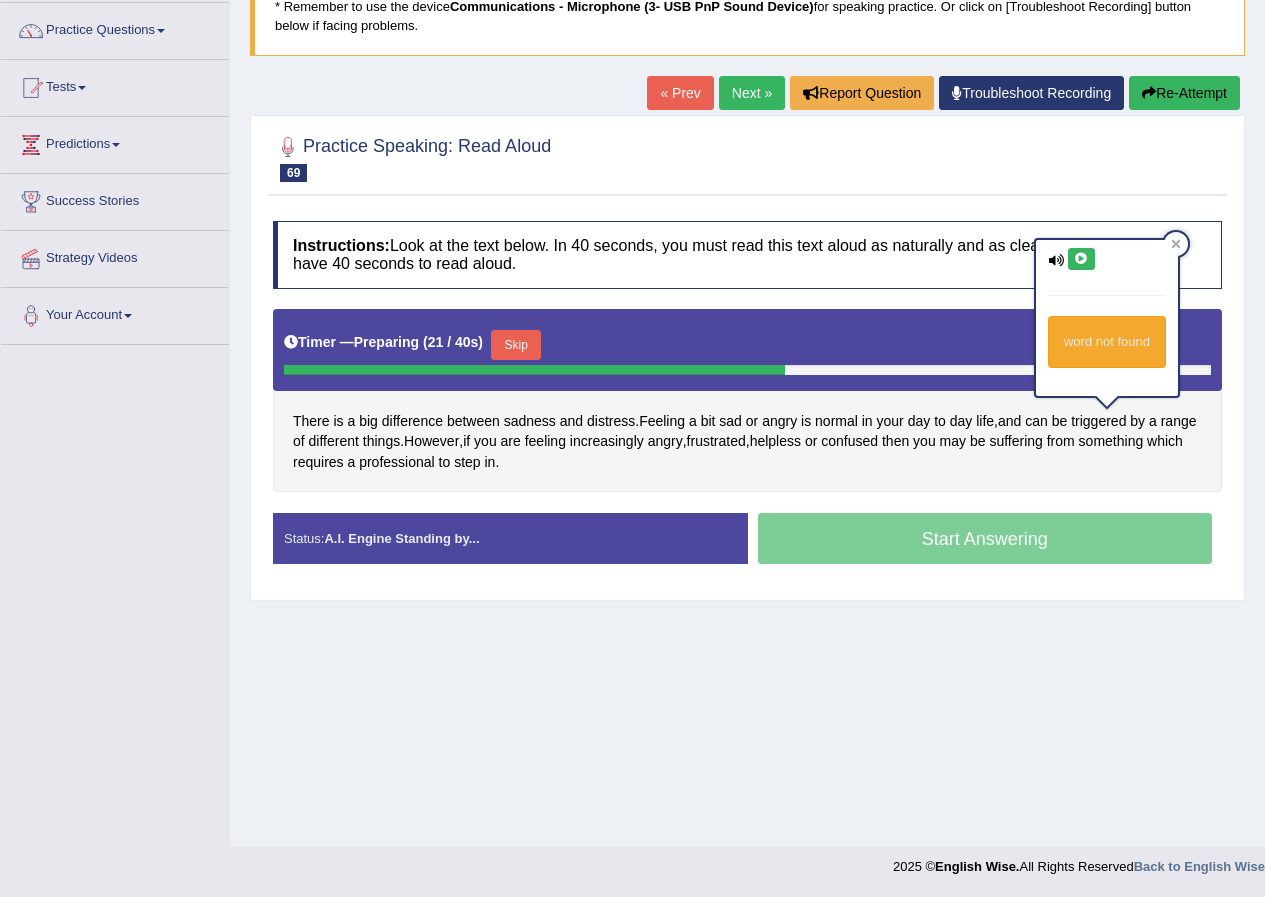 click on "There   is   a   big   difference   between   sadness   and   distress .  Feeling   a   bit   sad   or   angry   is   normal   in   your   day   to   day   life ,  and   can   be   triggered   by   a   range   of   different   things .  However ,  if   you   are   feeling   increasingly   angry ,  frustrated ,  helpless   or   confused   then   you   may   be   suffering   from   something   which   requires   a   professional   to   step   in ." at bounding box center [747, 401] 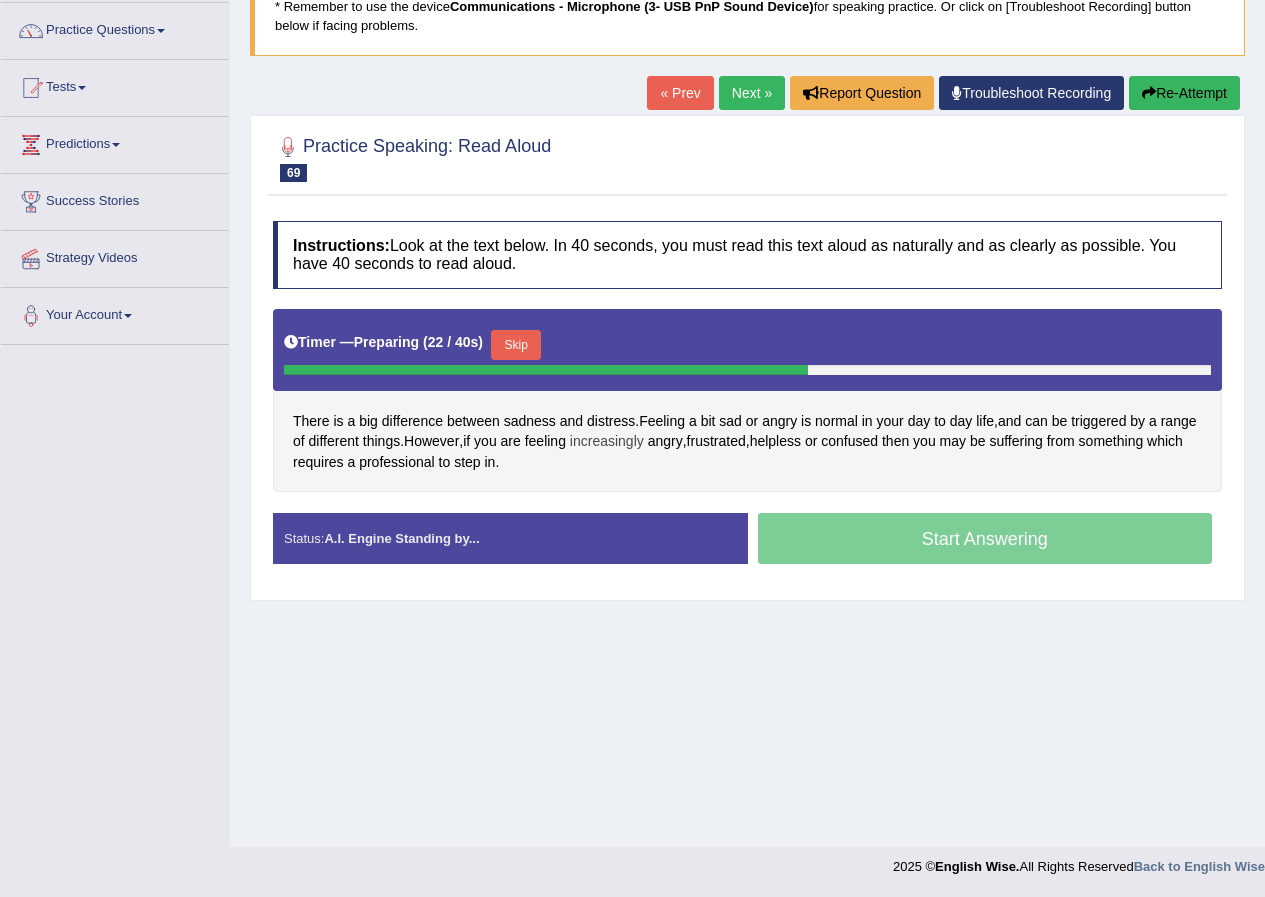 click on "increasingly" at bounding box center (607, 441) 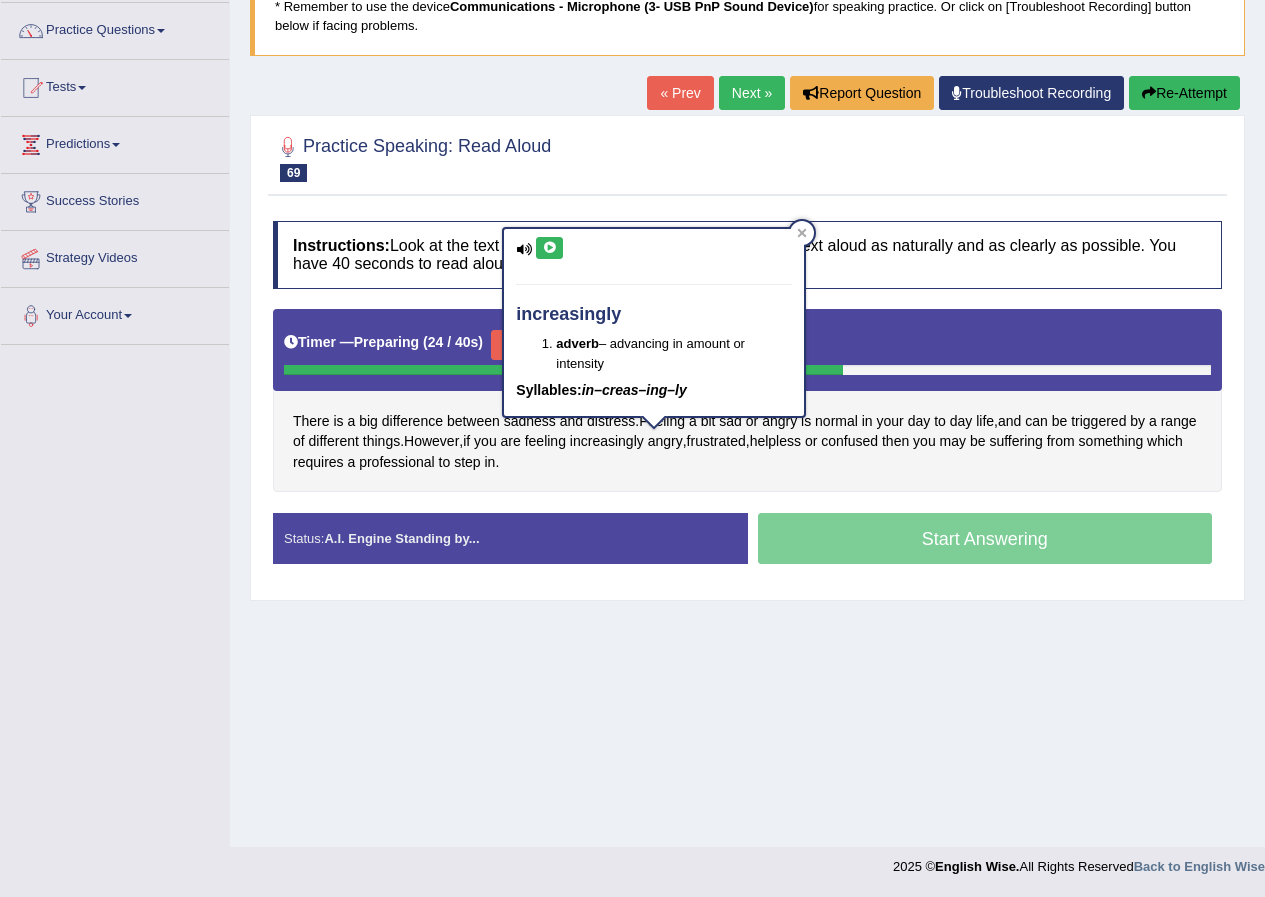 click at bounding box center (549, 248) 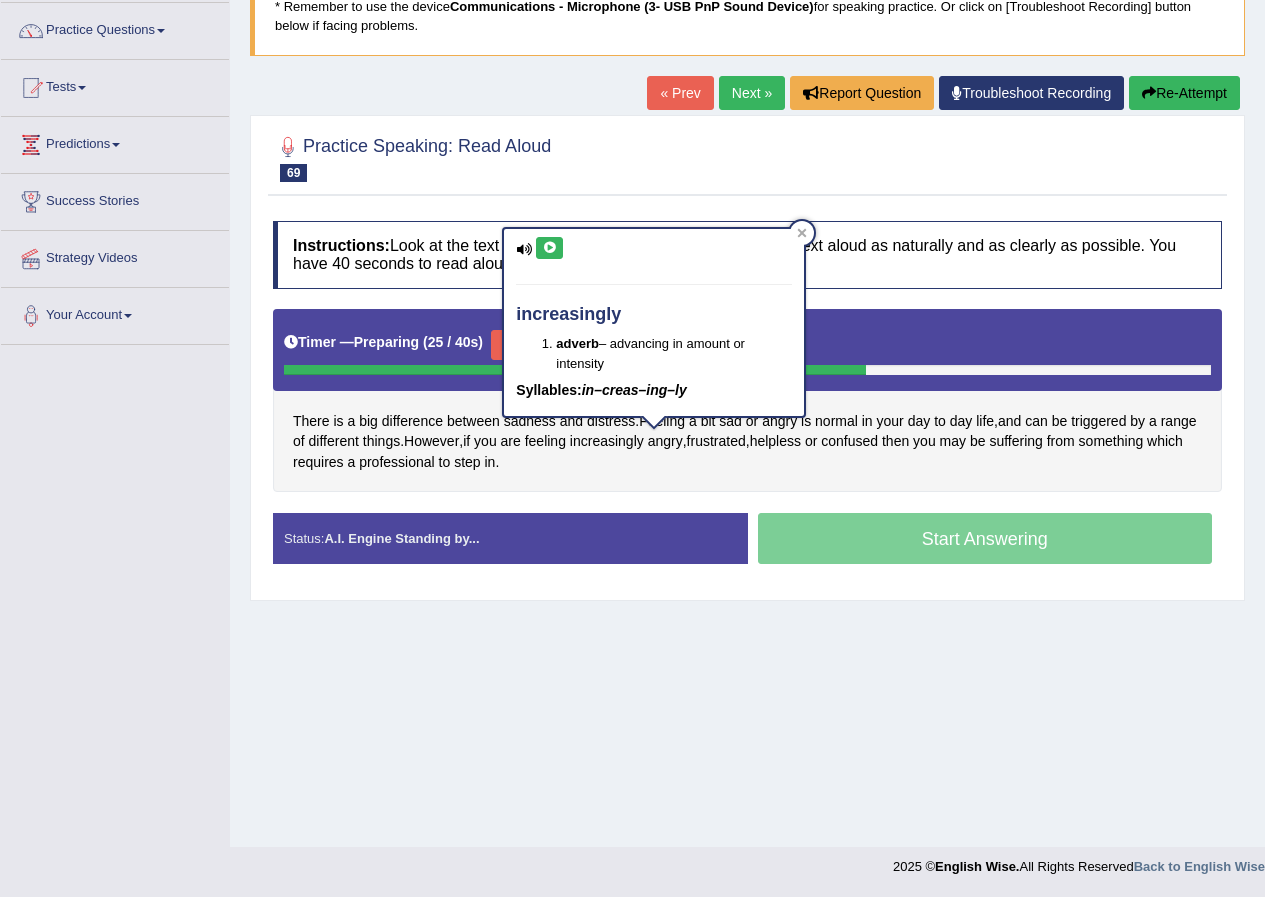 click on "There   is   a   big   difference   between   sadness   and   distress .  Feeling   a   bit   sad   or   angry   is   normal   in   your   day   to   day   life ,  and   can   be   triggered   by   a   range   of   different   things .  However ,  if   you   are   feeling   increasingly   angry ,  frustrated ,  helpless   or   confused   then   you   may   be   suffering   from   something   which   requires   a   professional   to   step   in ." at bounding box center (747, 401) 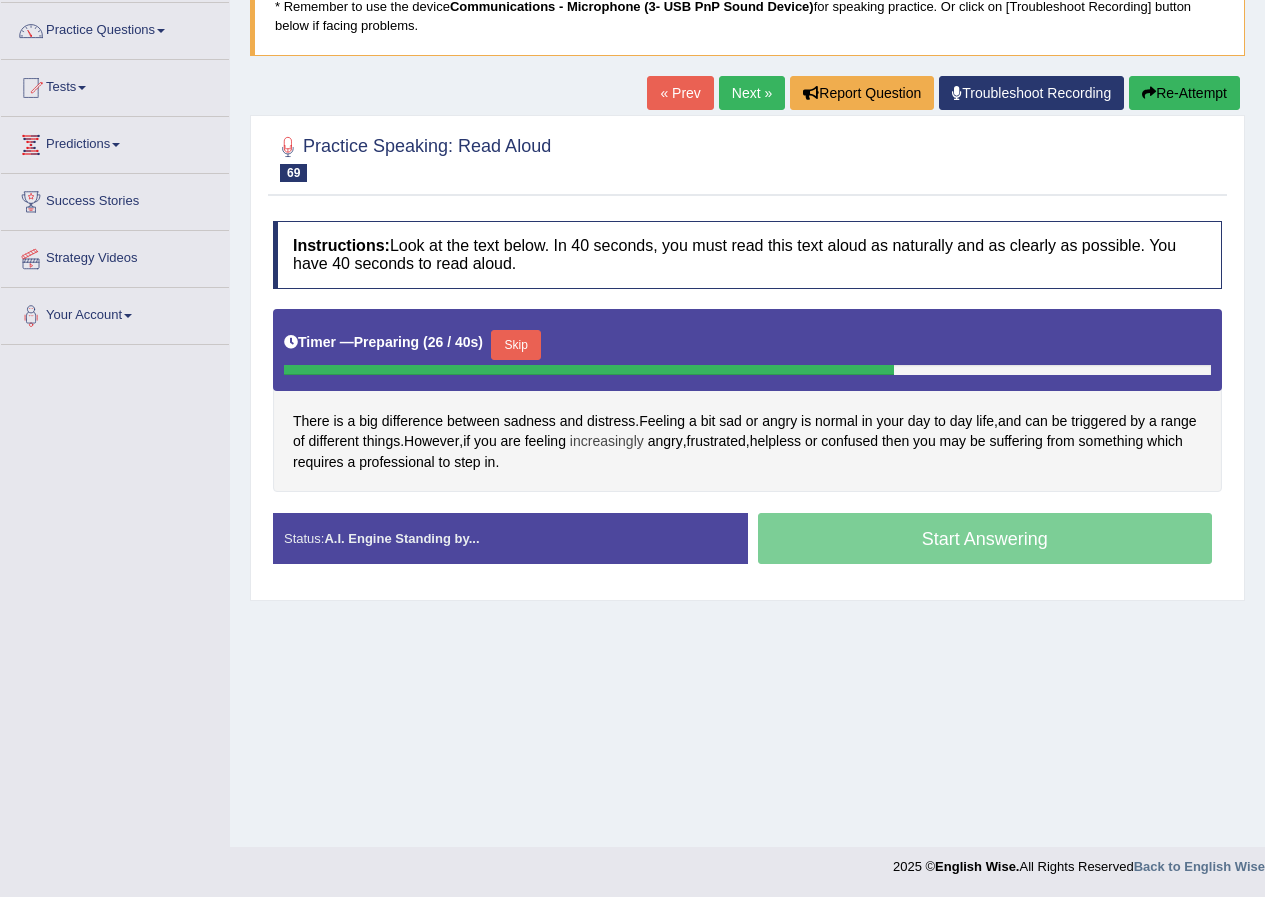 click on "increasingly" at bounding box center [607, 441] 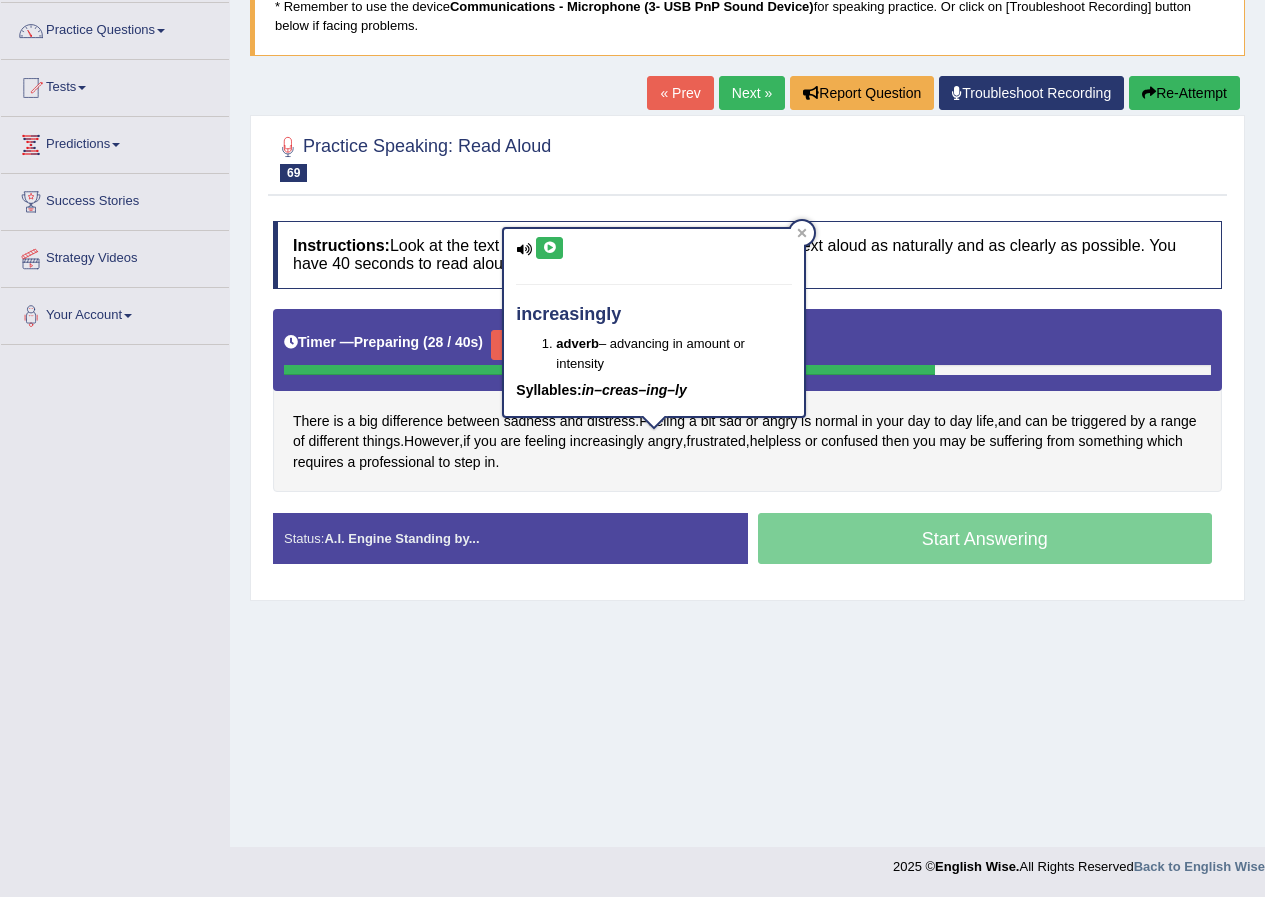 click at bounding box center (549, 248) 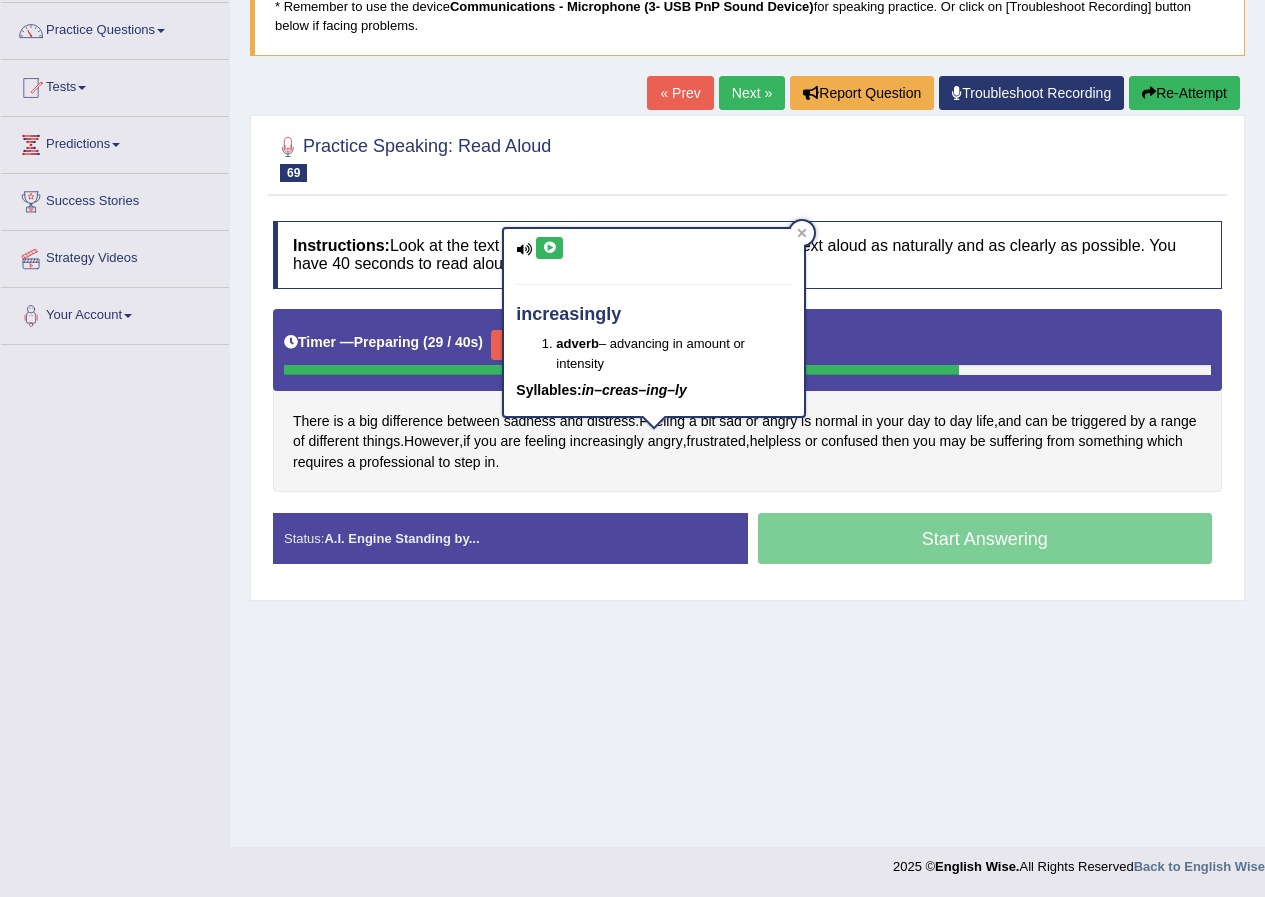 click on "There   is   a   big   difference   between   sadness   and   distress .  Feeling   a   bit   sad   or   angry   is   normal   in   your   day   to   day   life ,  and   can   be   triggered   by   a   range   of   different   things .  However ,  if   you   are   feeling   increasingly   angry ,  frustrated ,  helpless   or   confused   then   you   may   be   suffering   from   something   which   requires   a   professional   to   step   in ." at bounding box center [747, 401] 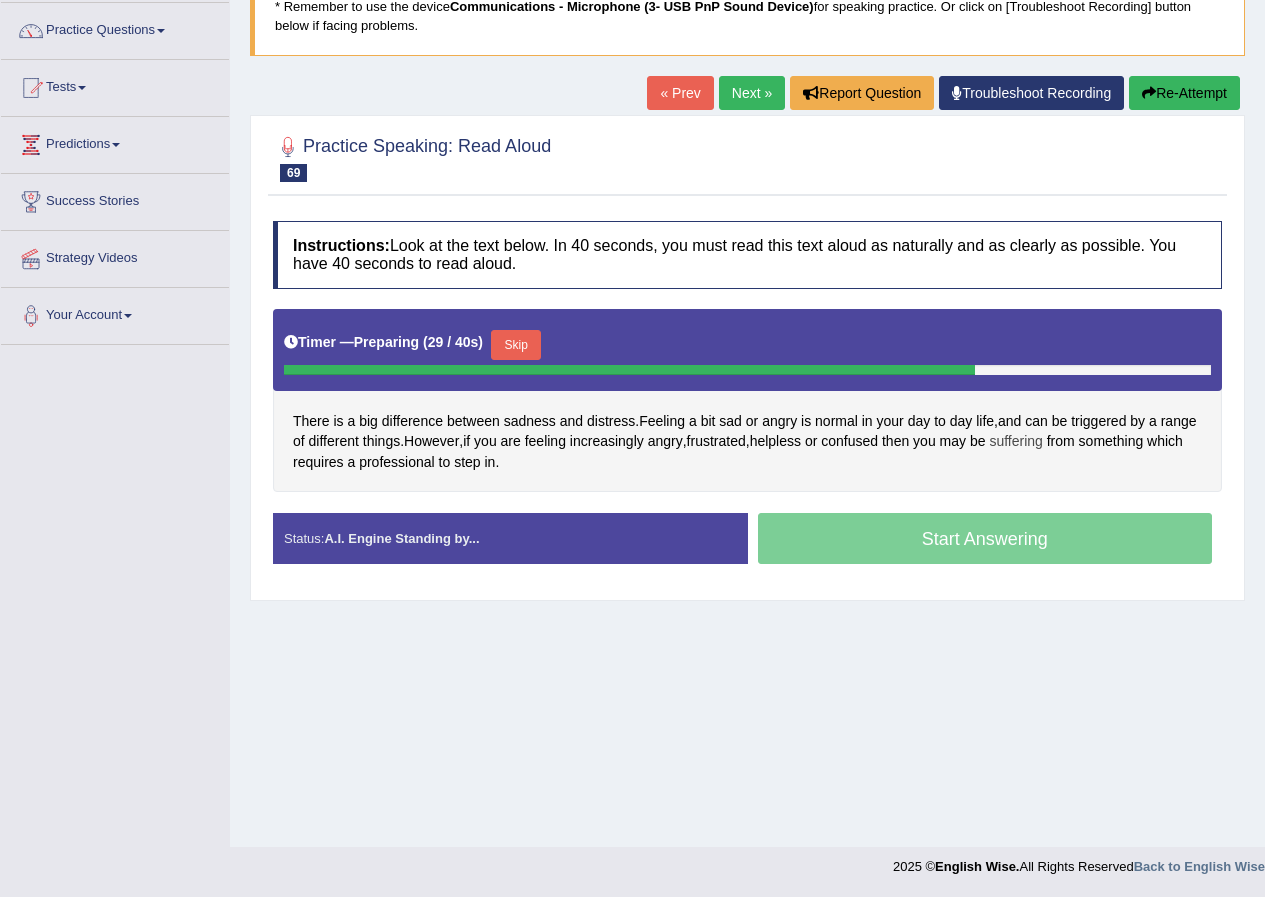 click on "suffering" at bounding box center (1015, 441) 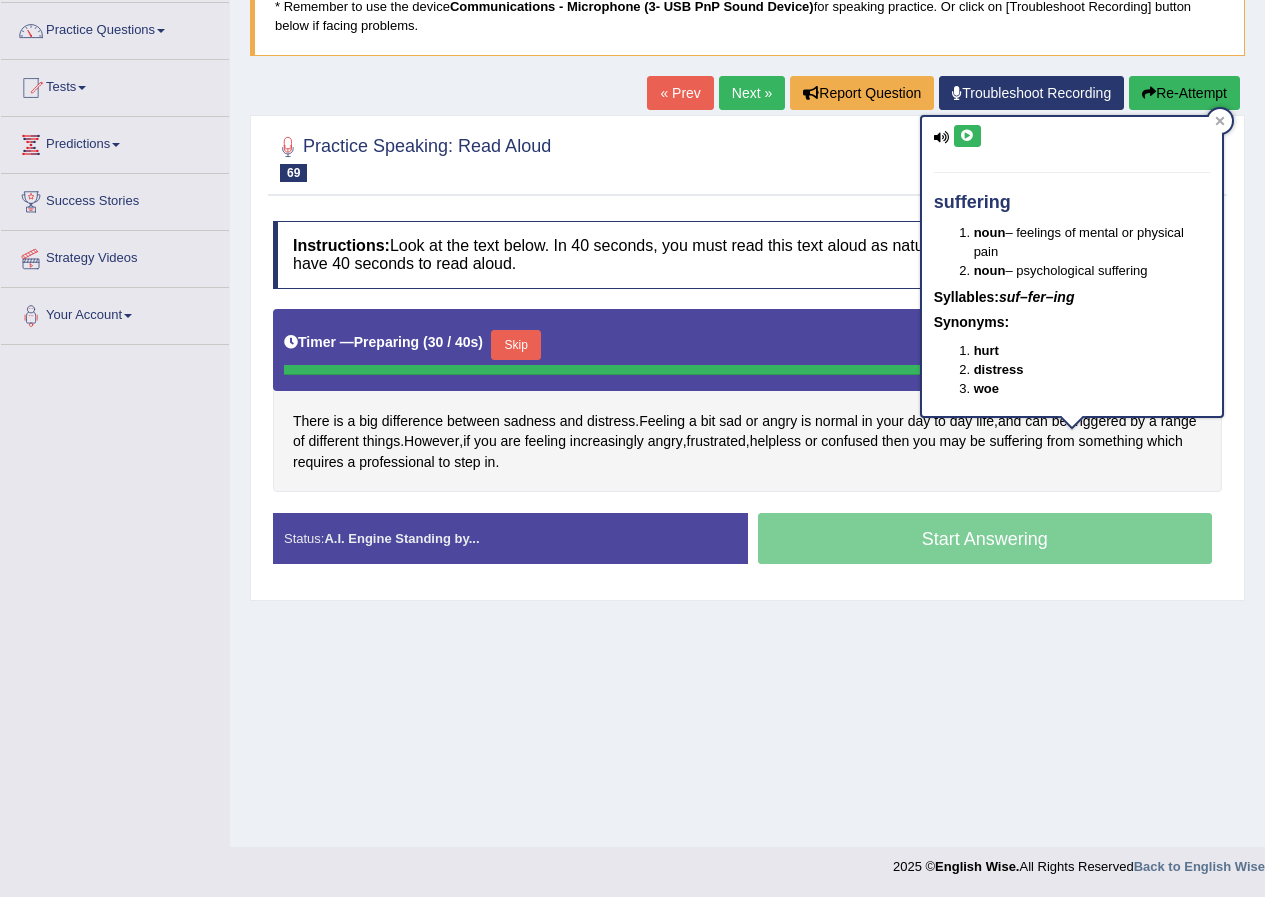 click at bounding box center (967, 136) 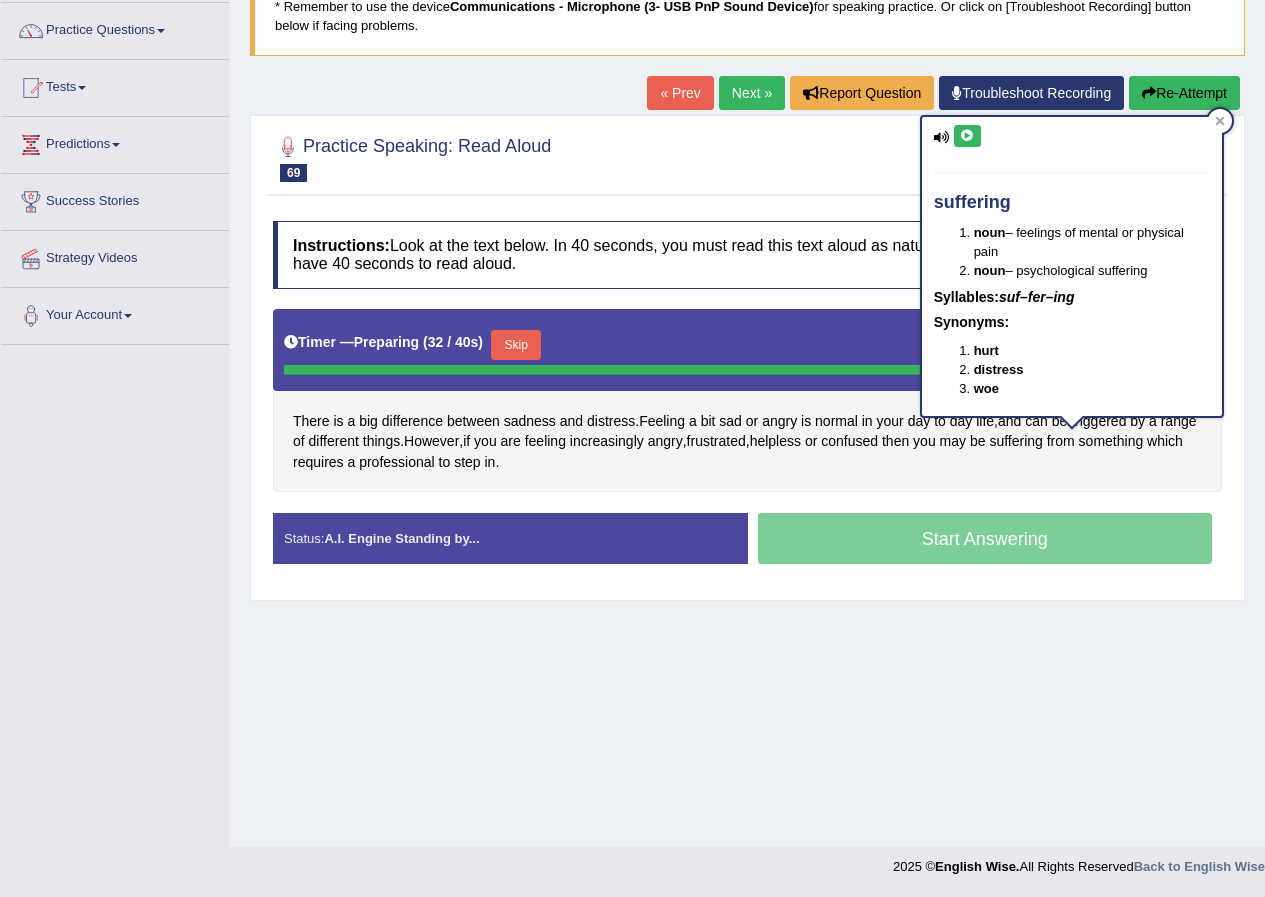 click on "There   is   a   big   difference   between   sadness   and   distress .  Feeling   a   bit   sad   or   angry   is   normal   in   your   day   to   day   life ,  and   can   be   triggered   by   a   range   of   different   things .  However ,  if   you   are   feeling   increasingly   angry ,  frustrated ,  helpless   or   confused   then   you   may   be   suffering   from   something   which   requires   a   professional   to   step   in ." at bounding box center (747, 401) 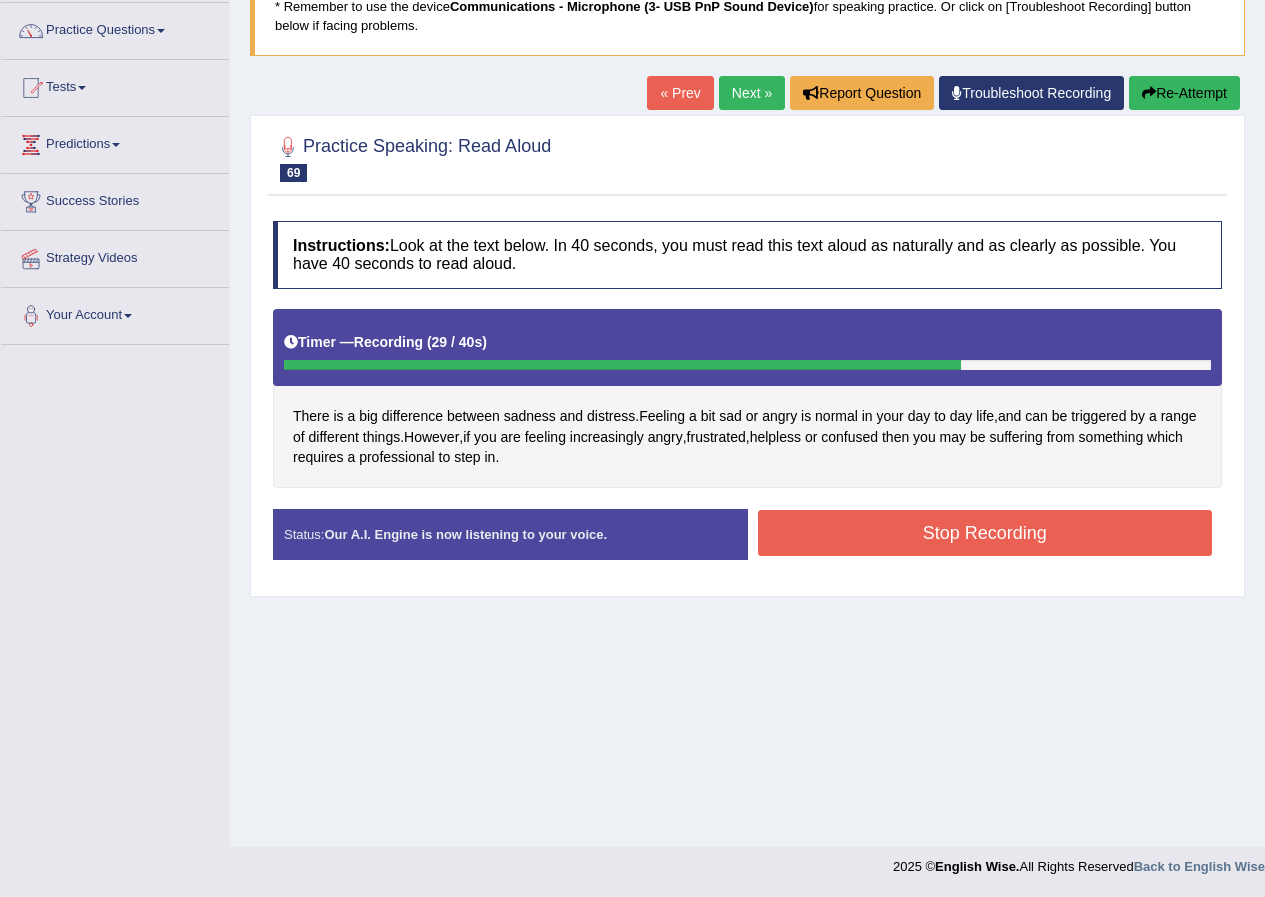 click on "Stop Recording" at bounding box center [985, 533] 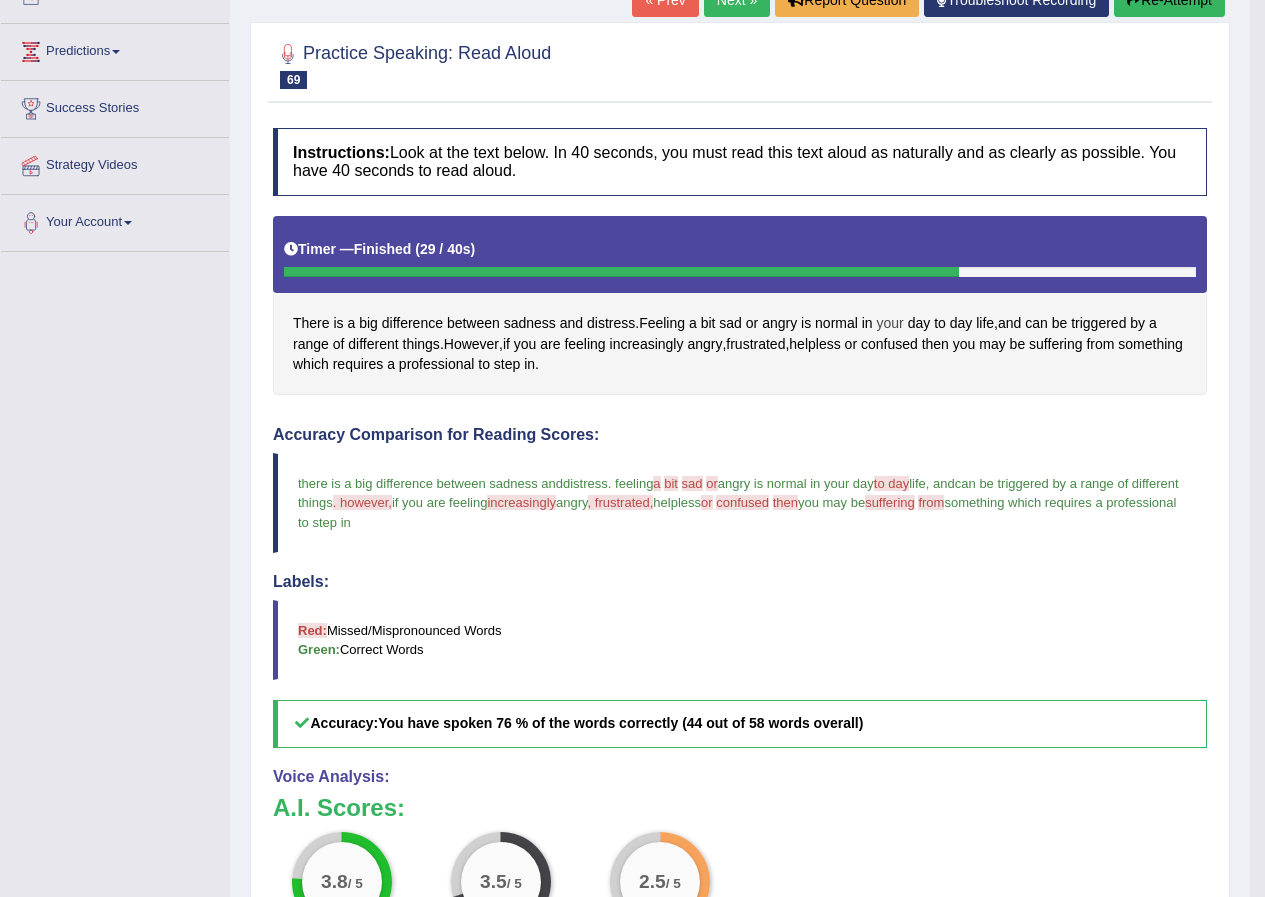 scroll, scrollTop: 0, scrollLeft: 0, axis: both 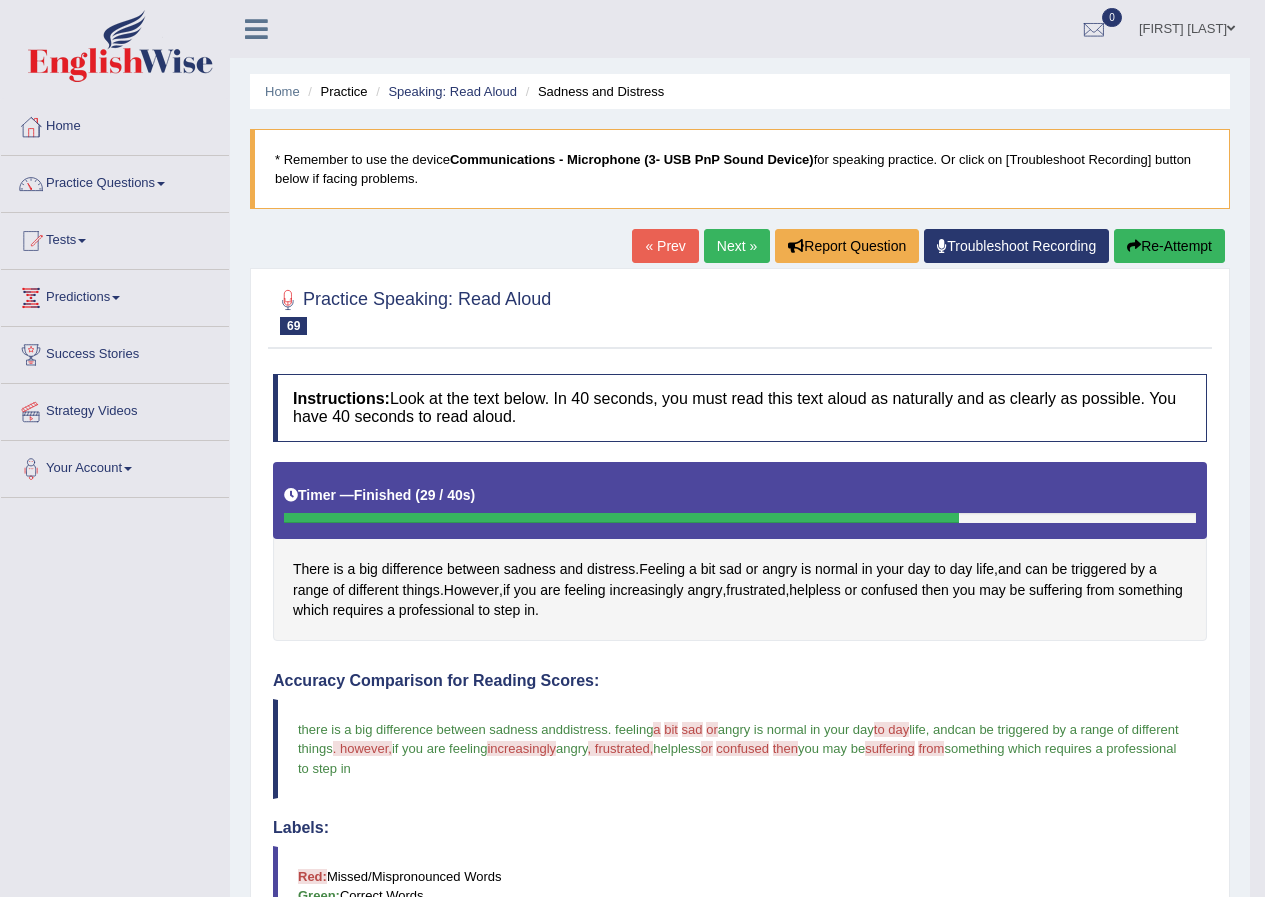 click at bounding box center [1134, 246] 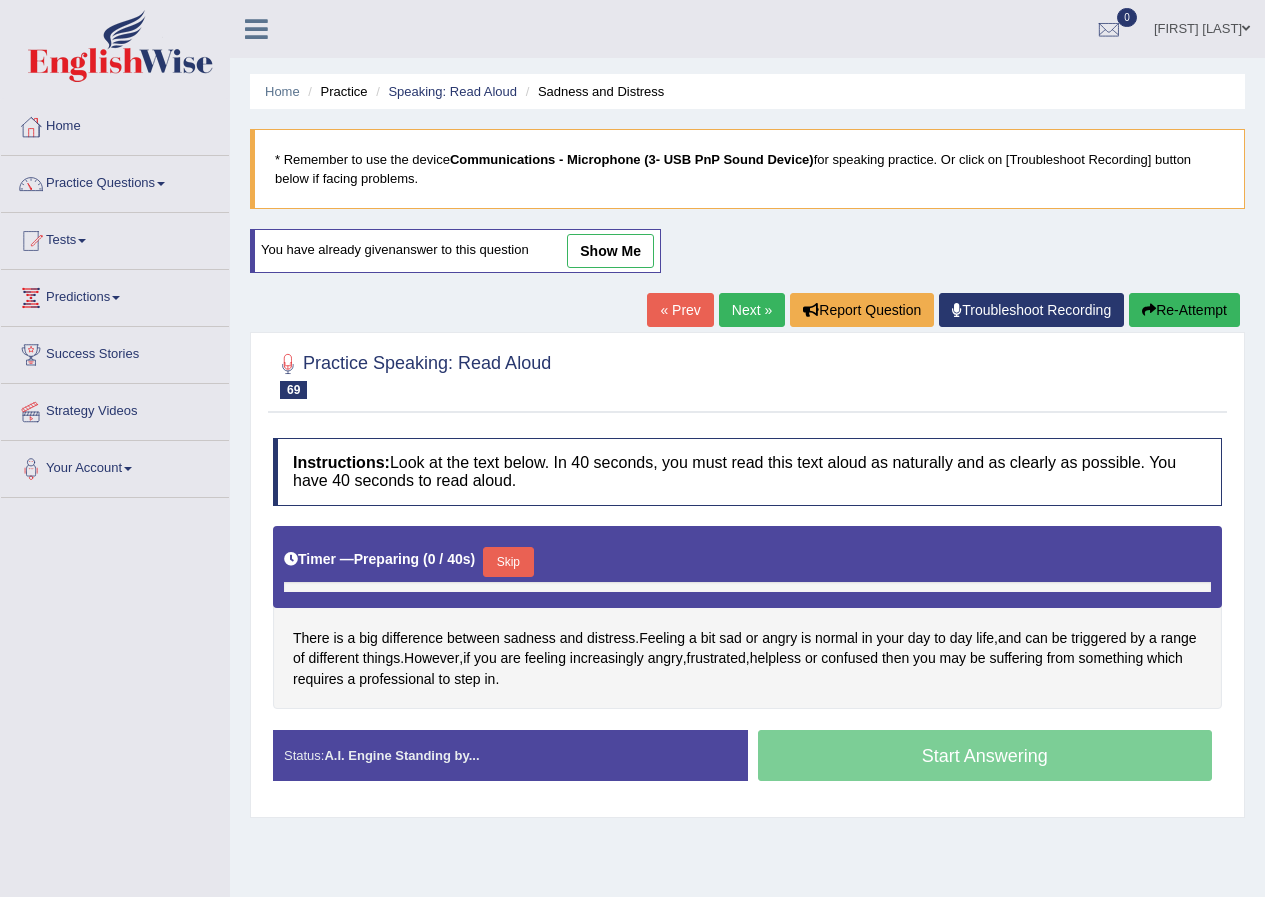 scroll, scrollTop: 0, scrollLeft: 0, axis: both 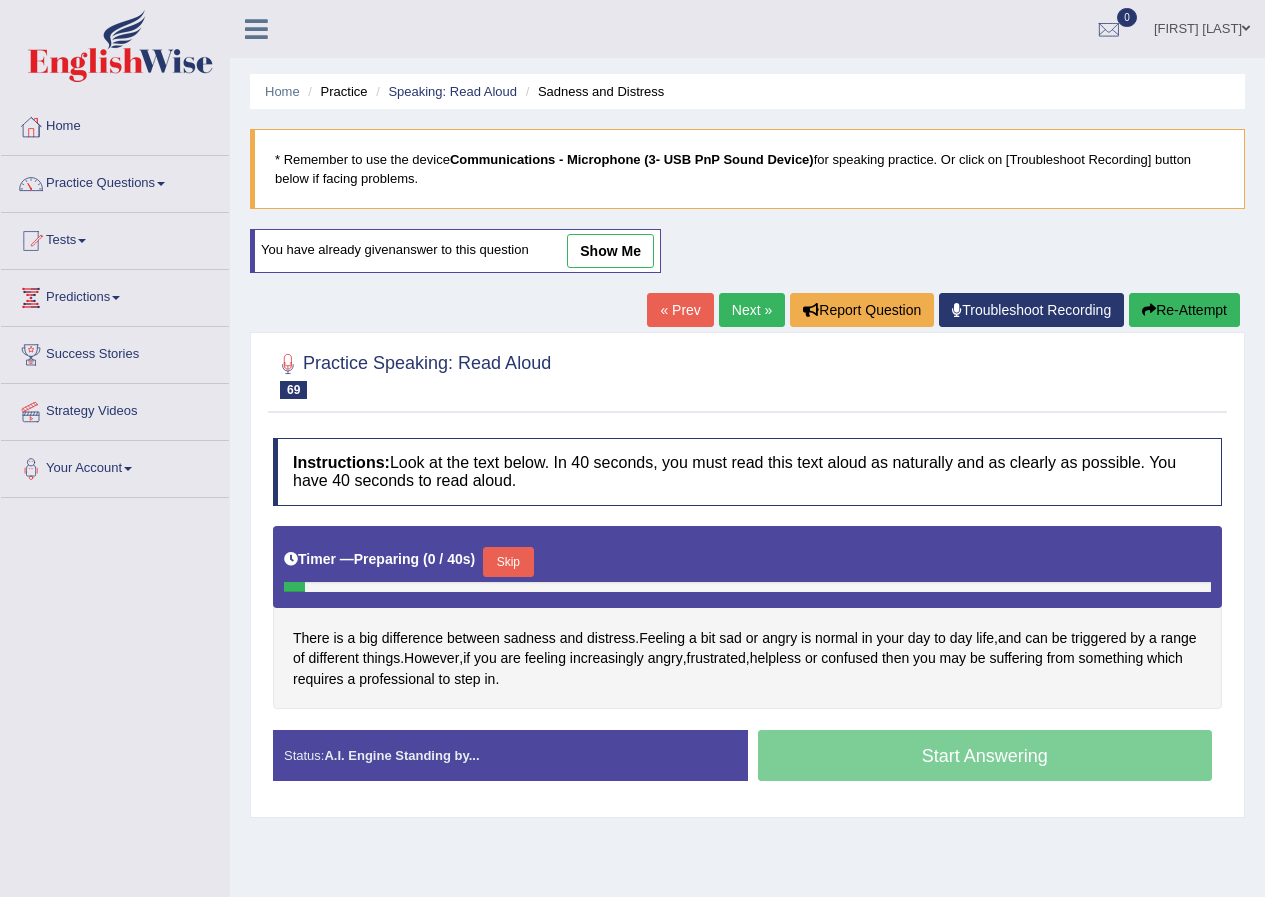 click on "Next »" at bounding box center [752, 310] 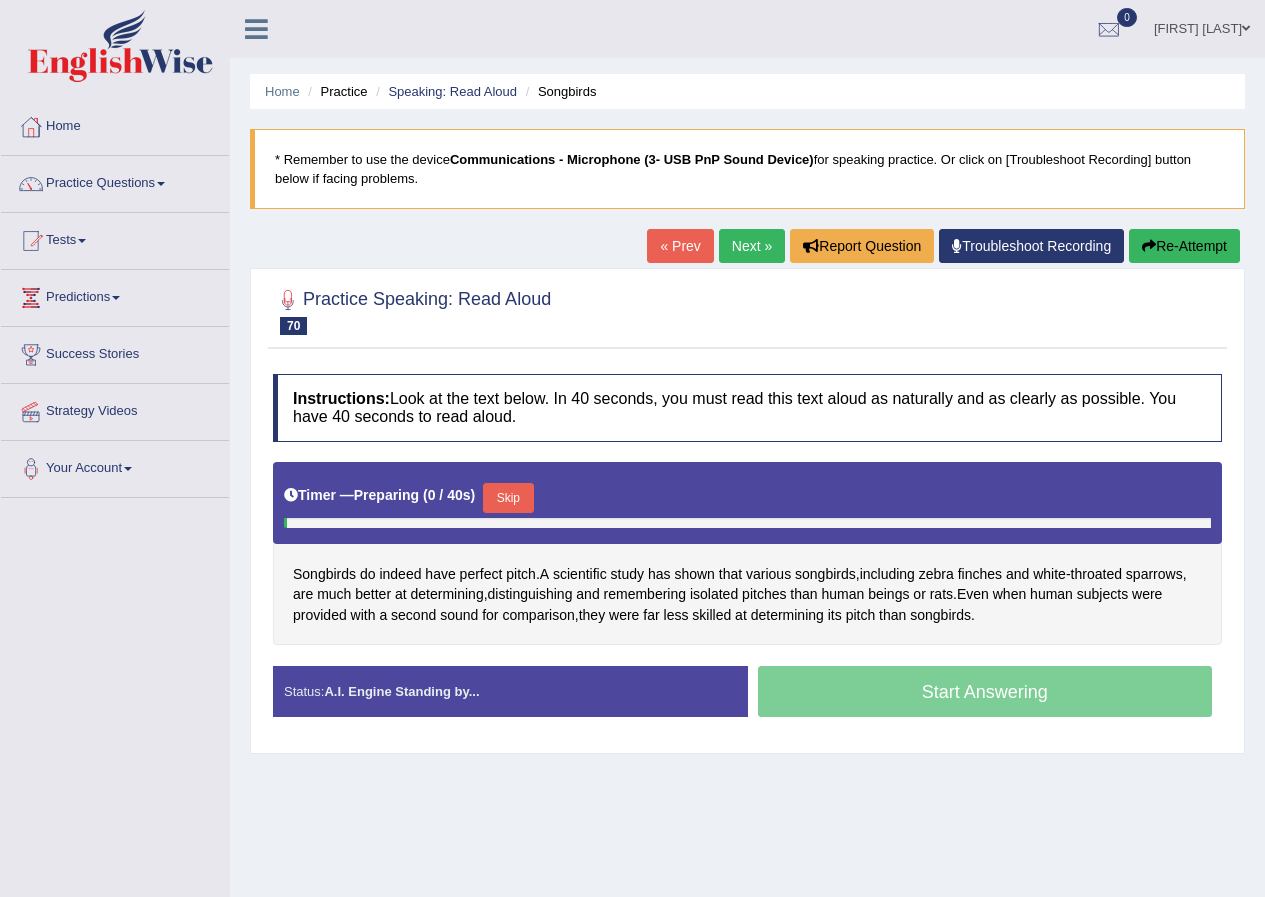 scroll, scrollTop: 0, scrollLeft: 0, axis: both 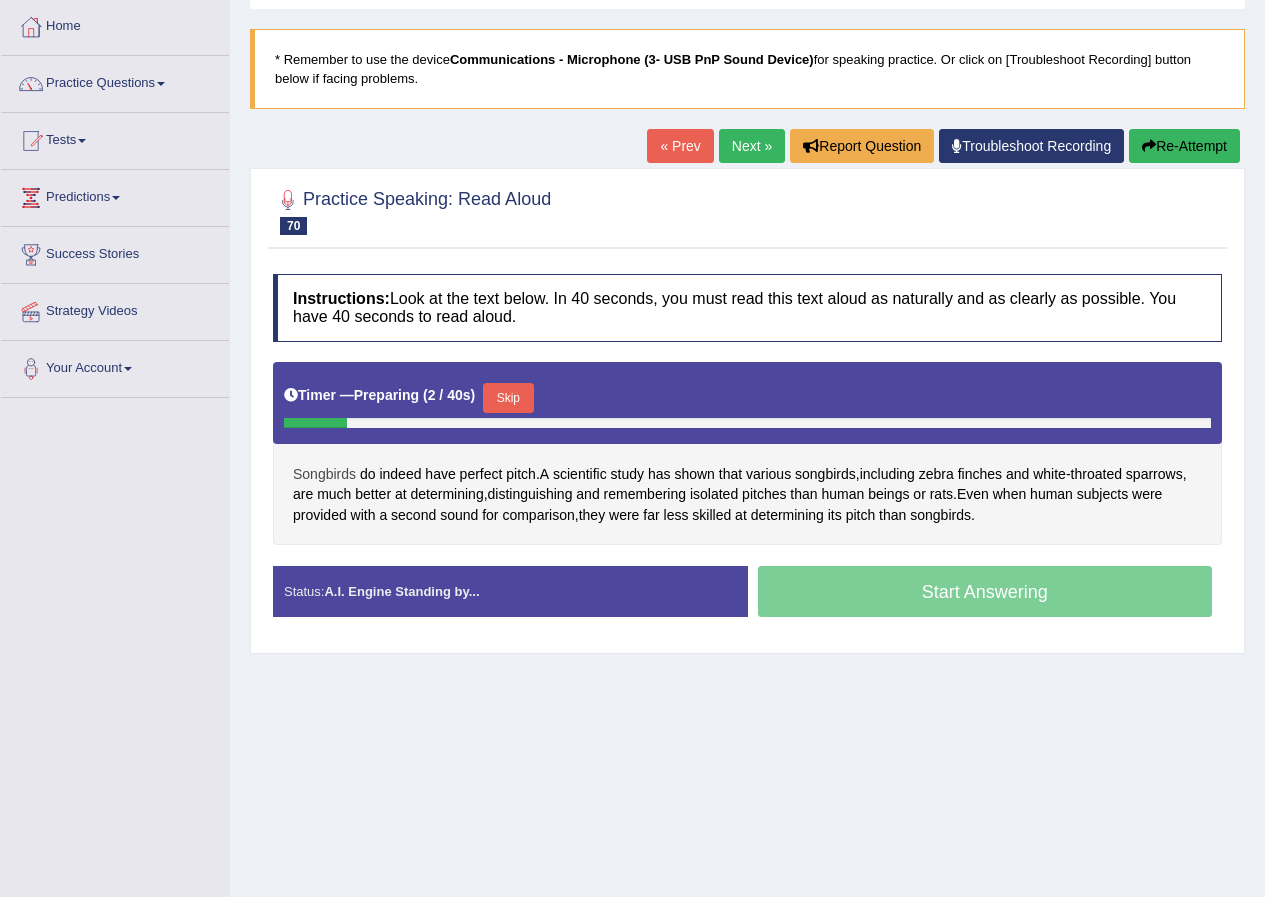 click on "Songbirds" at bounding box center (324, 474) 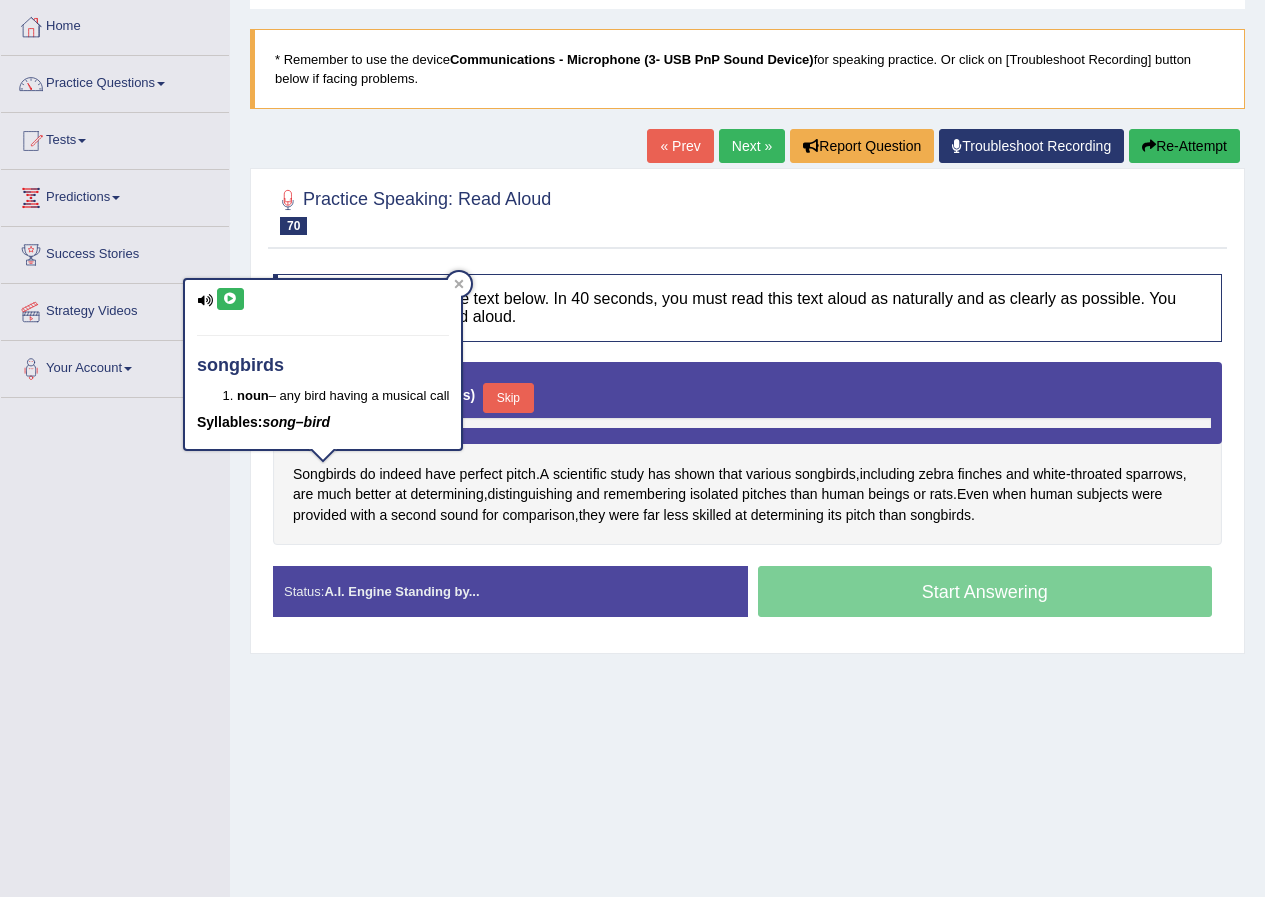 click at bounding box center [230, 299] 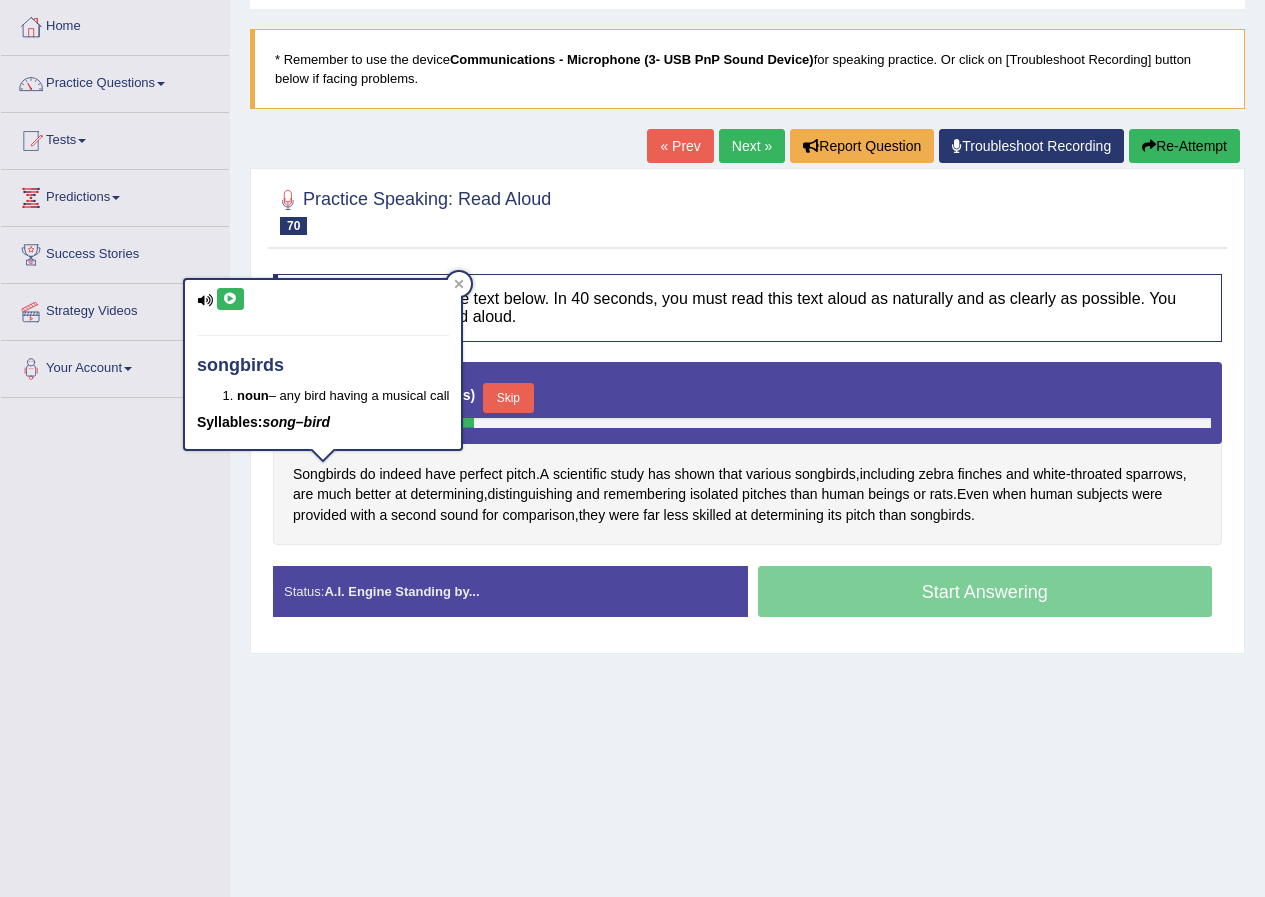 click on "Songbirds   do   indeed   have   perfect   pitch .  A   scientific   study   has   shown   that   various   songbirds ,  including   zebra   finches   and   white - throated   sparrows ,  are   much   better   at   determining ,  distinguishing   and   remembering   isolated   pitches   than   human   beings   or   rats .  Even   when   human   subjects   were   provided   with   a   second   sound   for   comparison ,  they   were   far   less   skilled   at   determining   its   pitch   than   songbirds ." at bounding box center (747, 454) 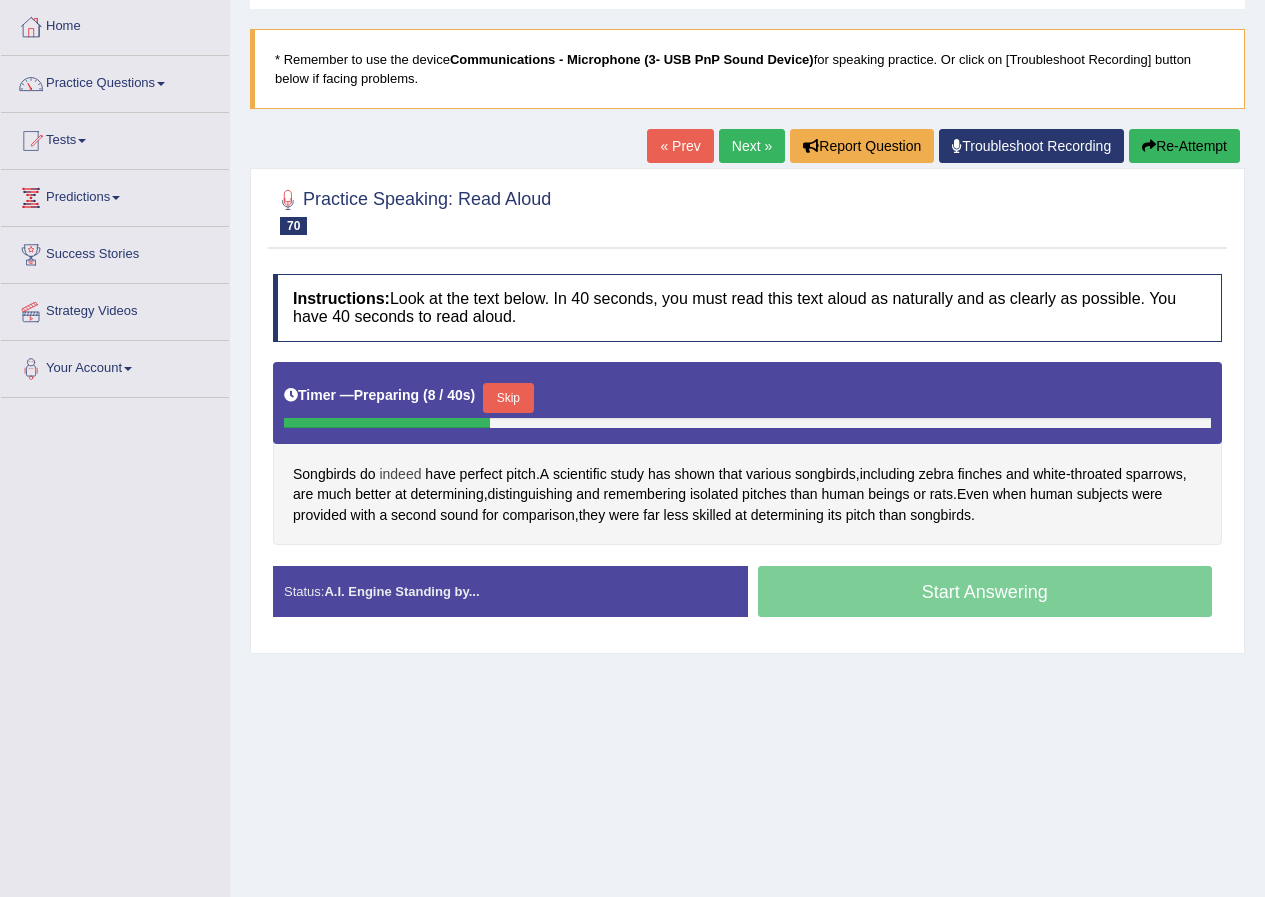 click on "indeed" at bounding box center (400, 474) 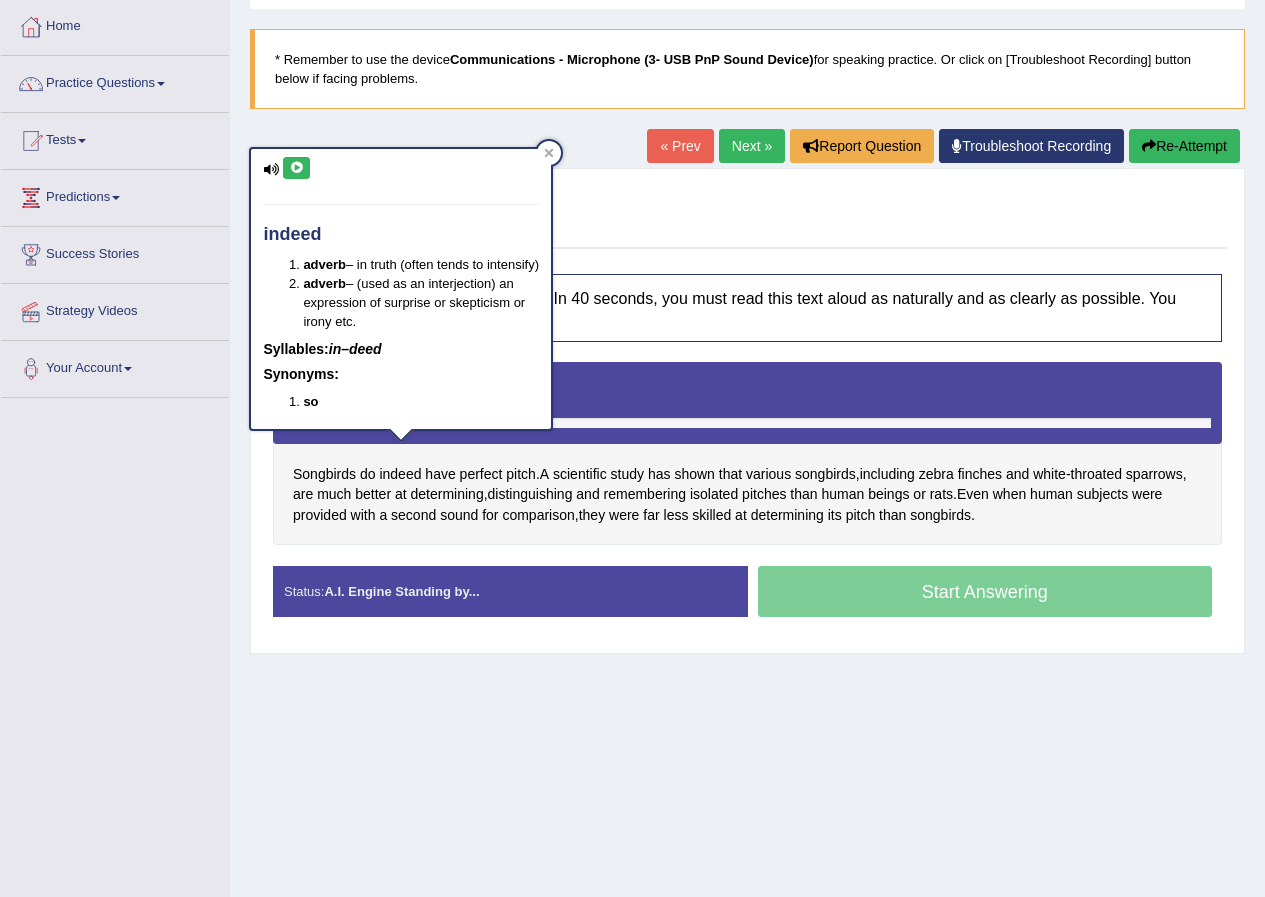 click at bounding box center [296, 168] 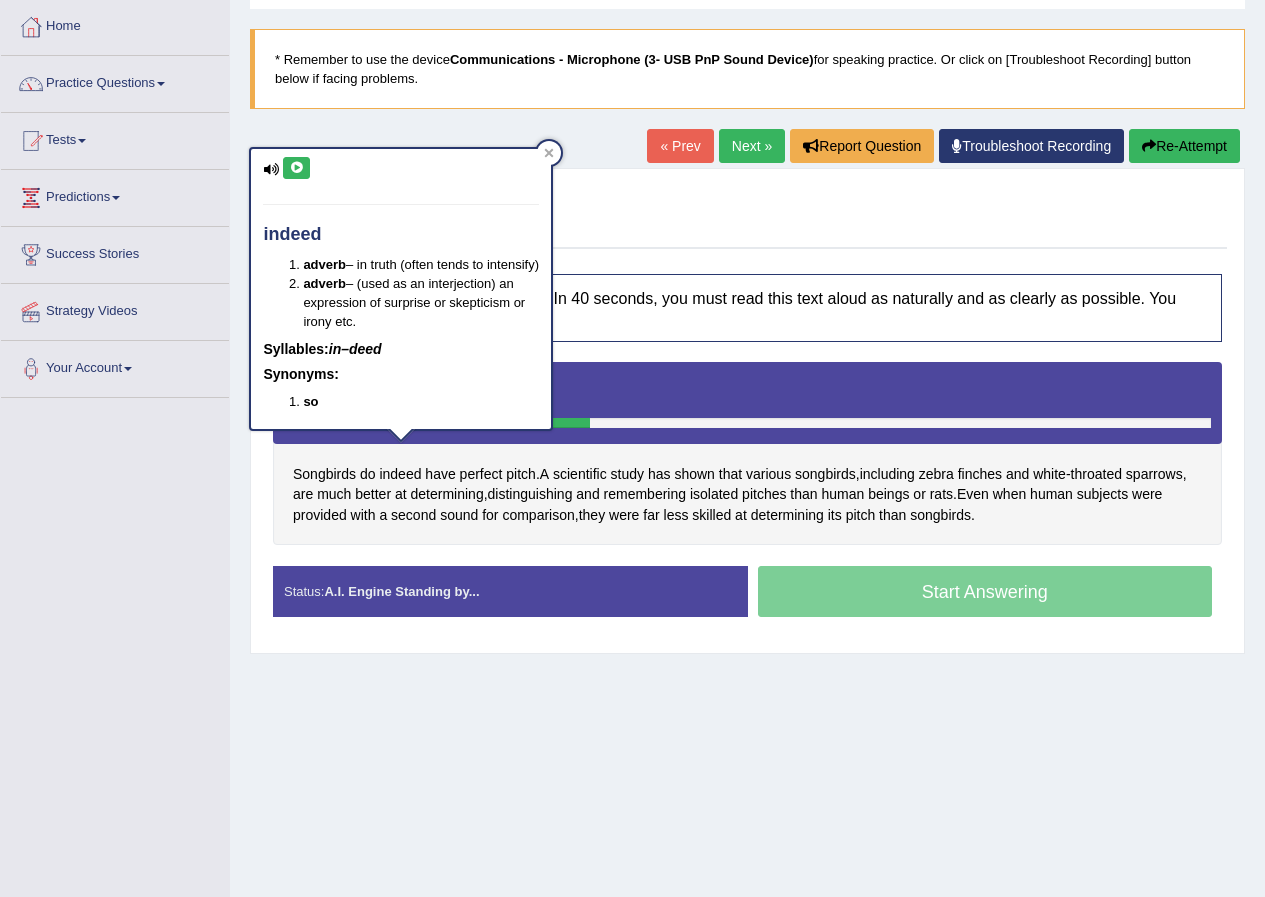 click on "Songbirds   do   indeed   have   perfect   pitch .  A   scientific   study   has   shown   that   various   songbirds ,  including   zebra   finches   and   white - throated   sparrows ,  are   much   better   at   determining ,  distinguishing   and   remembering   isolated   pitches   than   human   beings   or   rats .  Even   when   human   subjects   were   provided   with   a   second   sound   for   comparison ,  they   were   far   less   skilled   at   determining   its   pitch   than   songbirds ." at bounding box center [747, 454] 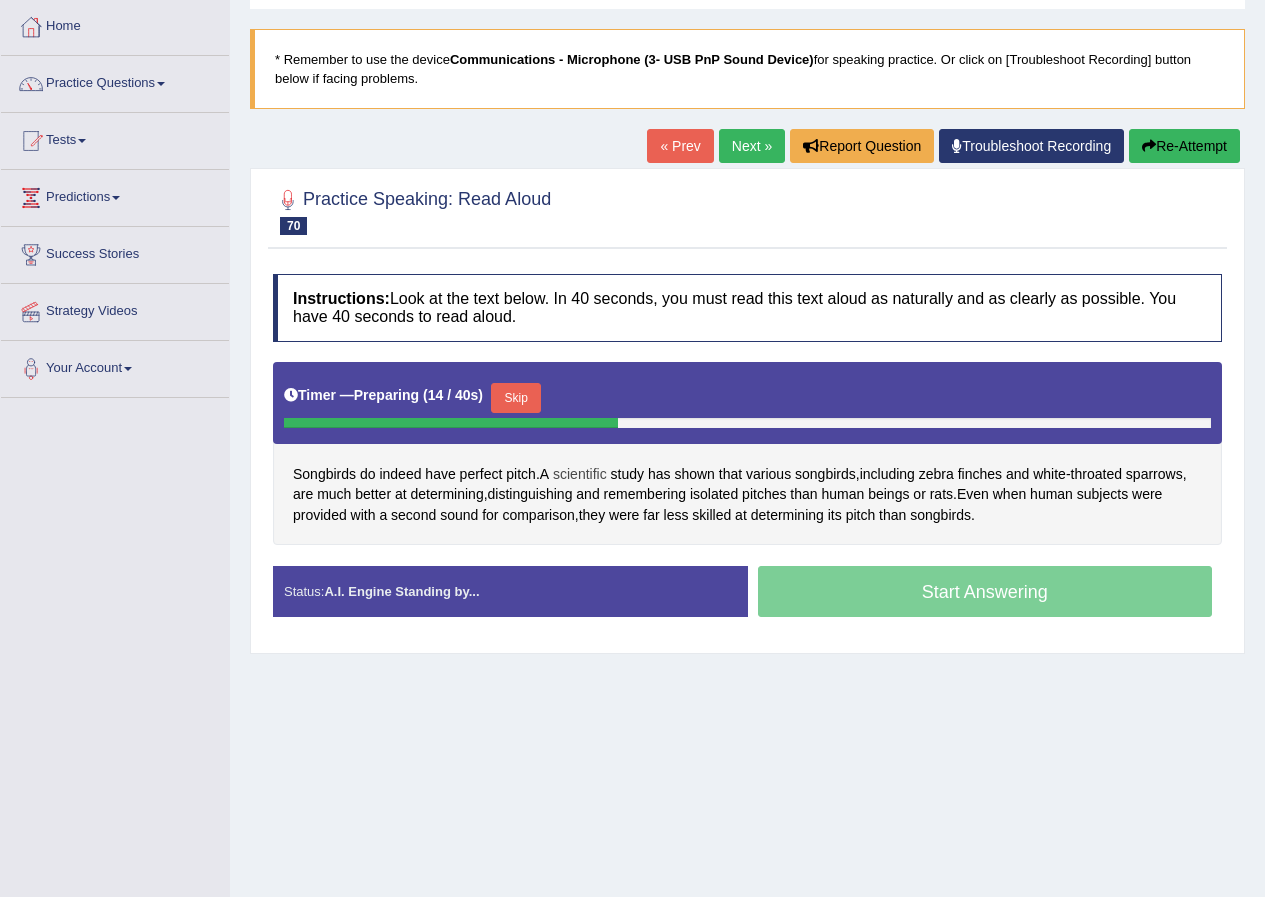 click on "scientific" at bounding box center (580, 474) 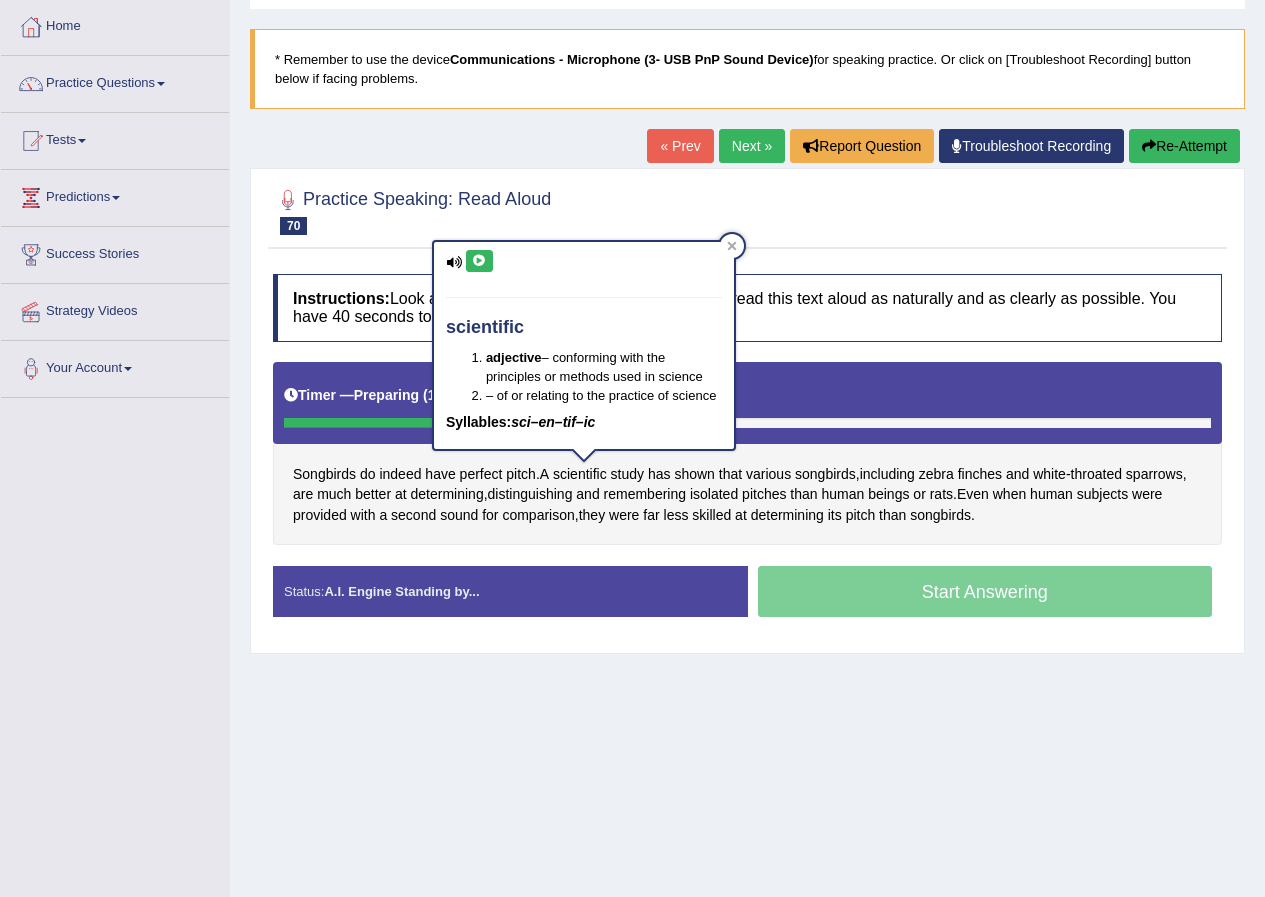 click at bounding box center (479, 261) 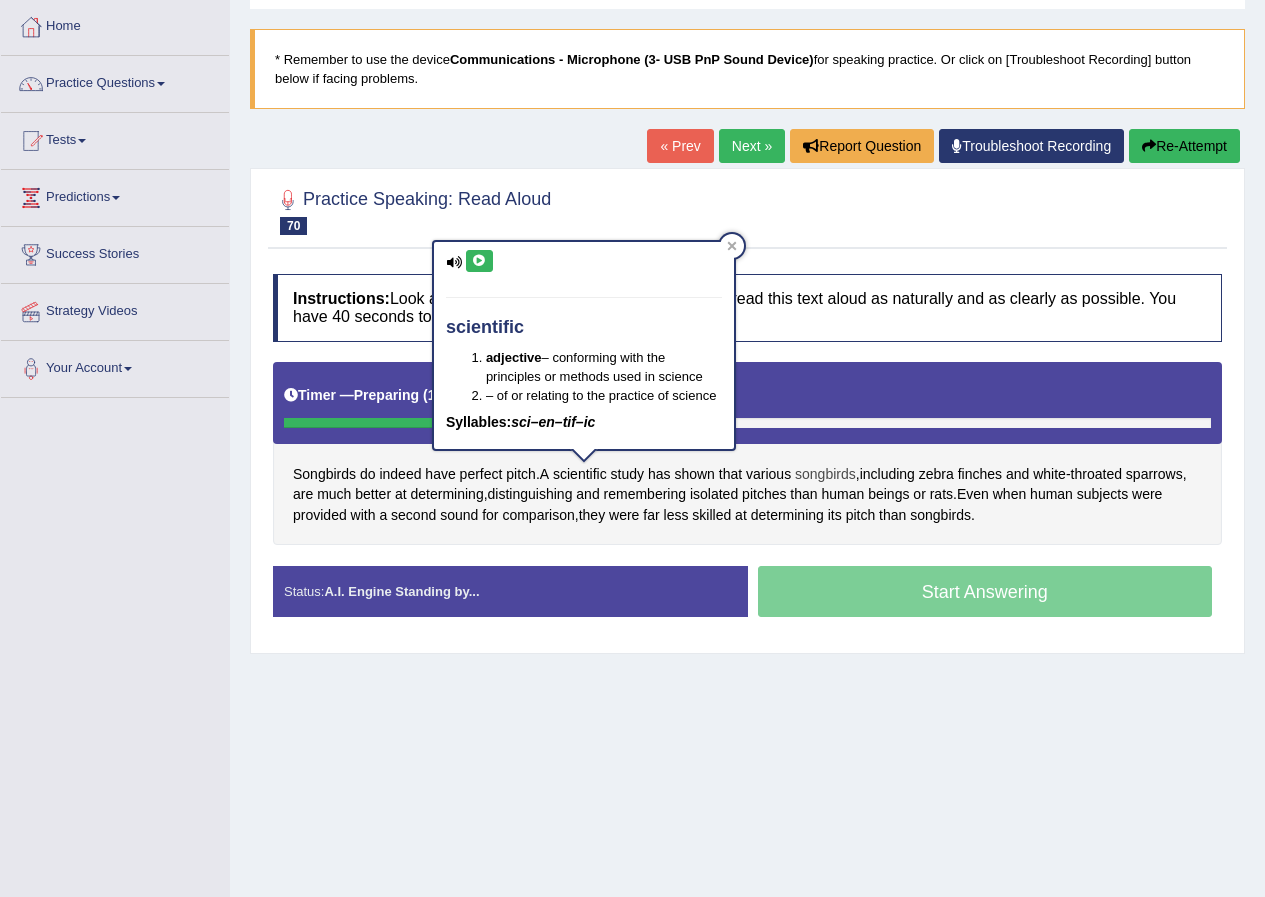 click on "songbirds" at bounding box center [825, 474] 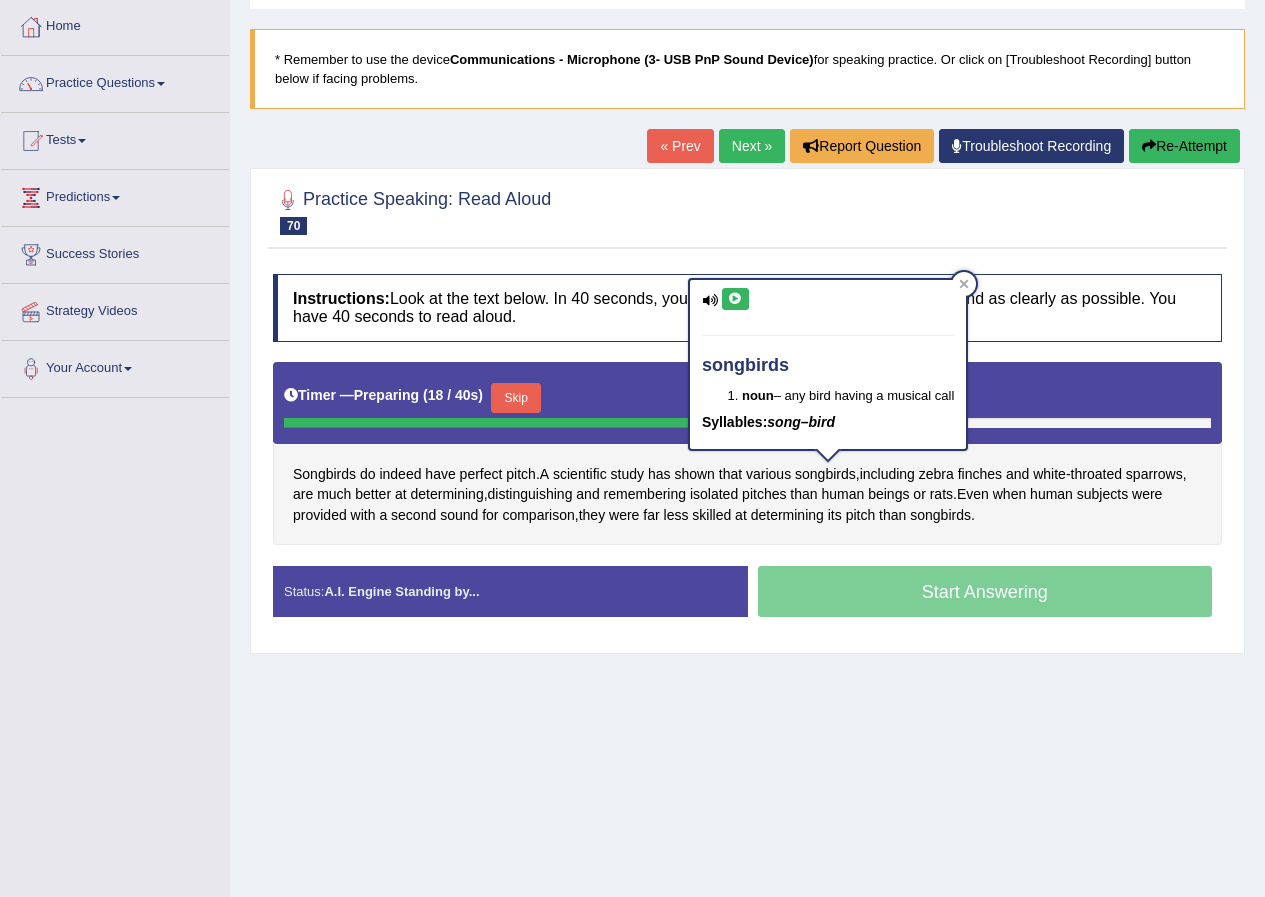 click at bounding box center (735, 299) 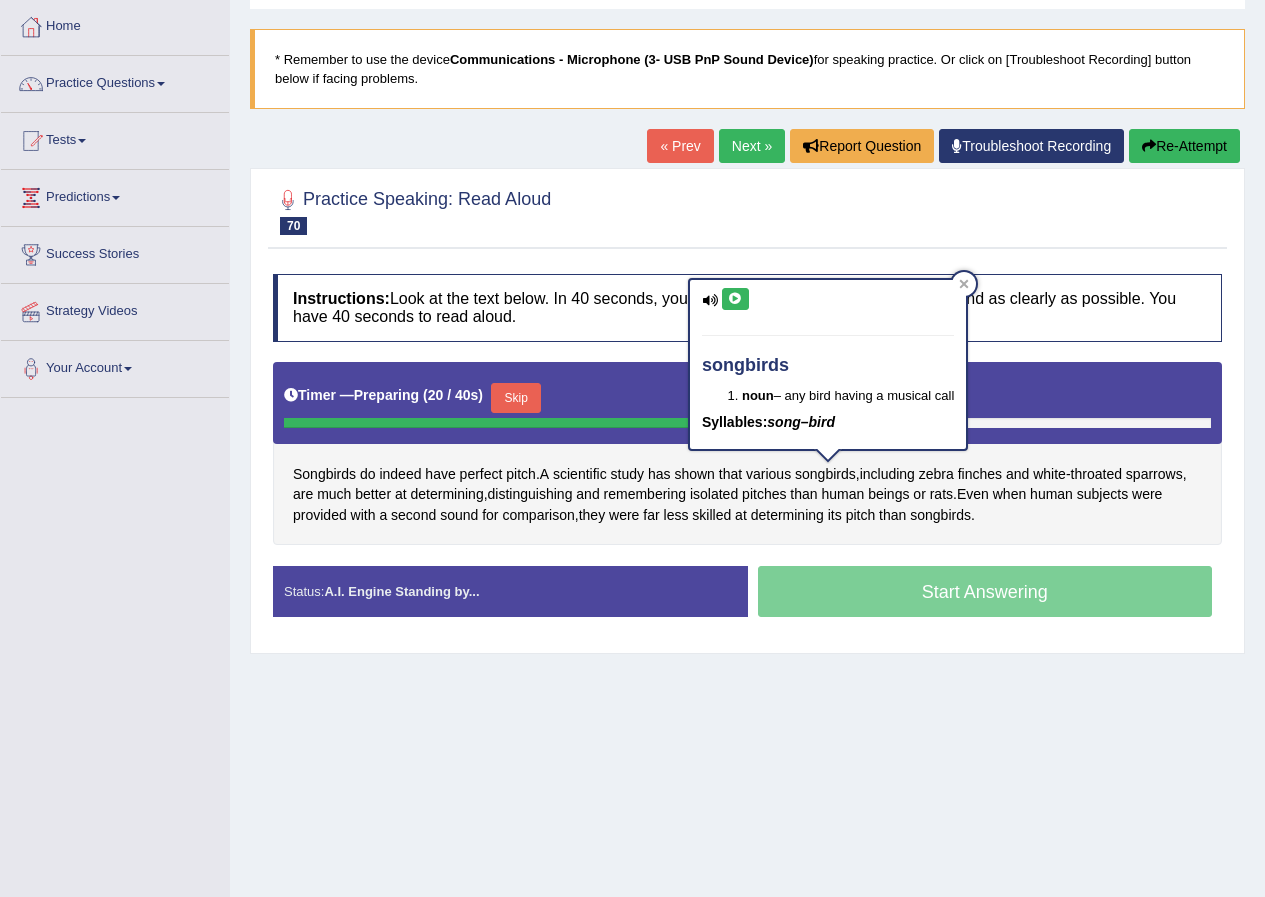 click on "Instructions:  Look at the text below. In 40 seconds, you must read this text aloud as naturally and as clearly as possible. You have 40 seconds to read aloud.
Timer —  Preparing   ( 20 / 40s ) Skip Songbirds   do   indeed   have   perfect   pitch .  A   scientific   study   has   shown   that   various   songbirds ,  including   zebra   finches   and   white - throated   sparrows ,  are   much   better   at   determining ,  distinguishing   and   remembering   isolated   pitches   than   human   beings   or   rats .  Even   when   human   subjects   were   provided   with   a   second   sound   for   comparison ,  they   were   far   less   skilled   at   determining   its   pitch   than   songbirds . Created with Highcharts 7.1.2 Too low Too high Time Pitch meter: 0 10 20 30 40 Created with Highcharts 7.1.2 Great Too slow Too fast Time Speech pace meter: 0 10 20 30 40 Accuracy Comparison for Reading Scores: Labels:
Red:  Missed/Mispronounced Words
Green:  Correct Words" at bounding box center (747, 453) 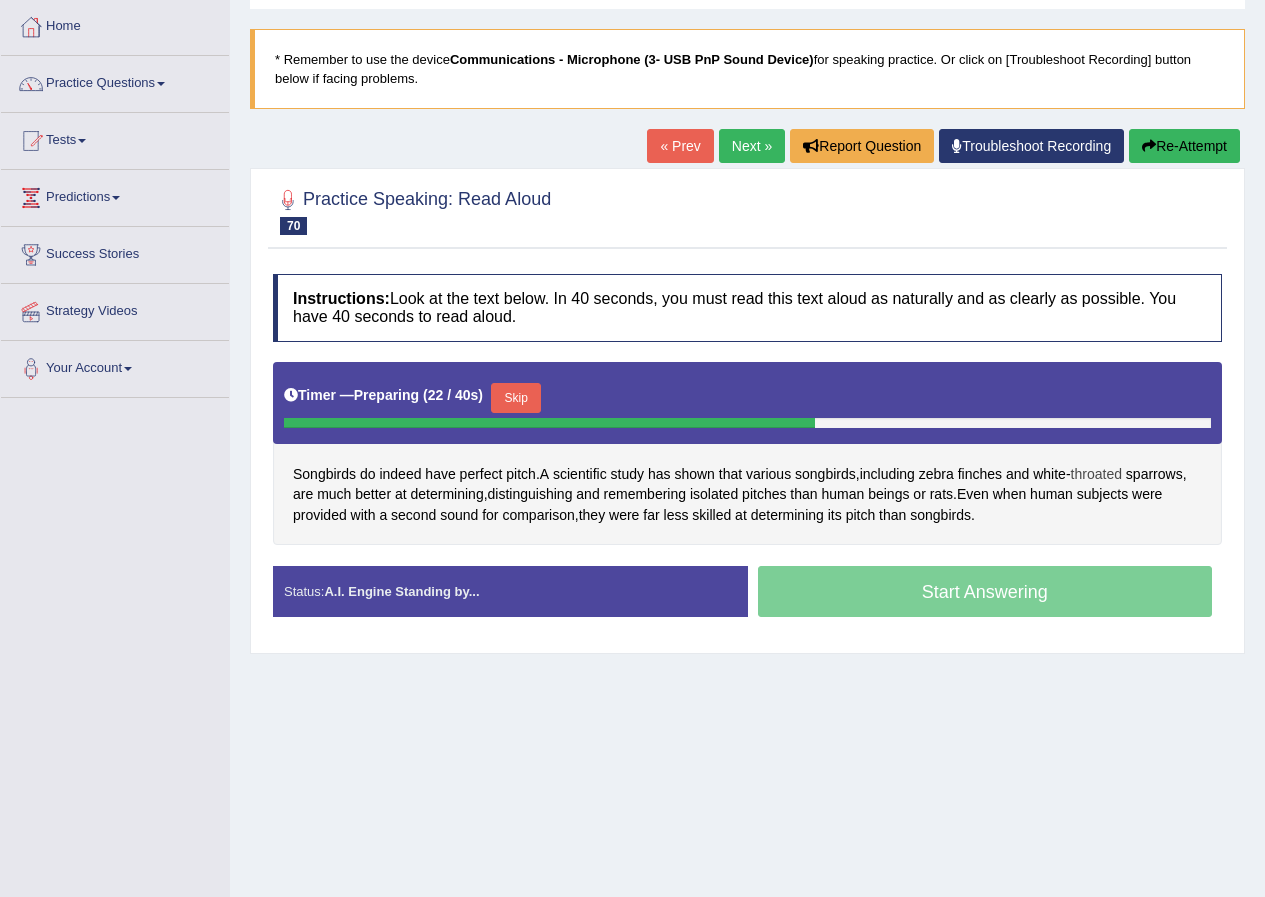 click on "throated" at bounding box center [1096, 474] 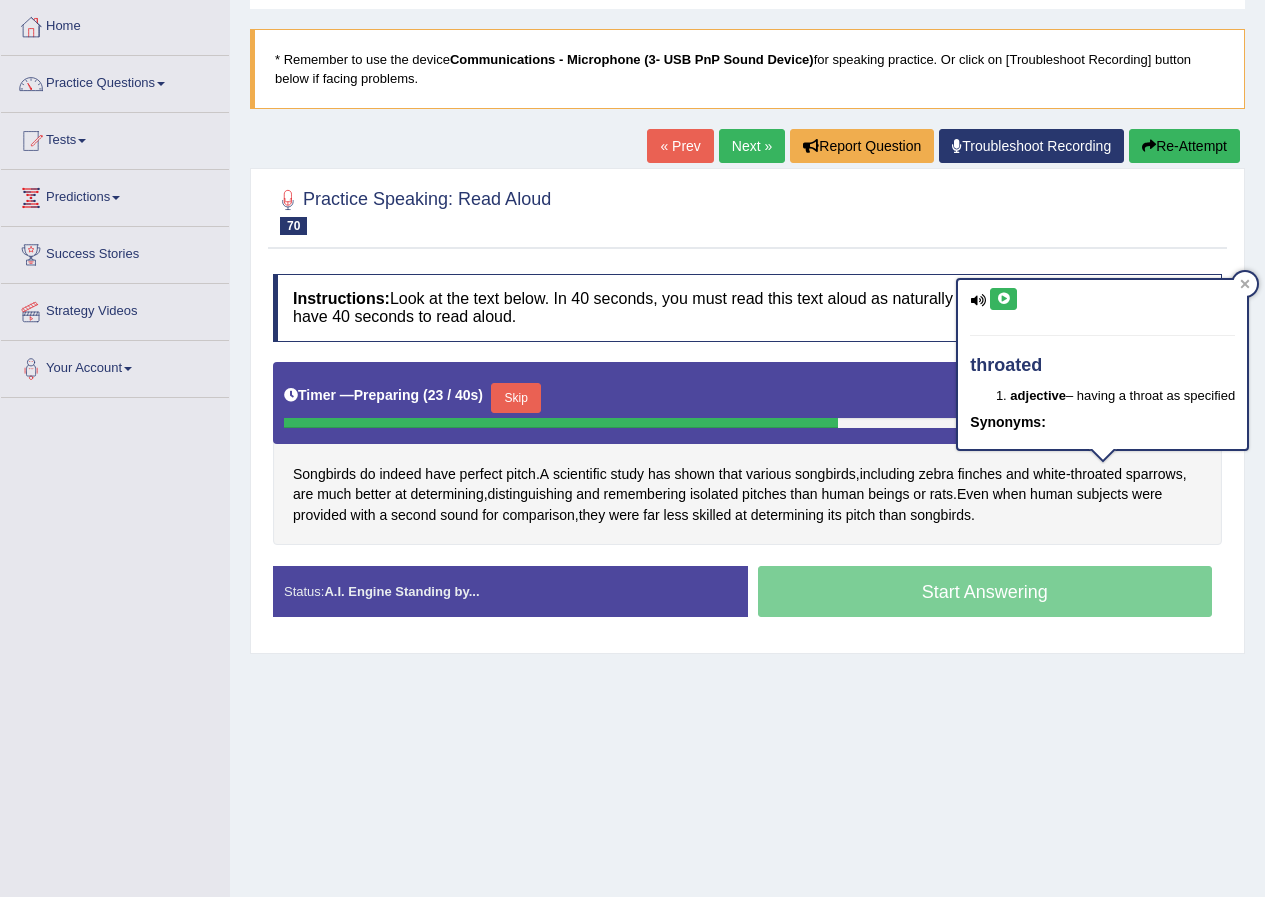click at bounding box center (1003, 299) 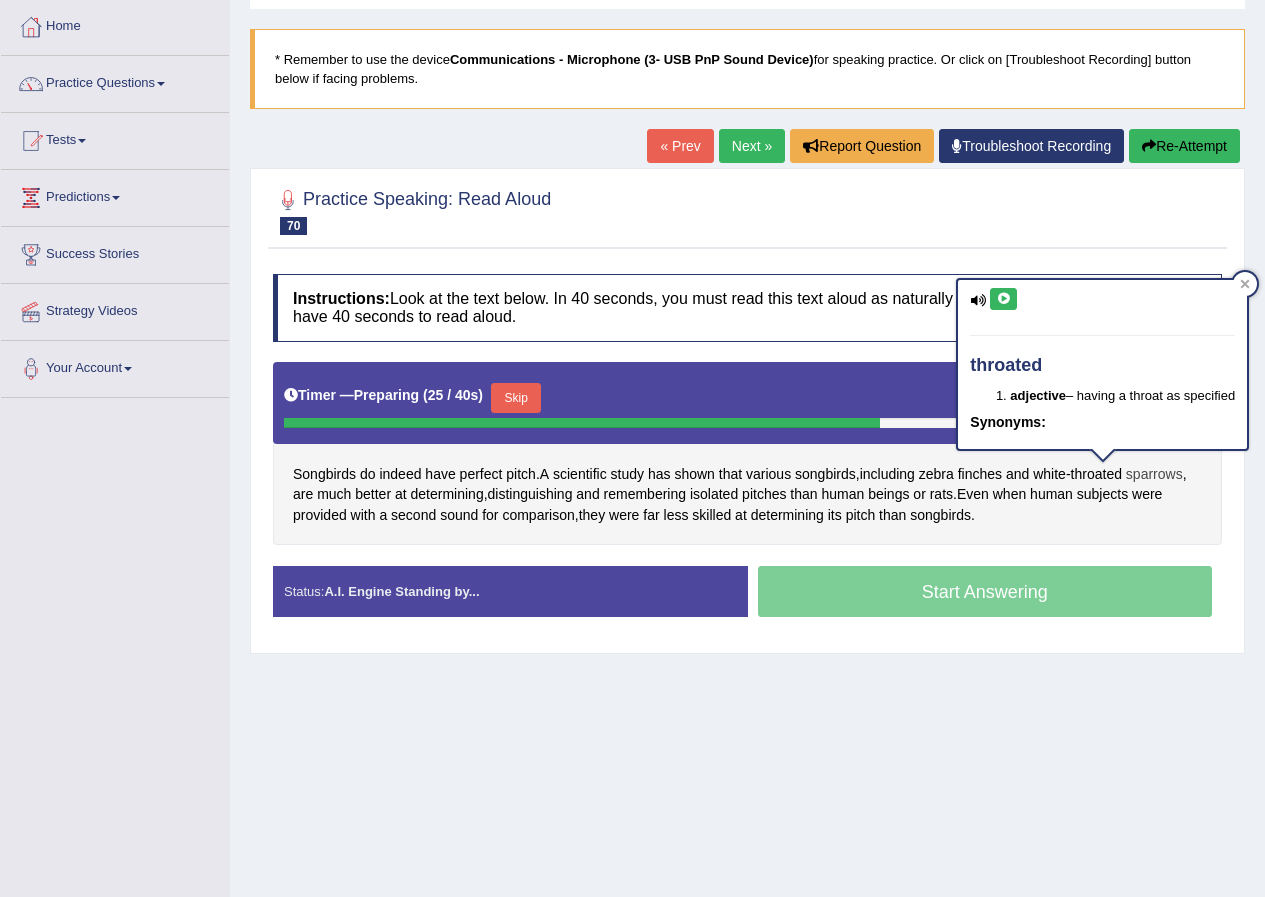 click on "sparrows" at bounding box center (1154, 474) 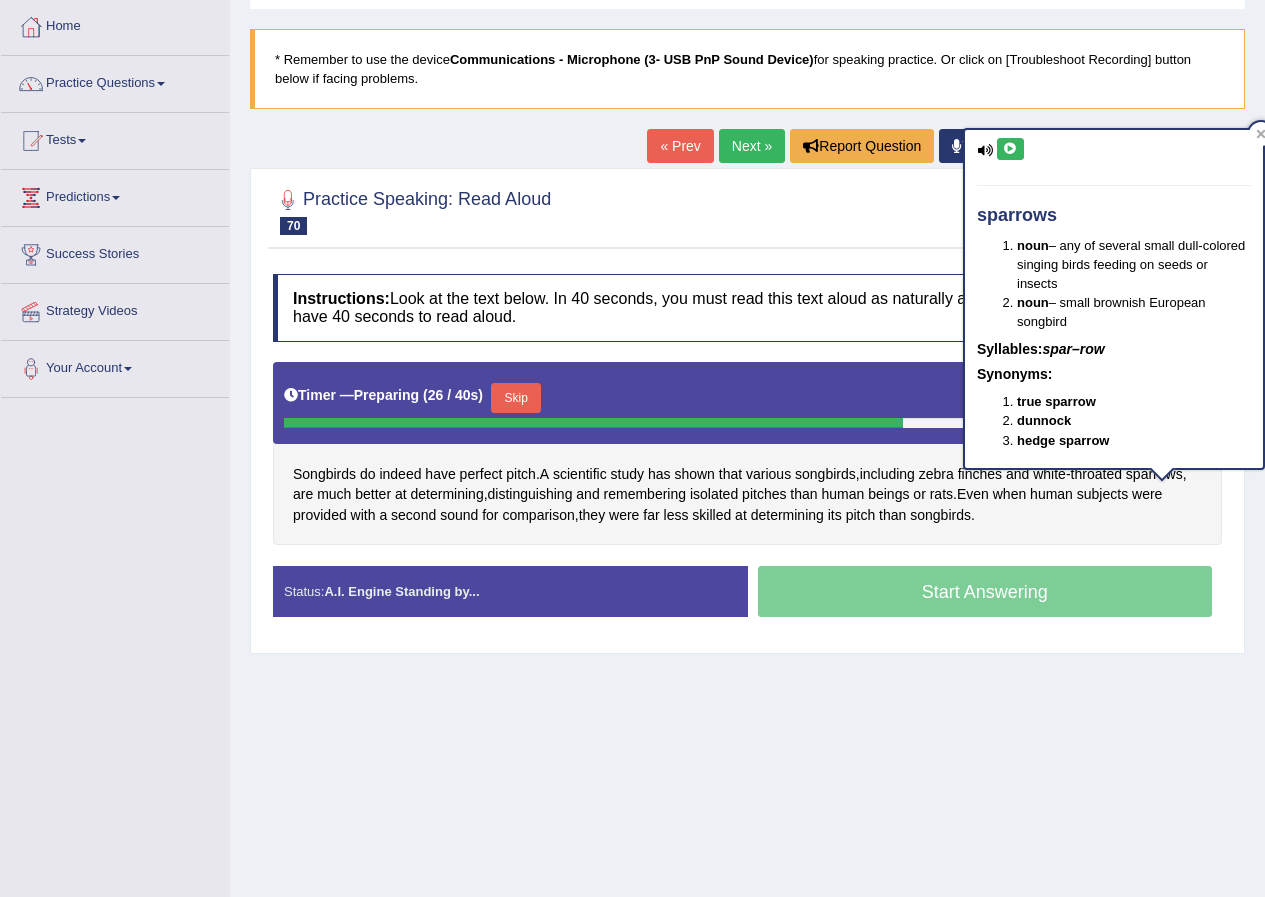 click at bounding box center (1010, 149) 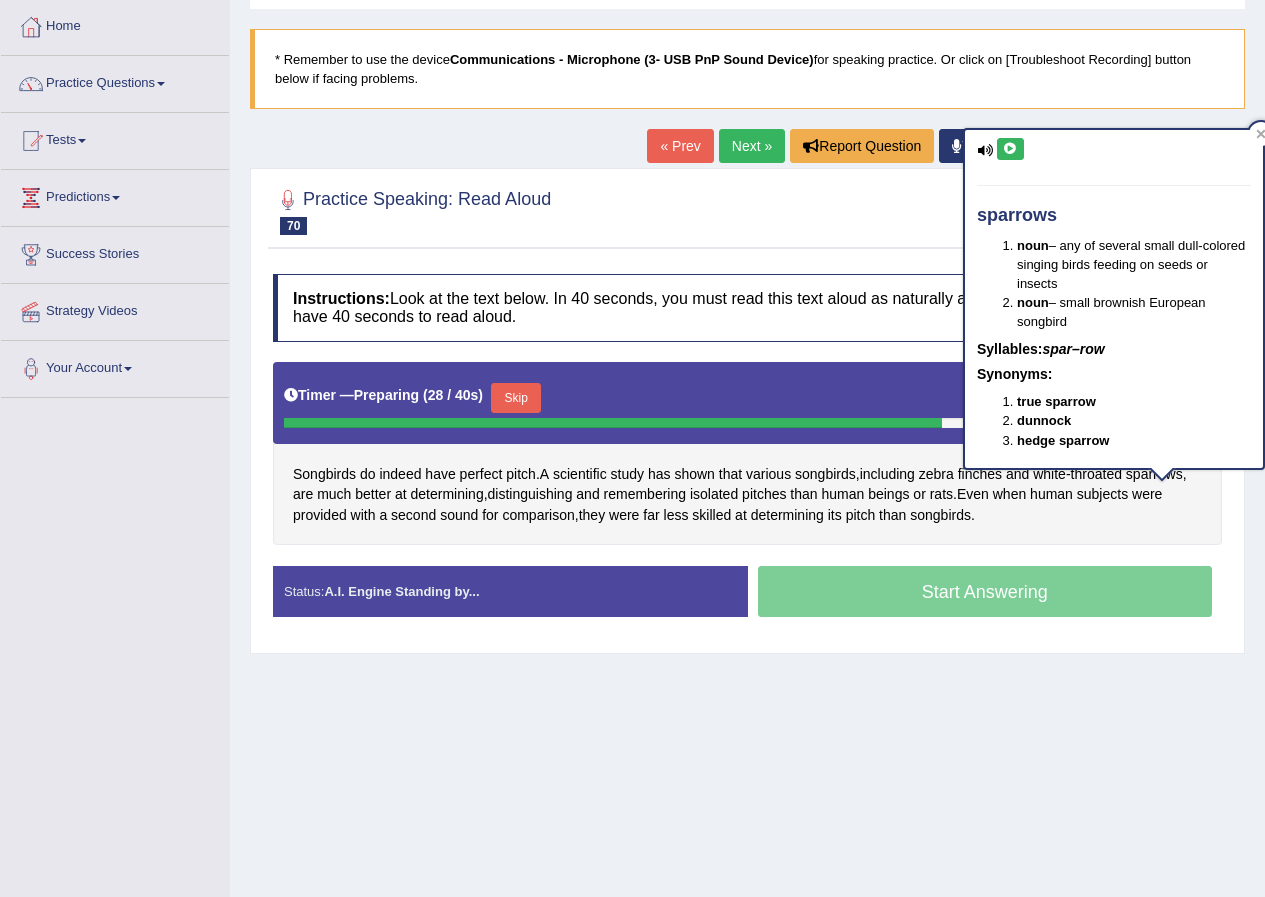 click on "Instructions:  Look at the text below. In 40 seconds, you must read this text aloud as naturally and as clearly as possible. You have 40 seconds to read aloud.
Timer —  Preparing   ( 28 / 40s ) Skip Songbirds   do   indeed   have   perfect   pitch .  A   scientific   study   has   shown   that   various   songbirds ,  including   zebra   finches   and   white - throated   sparrows ,  are   much   better   at   determining ,  distinguishing   and   remembering   isolated   pitches   than   human   beings   or   rats .  Even   when   human   subjects   were   provided   with   a   second   sound   for   comparison ,  they   were   far   less   skilled   at   determining   its   pitch   than   songbirds . Created with Highcharts 7.1.2 Too low Too high Time Pitch meter: 0 10 20 30 40 Created with Highcharts 7.1.2 Great Too slow Too fast Time Speech pace meter: 0 10 20 30 40 Accuracy Comparison for Reading Scores: Labels:
Red:  Missed/Mispronounced Words
Green:  Correct Words" at bounding box center (747, 453) 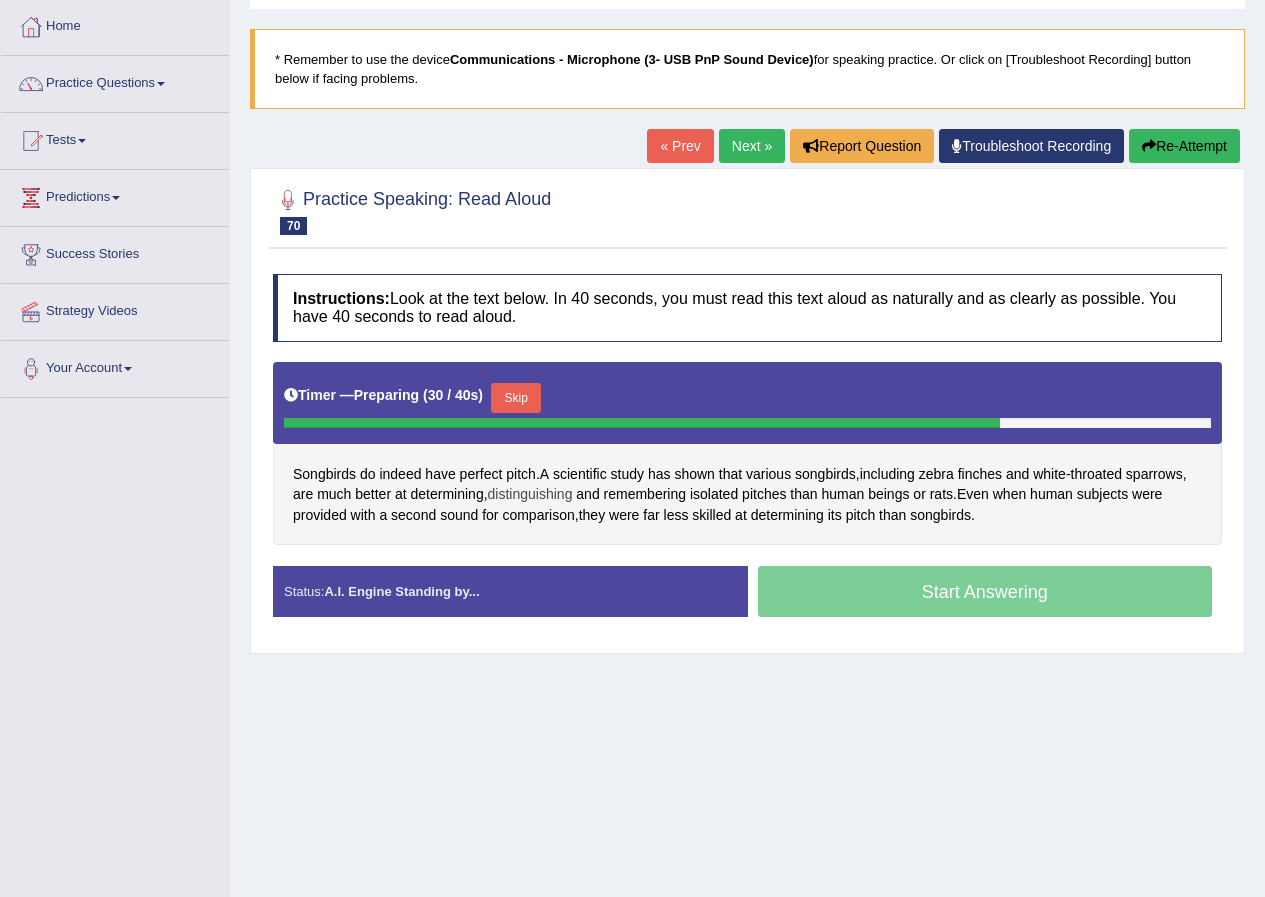 click on "distinguishing" at bounding box center (530, 494) 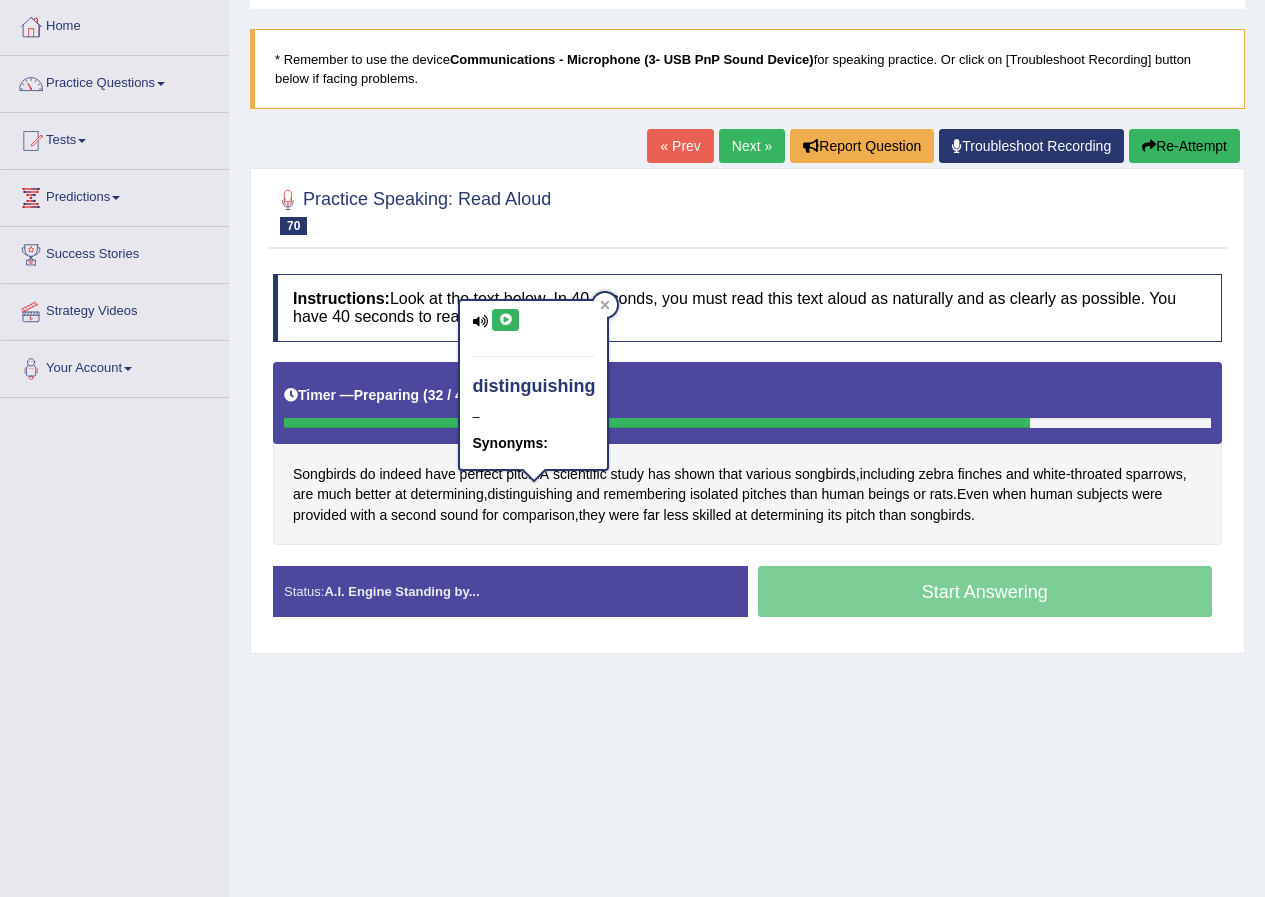 click at bounding box center (505, 320) 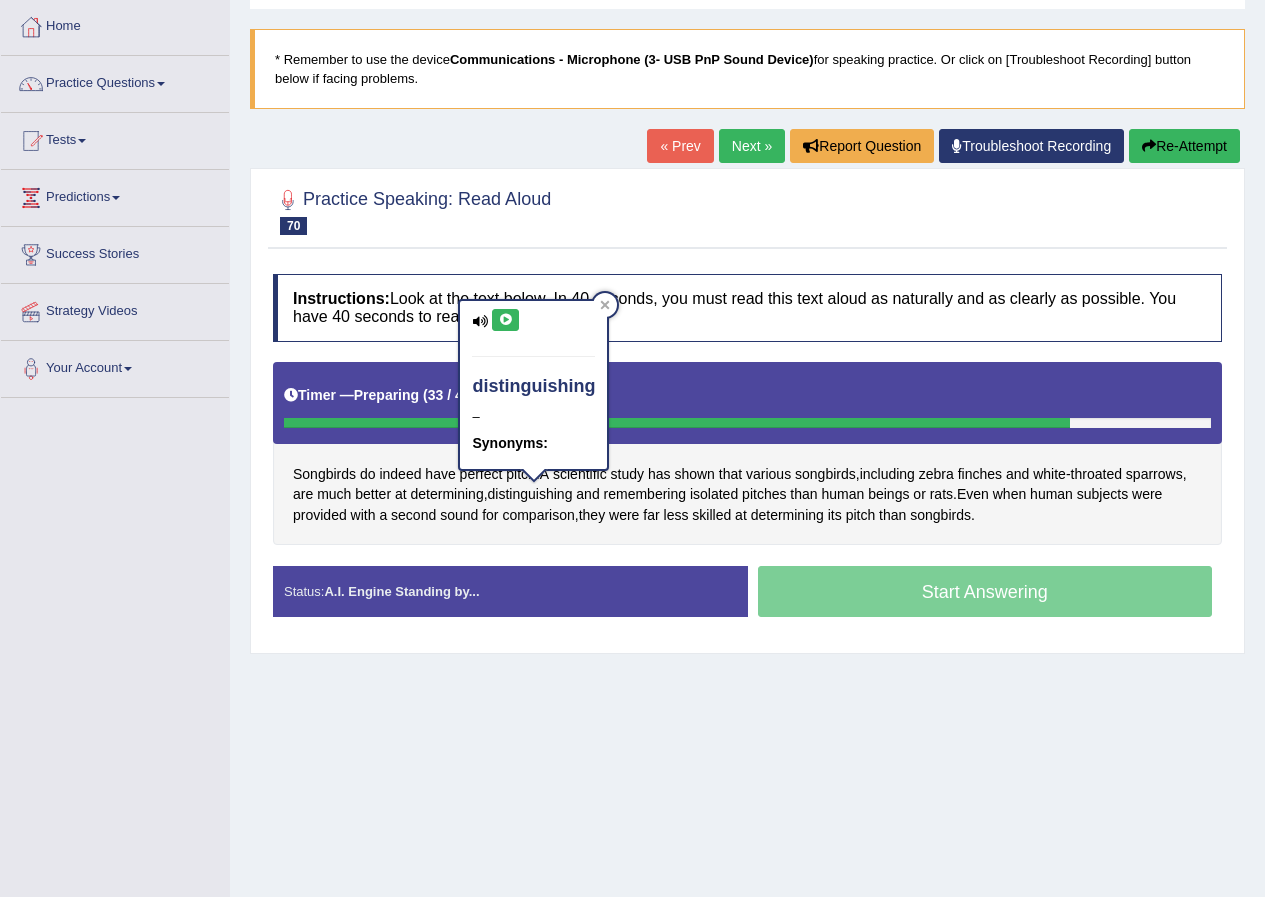 click on "Songbirds   do   indeed   have   perfect   pitch .  A   scientific   study   has   shown   that   various   songbirds ,  including   zebra   finches   and   white - throated   sparrows ,  are   much   better   at   determining ,  distinguishing   and   remembering   isolated   pitches   than   human   beings   or   rats .  Even   when   human   subjects   were   provided   with   a   second   sound   for   comparison ,  they   were   far   less   skilled   at   determining   its   pitch   than   songbirds ." at bounding box center [747, 454] 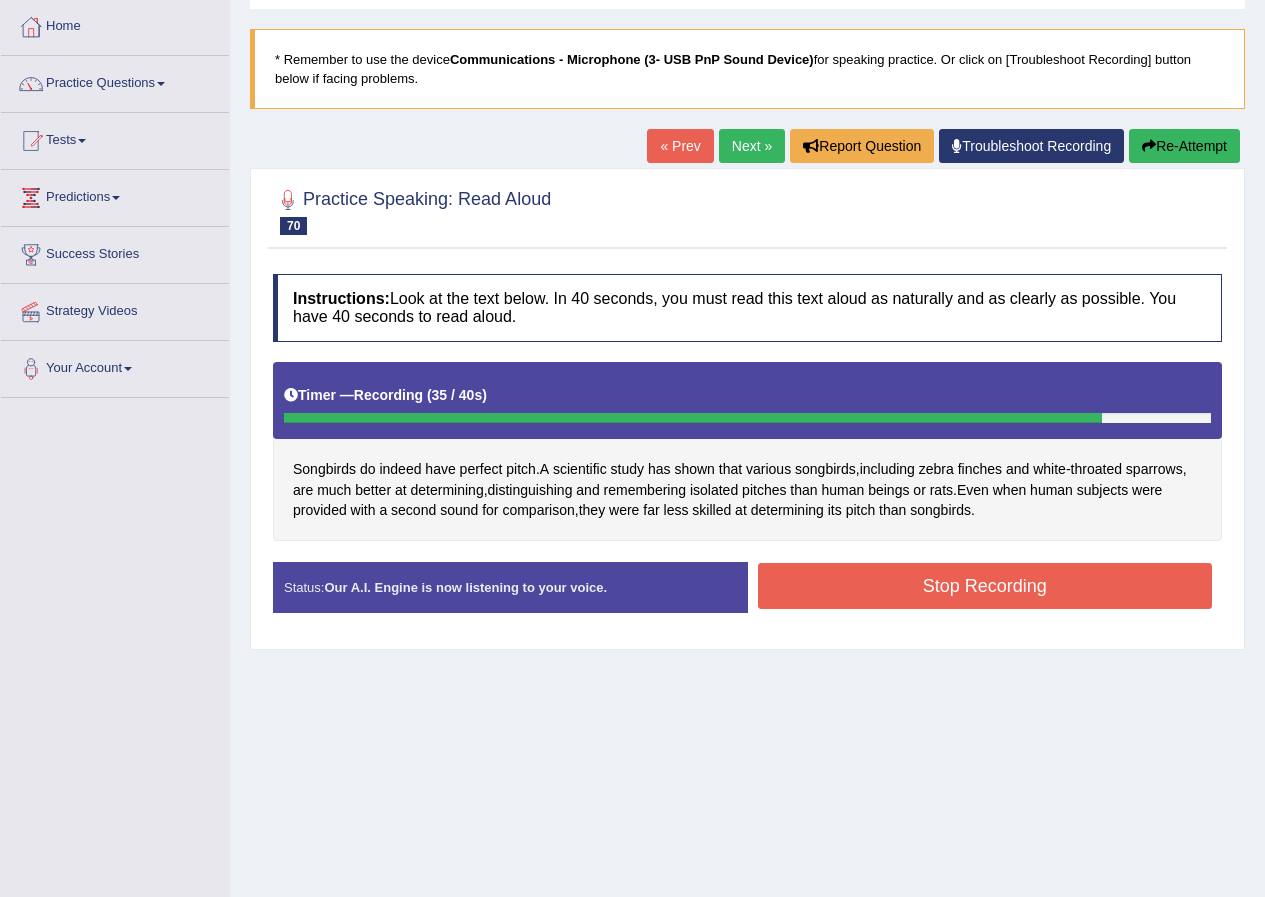 click on "Stop Recording" at bounding box center (985, 586) 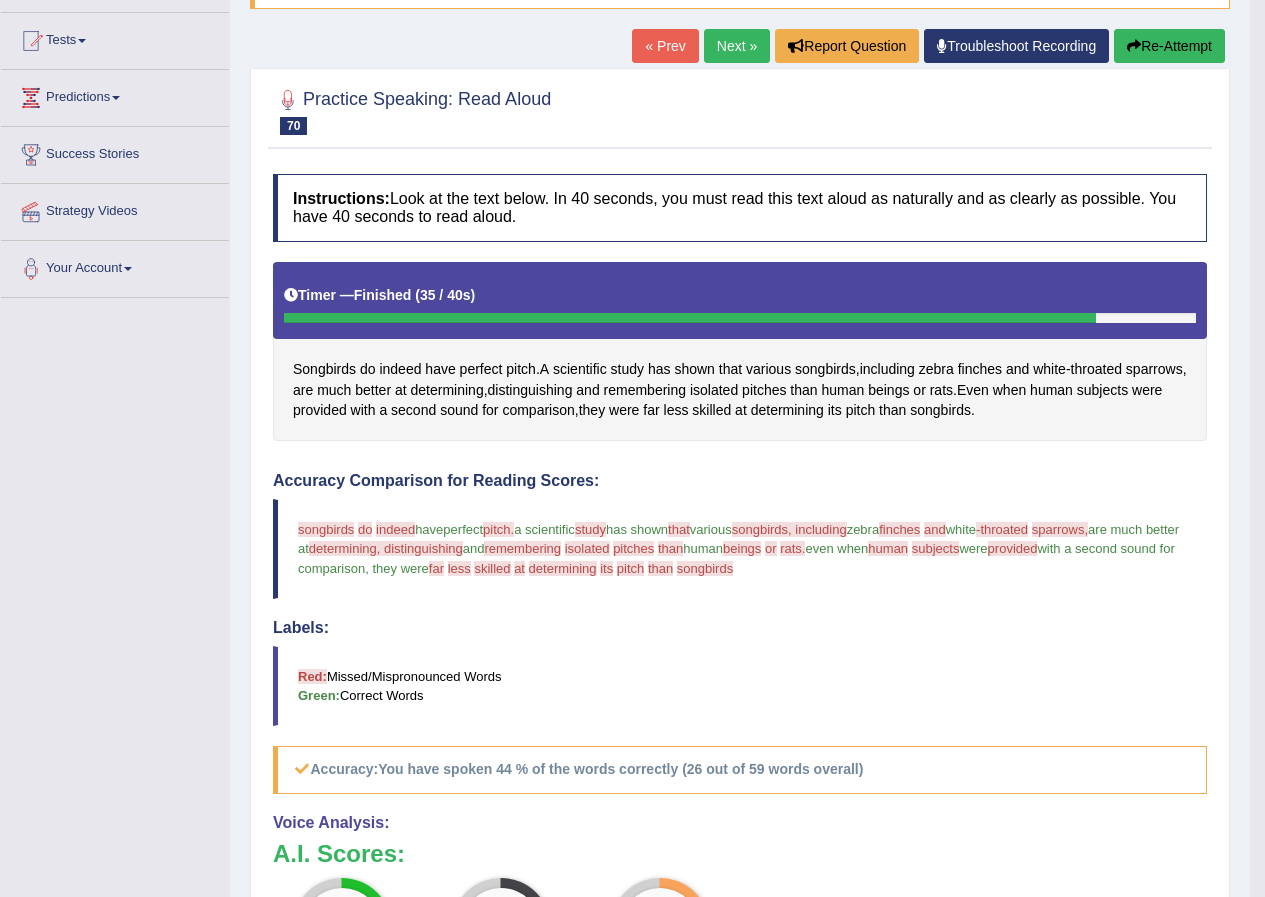 scroll, scrollTop: 100, scrollLeft: 0, axis: vertical 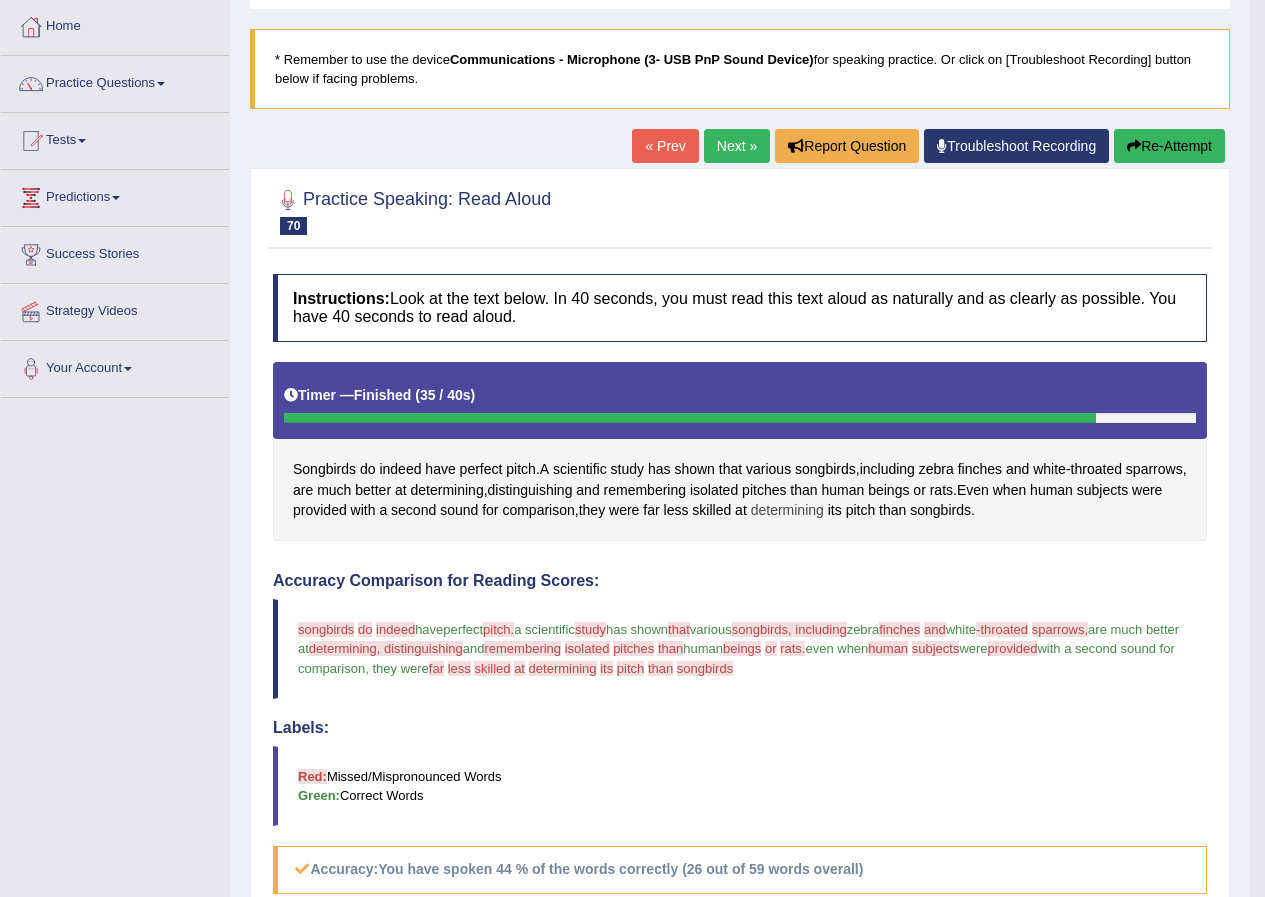 click on "determining" at bounding box center (787, 510) 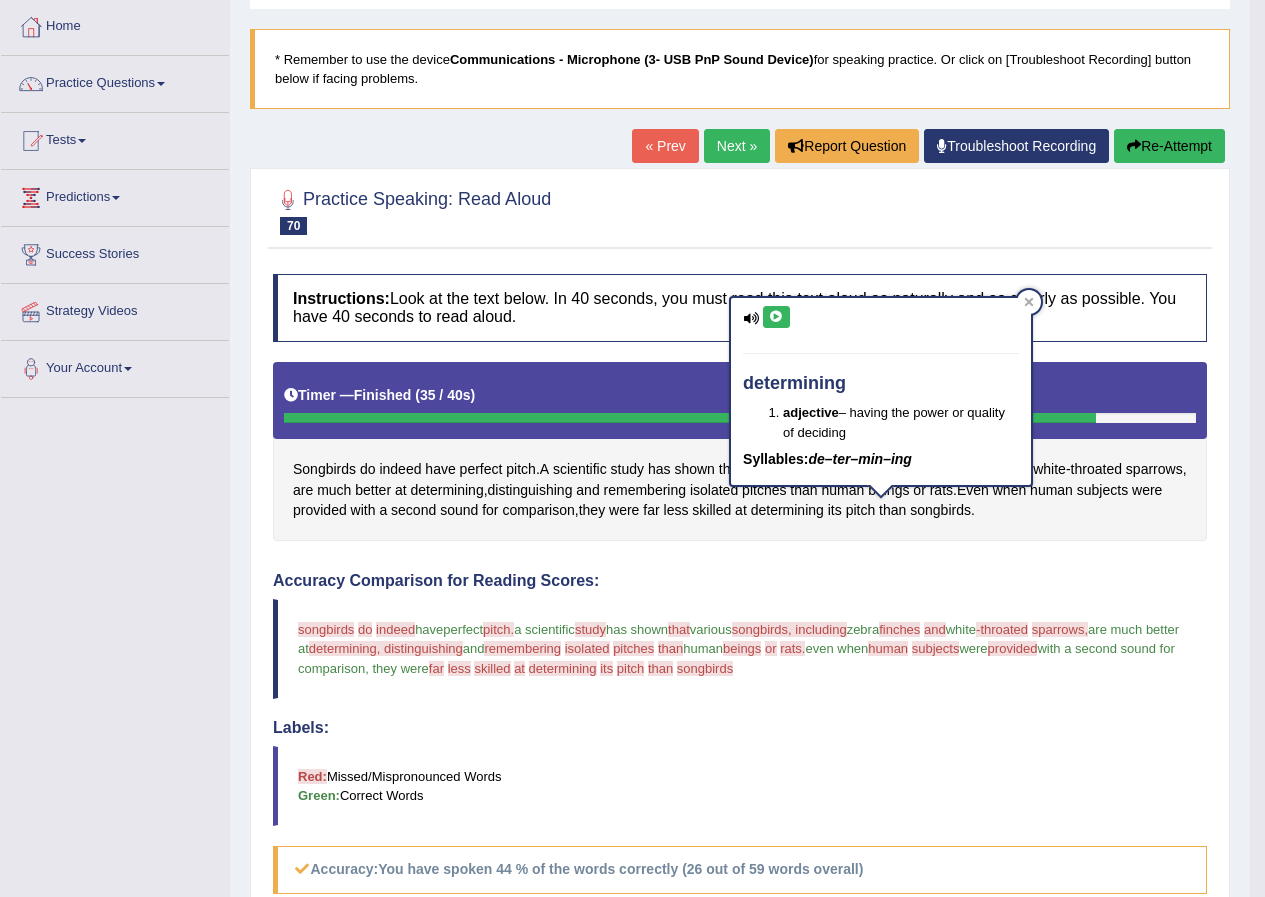 click at bounding box center [776, 317] 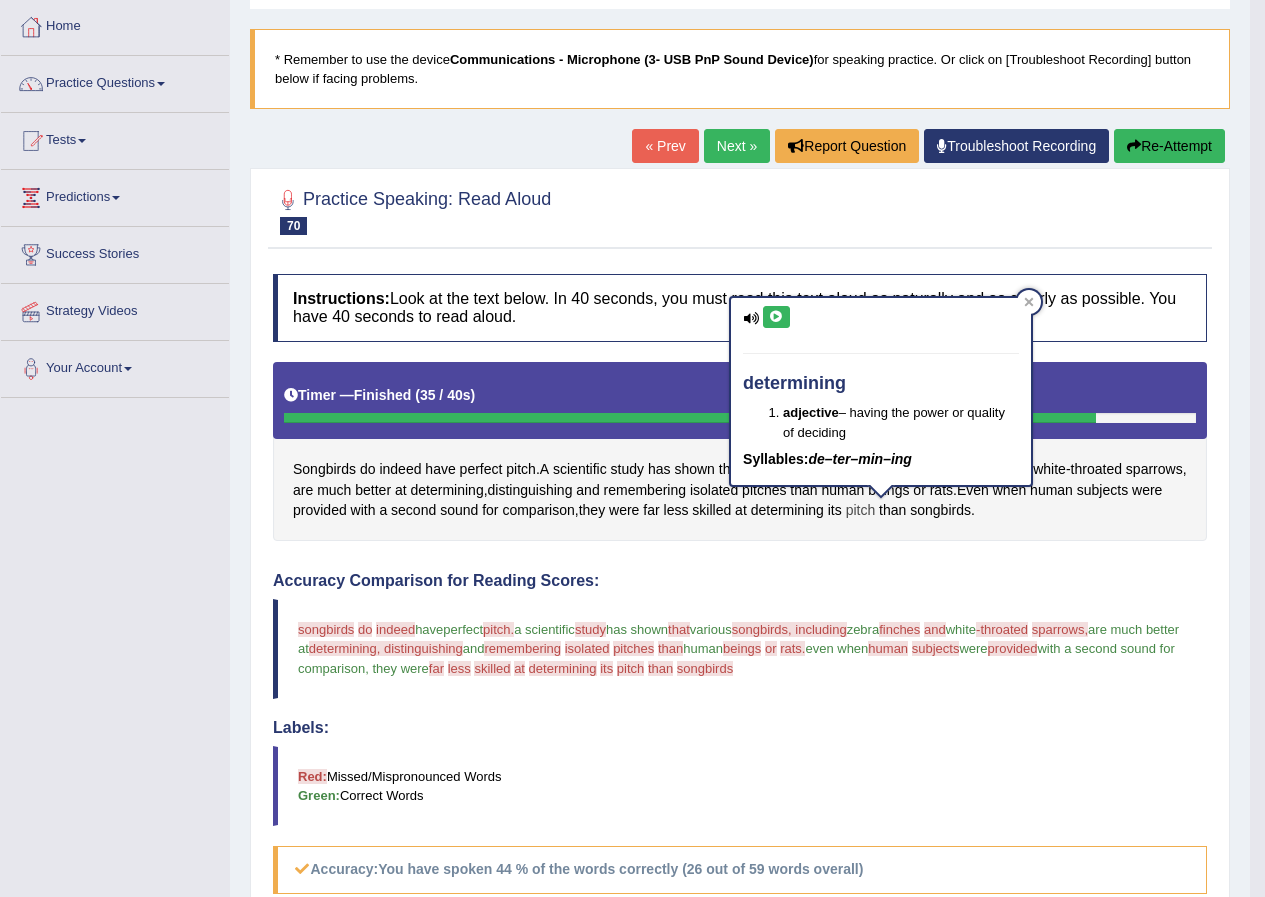 click on "pitch" at bounding box center (861, 510) 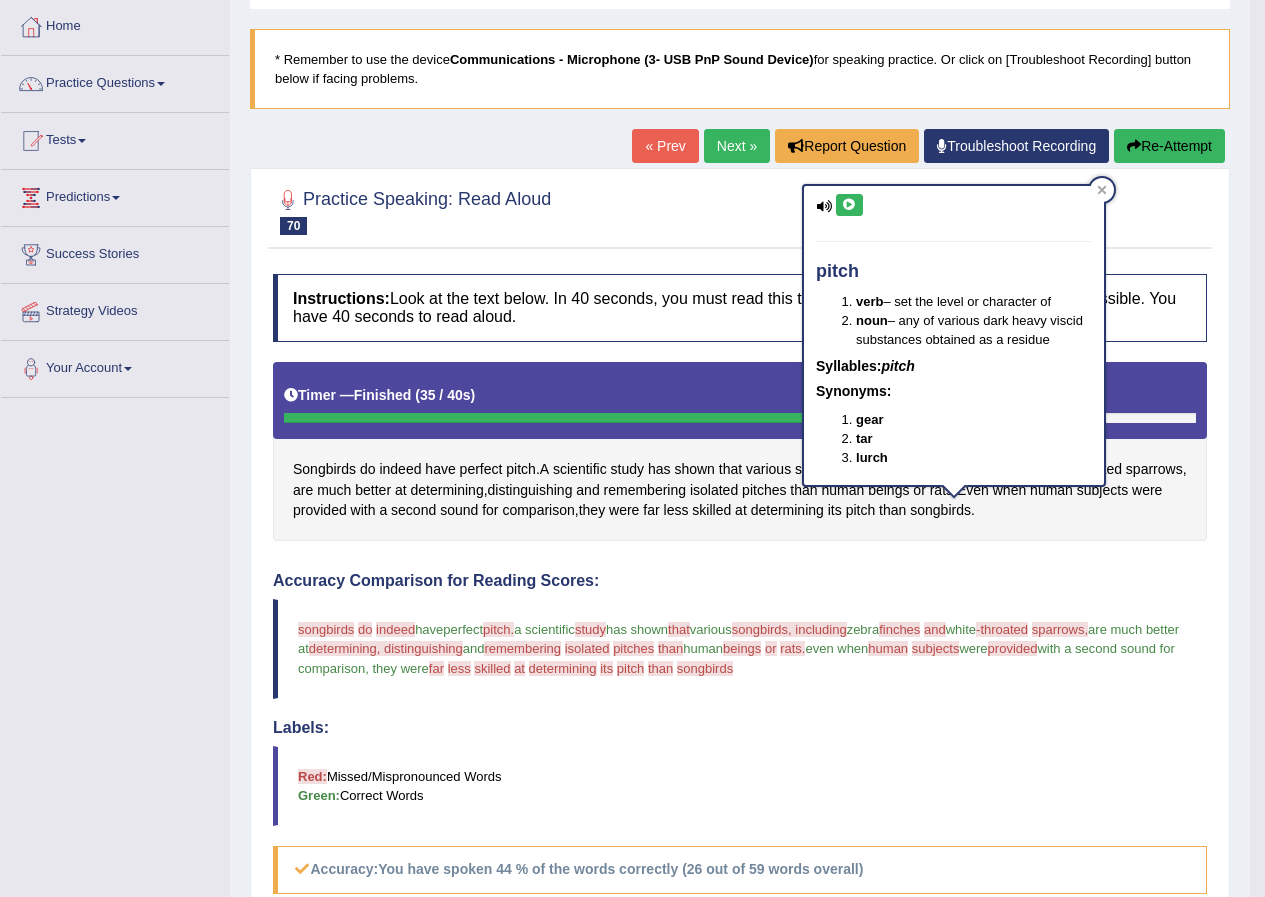 click on "Instructions:  Look at the text below. In 40 seconds, you must read this text aloud as naturally and as clearly as possible. You have 40 seconds to read aloud.
Timer —  Finished   ( 35 / 40s ) Songbirds   do   indeed   have   perfect   pitch .  A   scientific   study   has   shown   that   various   songbirds ,  including   zebra   finches   and   white - throated   sparrows ,  are   much   better   at   determining ,  distinguishing   and   remembering   isolated   pitches   than   human   beings   or   rats .  Even   when   human   subjects   were   provided   with   a   second   sound   for   comparison ,  they   were   far   less   skilled   at   determining   its   pitch   than   songbirds . Created with Highcharts 7.1.2 Too low Too high Time Pitch meter: 0 10 20 30 40 Created with Highcharts 7.1.2 Great Too slow Too fast Time Speech pace meter: 0 10 20 30 40 Accuracy Comparison for Reading Scores: songbirds some   do bad   indeed stories is stated  have  a  perfect  pitch.  peach  study" at bounding box center [740, 765] 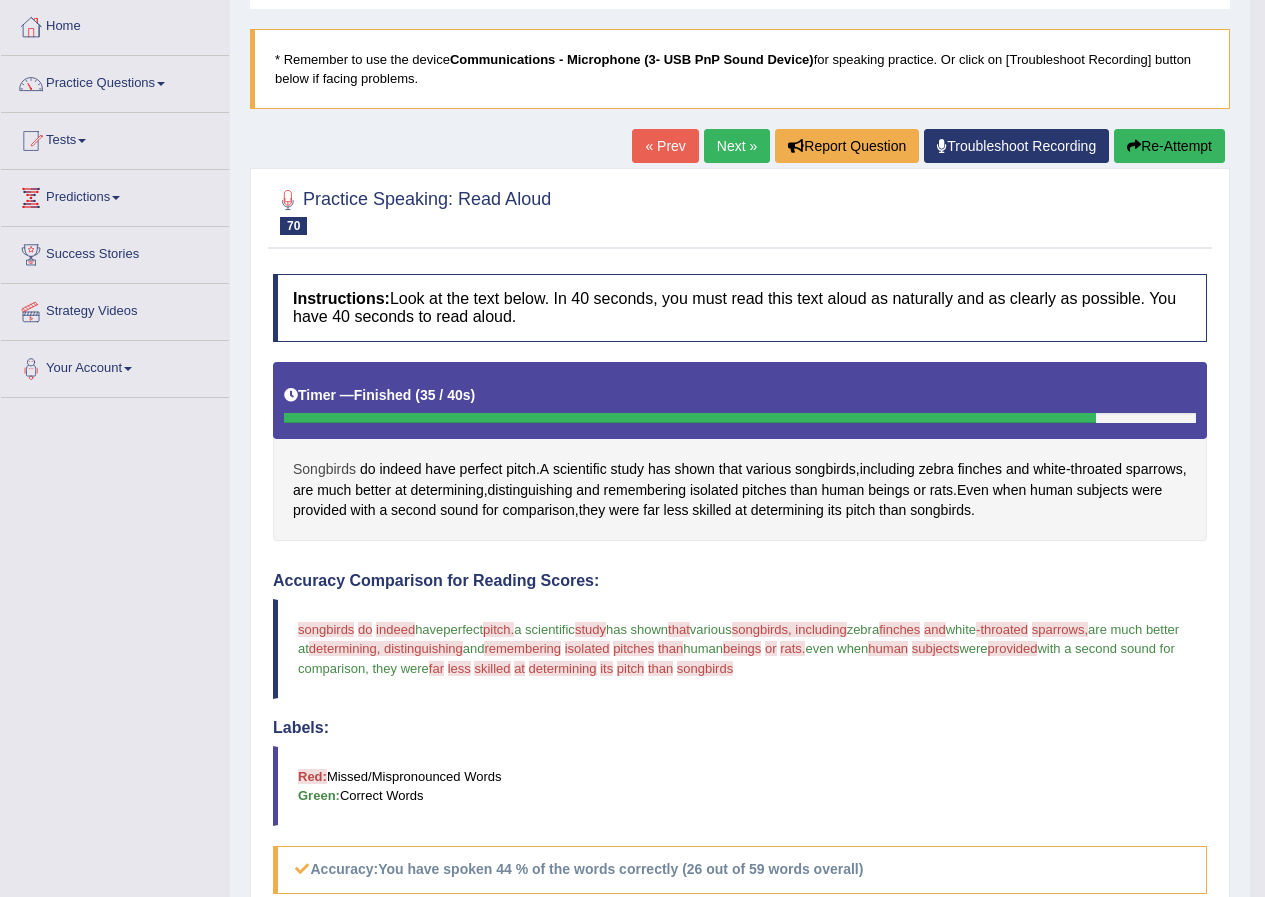 click on "Songbirds" at bounding box center [324, 469] 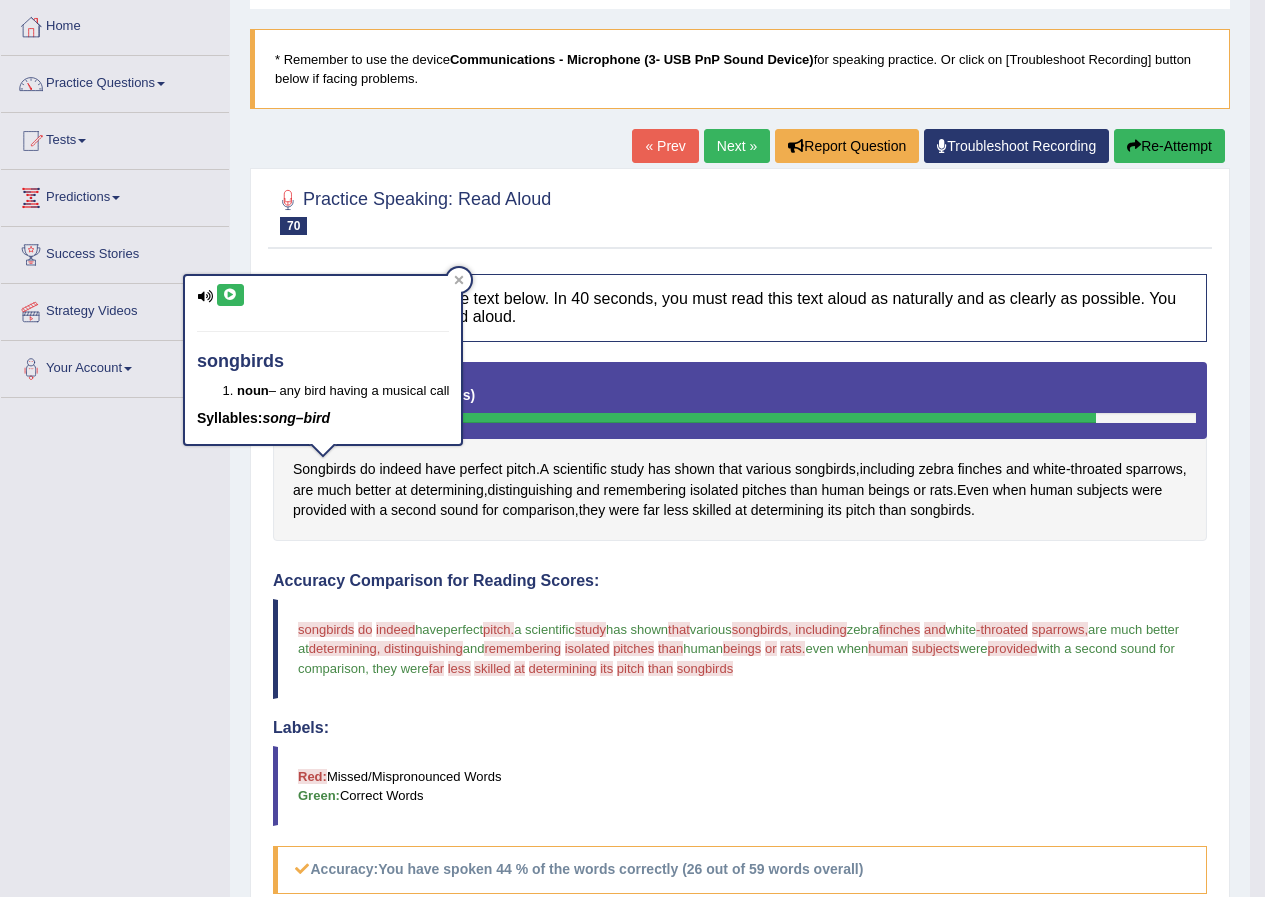 click at bounding box center (230, 295) 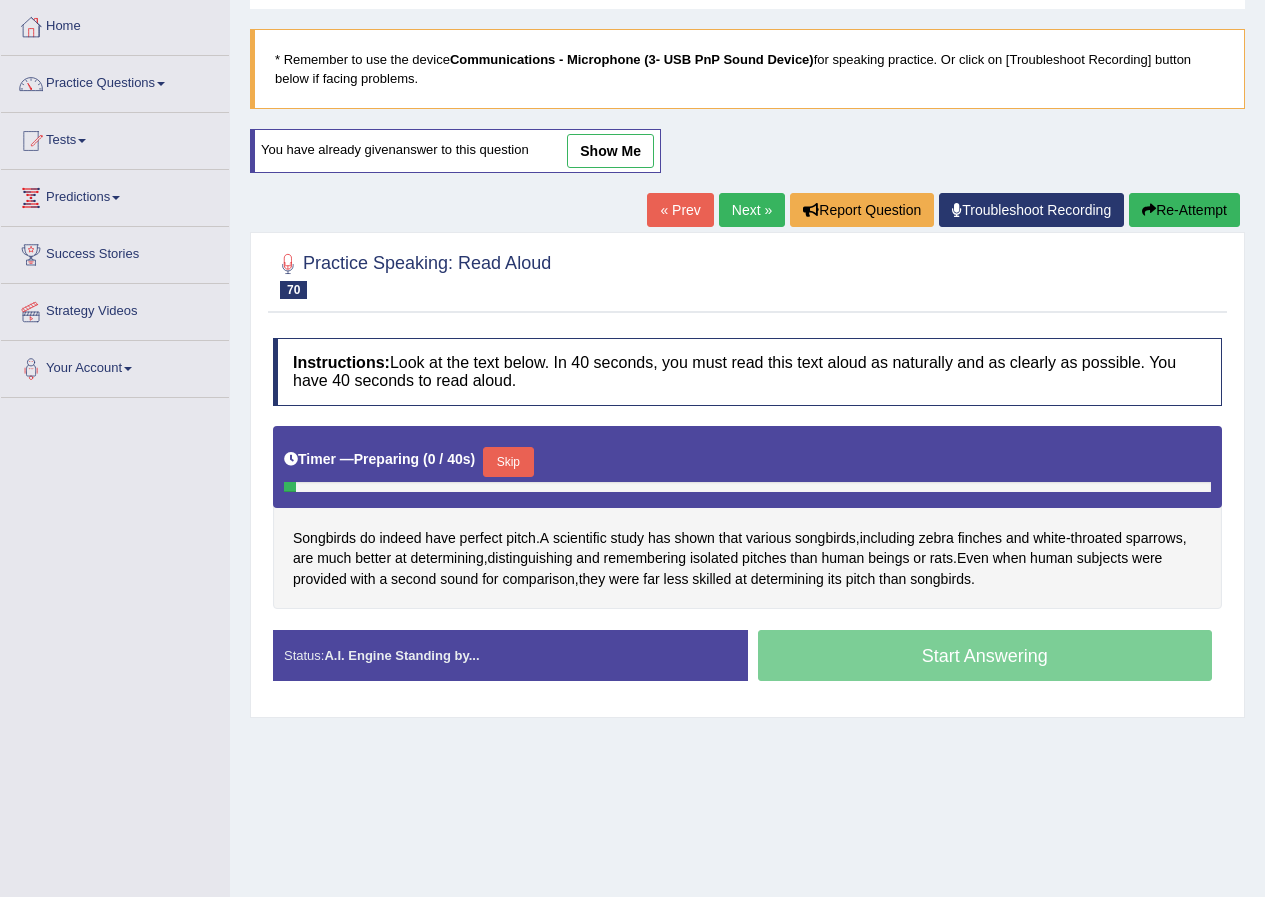 scroll, scrollTop: 100, scrollLeft: 0, axis: vertical 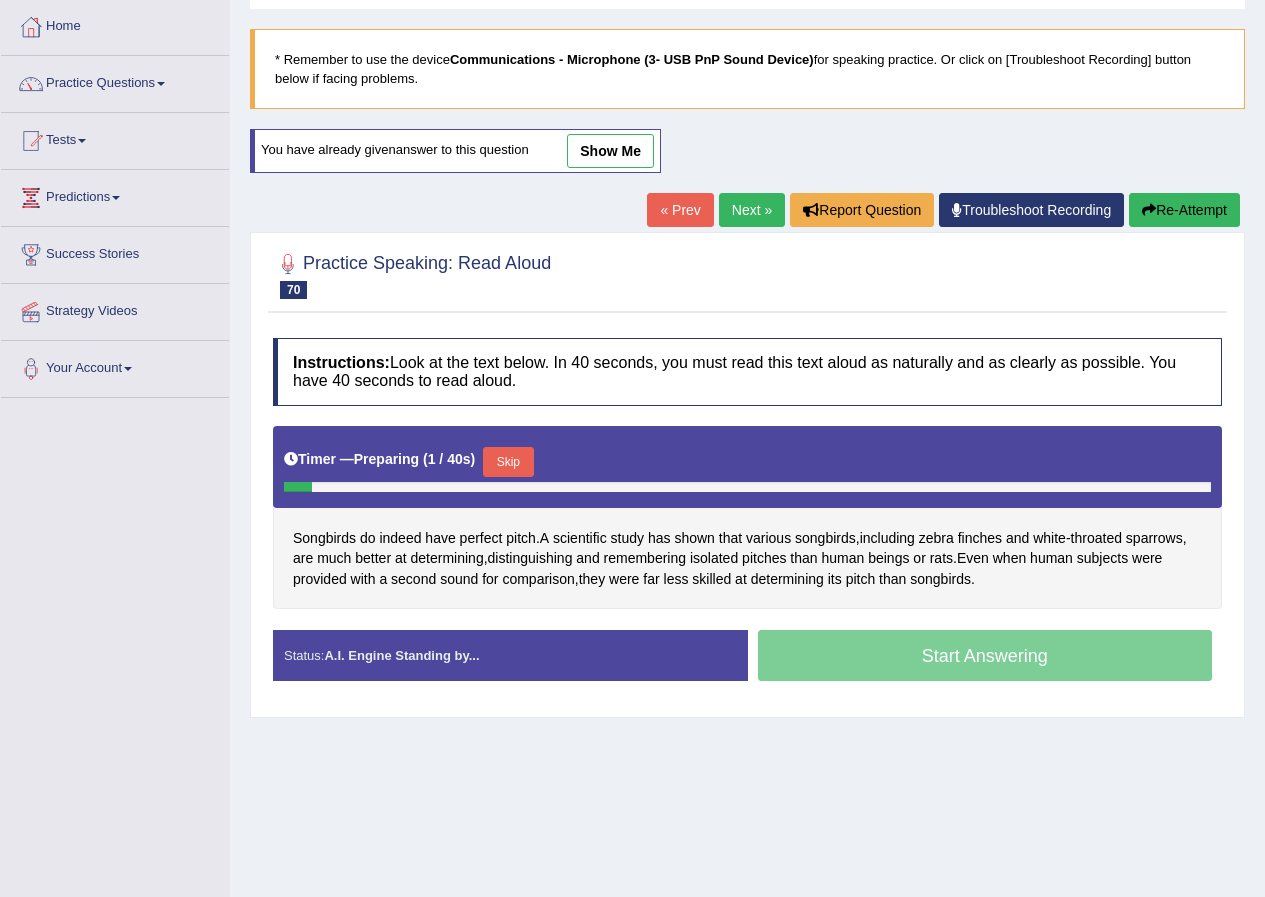 click on "Skip" at bounding box center (508, 462) 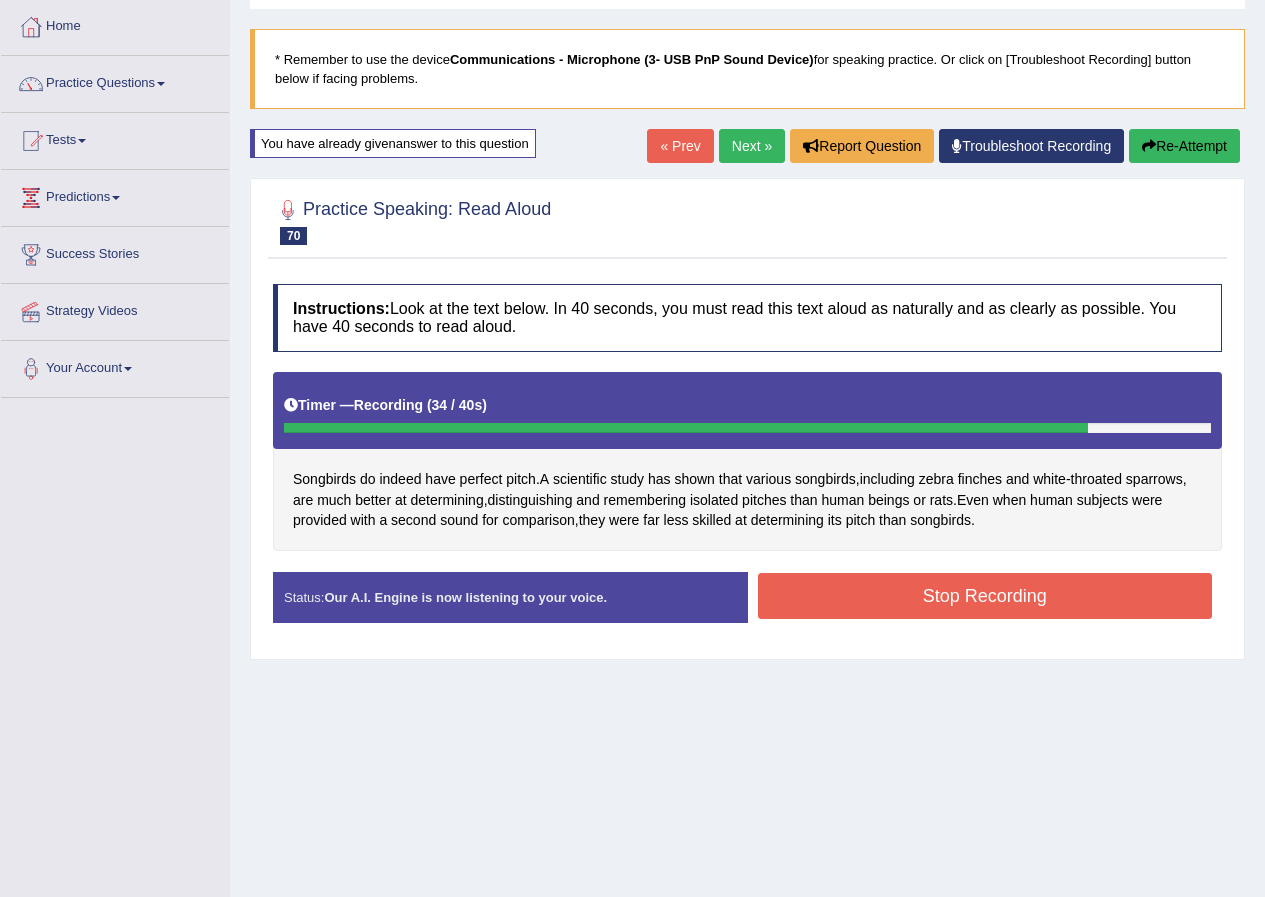 click on "Stop Recording" at bounding box center (985, 596) 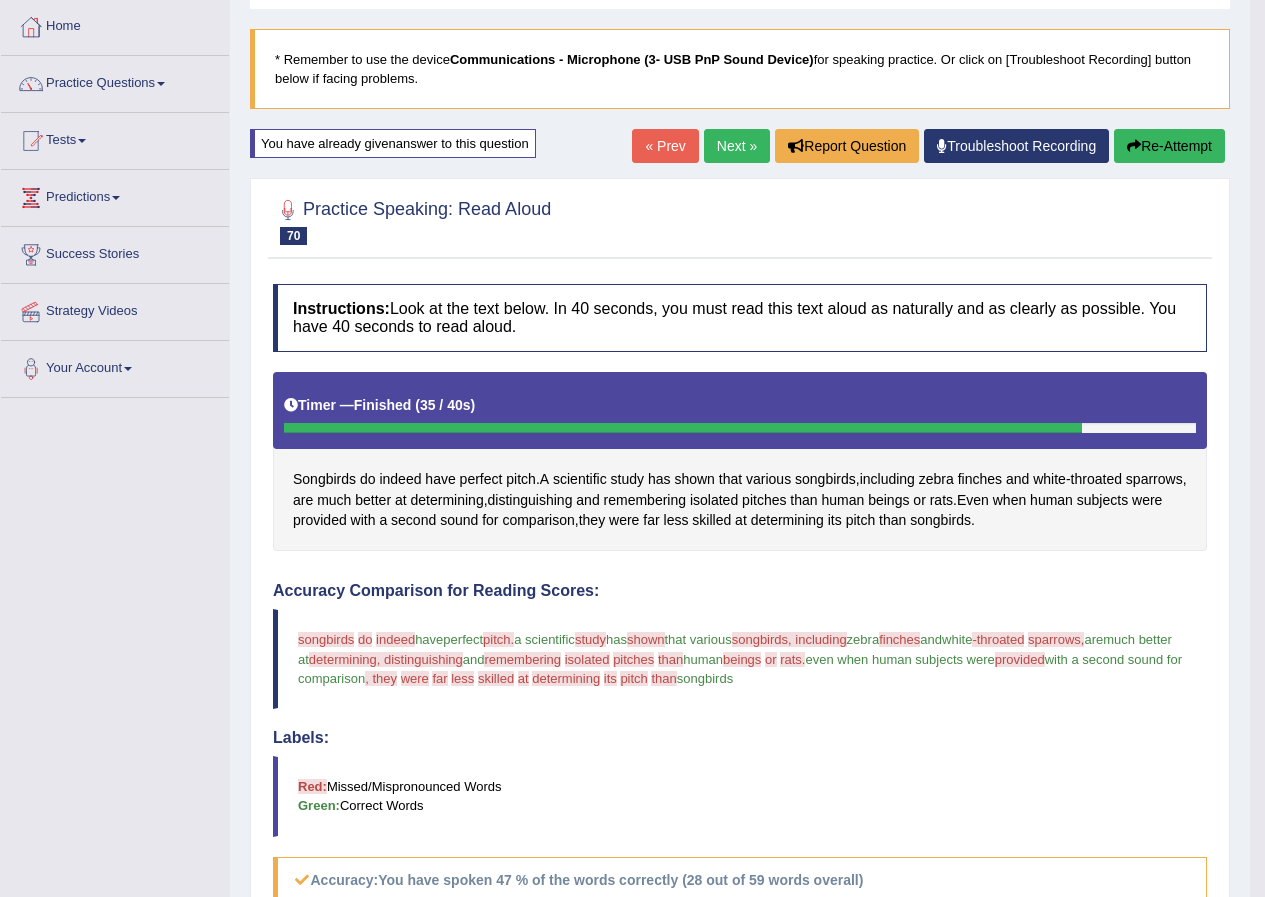 scroll, scrollTop: 556, scrollLeft: 0, axis: vertical 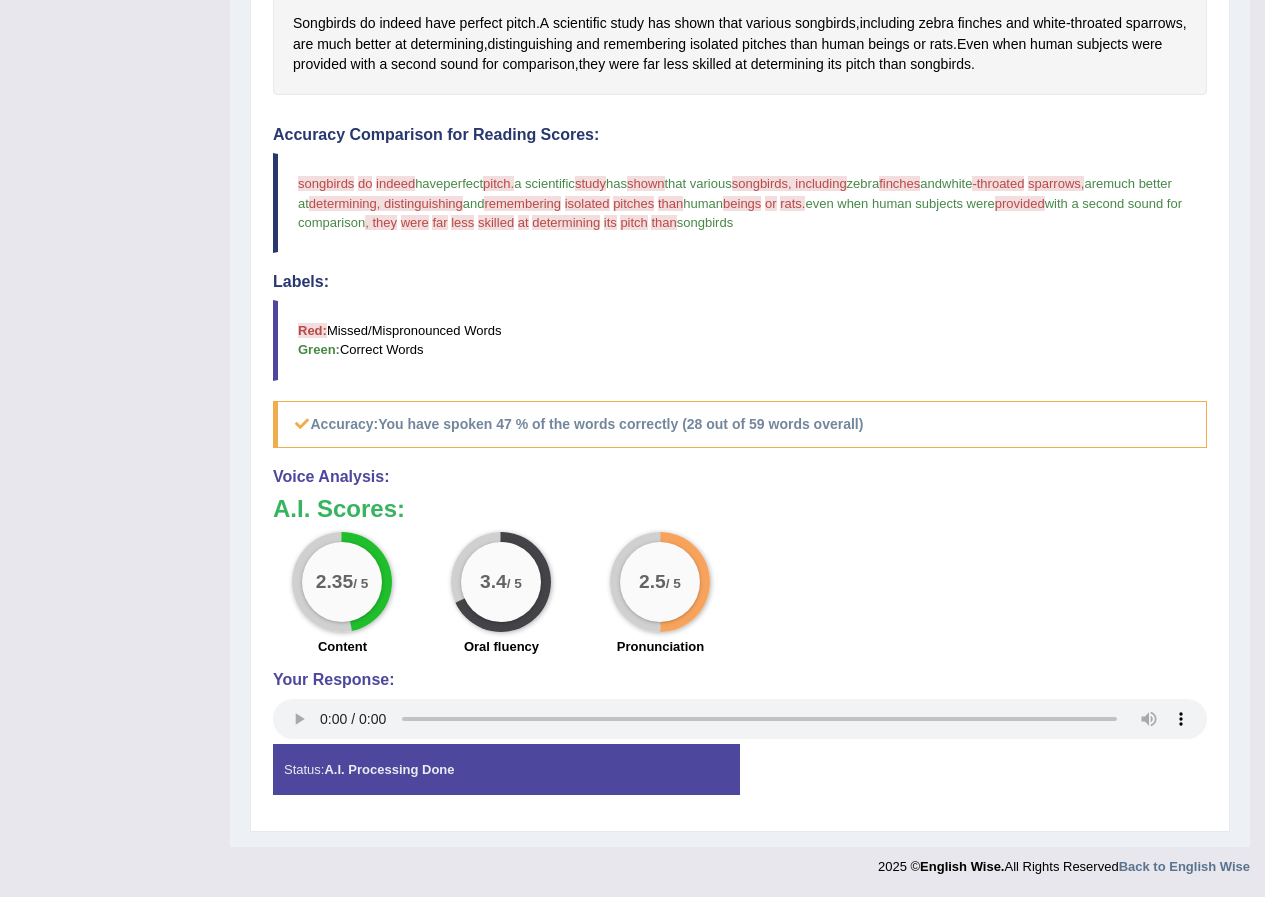 type 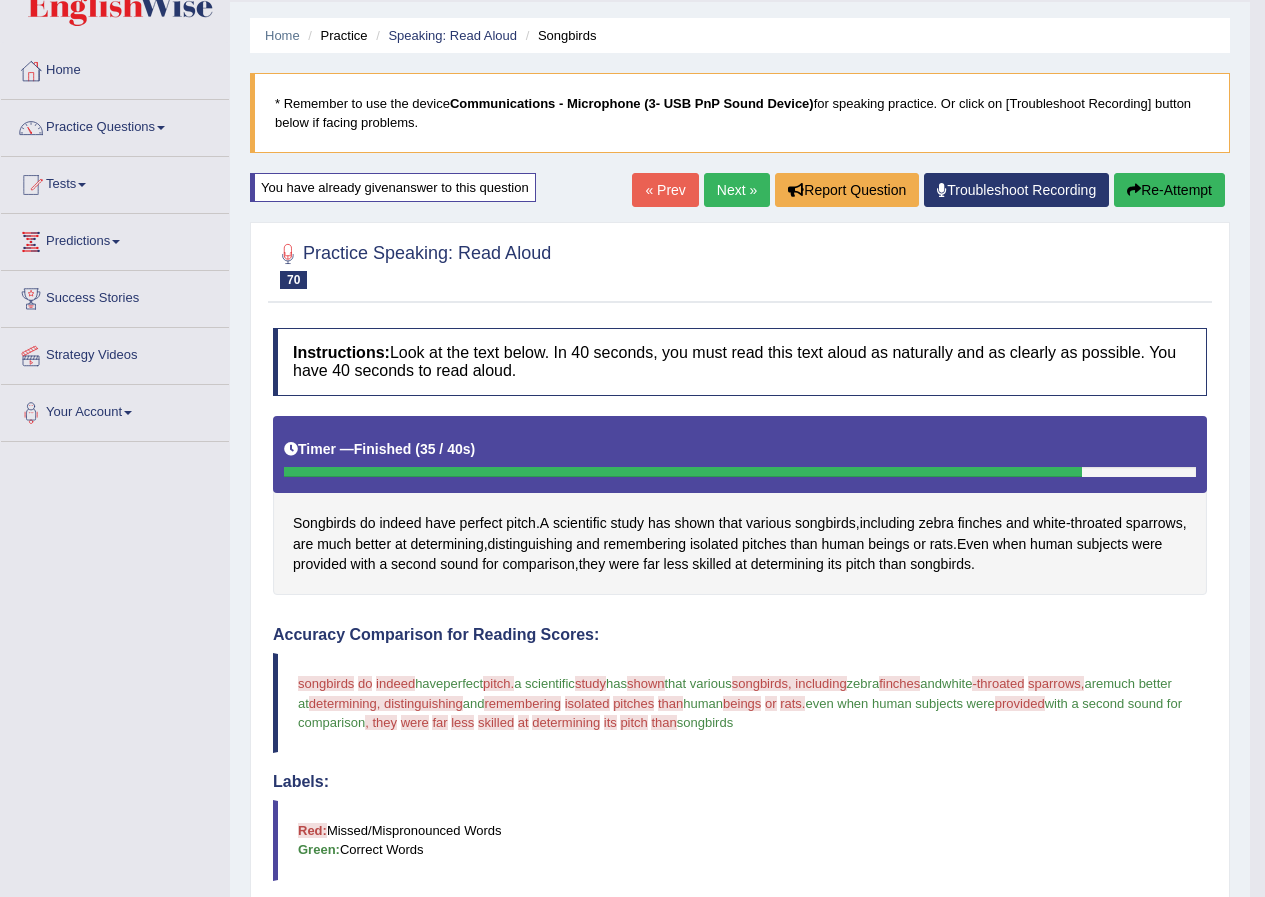 scroll, scrollTop: 0, scrollLeft: 0, axis: both 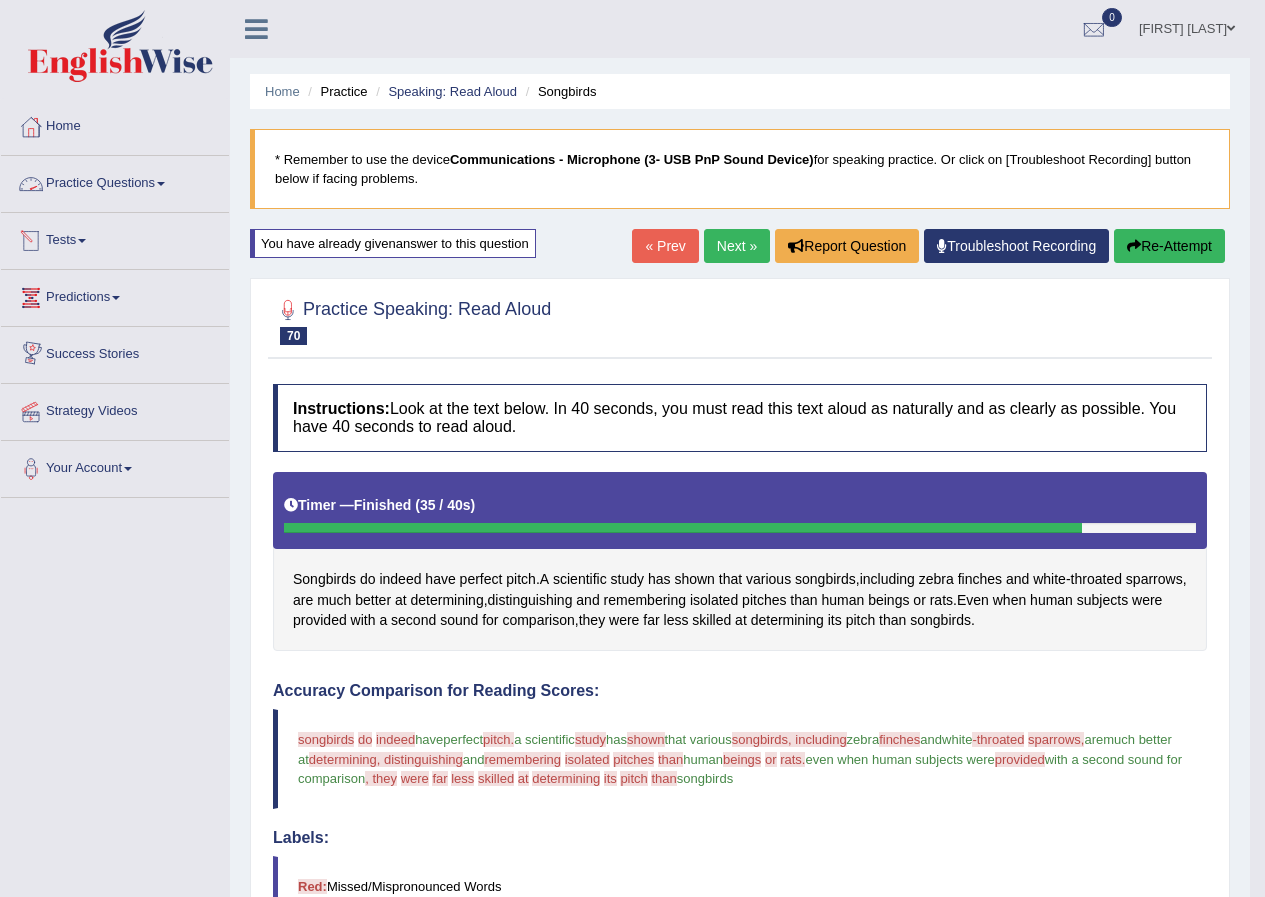 click on "Practice Questions" at bounding box center (115, 181) 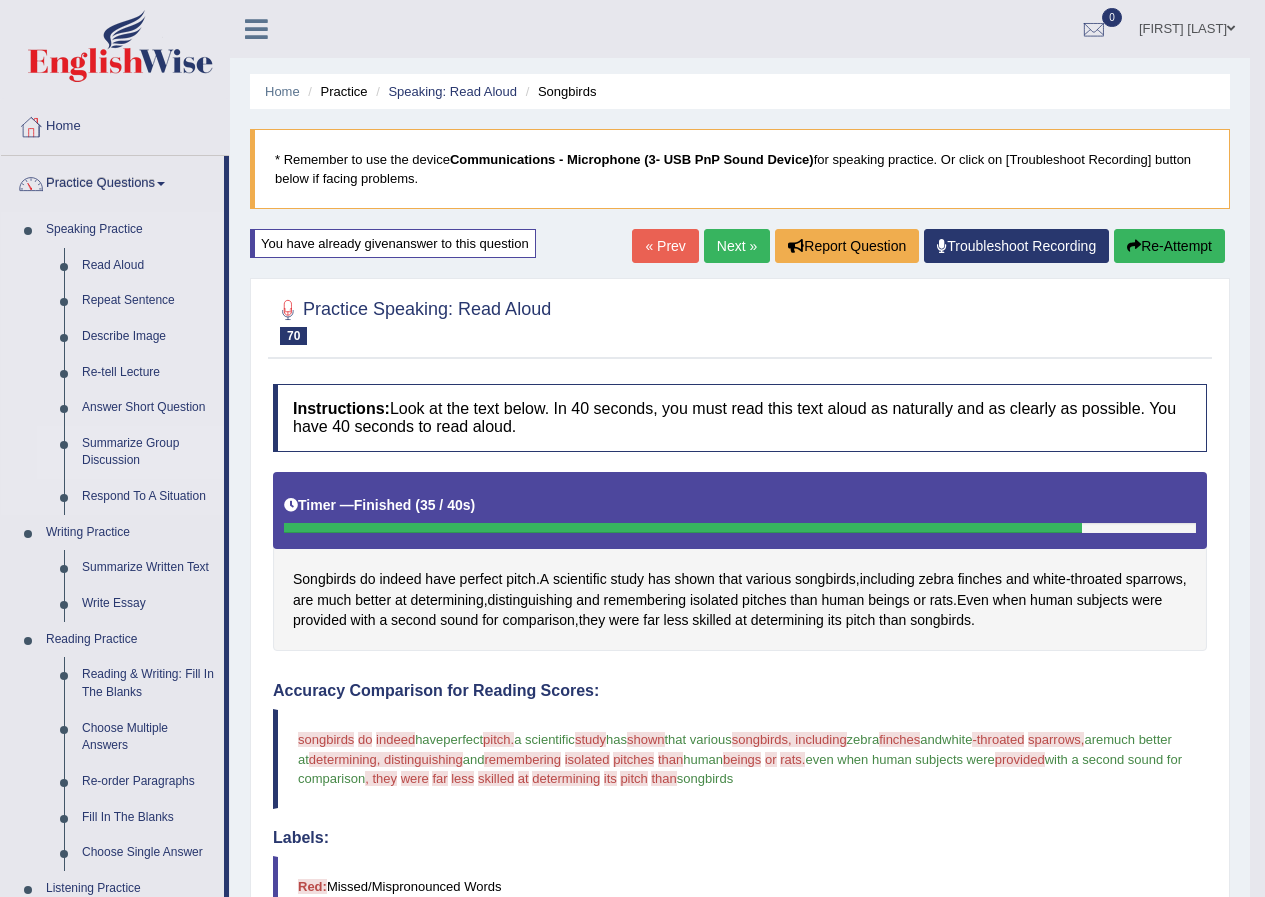 click on "Summarize Group Discussion" at bounding box center (148, 452) 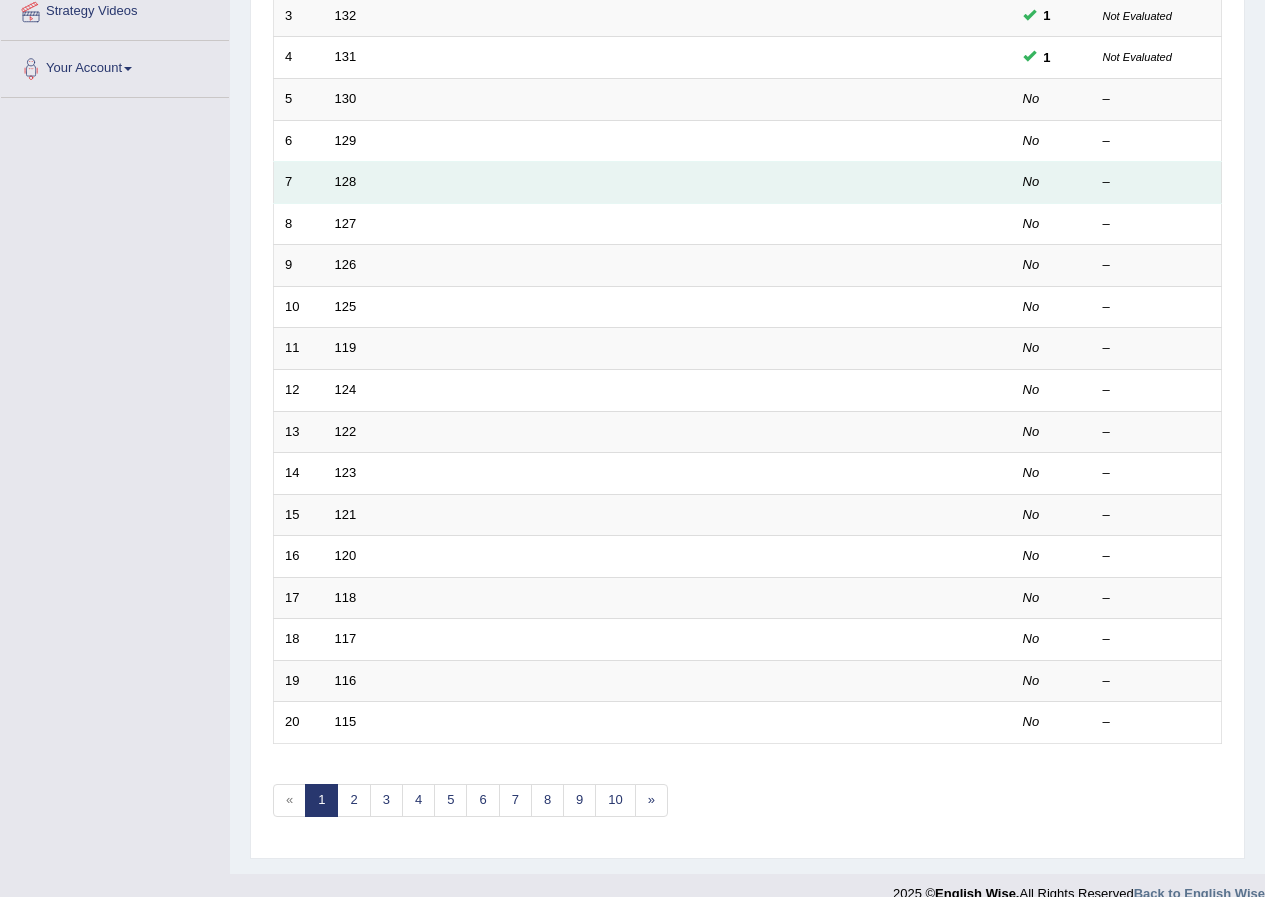 scroll, scrollTop: 400, scrollLeft: 0, axis: vertical 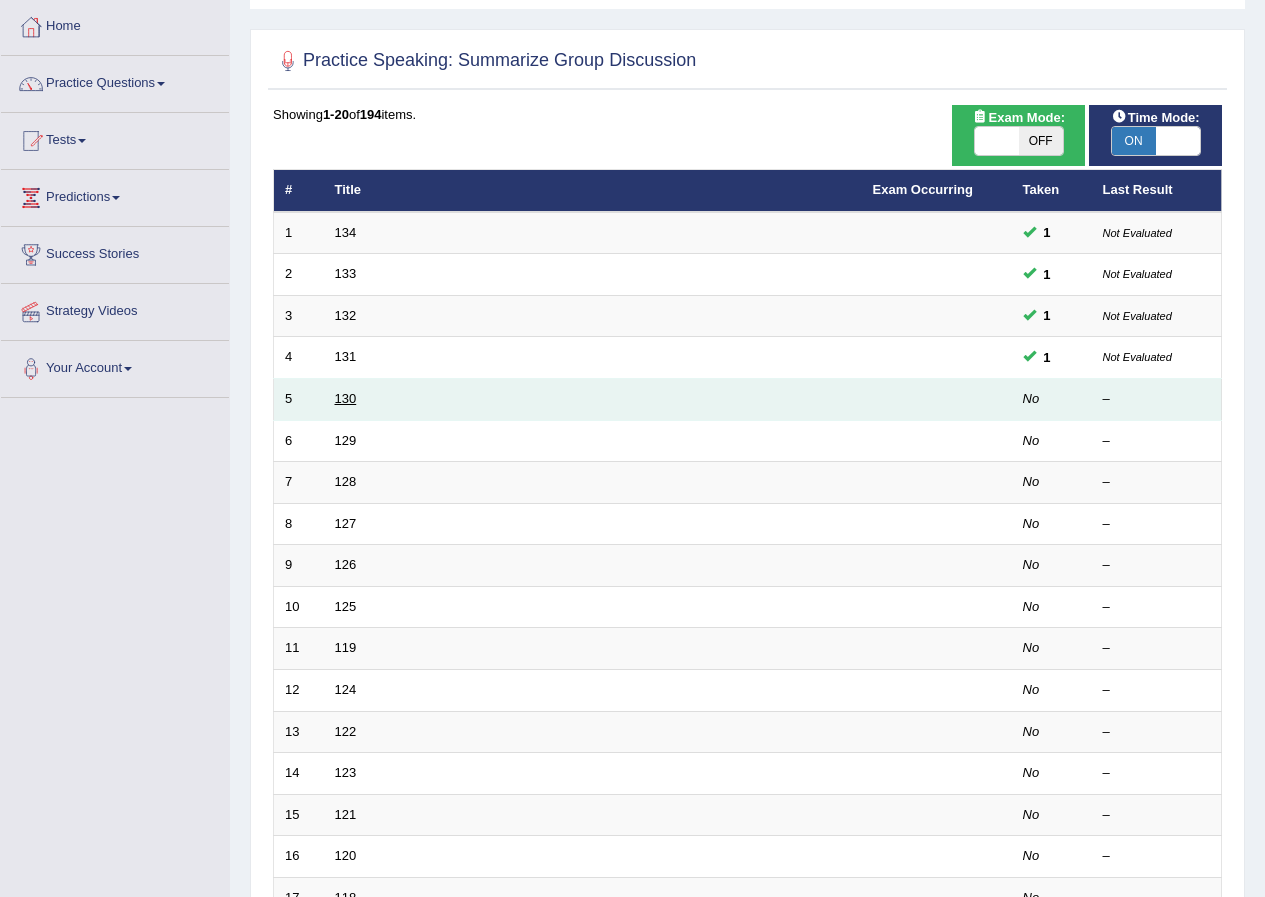 click on "130" at bounding box center [346, 398] 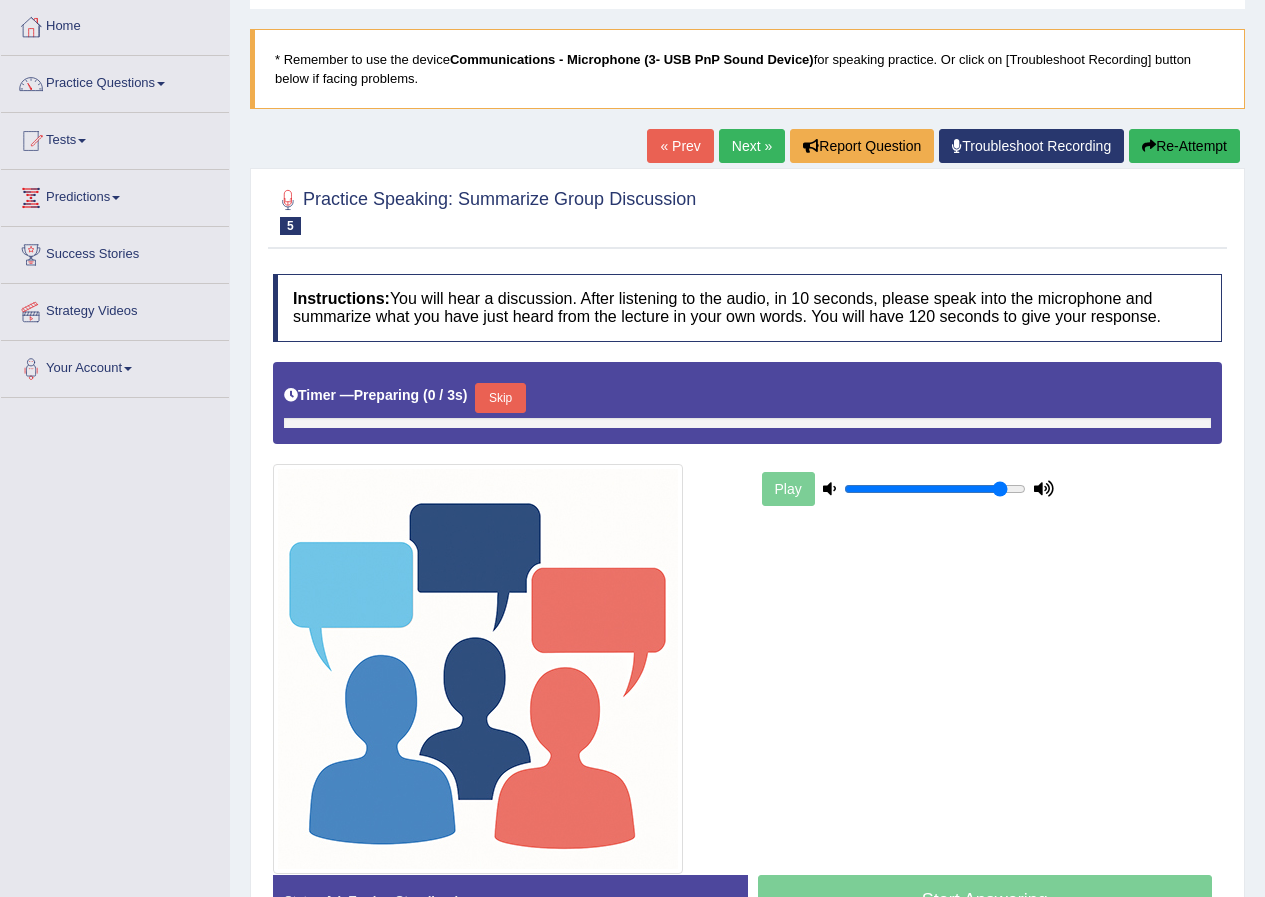 scroll, scrollTop: 231, scrollLeft: 0, axis: vertical 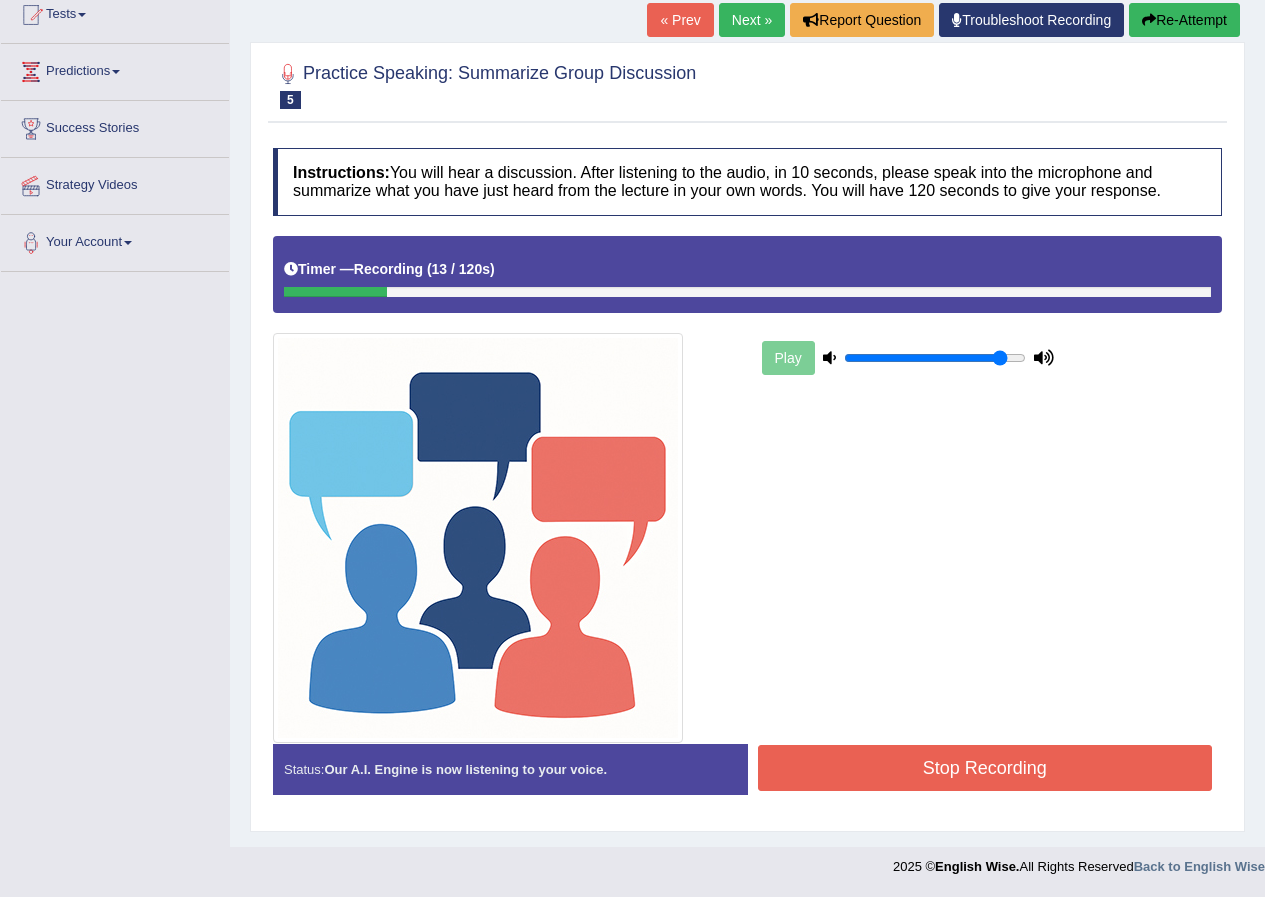 click on "Stop Recording" at bounding box center (985, 768) 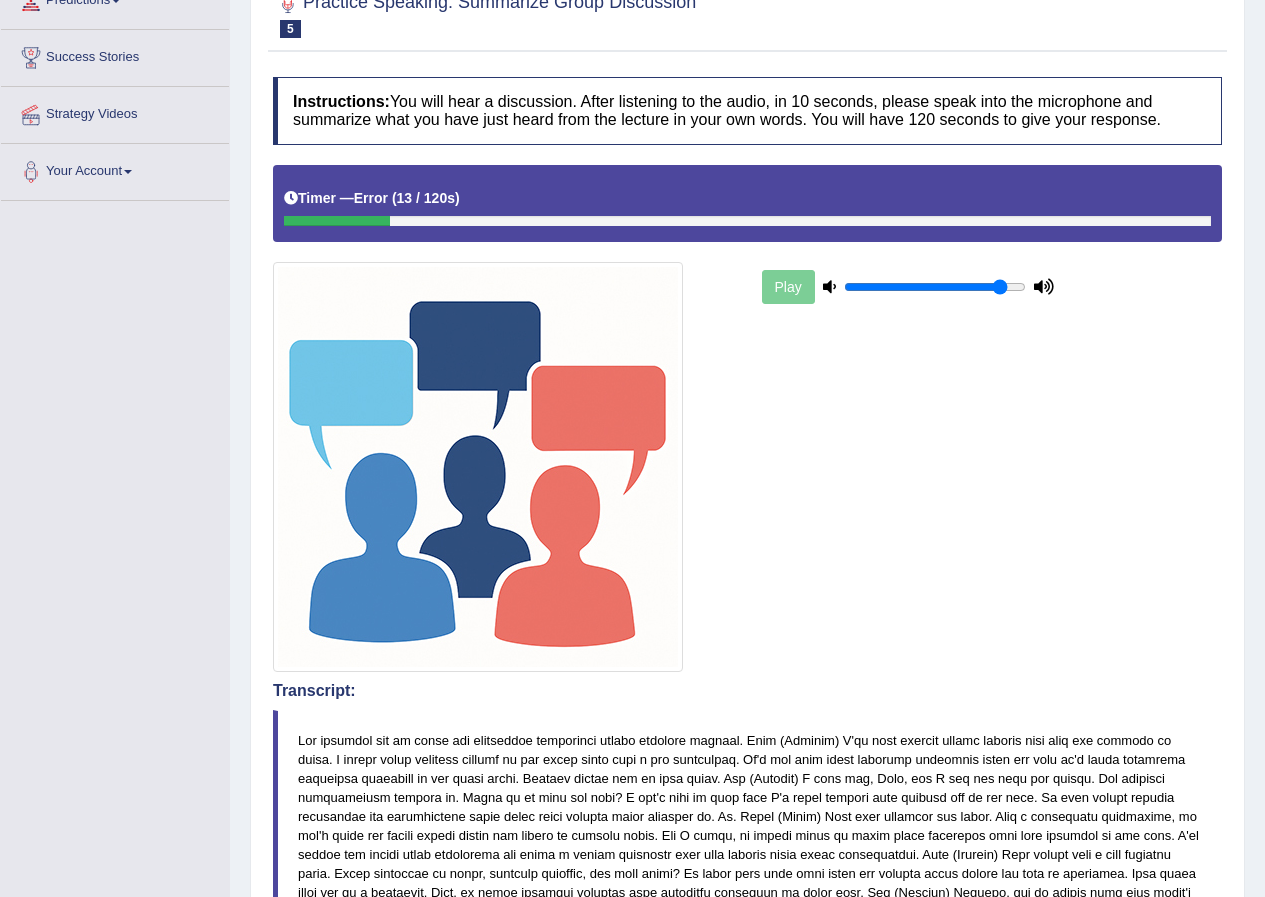 scroll, scrollTop: 0, scrollLeft: 0, axis: both 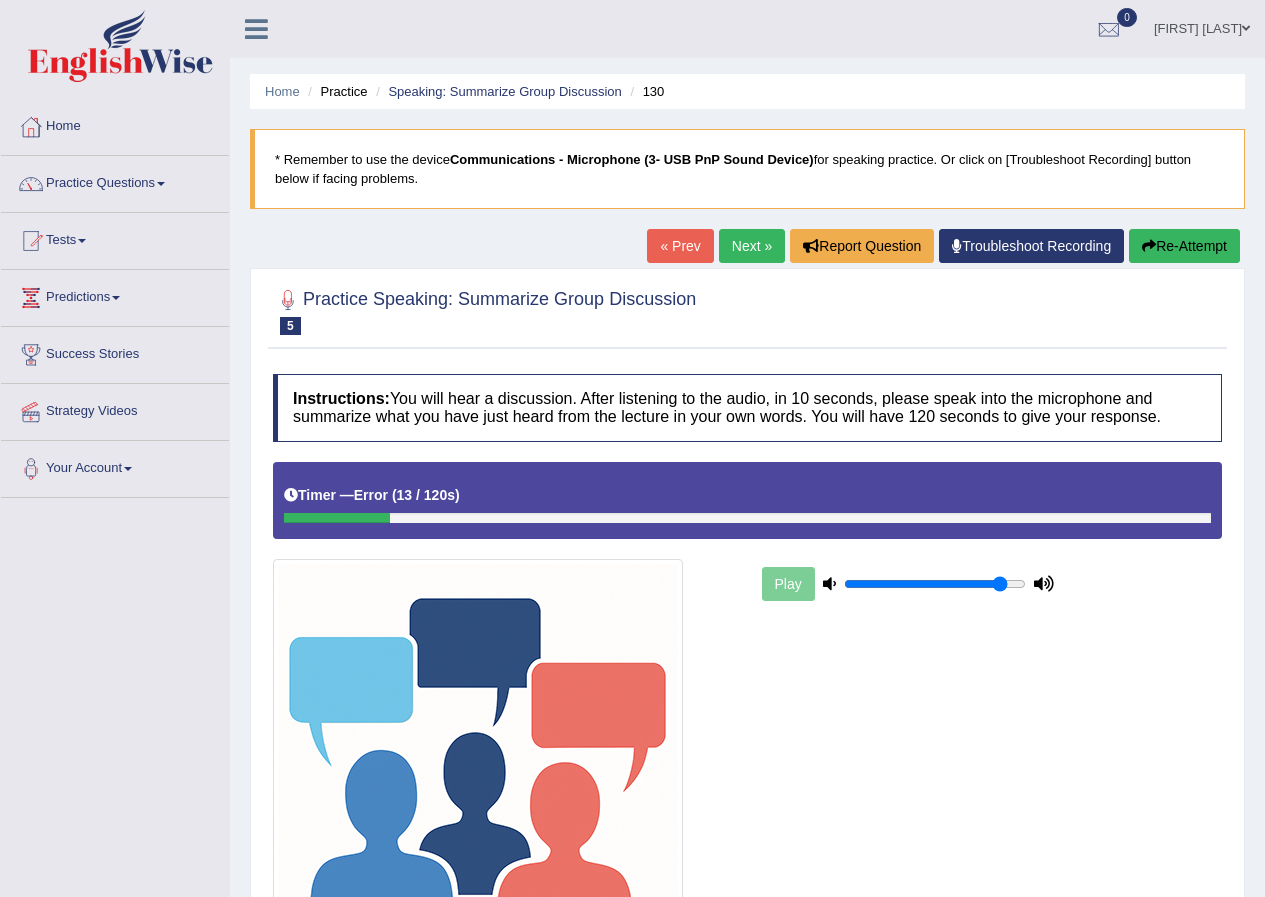 click on "Re-Attempt" at bounding box center (1184, 246) 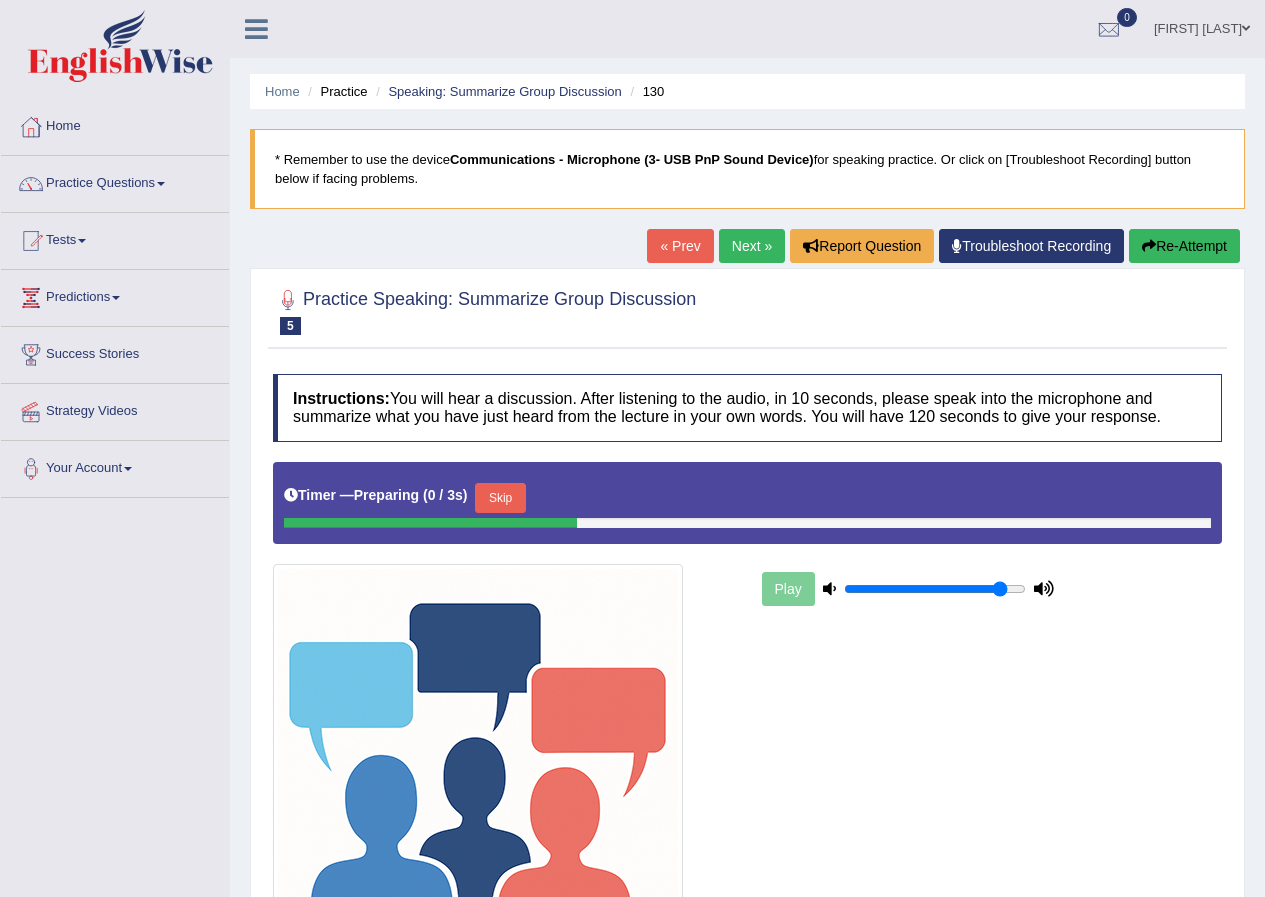 scroll, scrollTop: 0, scrollLeft: 0, axis: both 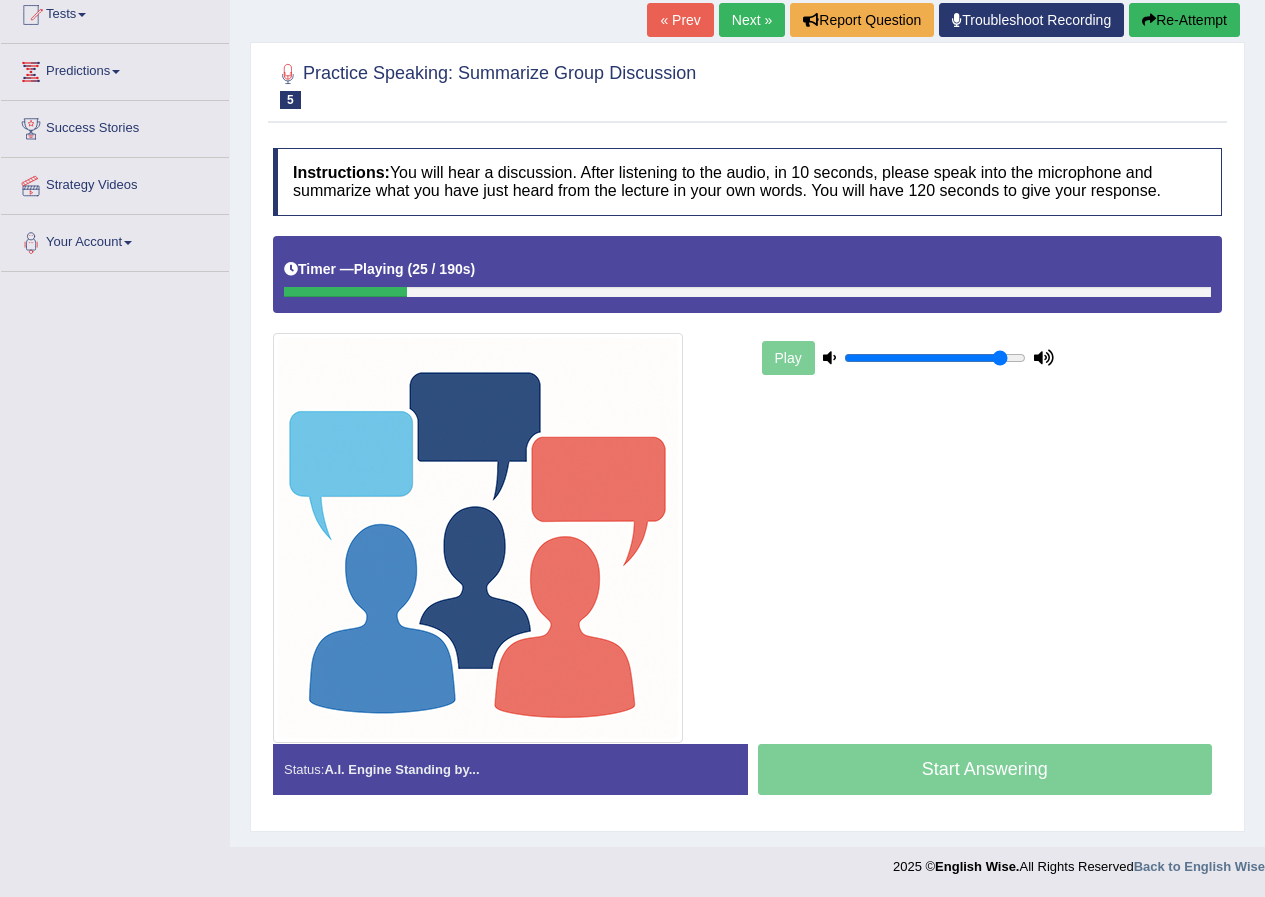 drag, startPoint x: 512, startPoint y: 284, endPoint x: 325, endPoint y: 274, distance: 187.26718 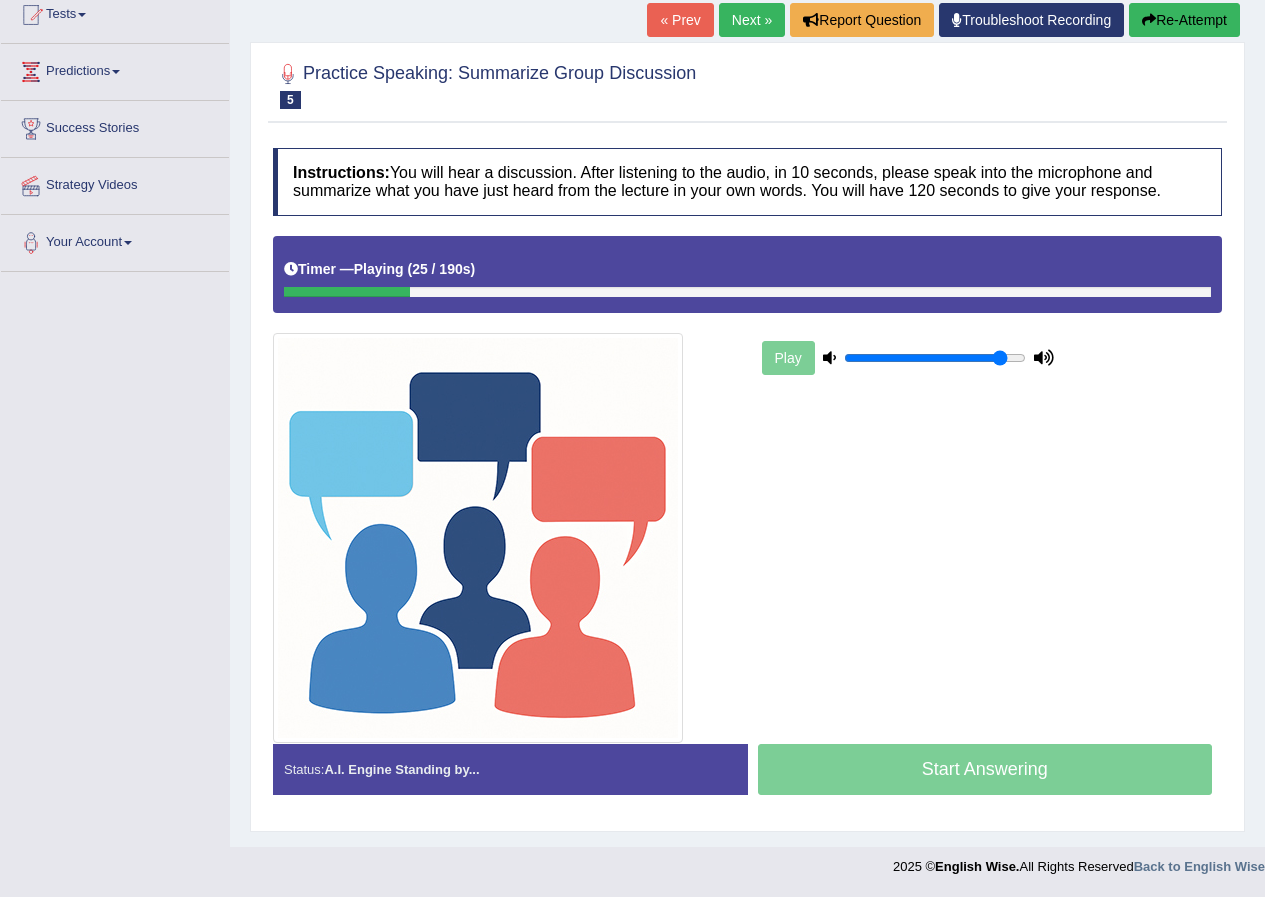 click on "Timer —  Playing   ( 25 / 190s )" at bounding box center [379, 269] 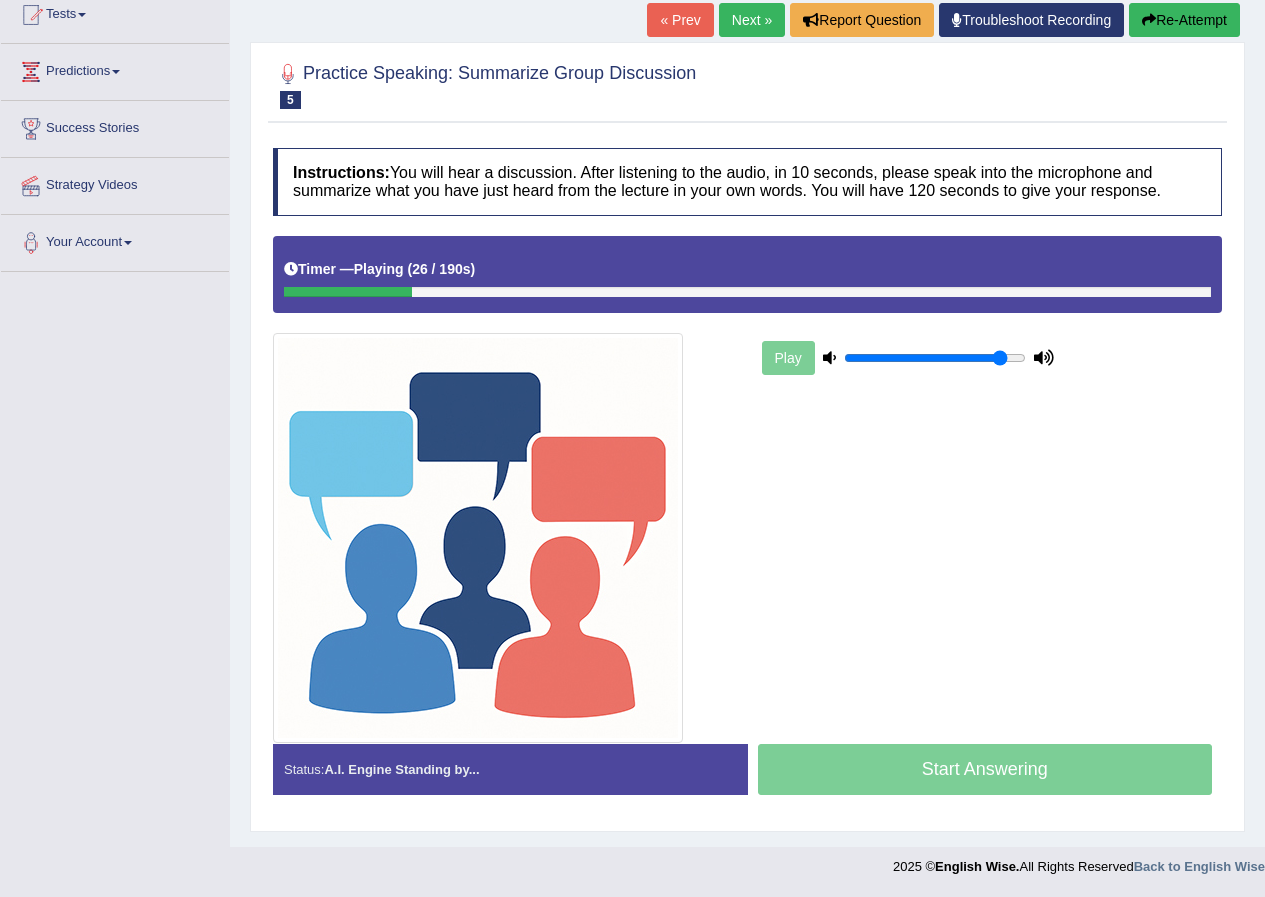 drag, startPoint x: 294, startPoint y: 271, endPoint x: 484, endPoint y: 269, distance: 190.01053 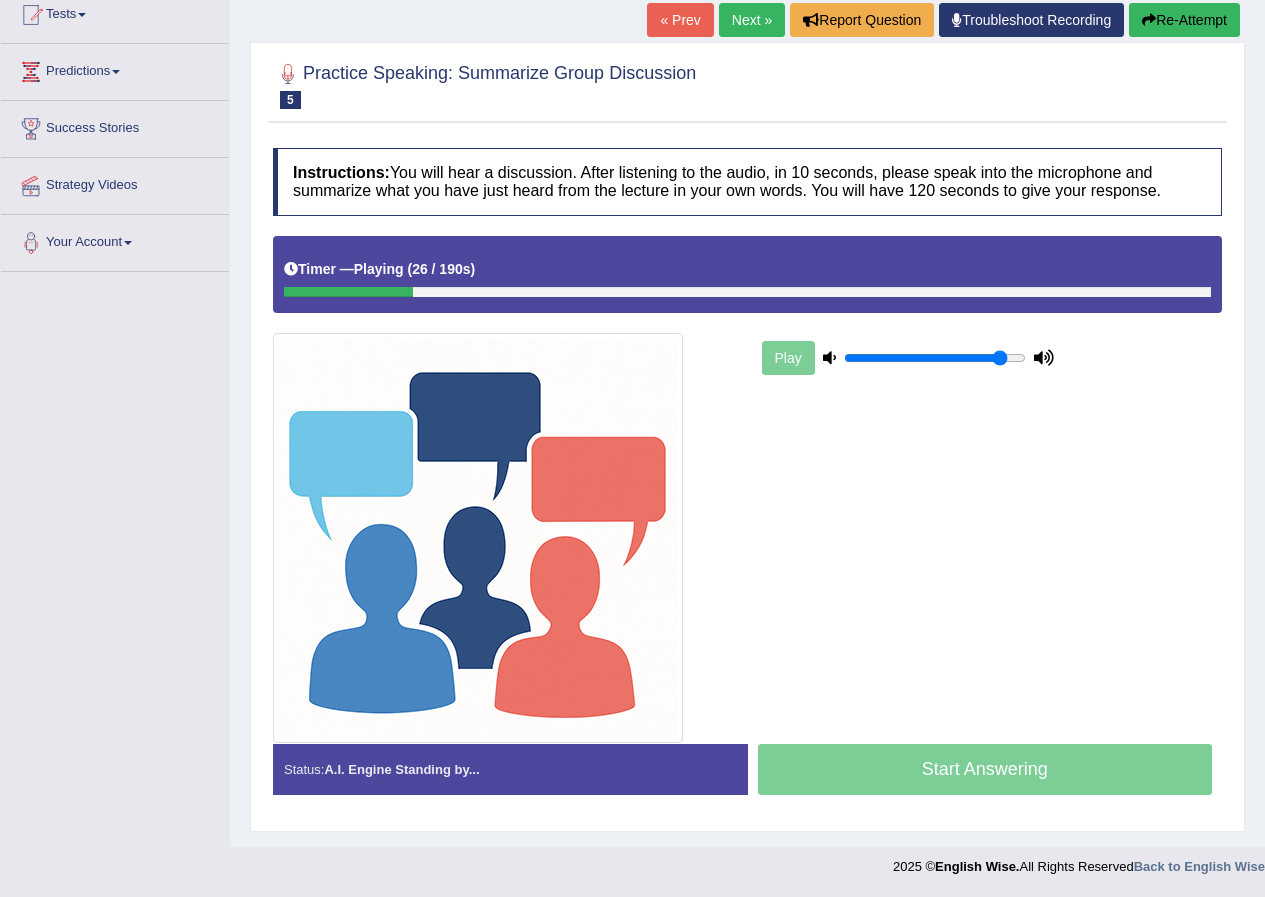 click on "Timer —  Playing   ( 26 / 190s ) Skip" at bounding box center (747, 269) 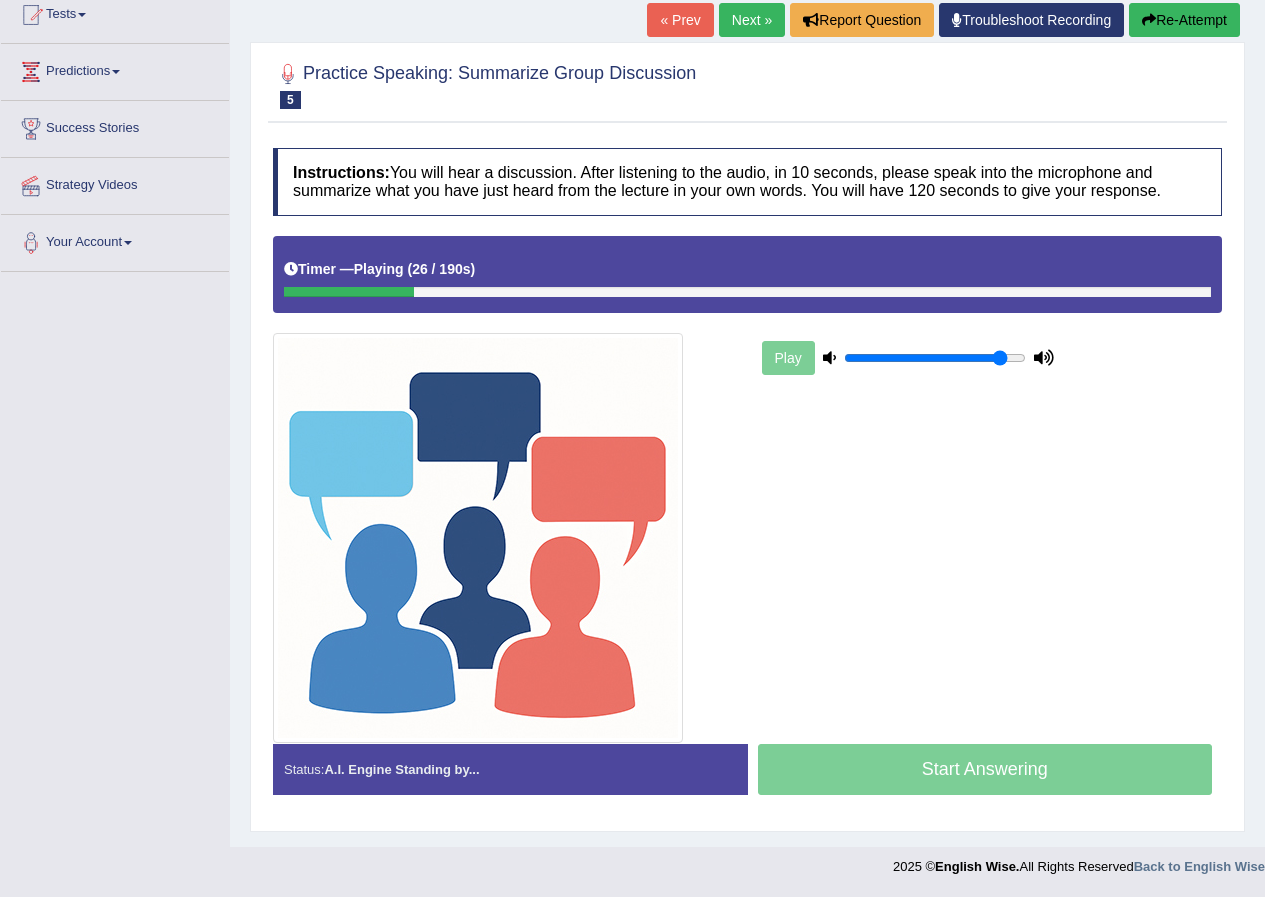 drag, startPoint x: 497, startPoint y: 271, endPoint x: 933, endPoint y: 298, distance: 436.8352 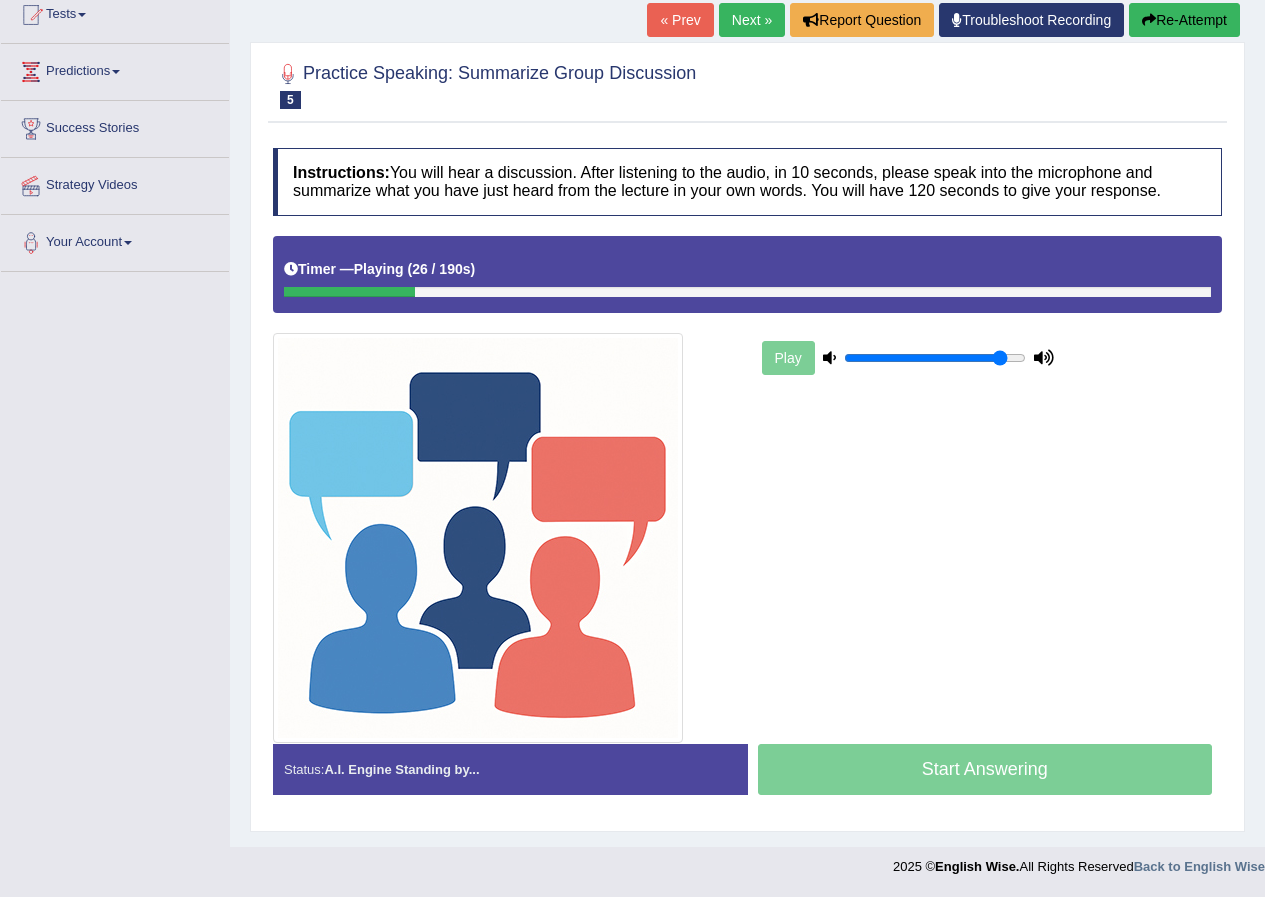 click on "Timer —  Playing   ( 26 / 190s ) Skip" at bounding box center [747, 274] 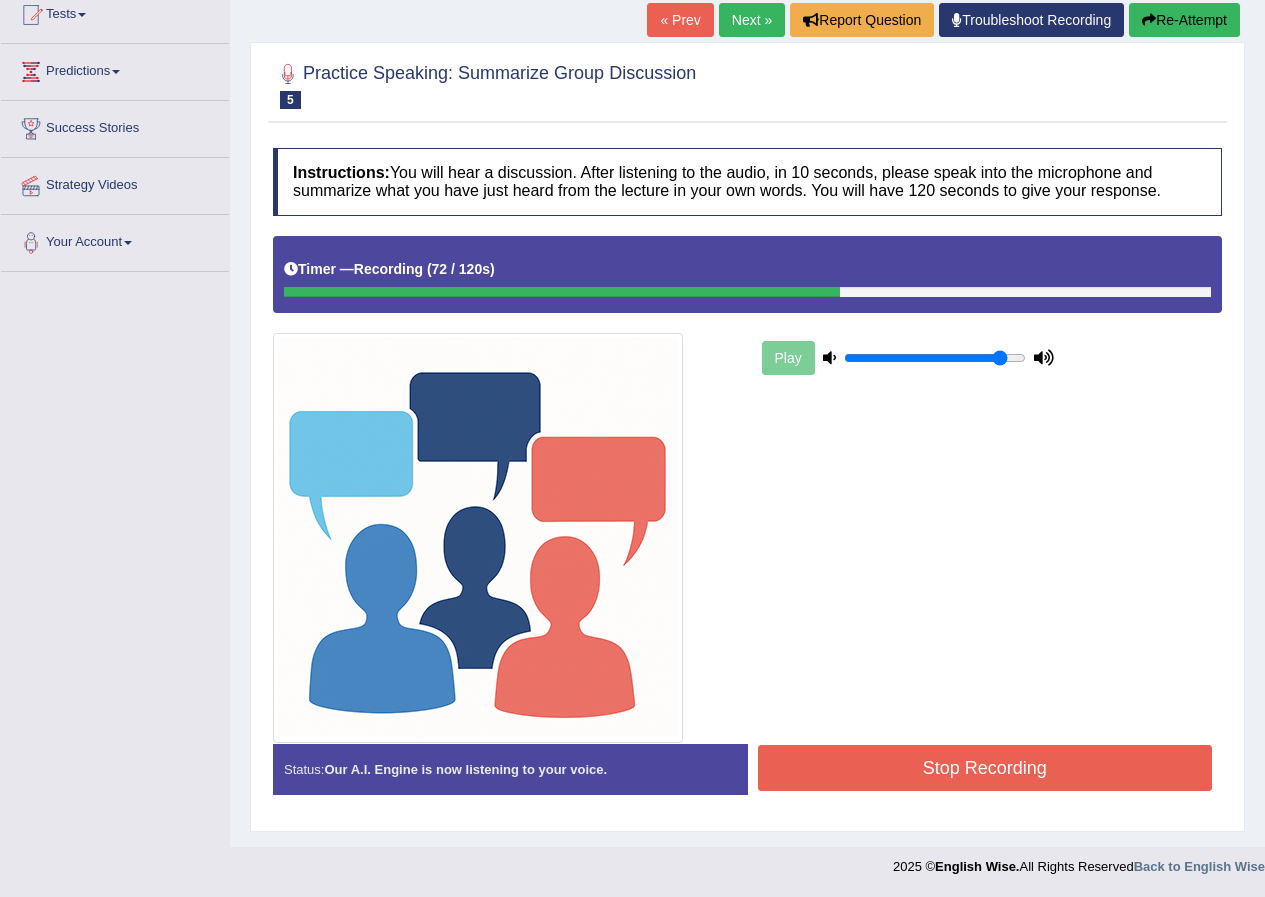drag, startPoint x: 1069, startPoint y: 763, endPoint x: 1045, endPoint y: 751, distance: 26.832815 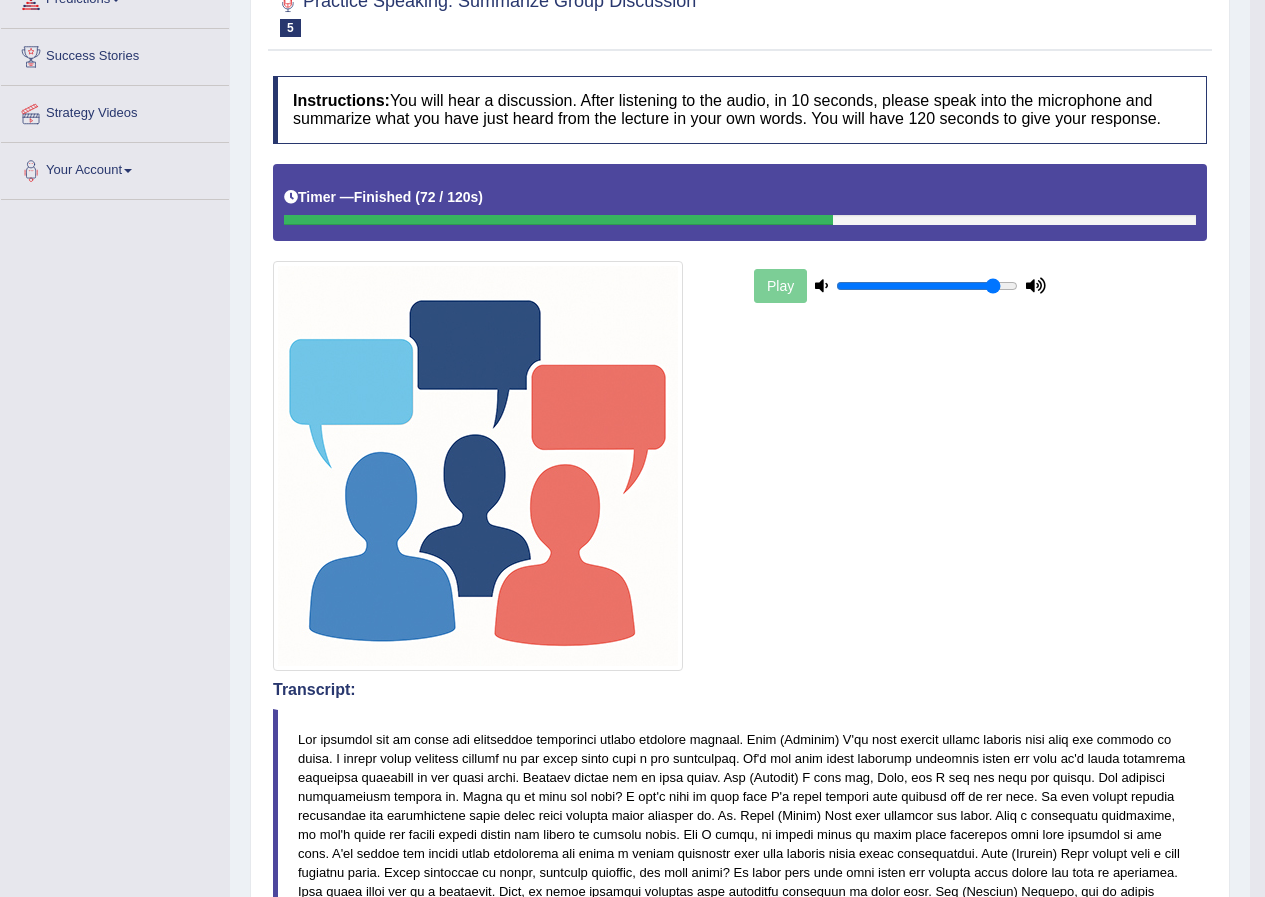 scroll, scrollTop: 0, scrollLeft: 0, axis: both 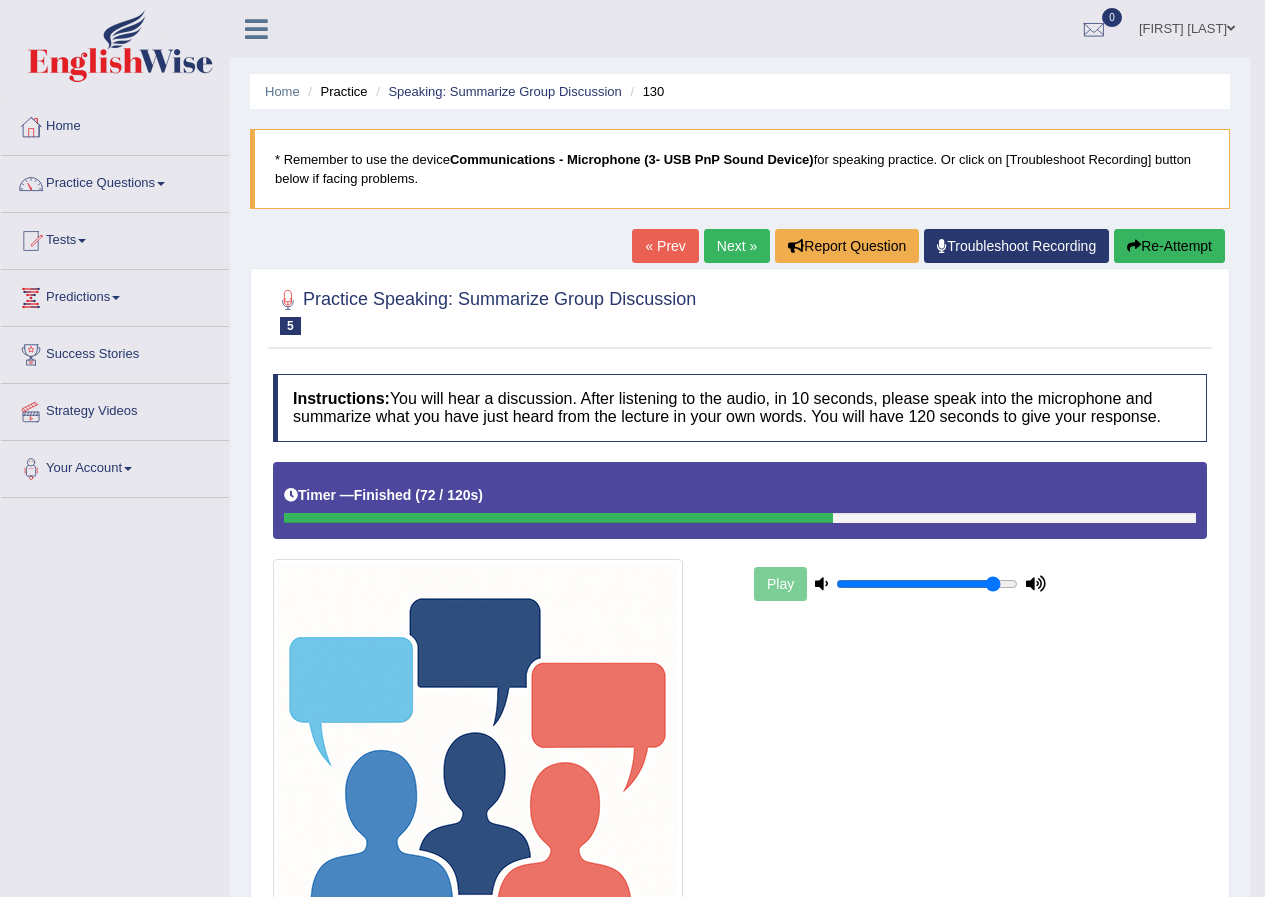 click on "Next »" at bounding box center (737, 246) 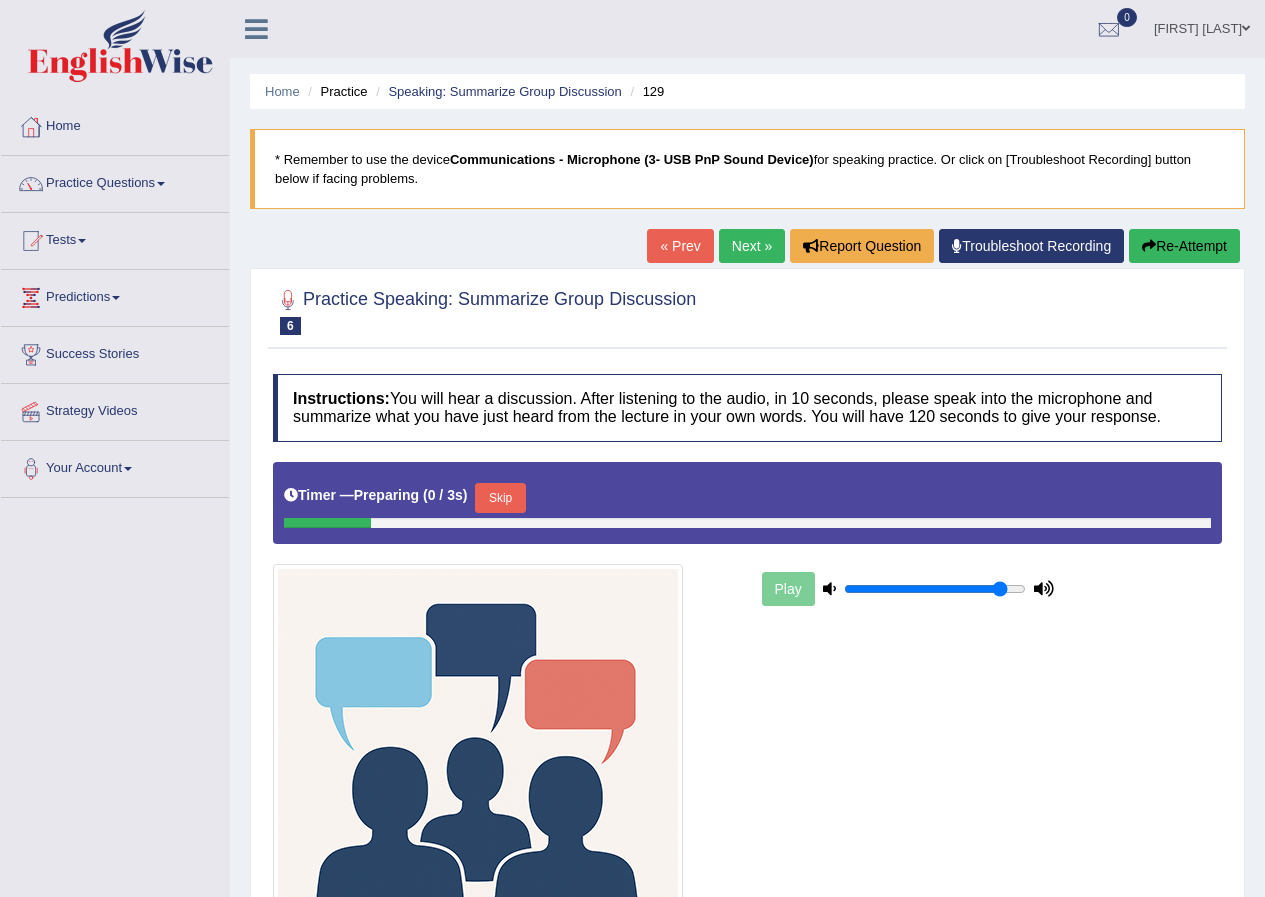 scroll, scrollTop: 0, scrollLeft: 0, axis: both 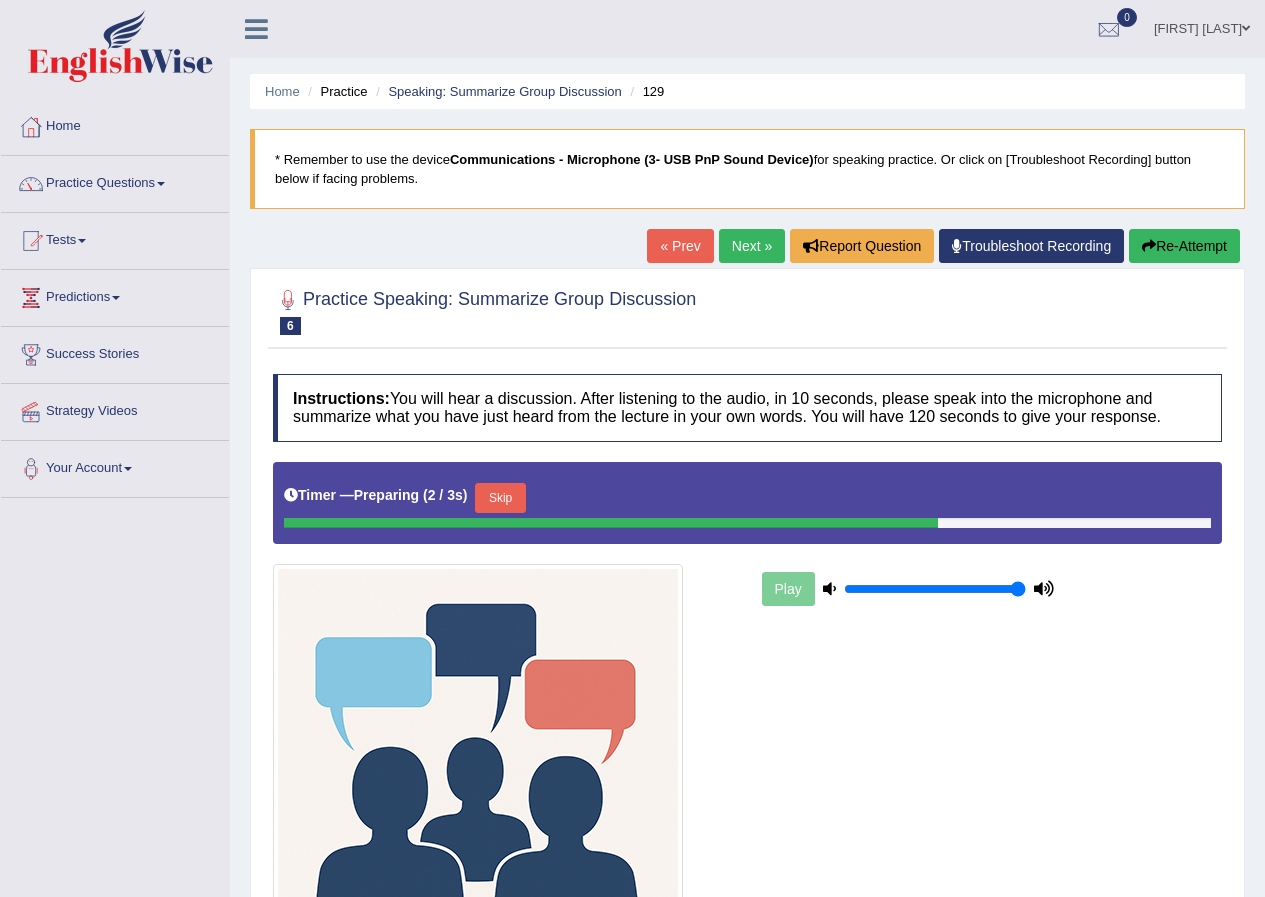 drag, startPoint x: 1031, startPoint y: 587, endPoint x: 1051, endPoint y: 587, distance: 20 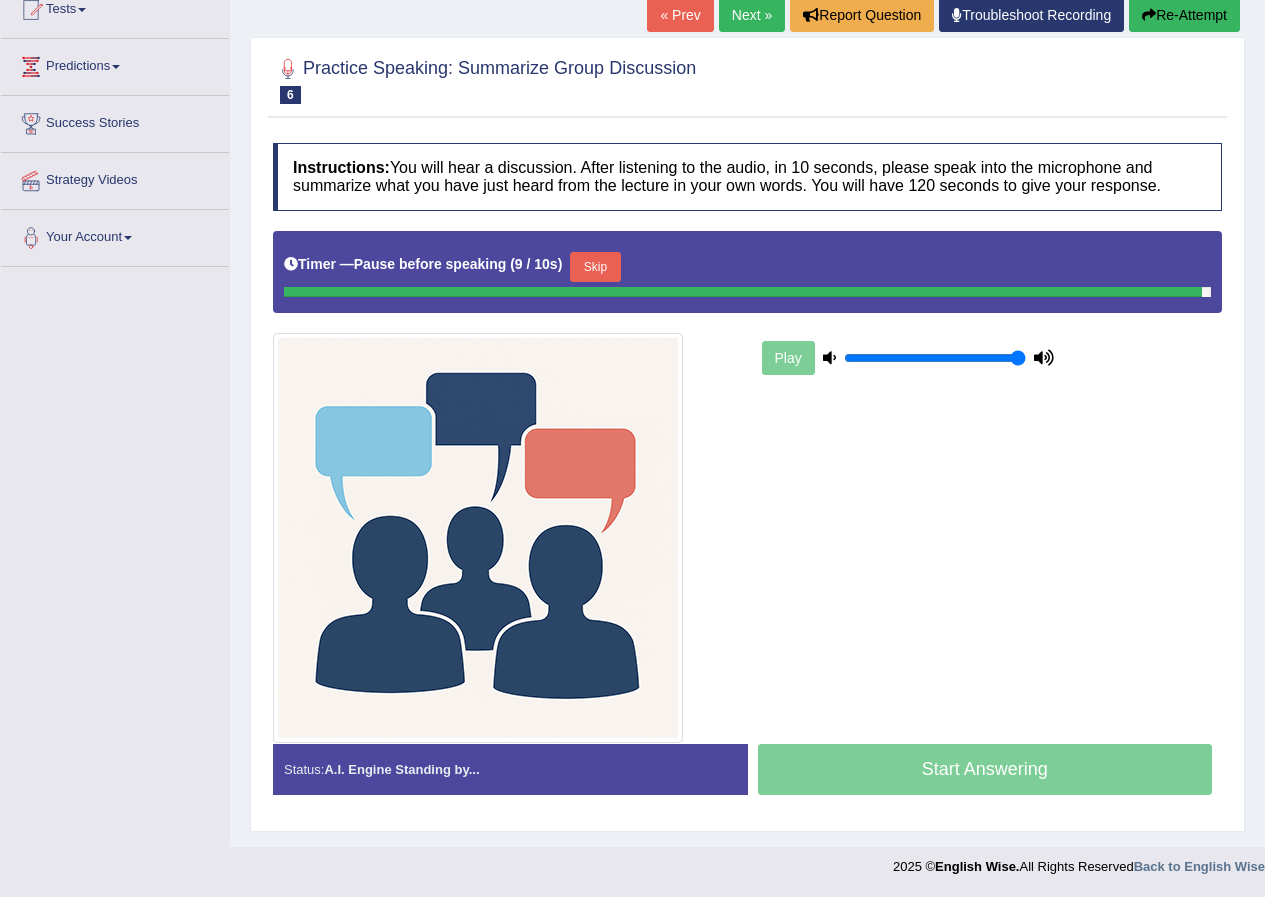scroll, scrollTop: 226, scrollLeft: 0, axis: vertical 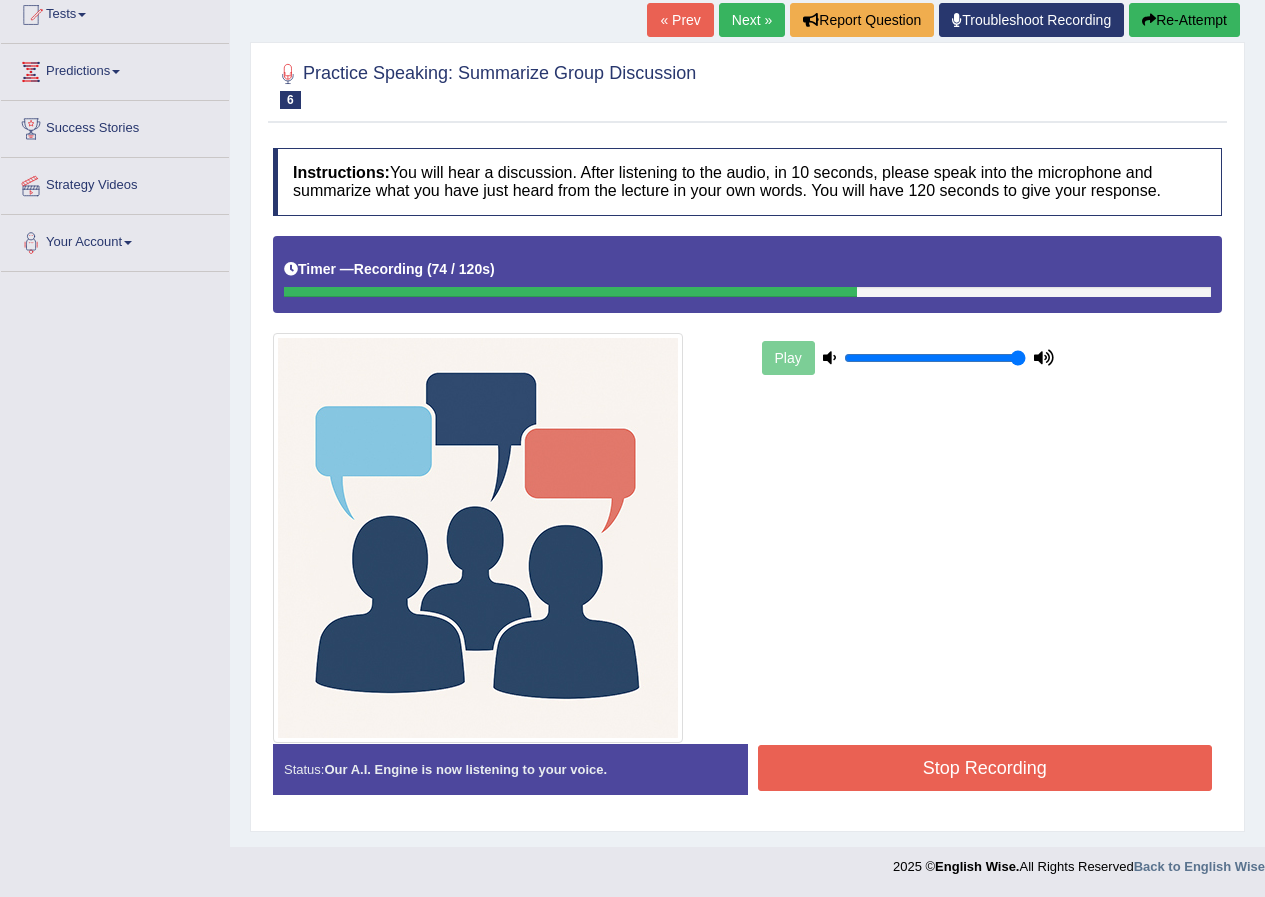 click on "Stop Recording" at bounding box center (985, 768) 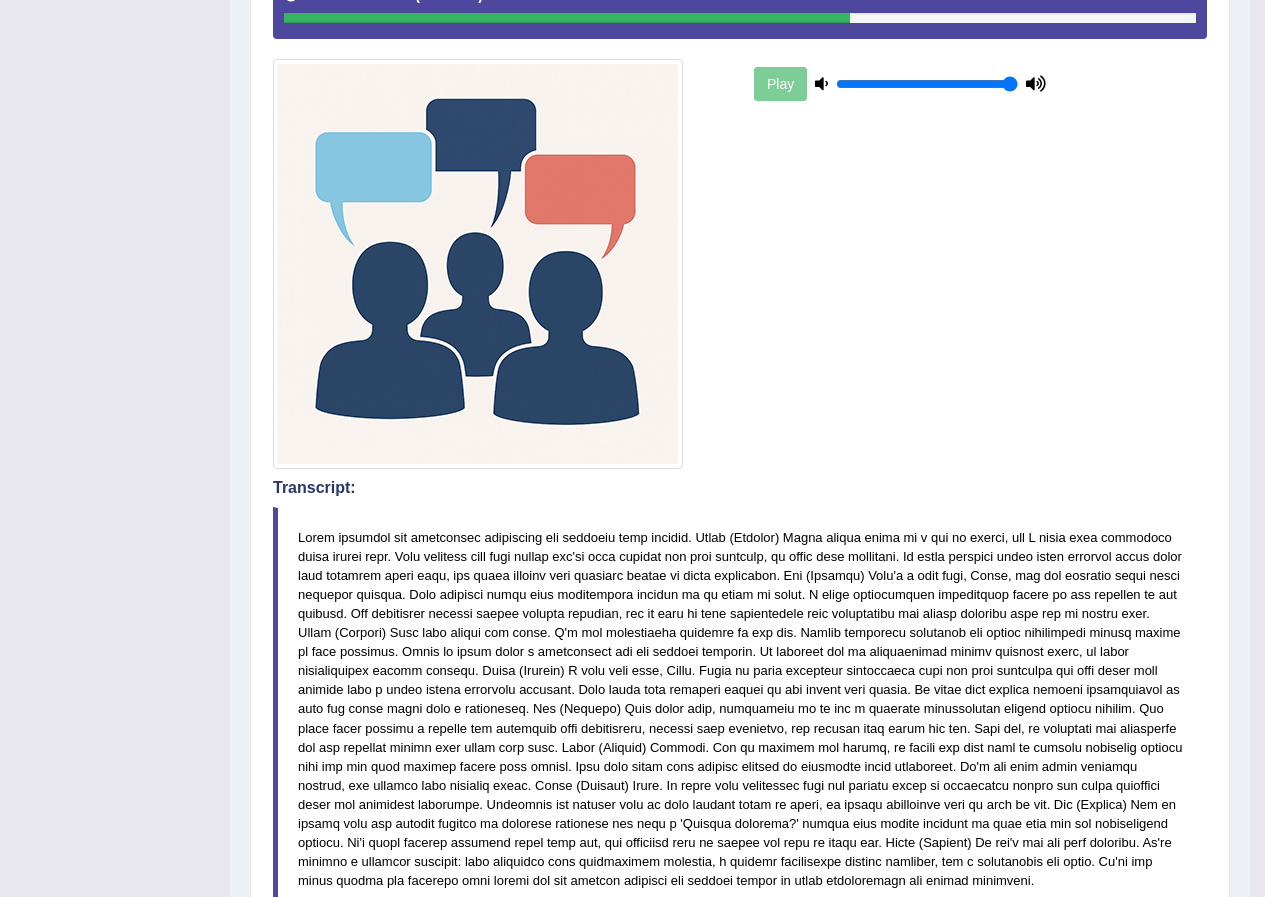scroll, scrollTop: 0, scrollLeft: 0, axis: both 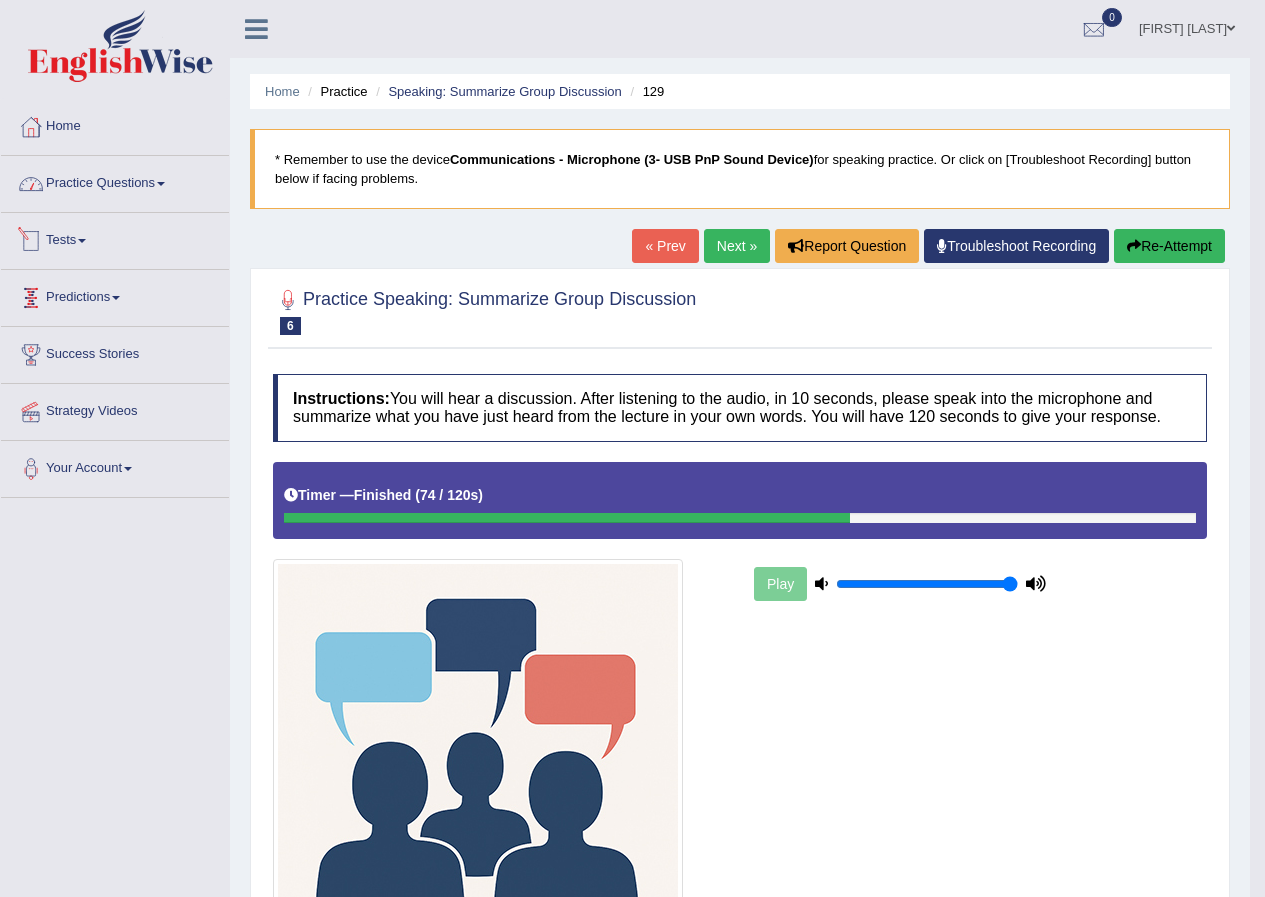 click on "Practice Questions" at bounding box center (115, 181) 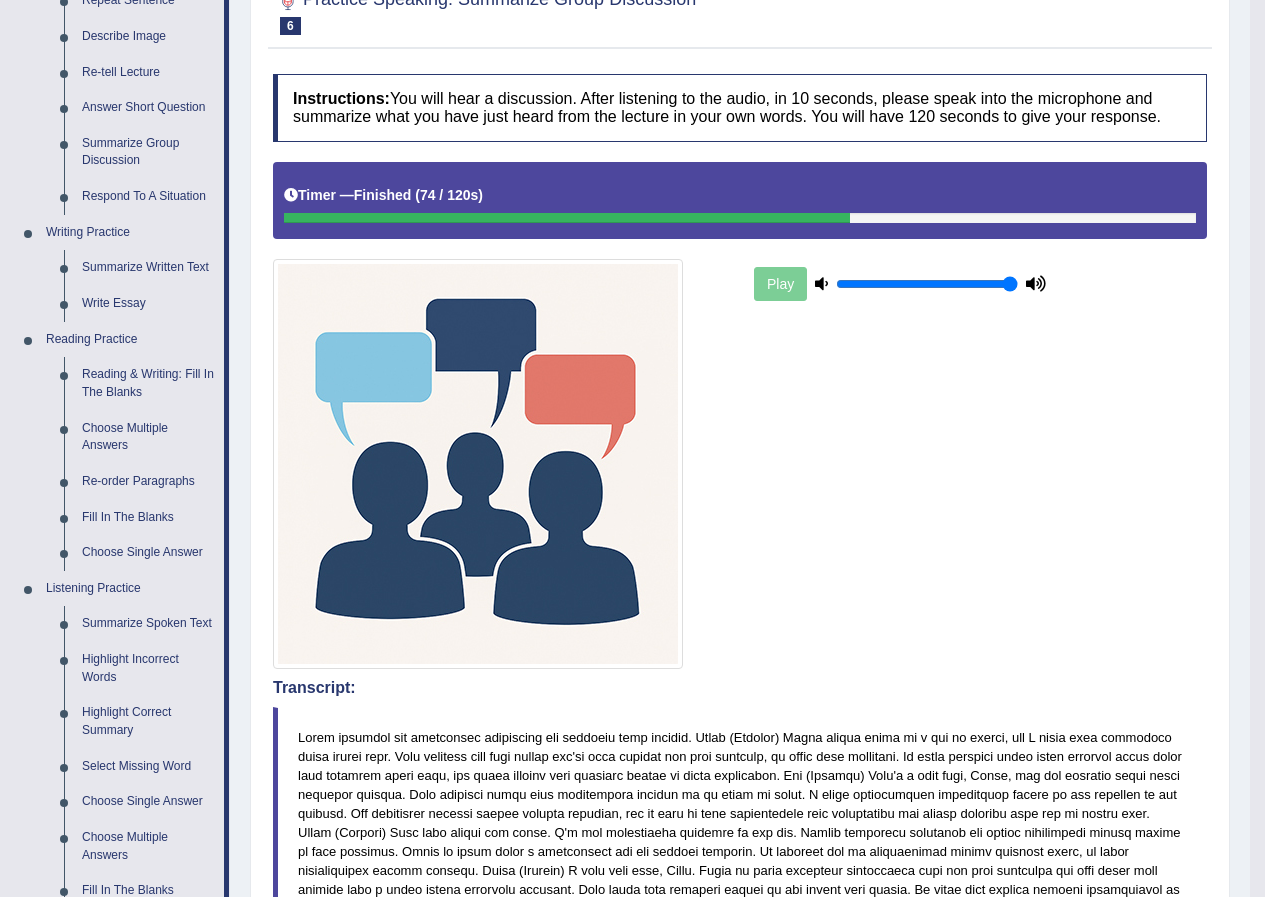 scroll, scrollTop: 200, scrollLeft: 0, axis: vertical 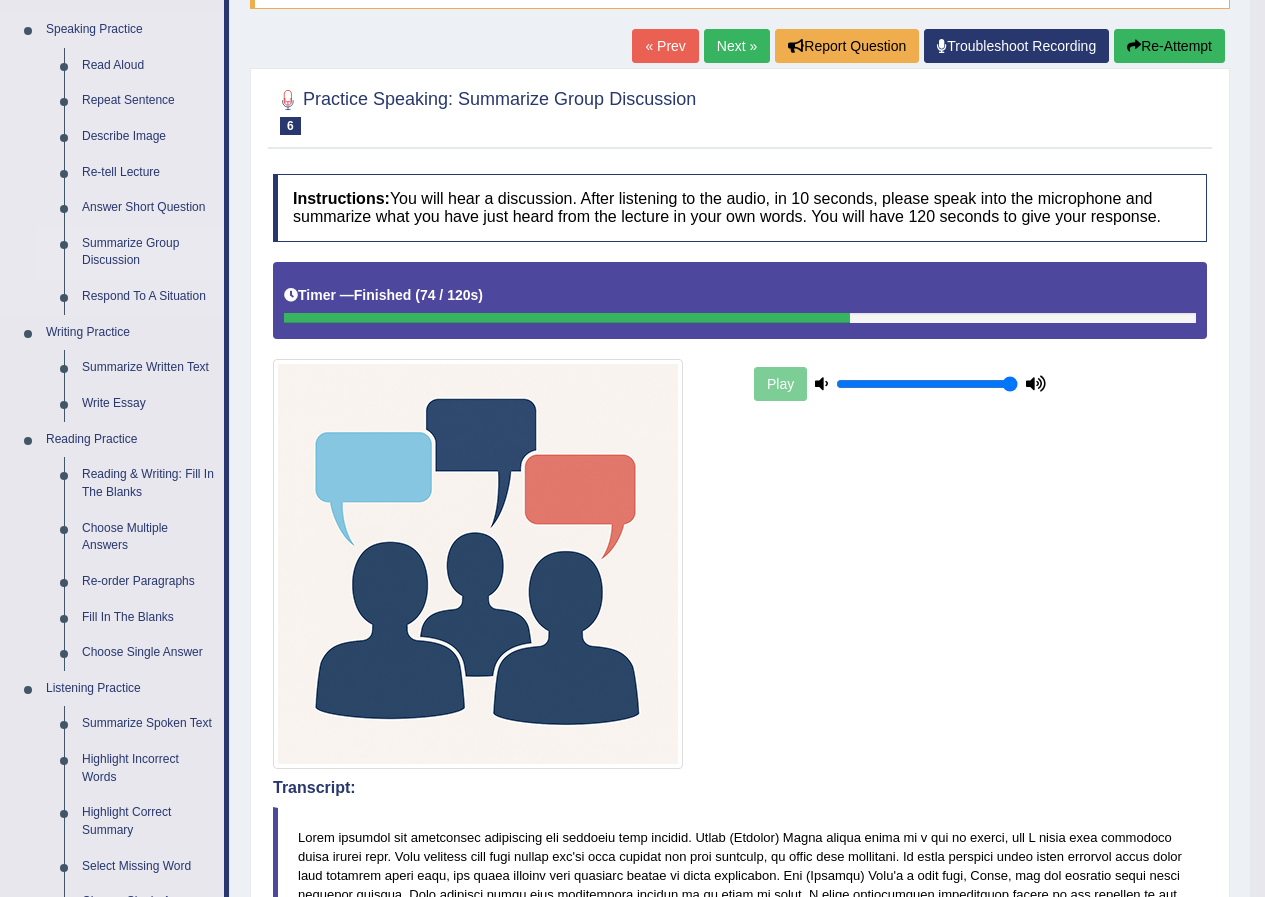 click on "Summarize Group Discussion" at bounding box center [148, 252] 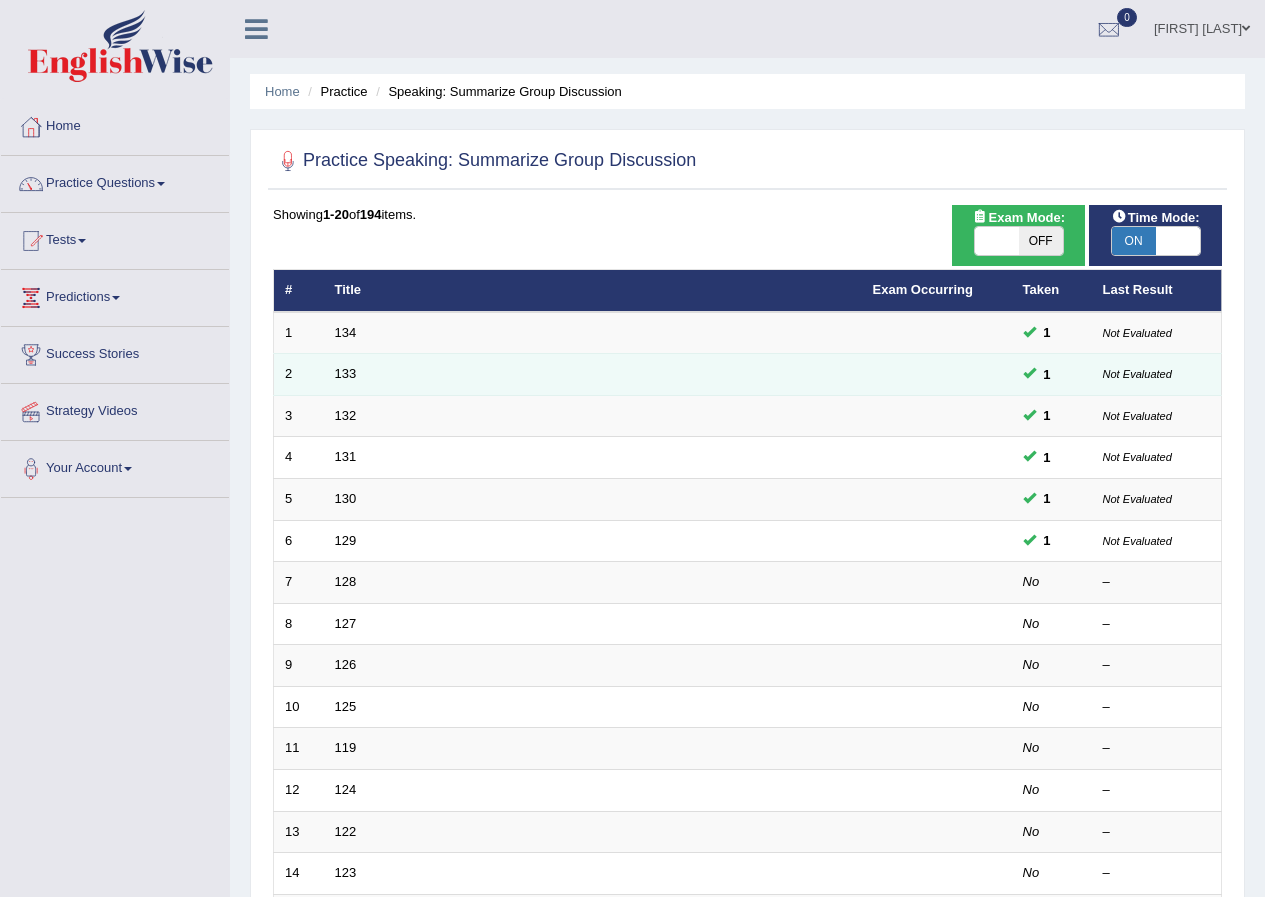 scroll, scrollTop: 9, scrollLeft: 0, axis: vertical 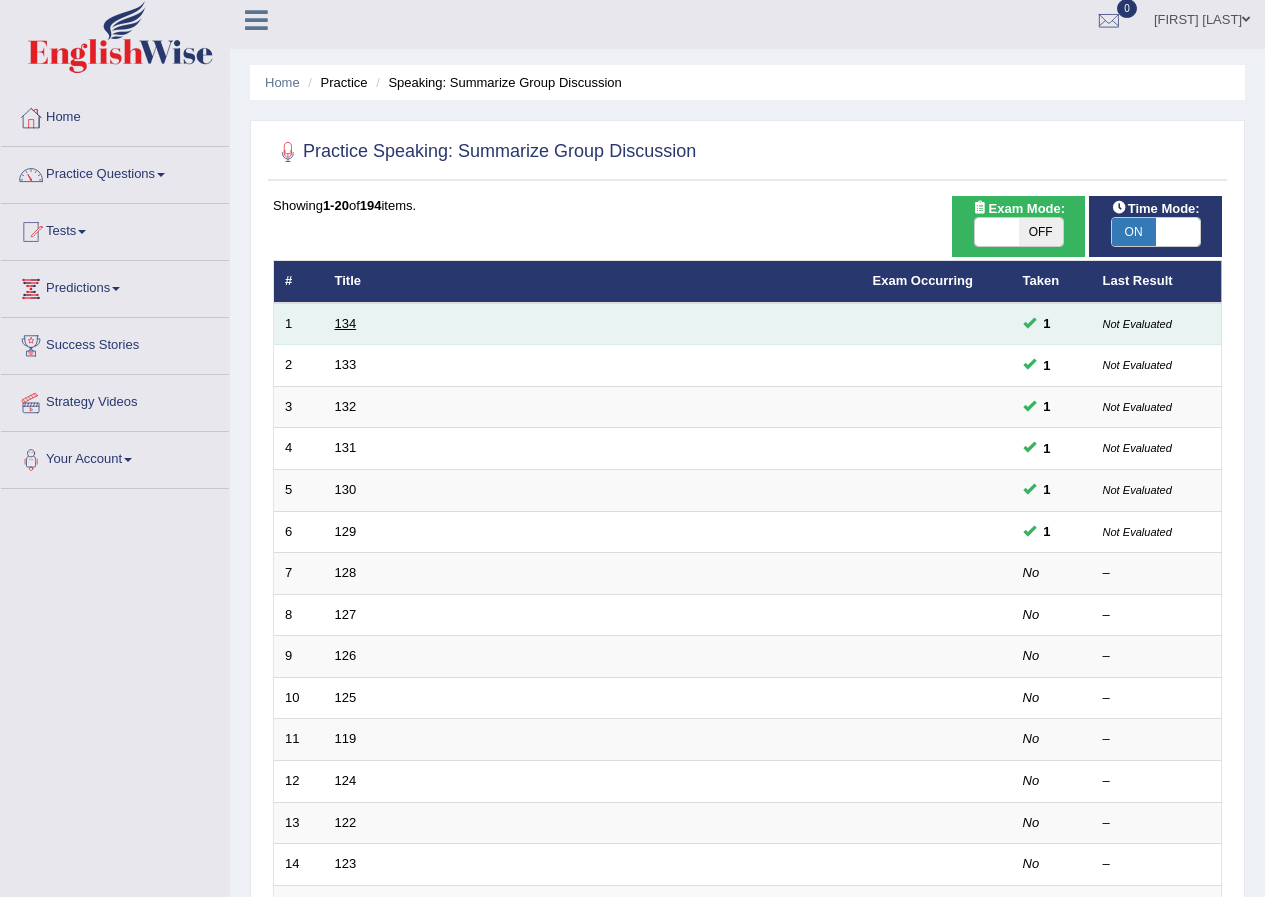 click on "134" at bounding box center (346, 323) 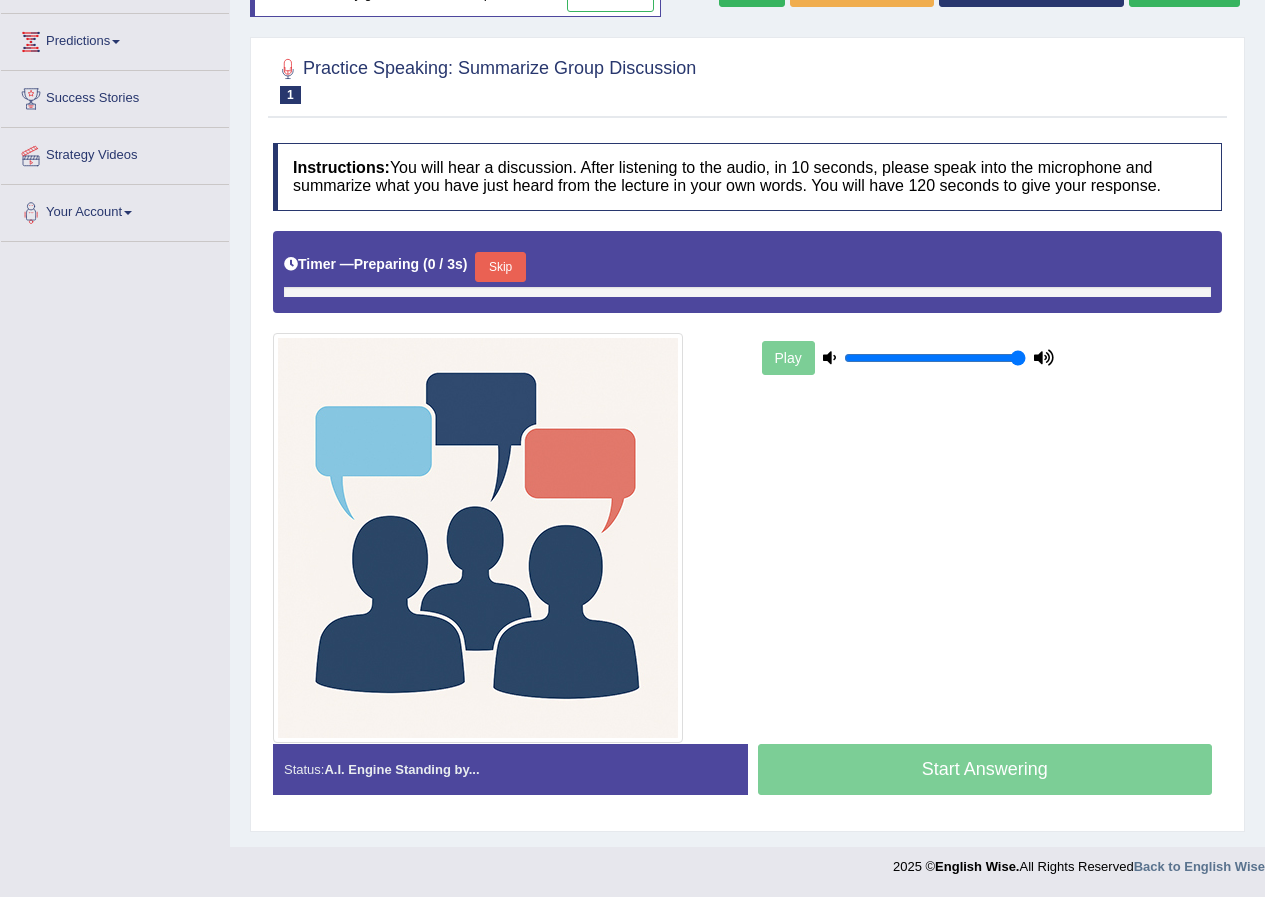 scroll, scrollTop: 256, scrollLeft: 0, axis: vertical 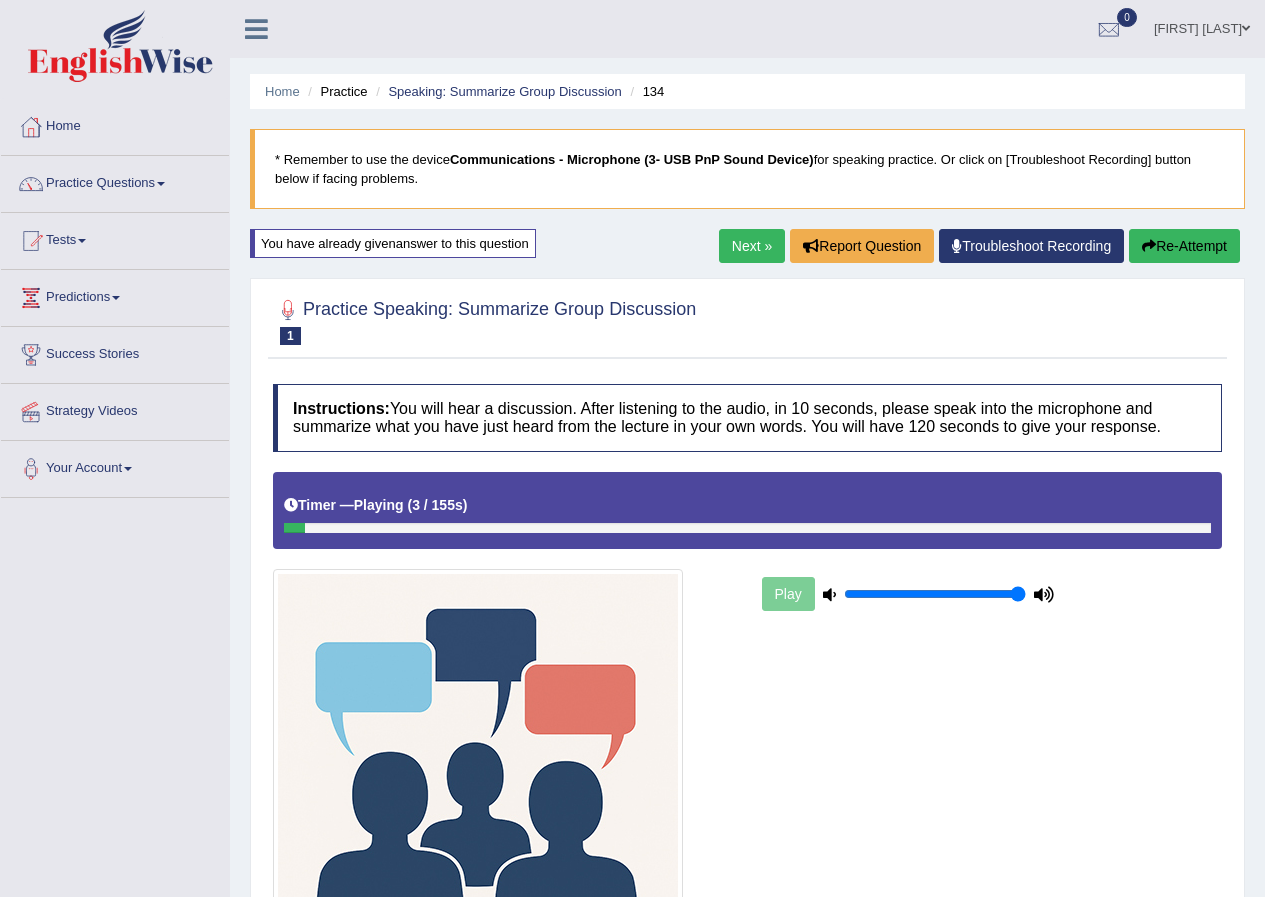 click on "Re-Attempt" at bounding box center (1184, 246) 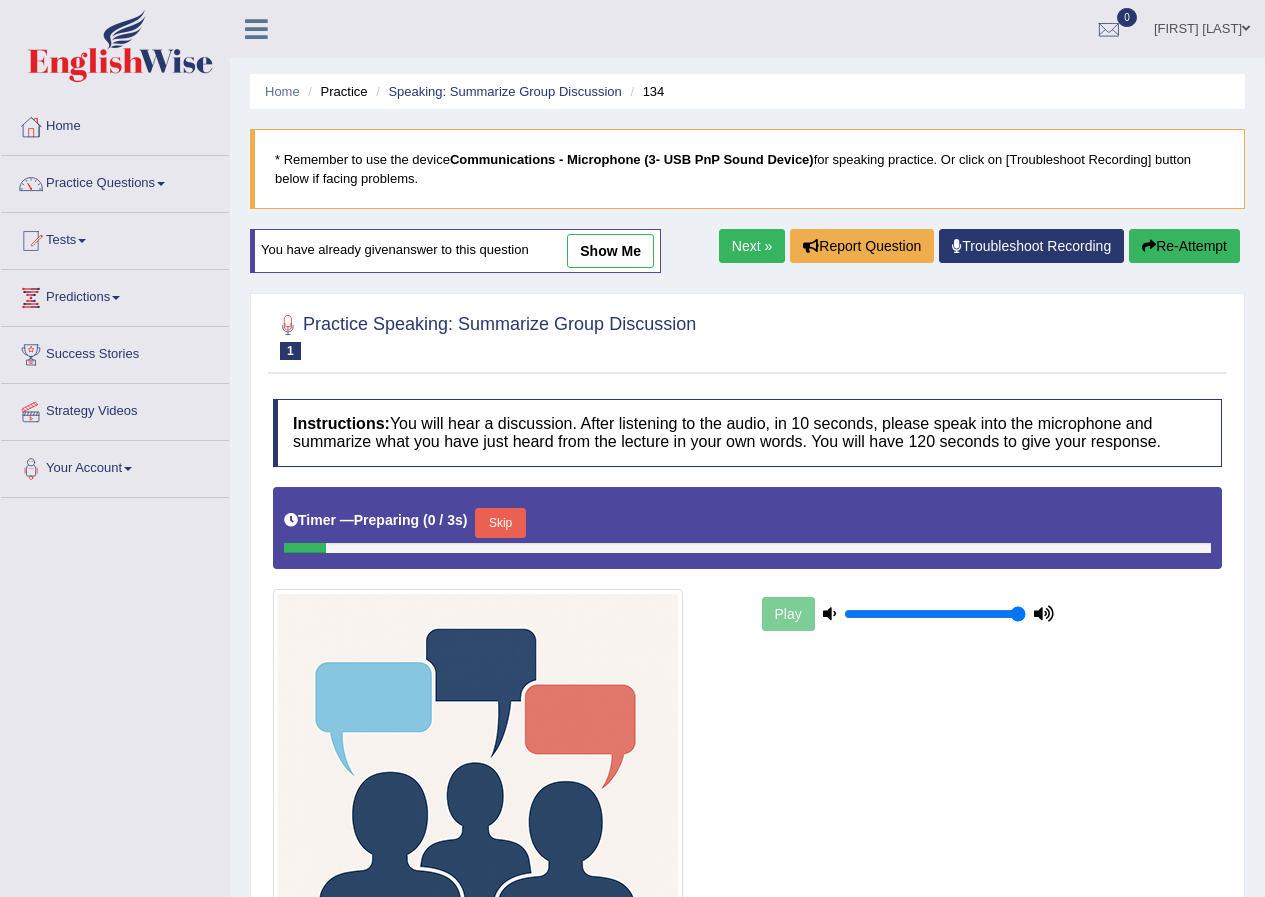 scroll, scrollTop: 0, scrollLeft: 0, axis: both 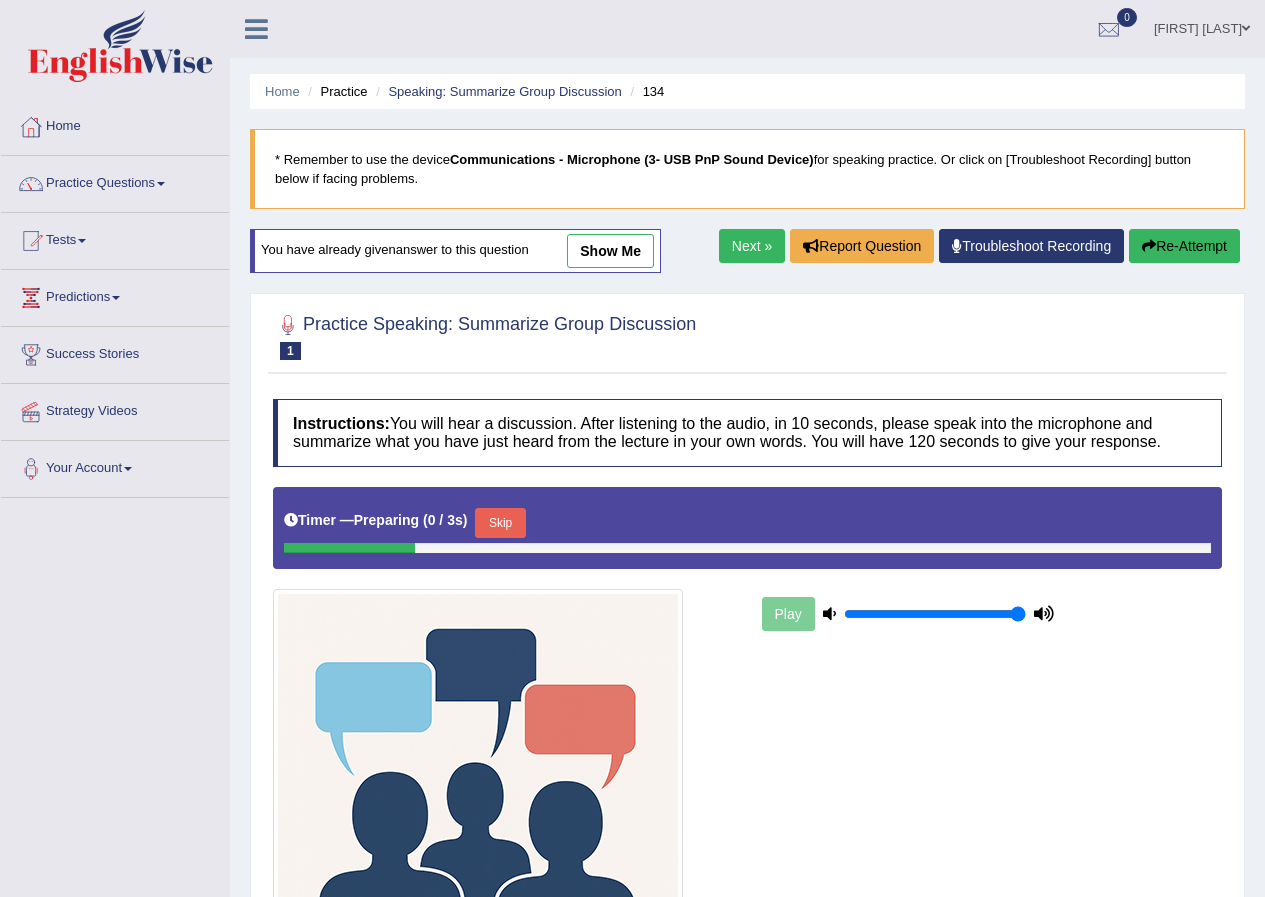 click on "show me" at bounding box center (610, 251) 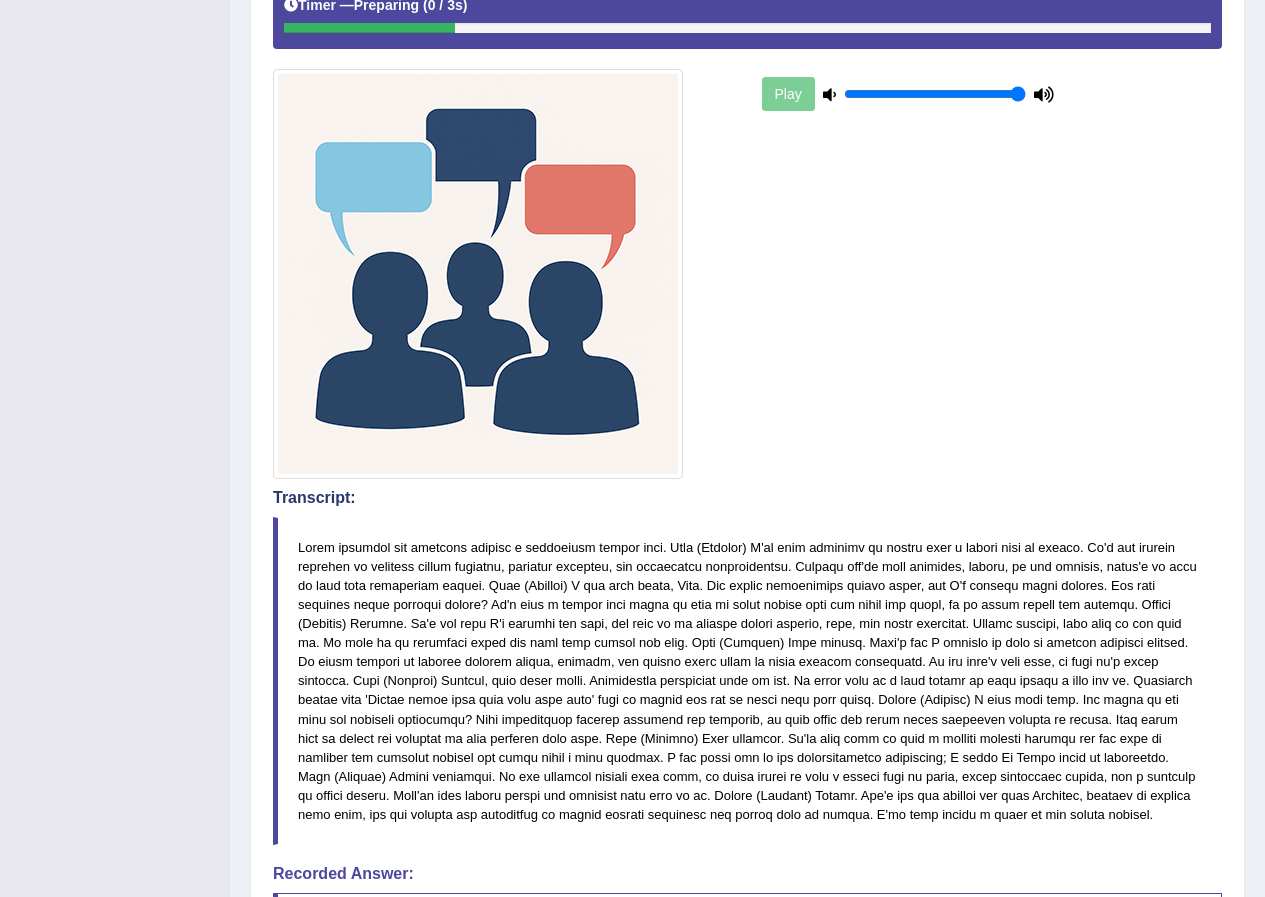 scroll, scrollTop: 0, scrollLeft: 0, axis: both 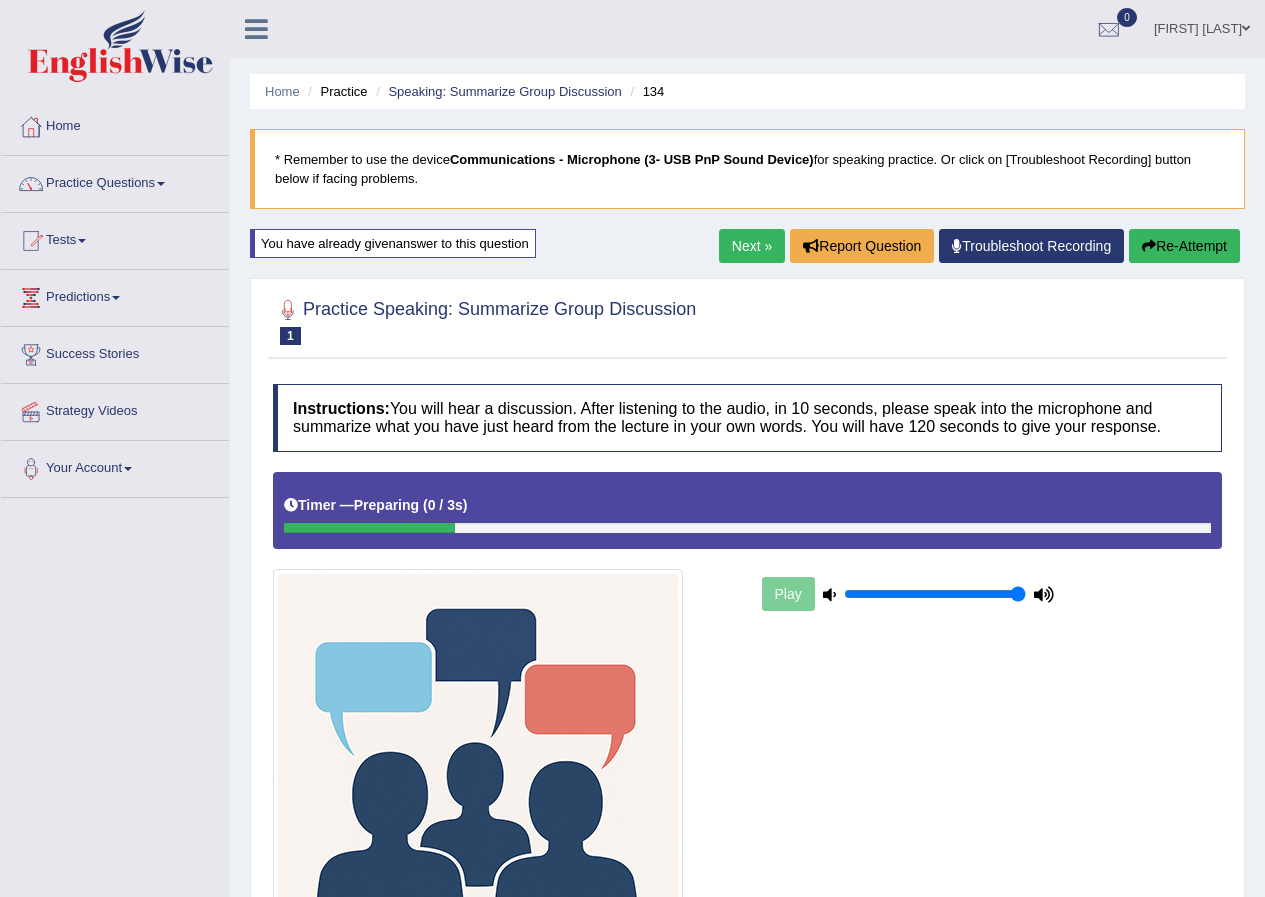 click on "Next »" at bounding box center (752, 246) 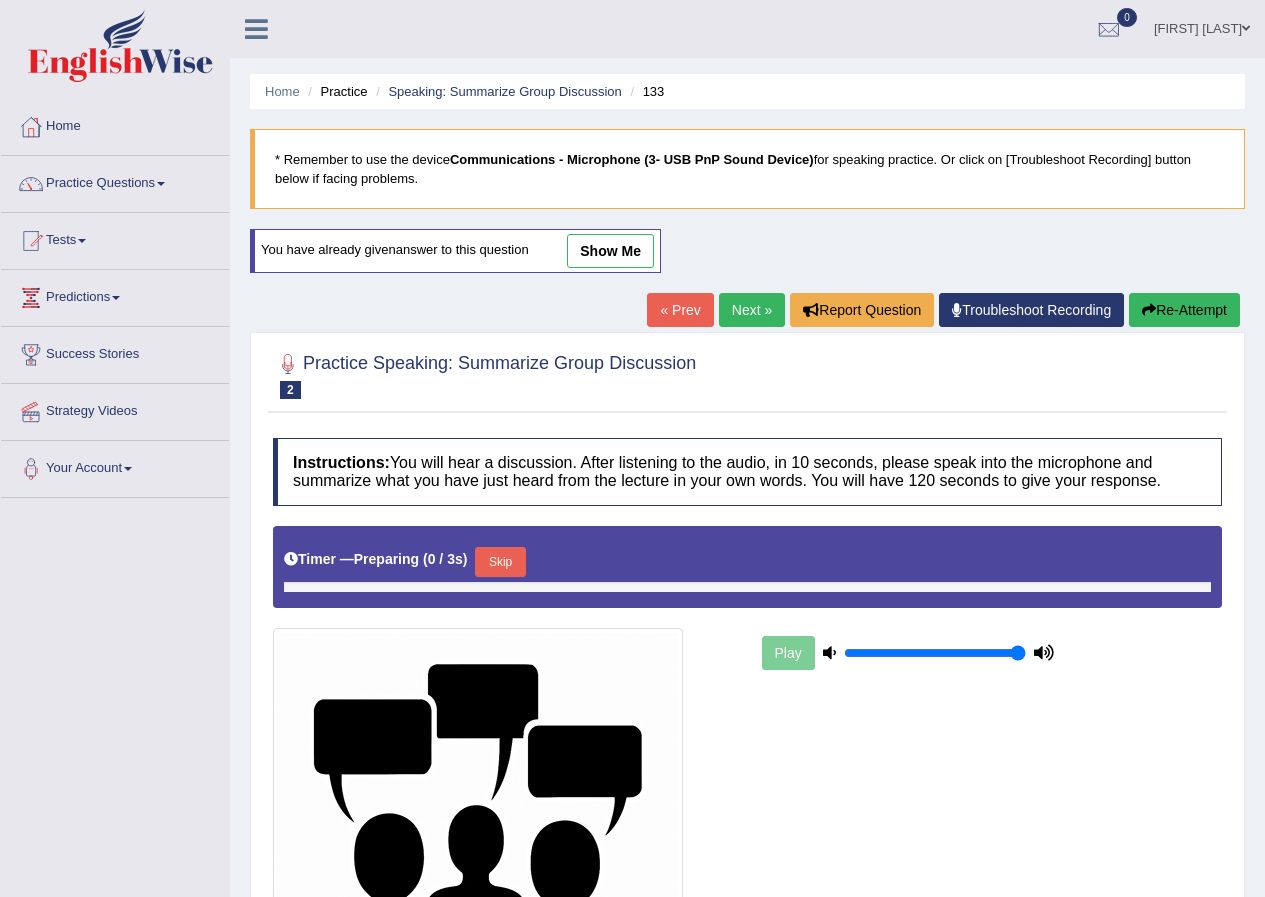 scroll, scrollTop: 0, scrollLeft: 0, axis: both 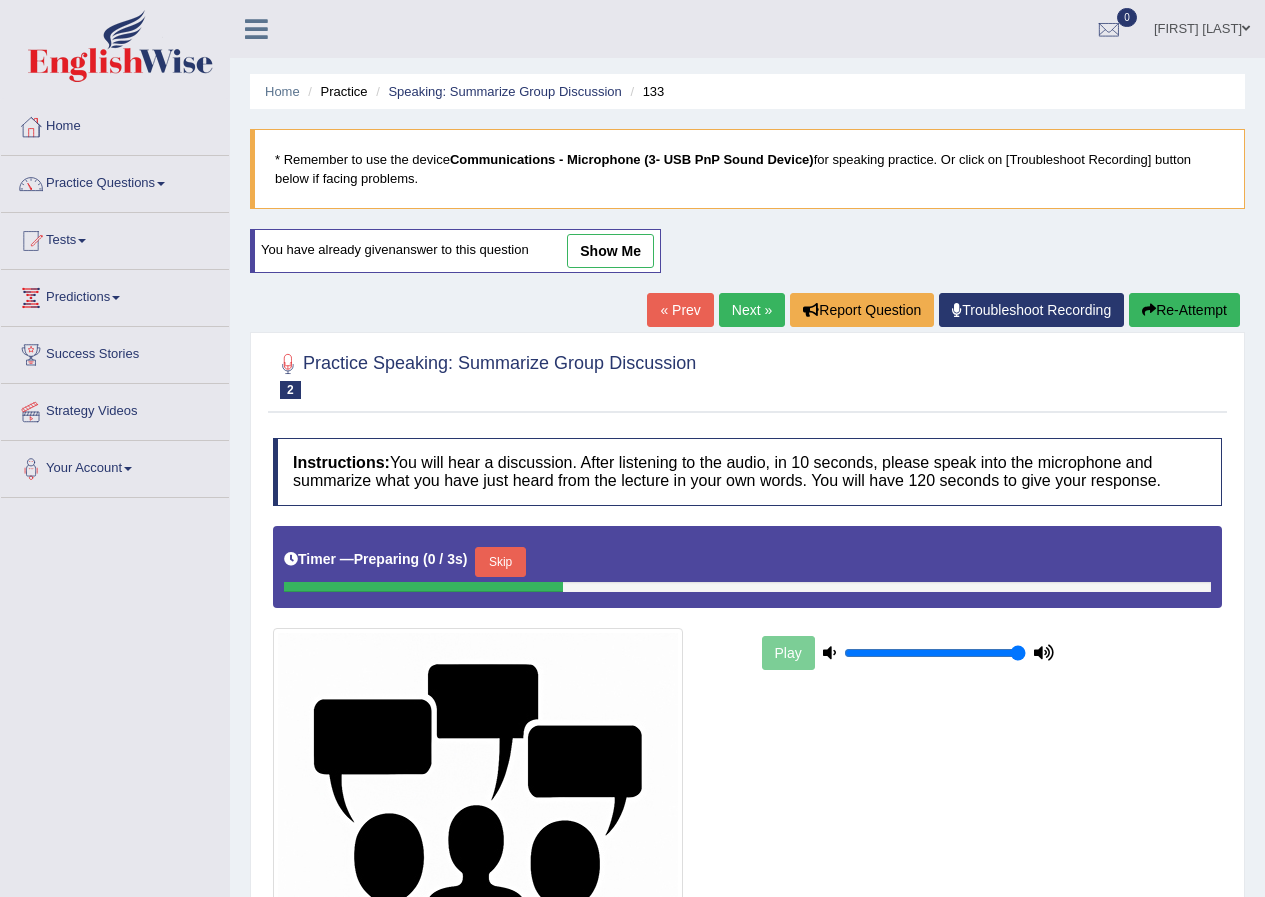 click on "show me" at bounding box center (610, 251) 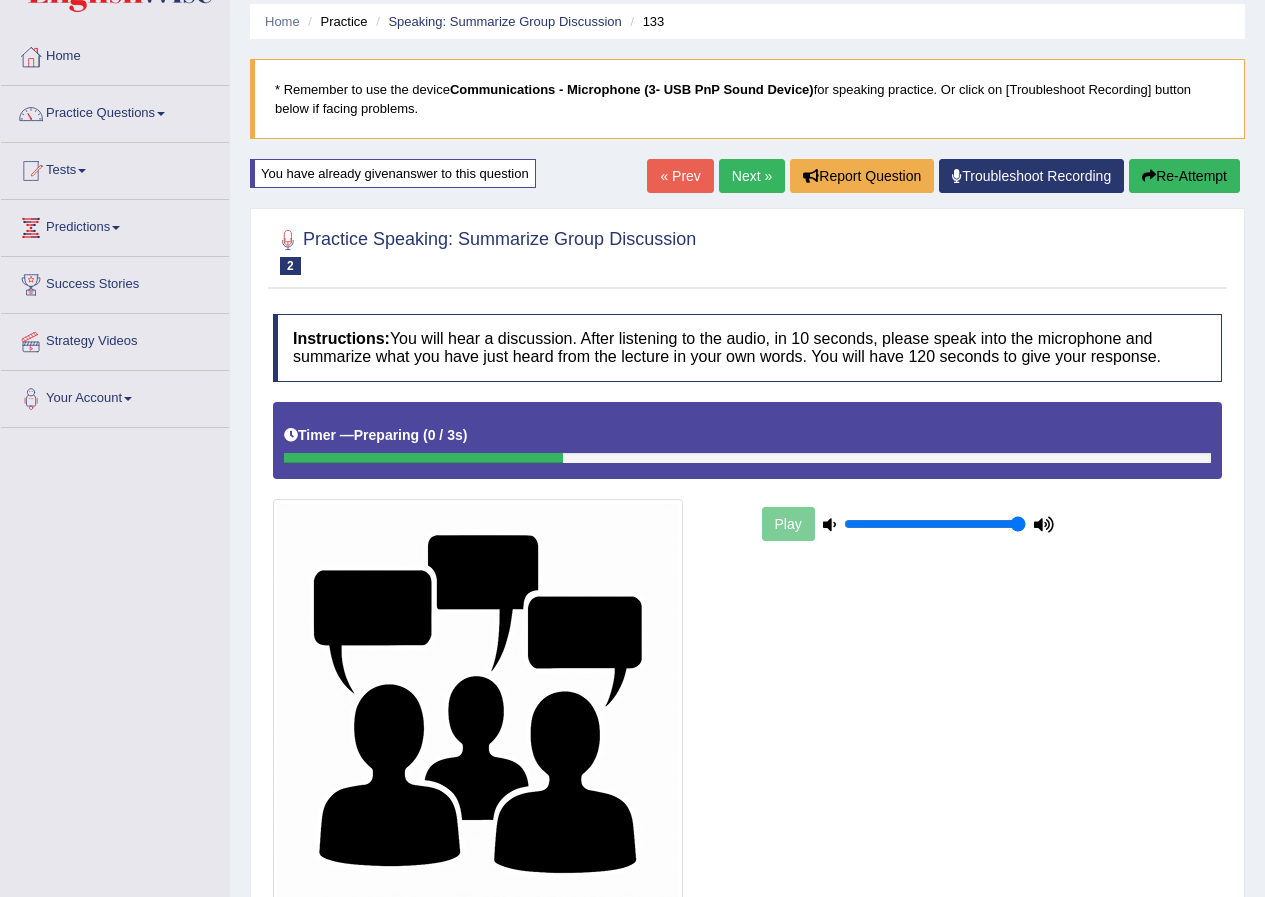 scroll, scrollTop: 0, scrollLeft: 0, axis: both 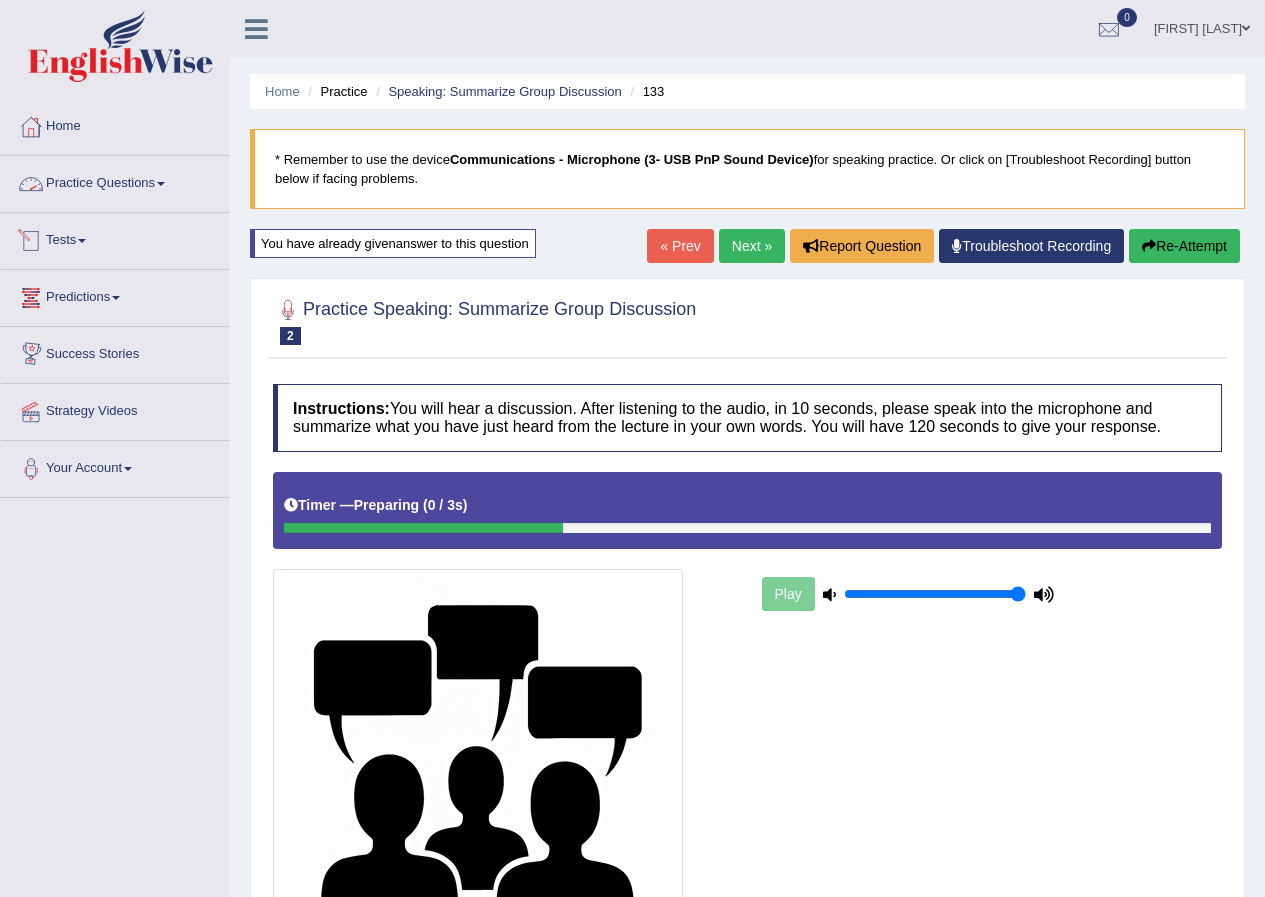 click on "Practice Questions" at bounding box center (115, 181) 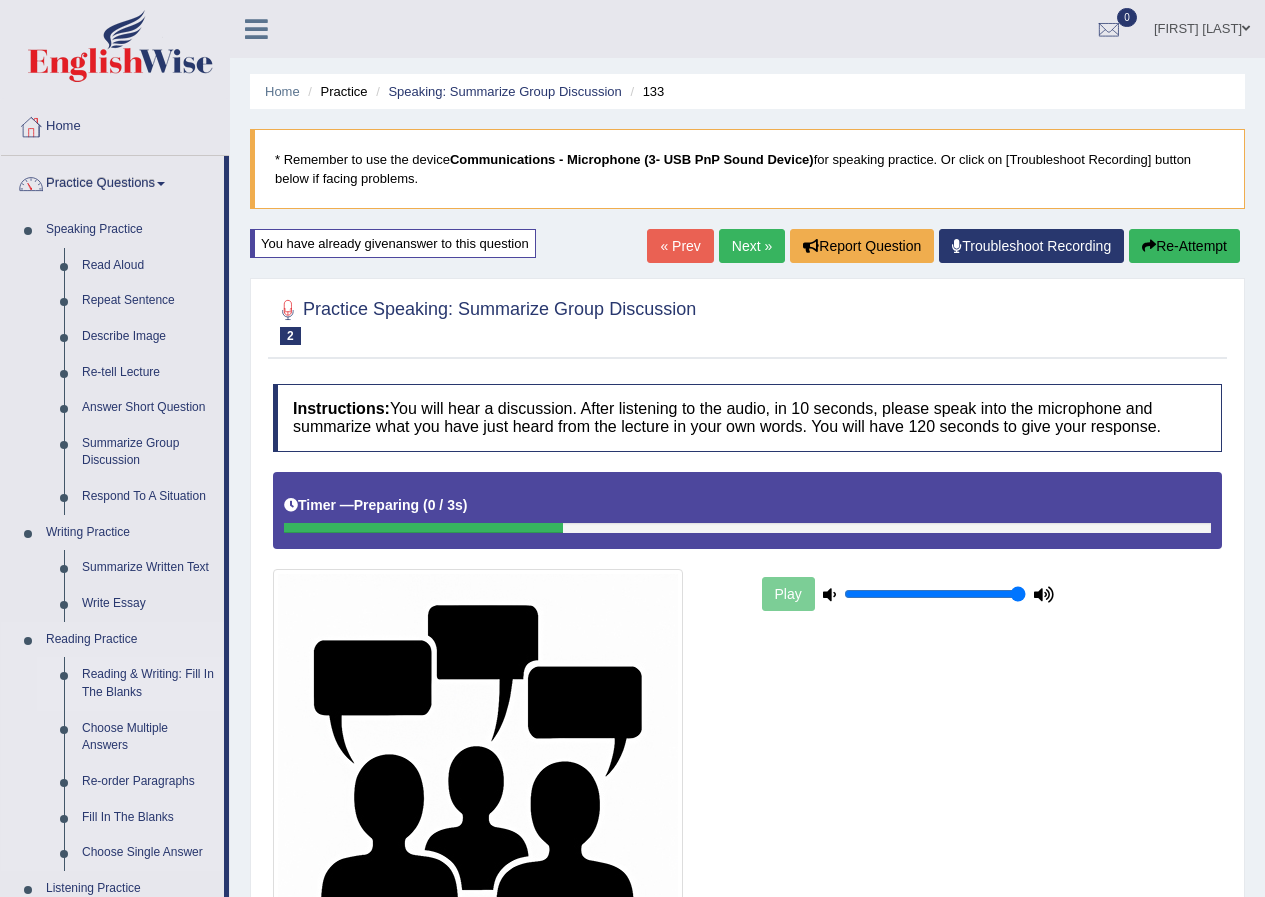 scroll, scrollTop: 200, scrollLeft: 0, axis: vertical 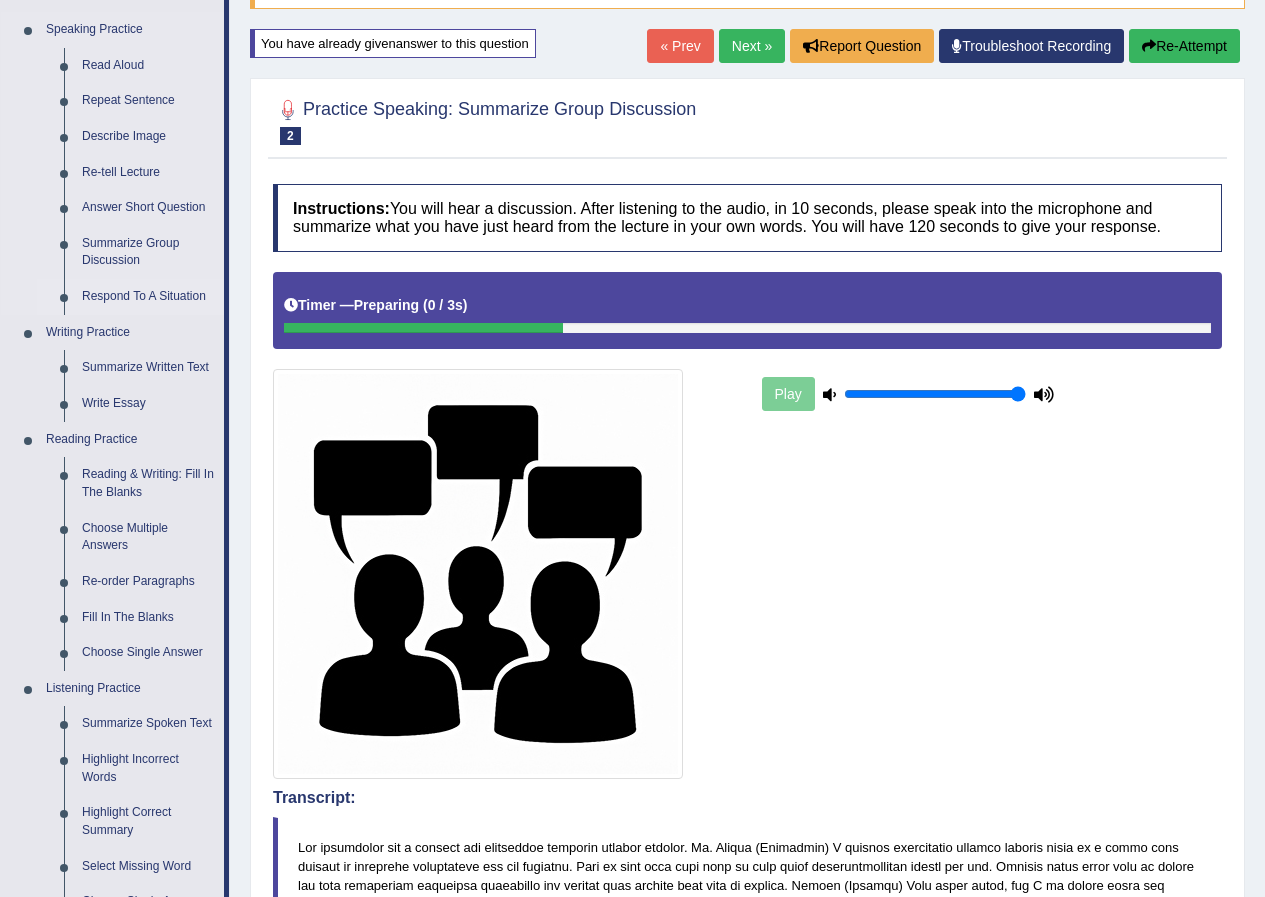 click on "Respond To A Situation" at bounding box center [148, 297] 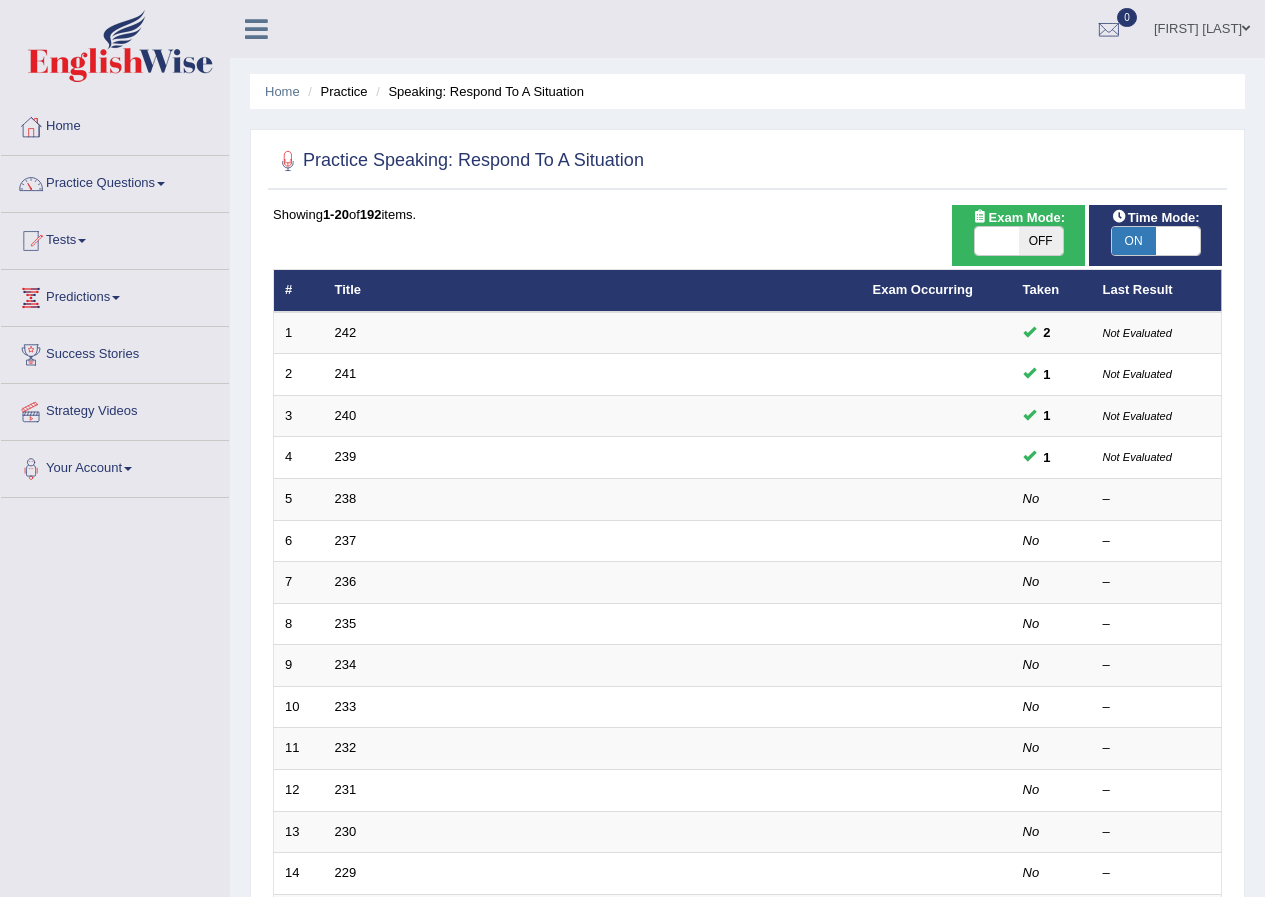scroll, scrollTop: 0, scrollLeft: 0, axis: both 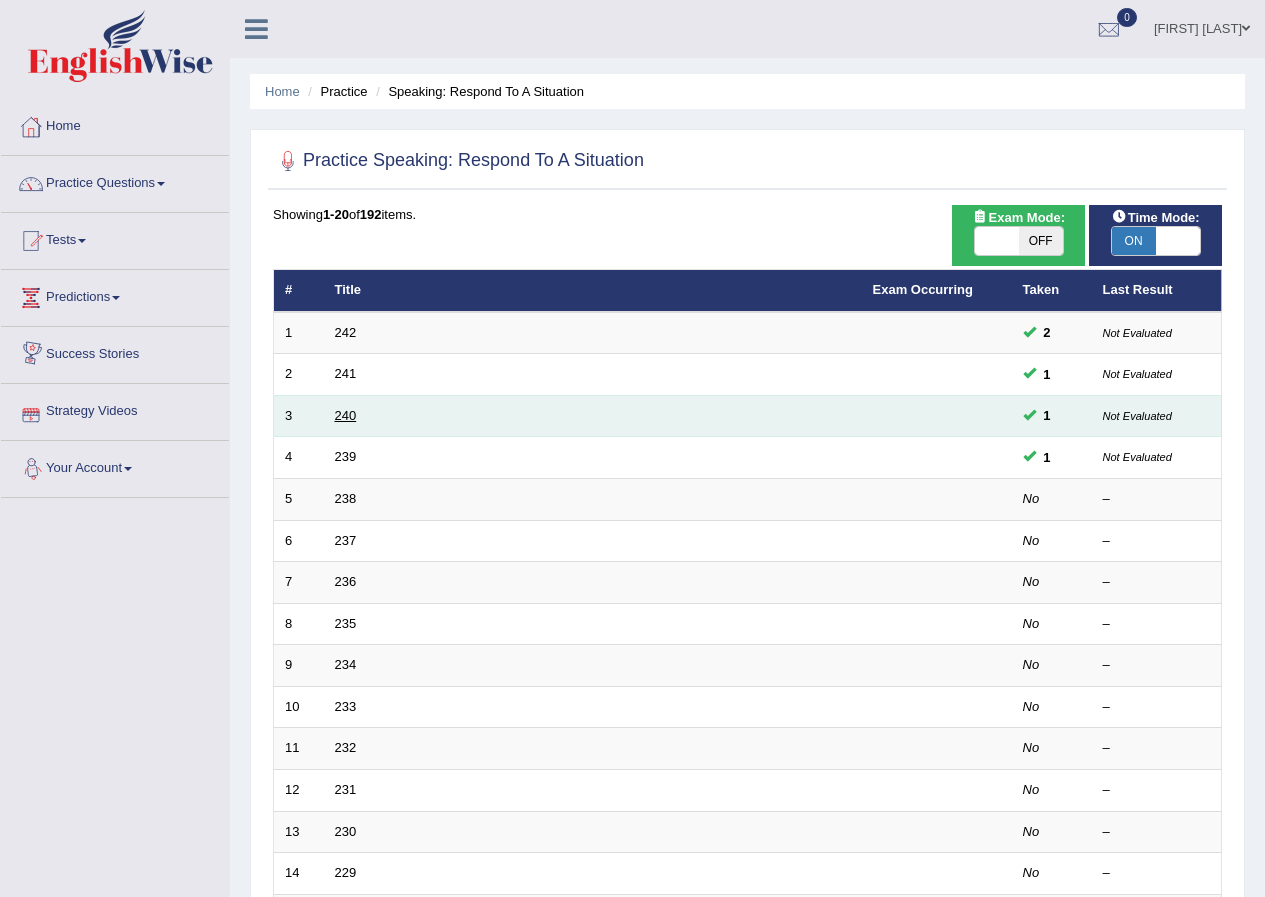 click on "240" at bounding box center (346, 415) 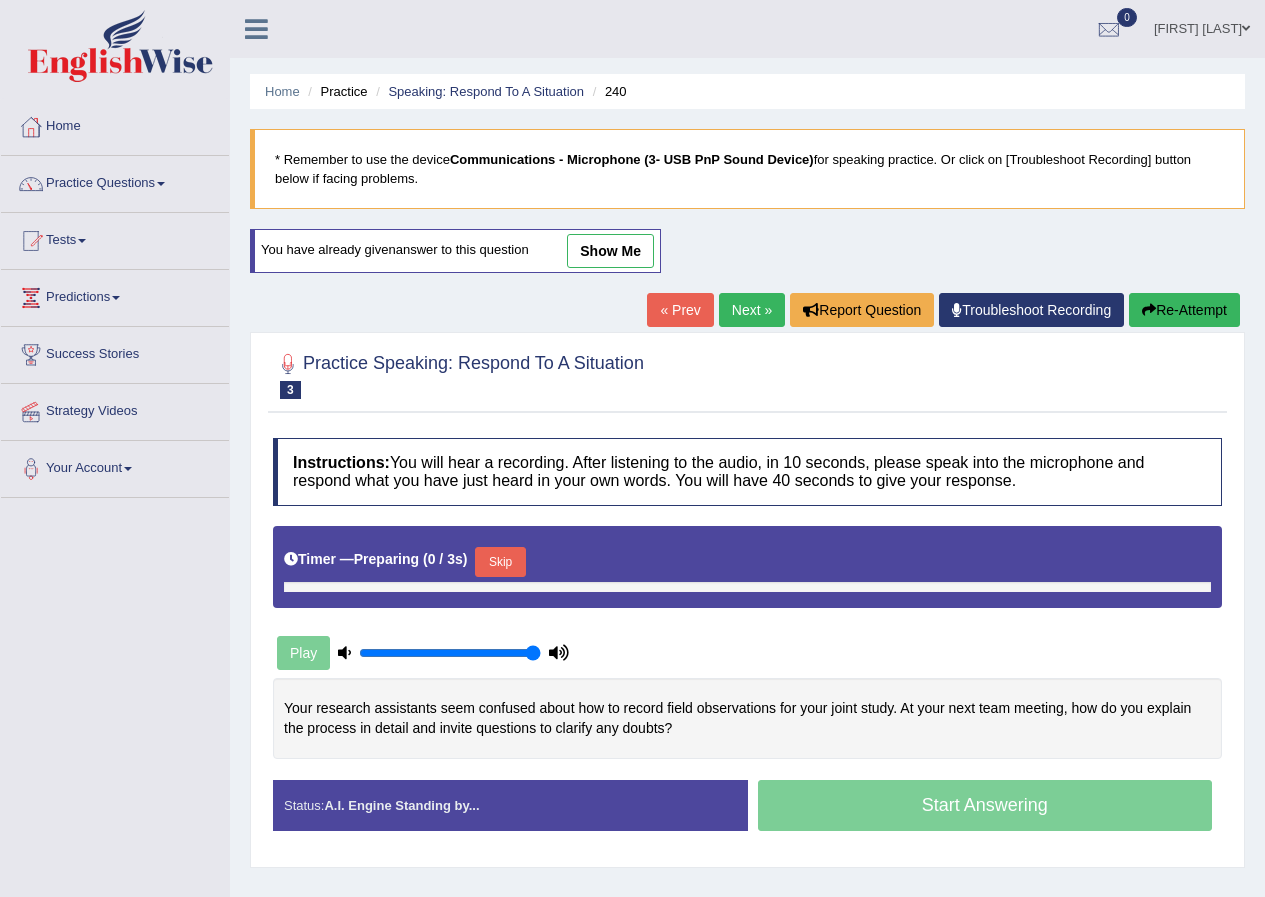 scroll, scrollTop: 153, scrollLeft: 0, axis: vertical 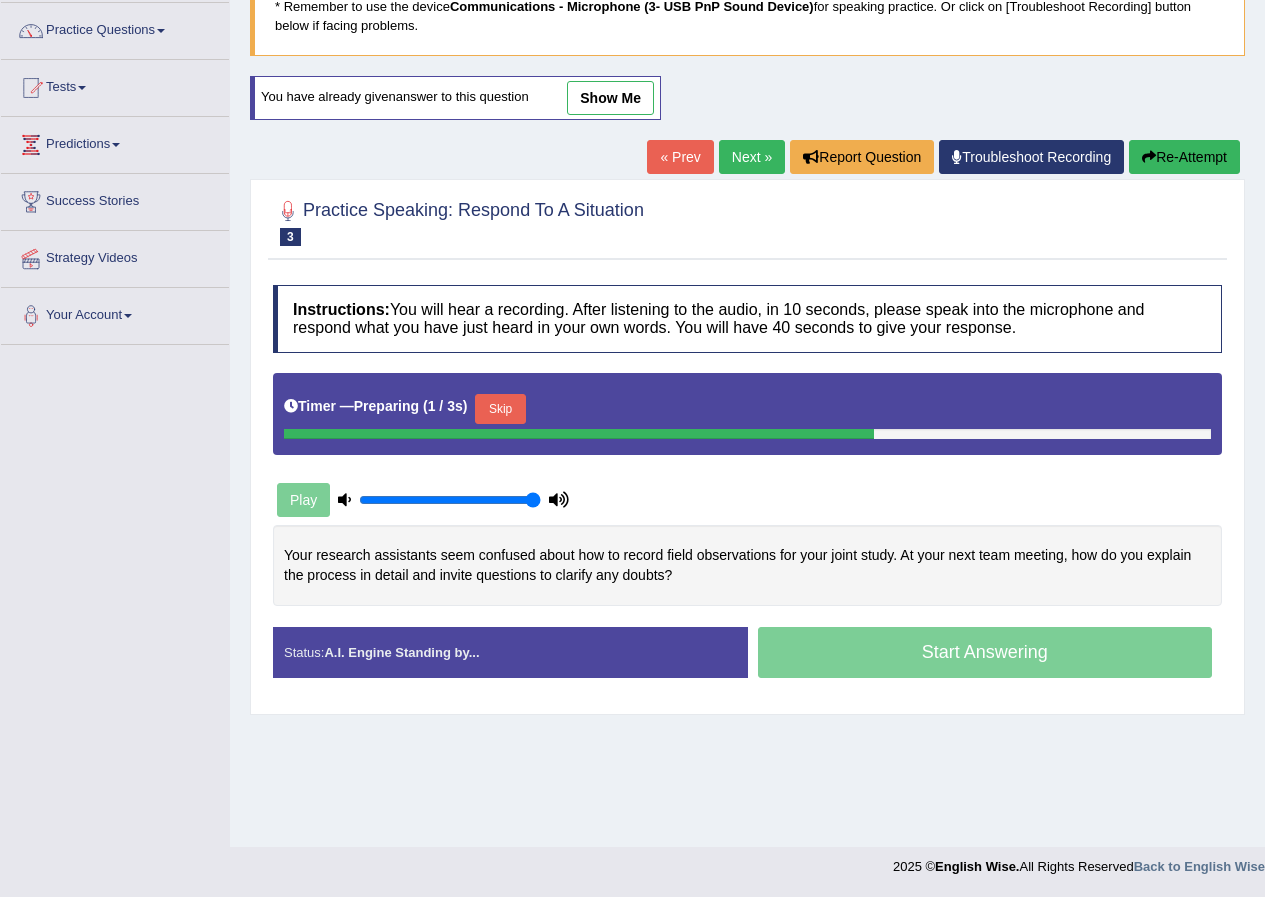click on "show me" at bounding box center [610, 98] 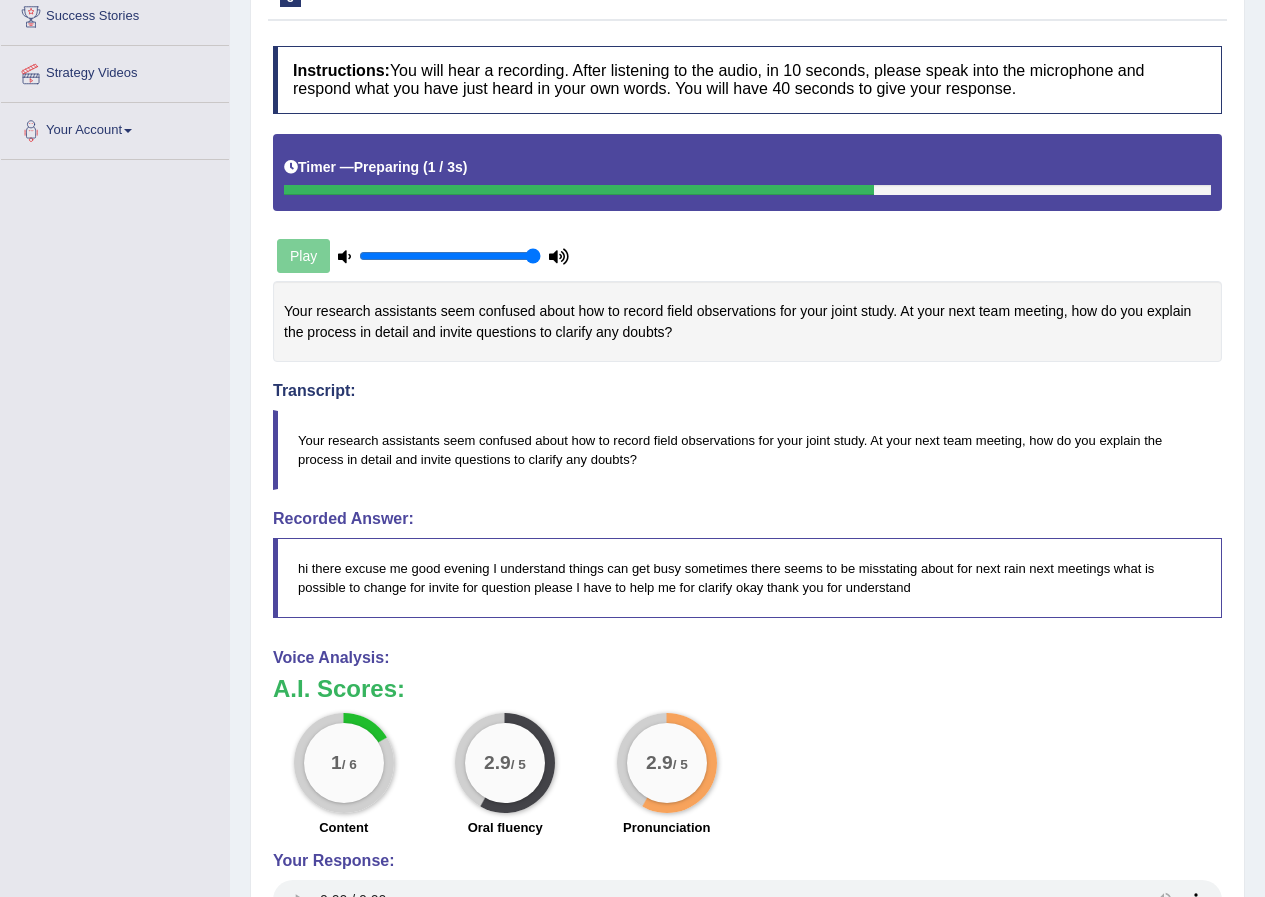 scroll, scrollTop: 0, scrollLeft: 0, axis: both 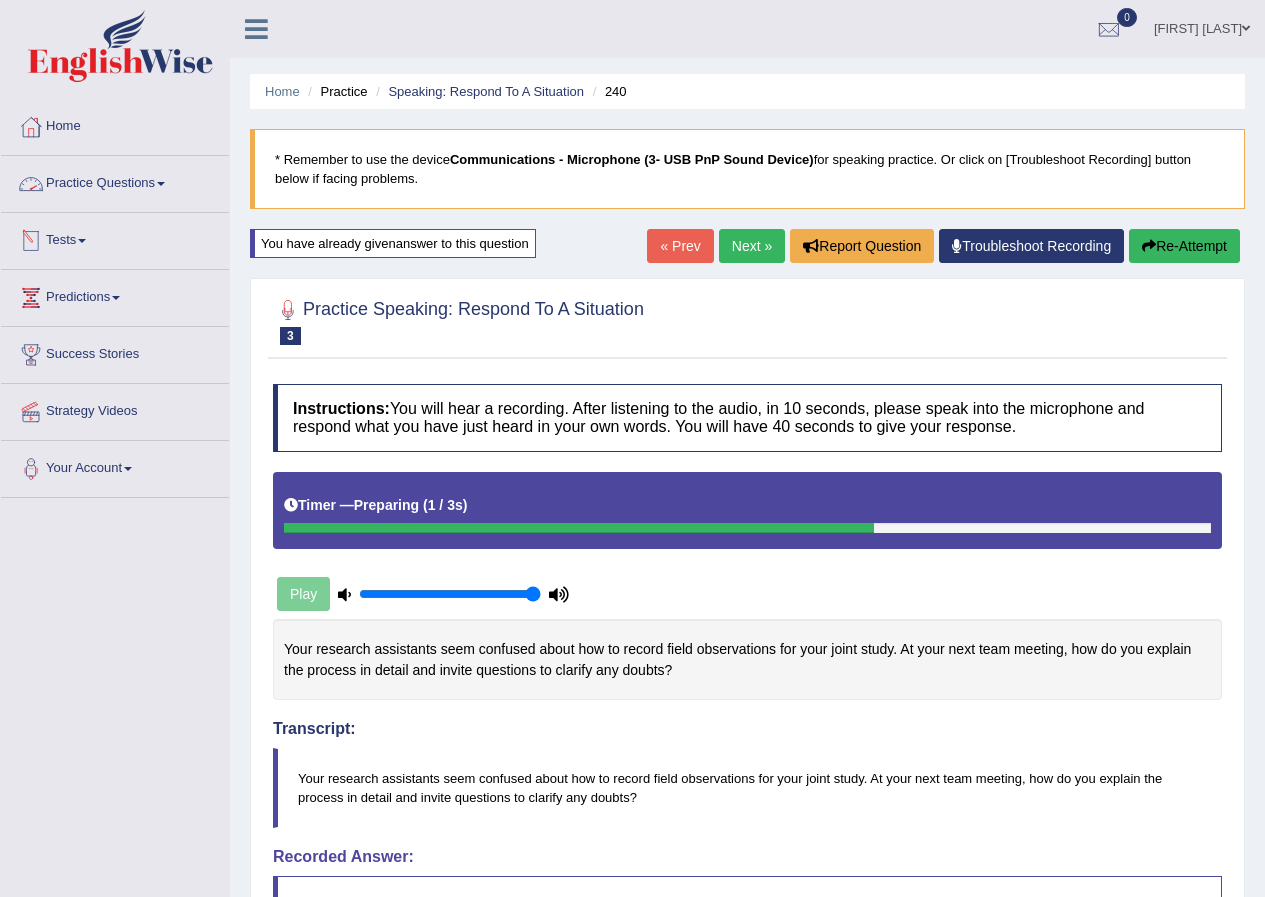 click on "Tests" at bounding box center (115, 238) 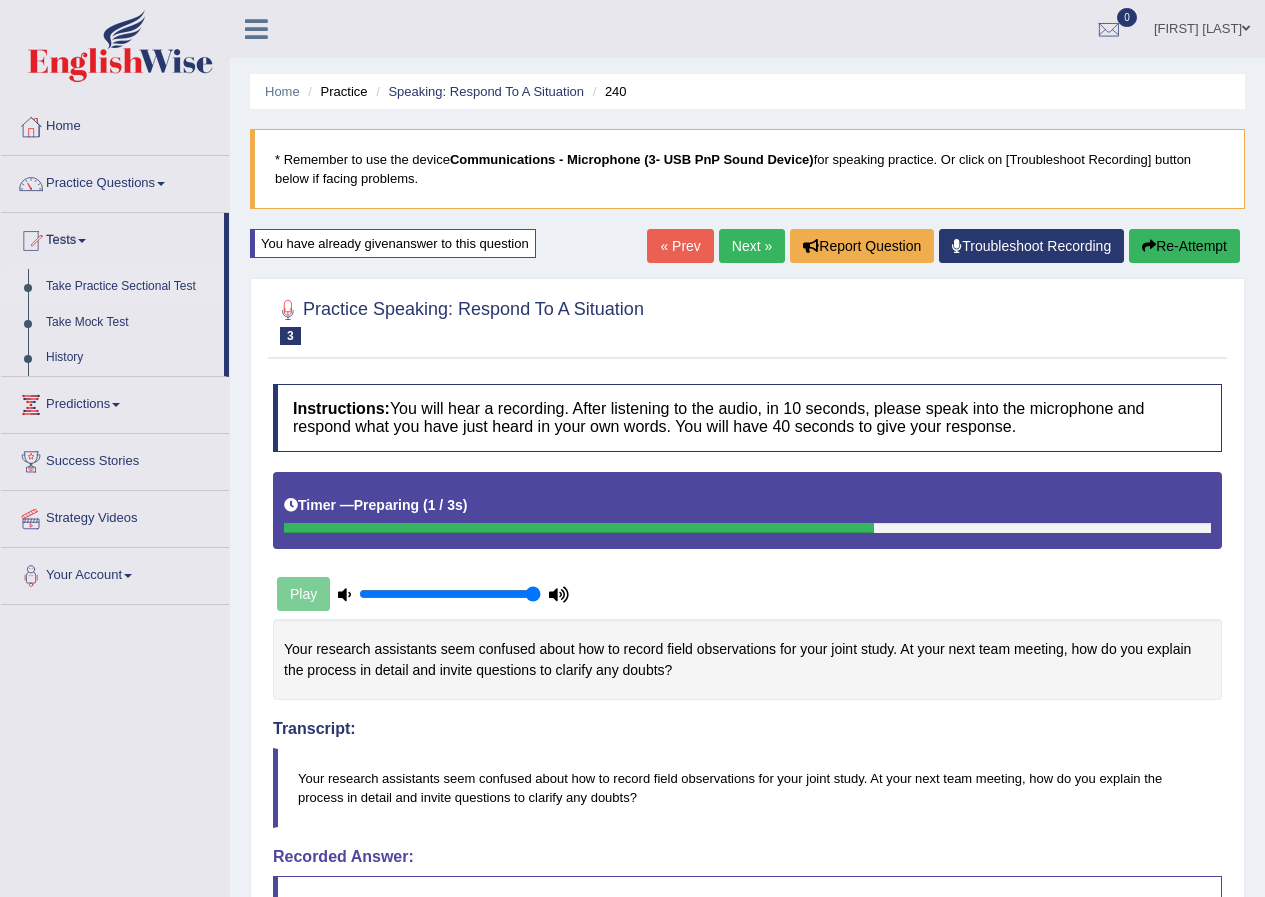 click on "Take Practice Sectional Test" at bounding box center [130, 287] 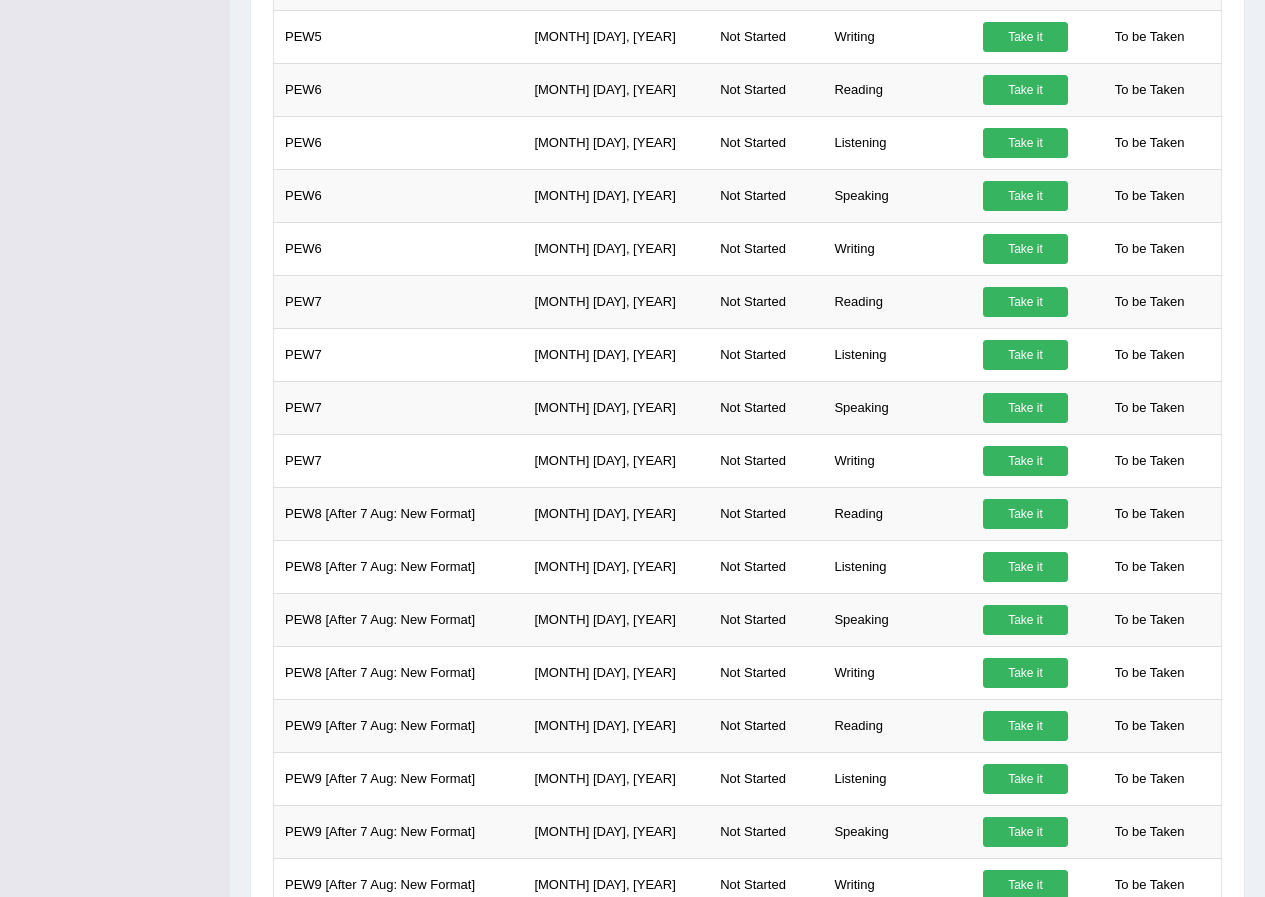 scroll, scrollTop: 1726, scrollLeft: 0, axis: vertical 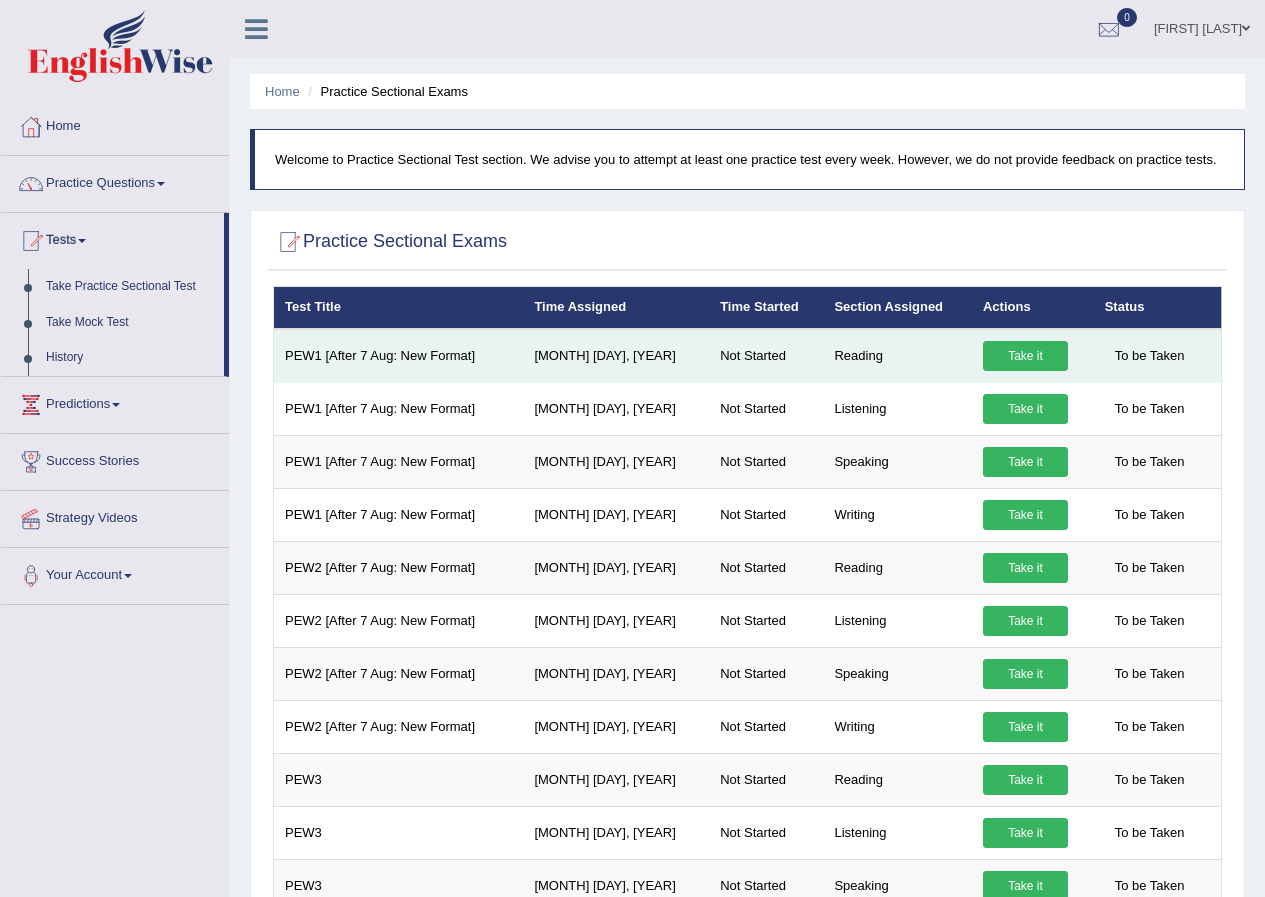 click on "Take it" at bounding box center [1025, 356] 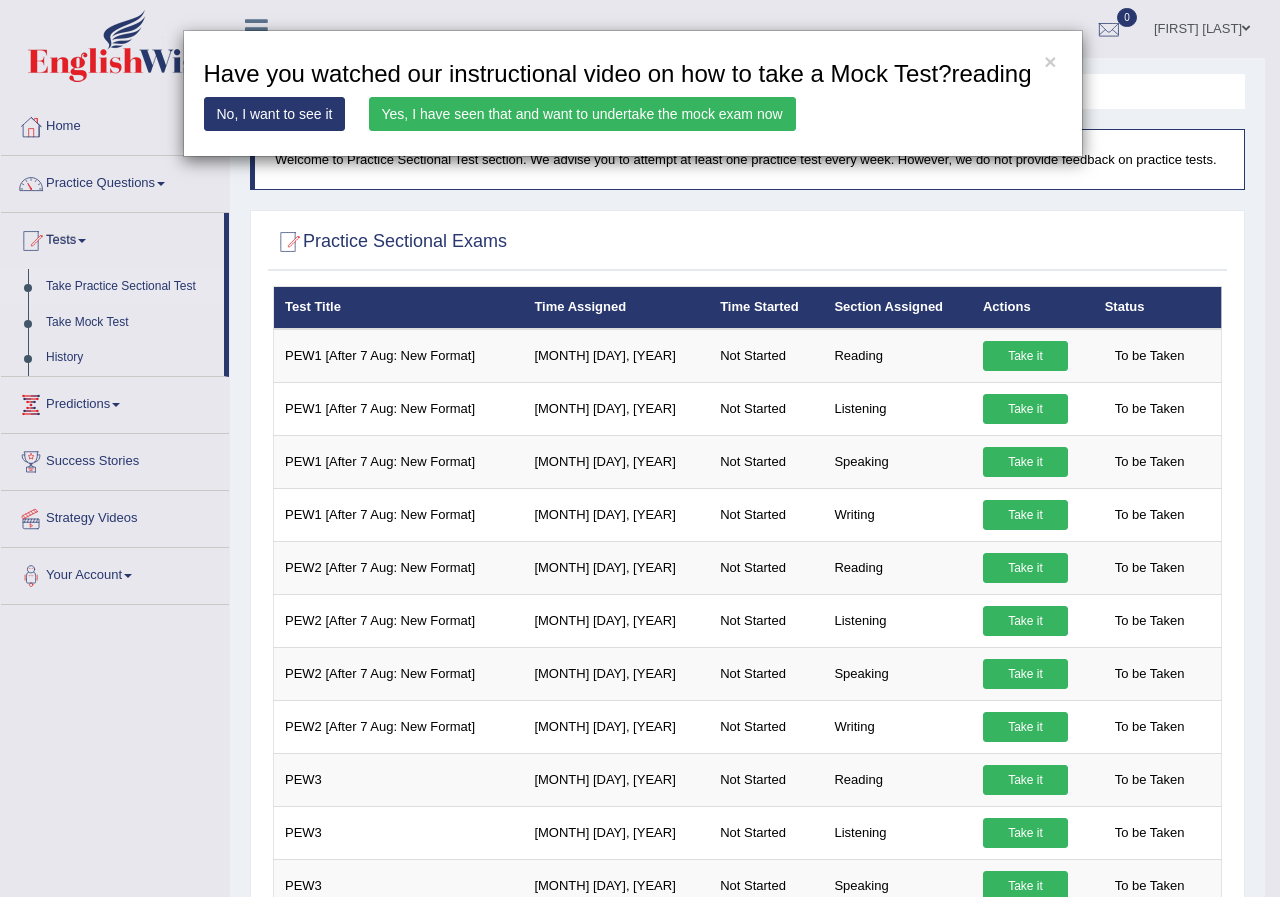 click on "No, I want to see it" at bounding box center (275, 114) 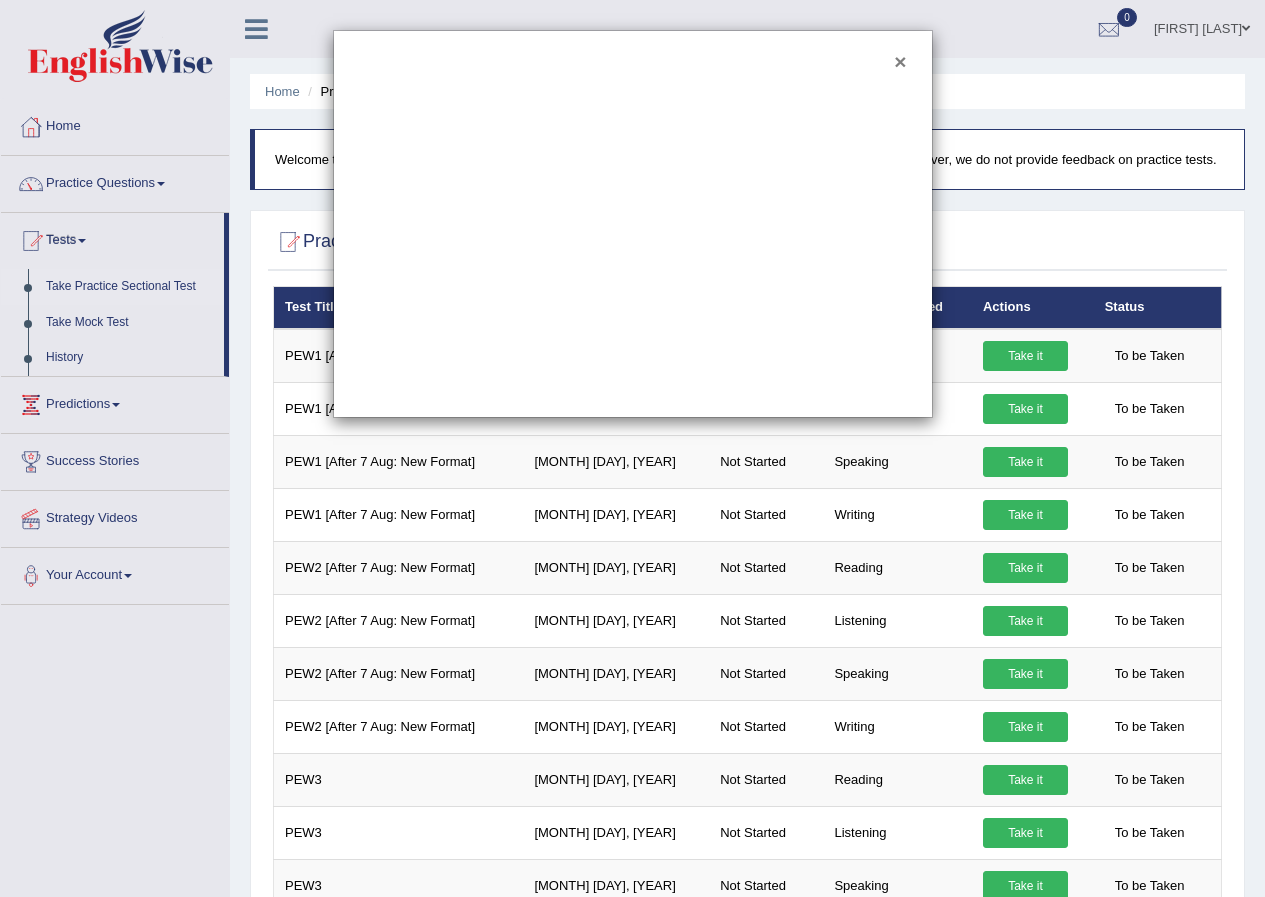 click on "×" at bounding box center (900, 61) 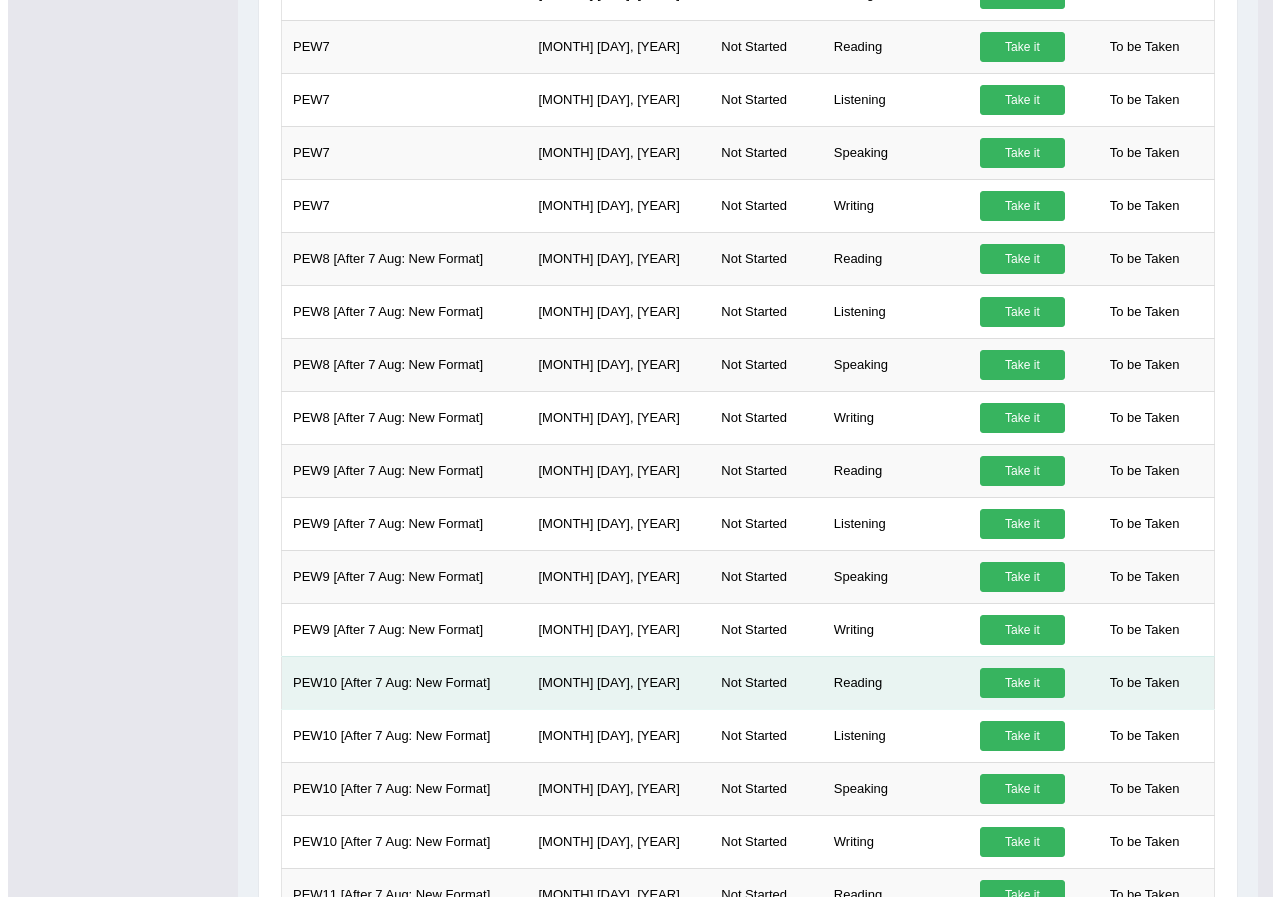 scroll, scrollTop: 1886, scrollLeft: 0, axis: vertical 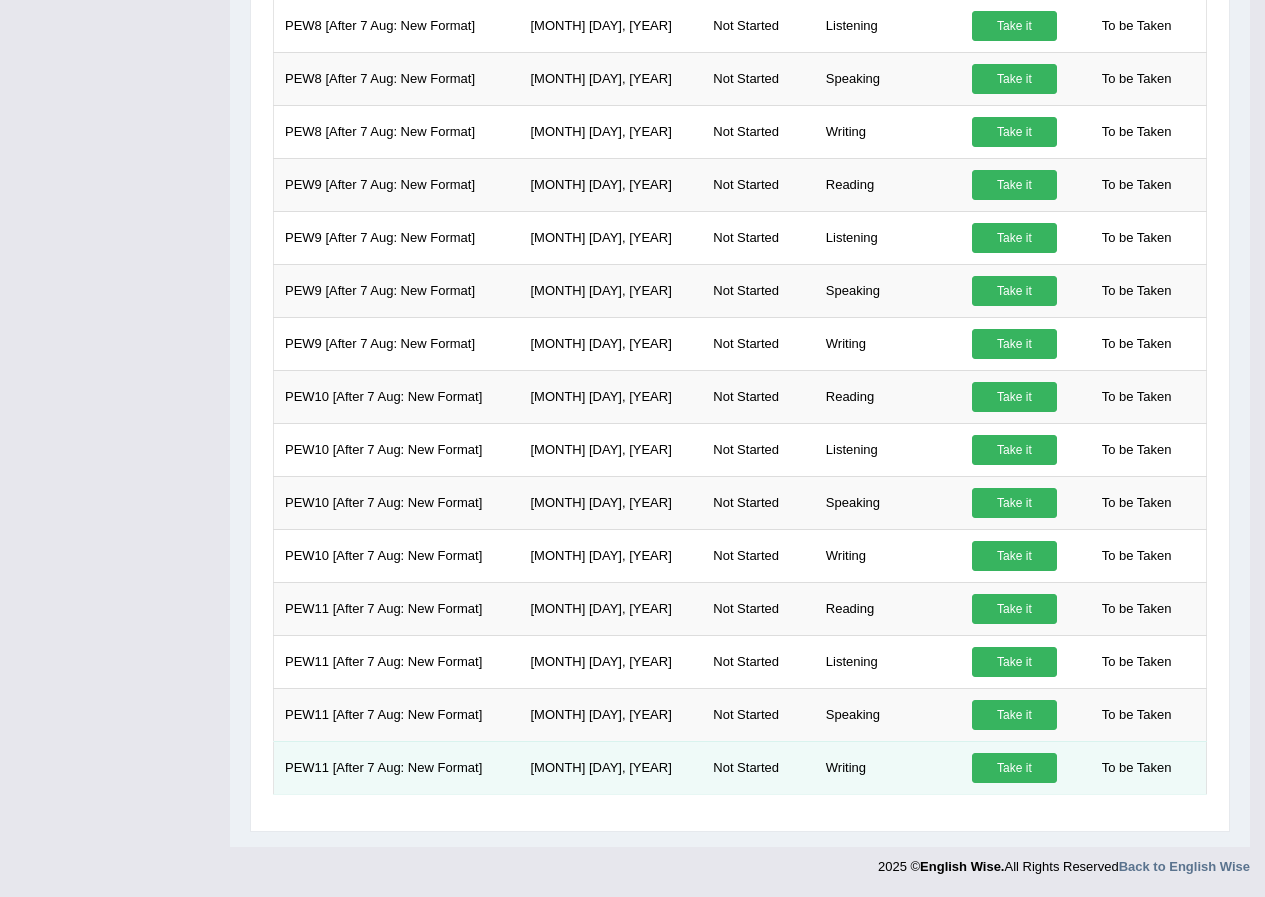 click on "Take it" at bounding box center [1014, 768] 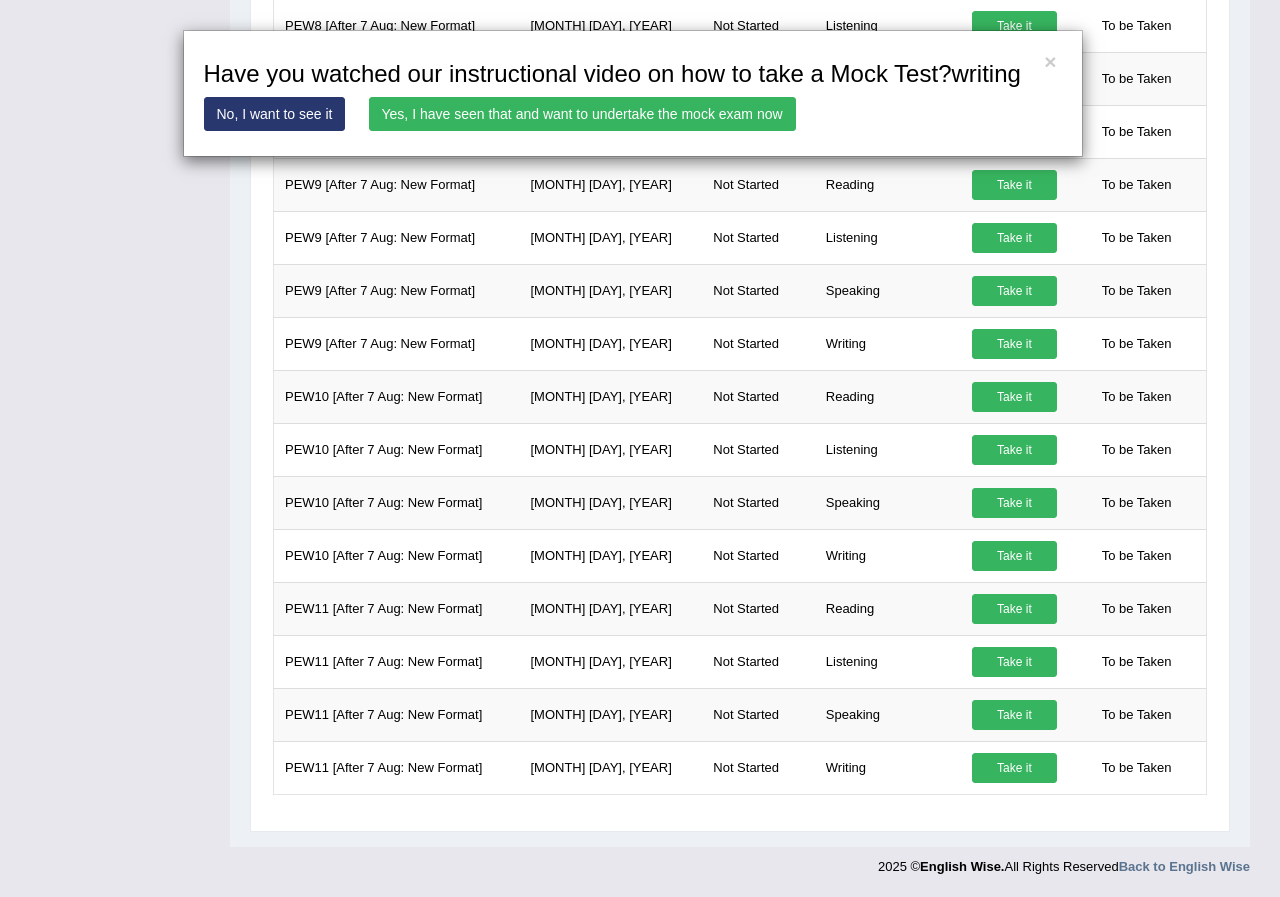 click on "Yes, I have seen that and want to undertake the mock exam now" at bounding box center (582, 114) 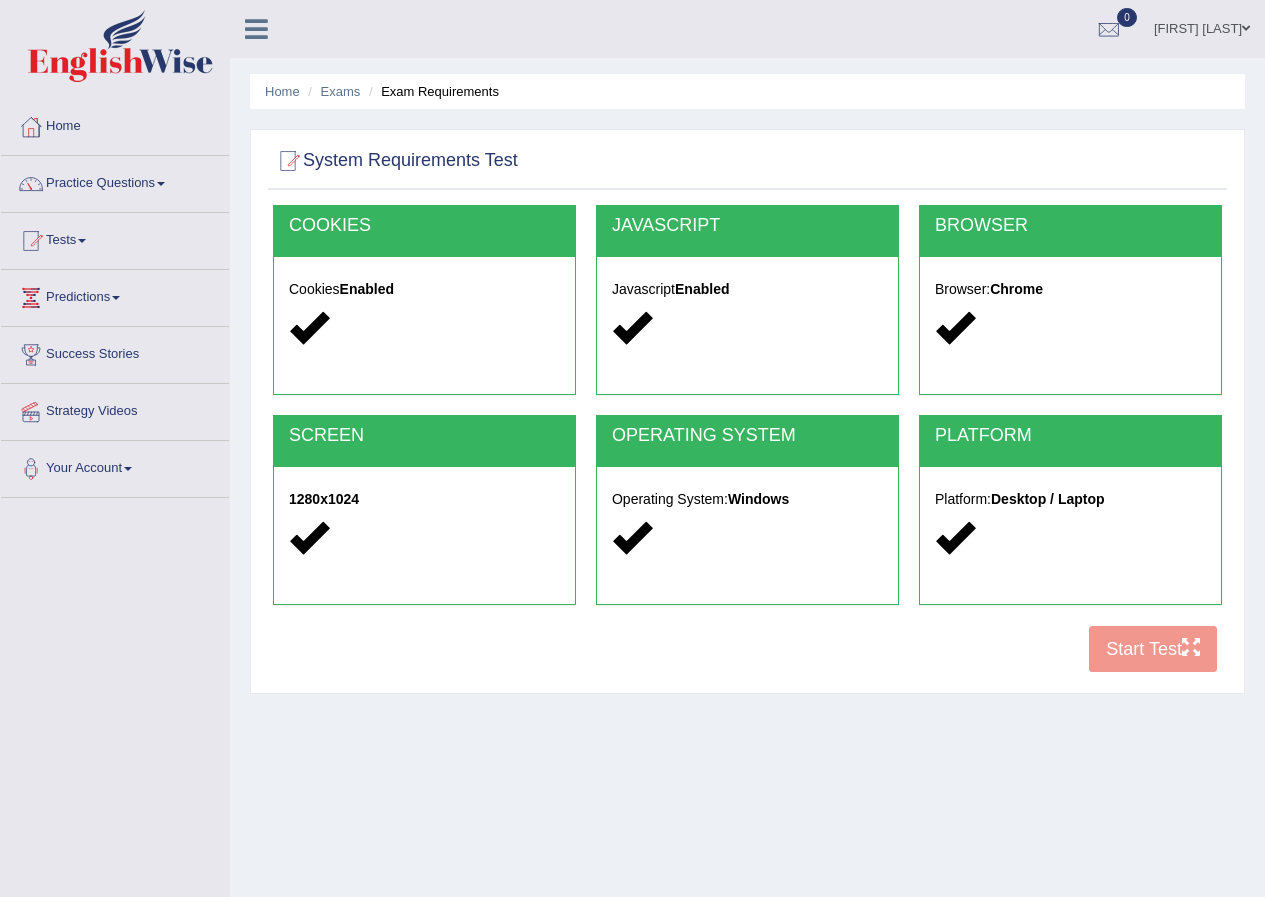 scroll, scrollTop: 0, scrollLeft: 0, axis: both 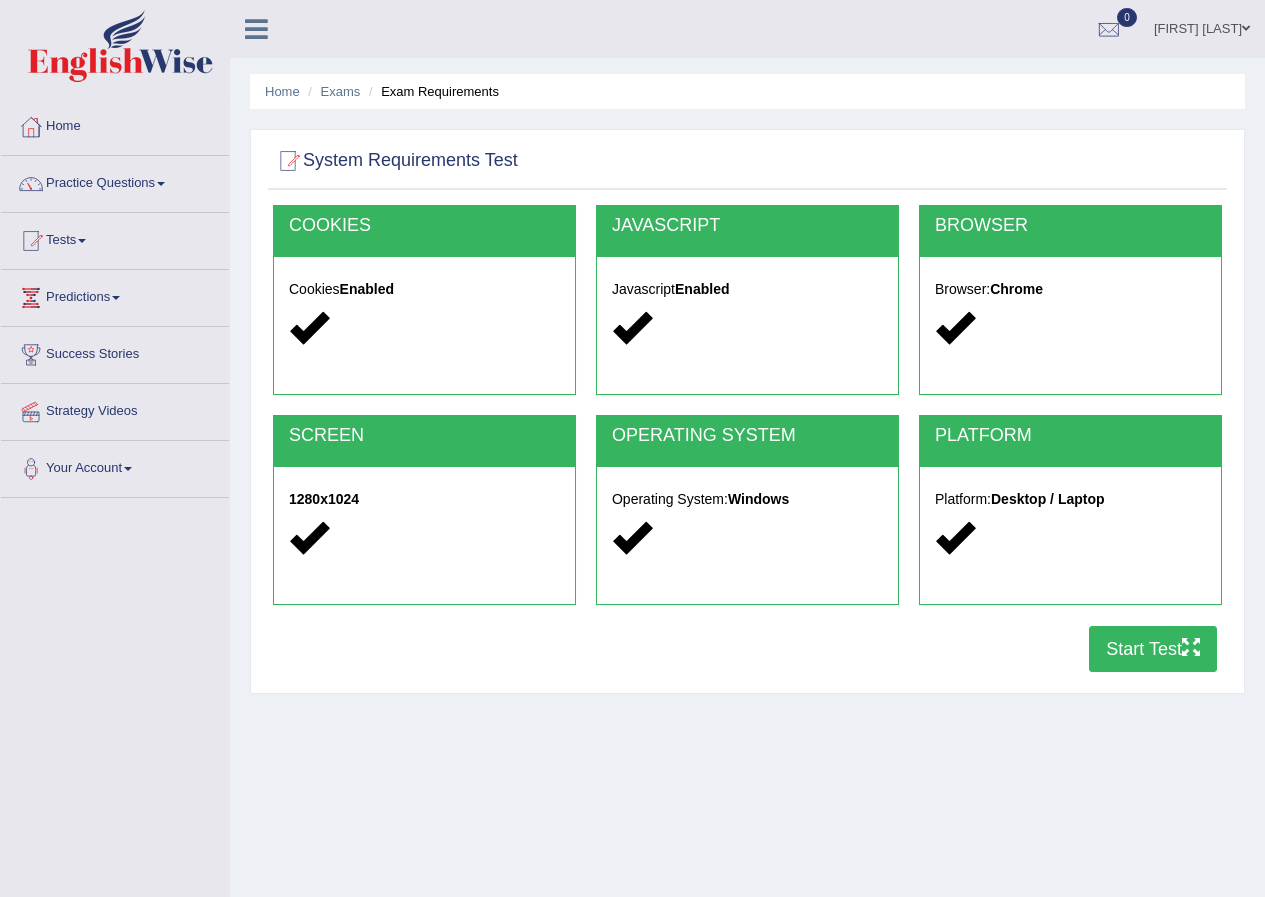 click on "Start Test" at bounding box center (1153, 649) 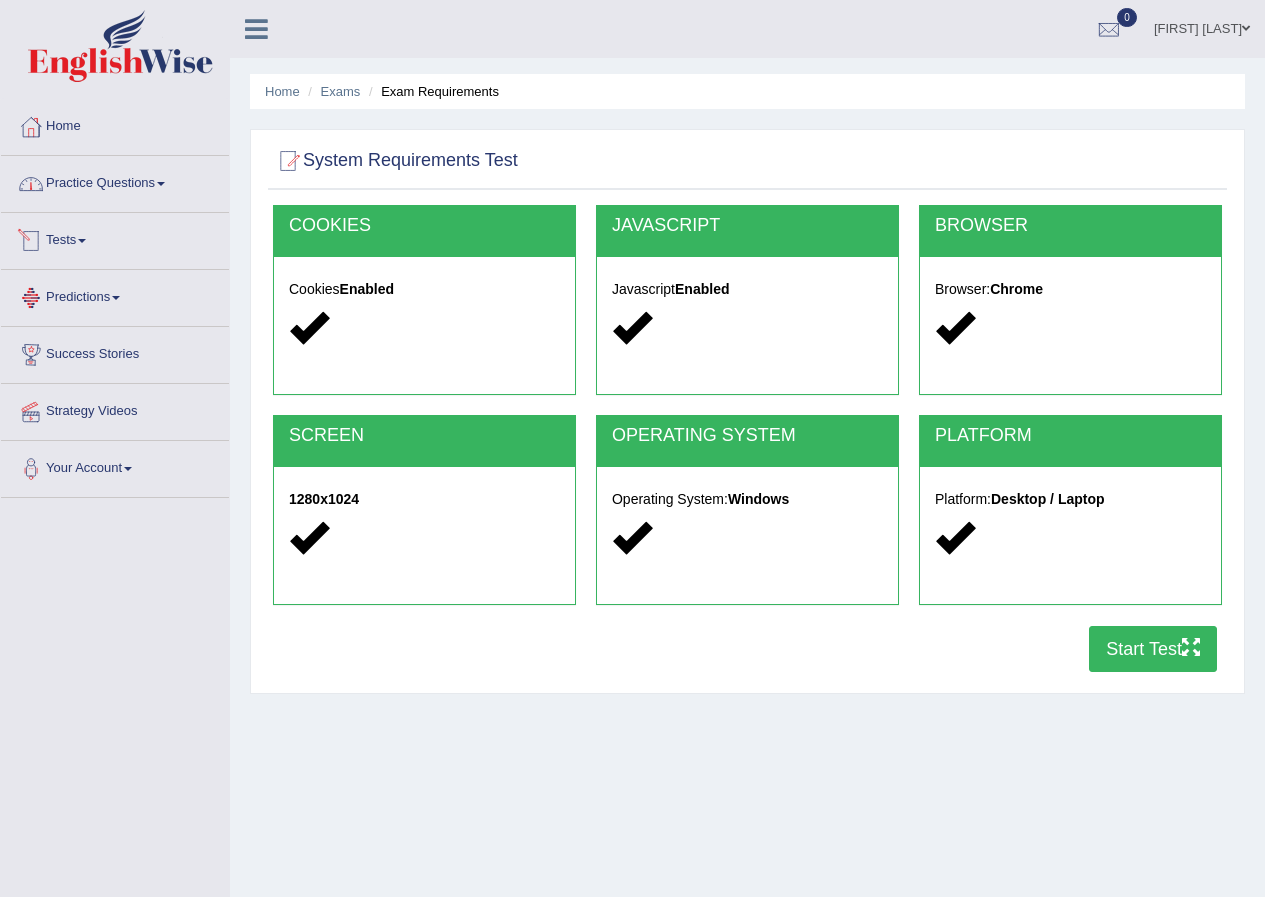 click on "Practice Questions" at bounding box center [115, 181] 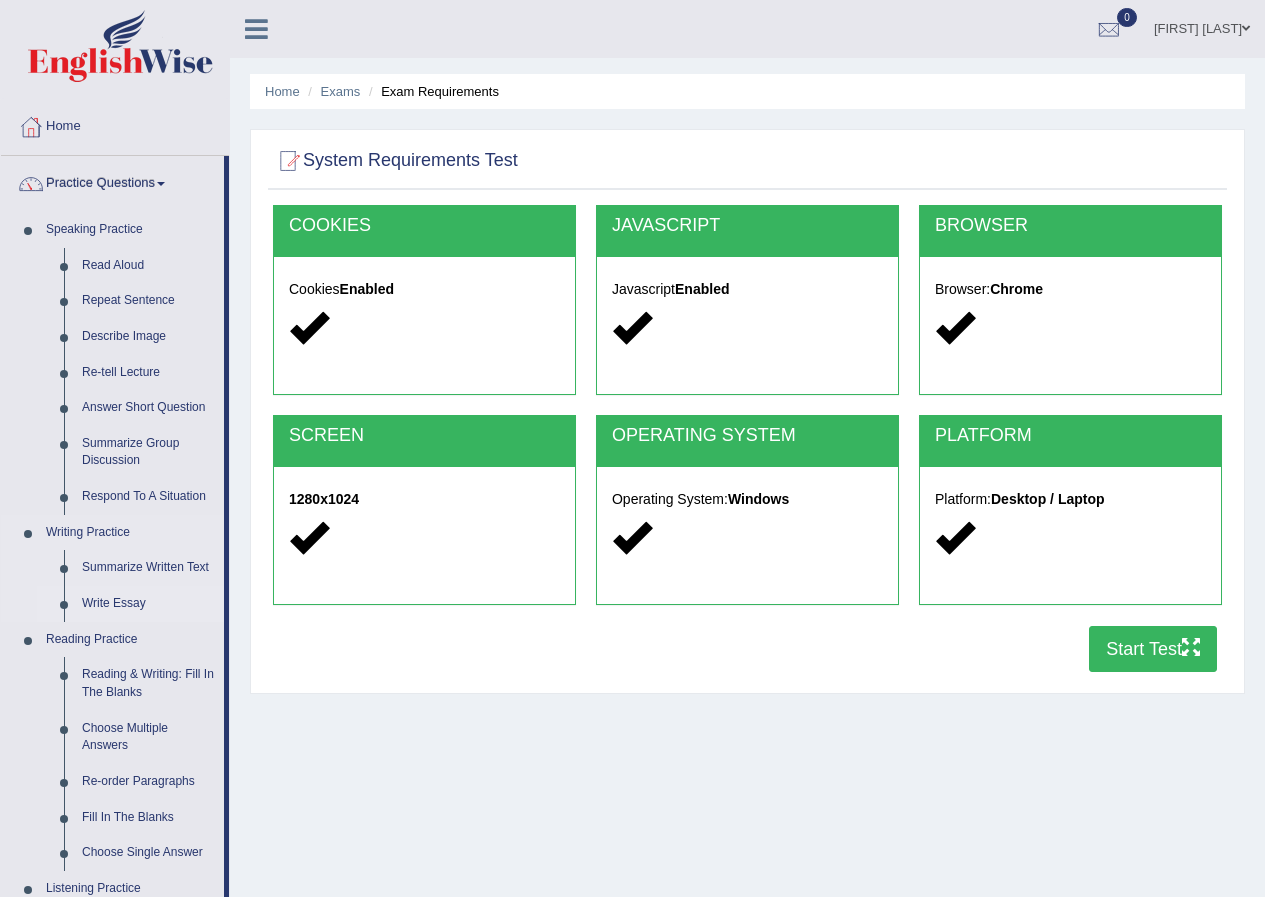 click on "Write Essay" at bounding box center [148, 604] 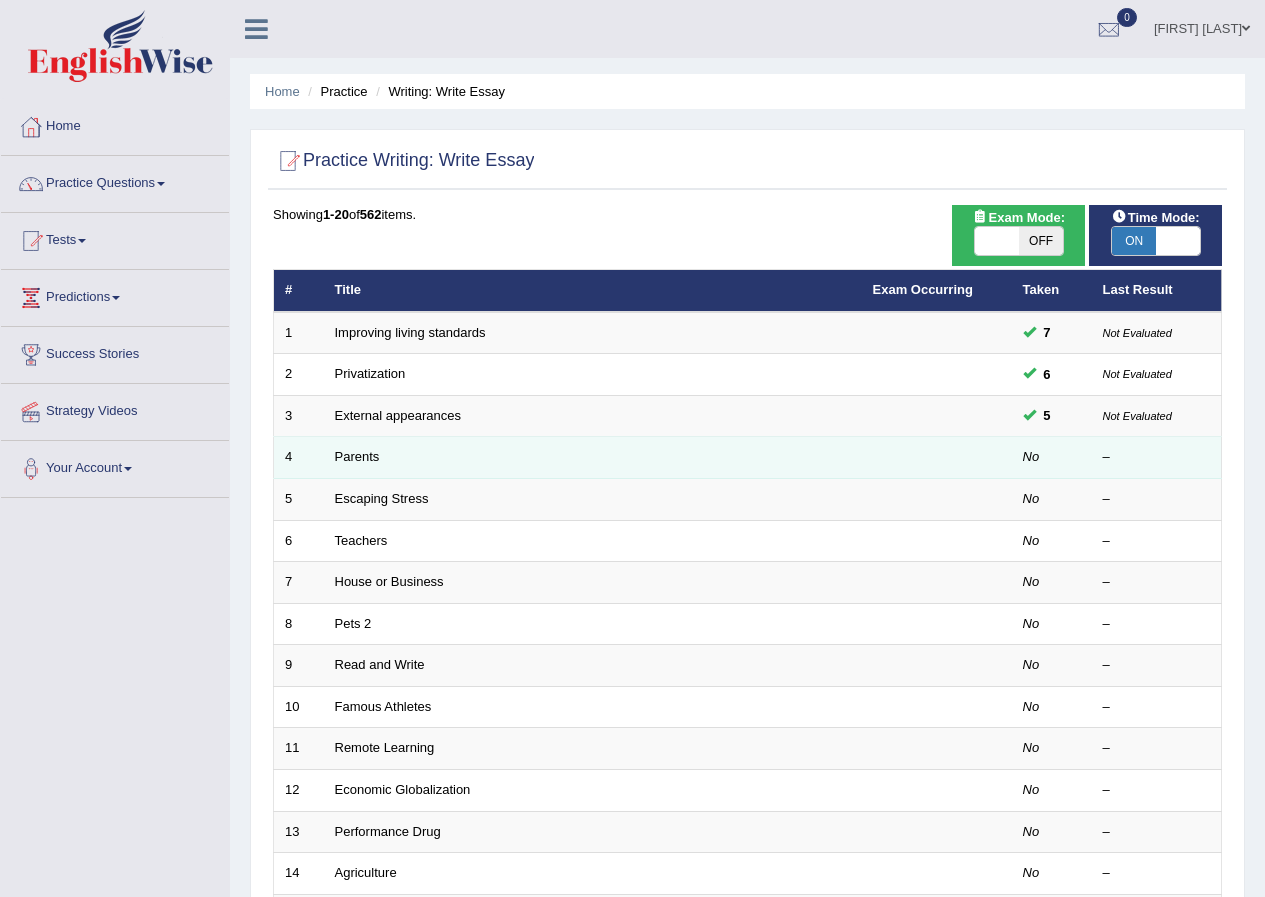 scroll, scrollTop: 0, scrollLeft: 0, axis: both 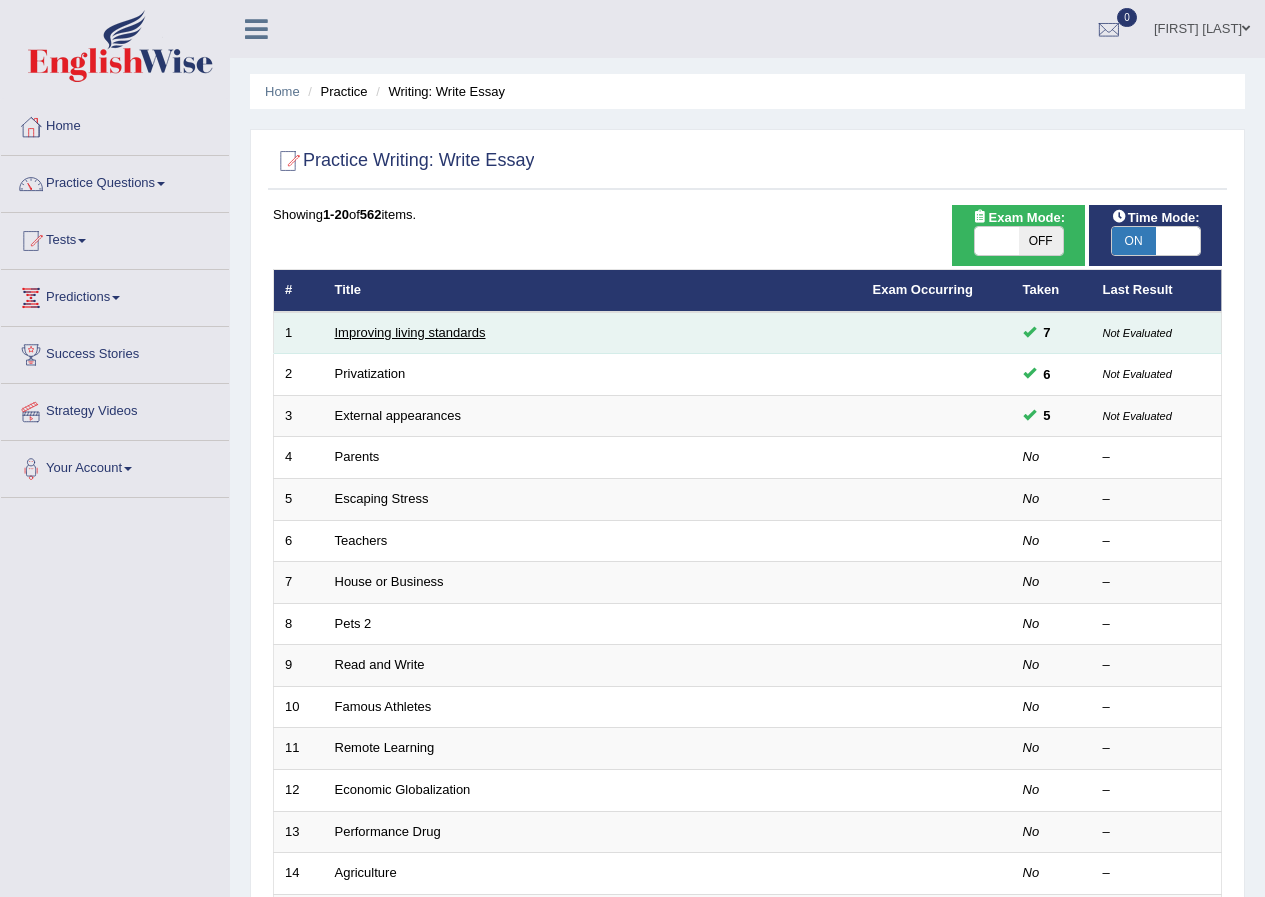 click on "Improving living standards" at bounding box center [410, 332] 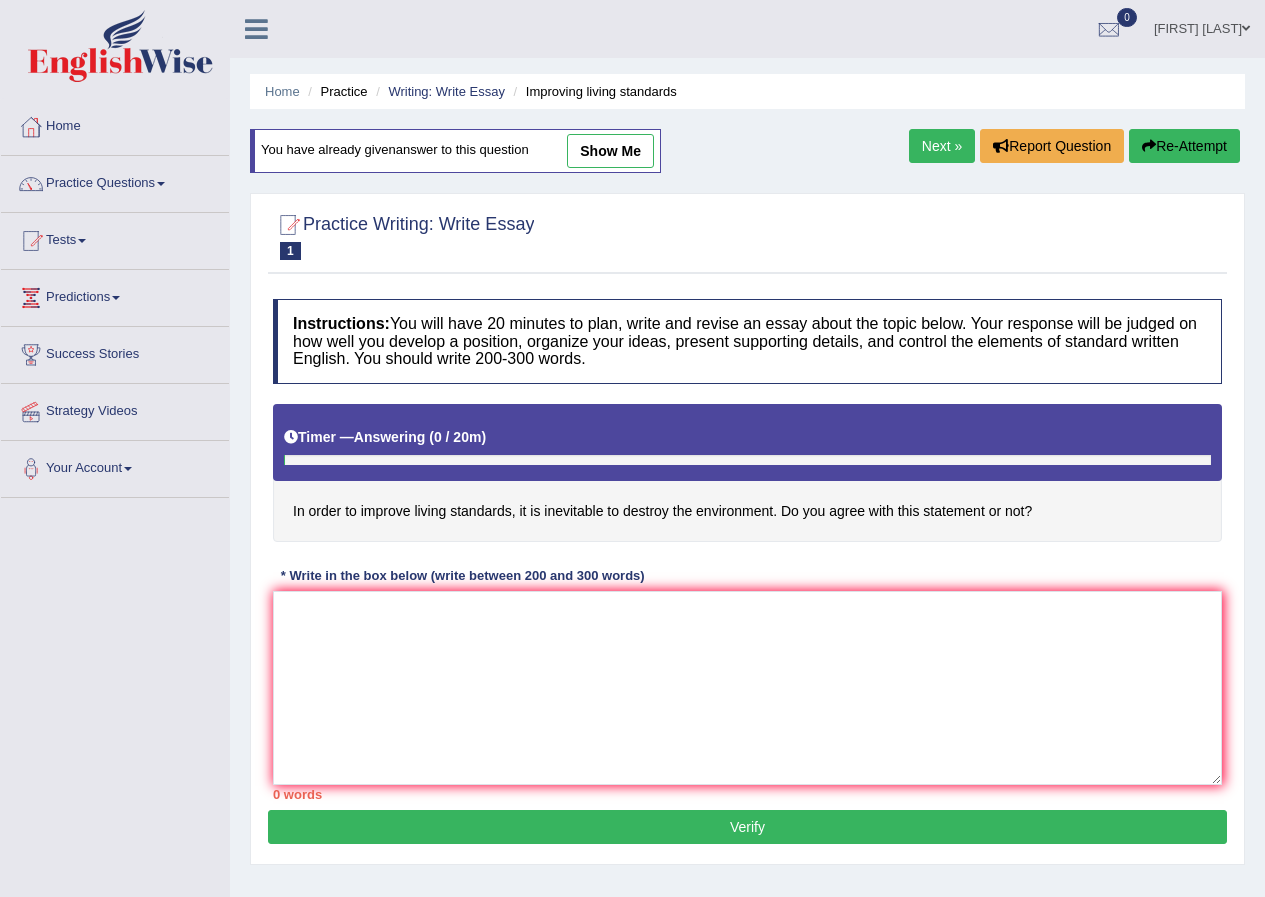 scroll, scrollTop: 0, scrollLeft: 0, axis: both 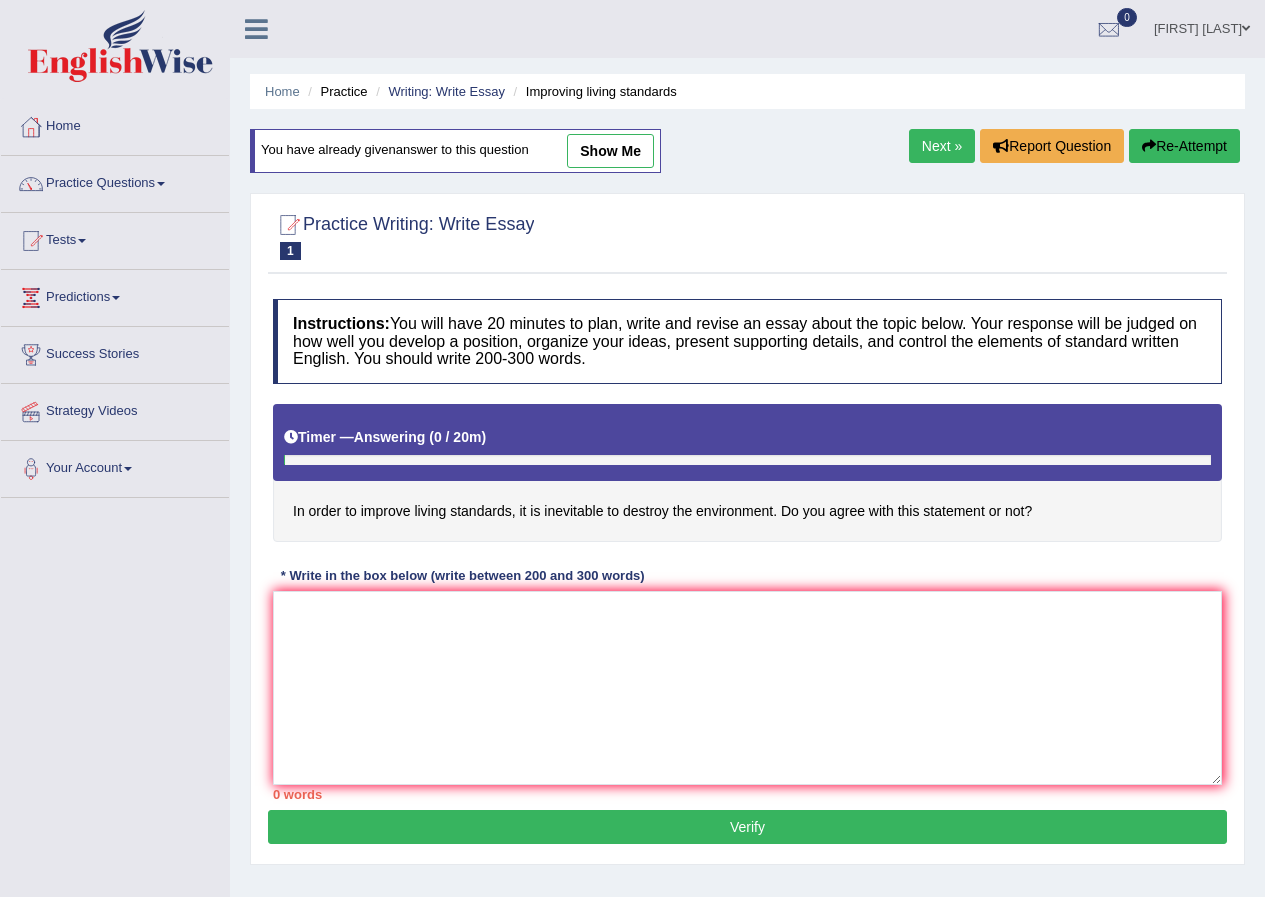 click on "show me" at bounding box center (610, 151) 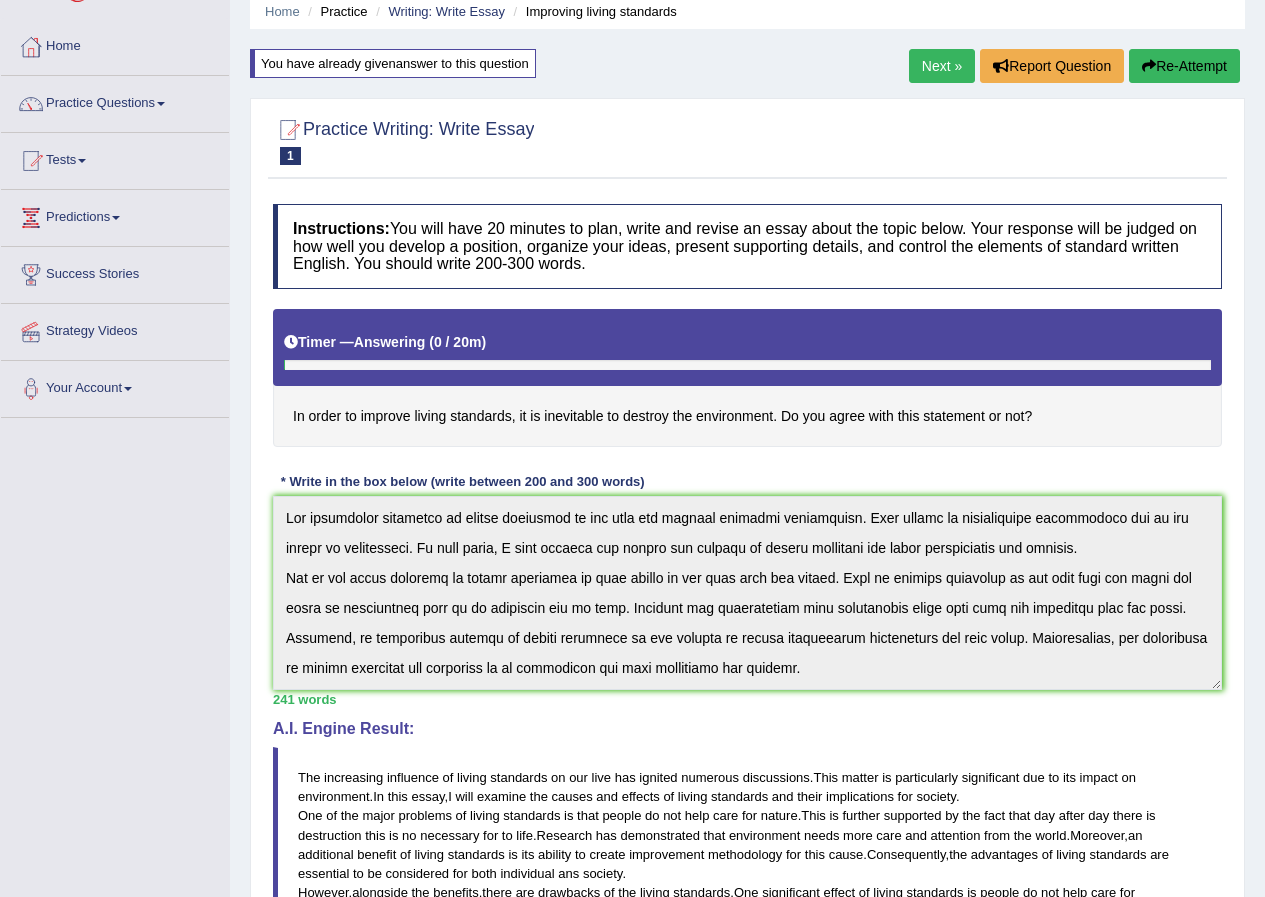 scroll, scrollTop: 0, scrollLeft: 0, axis: both 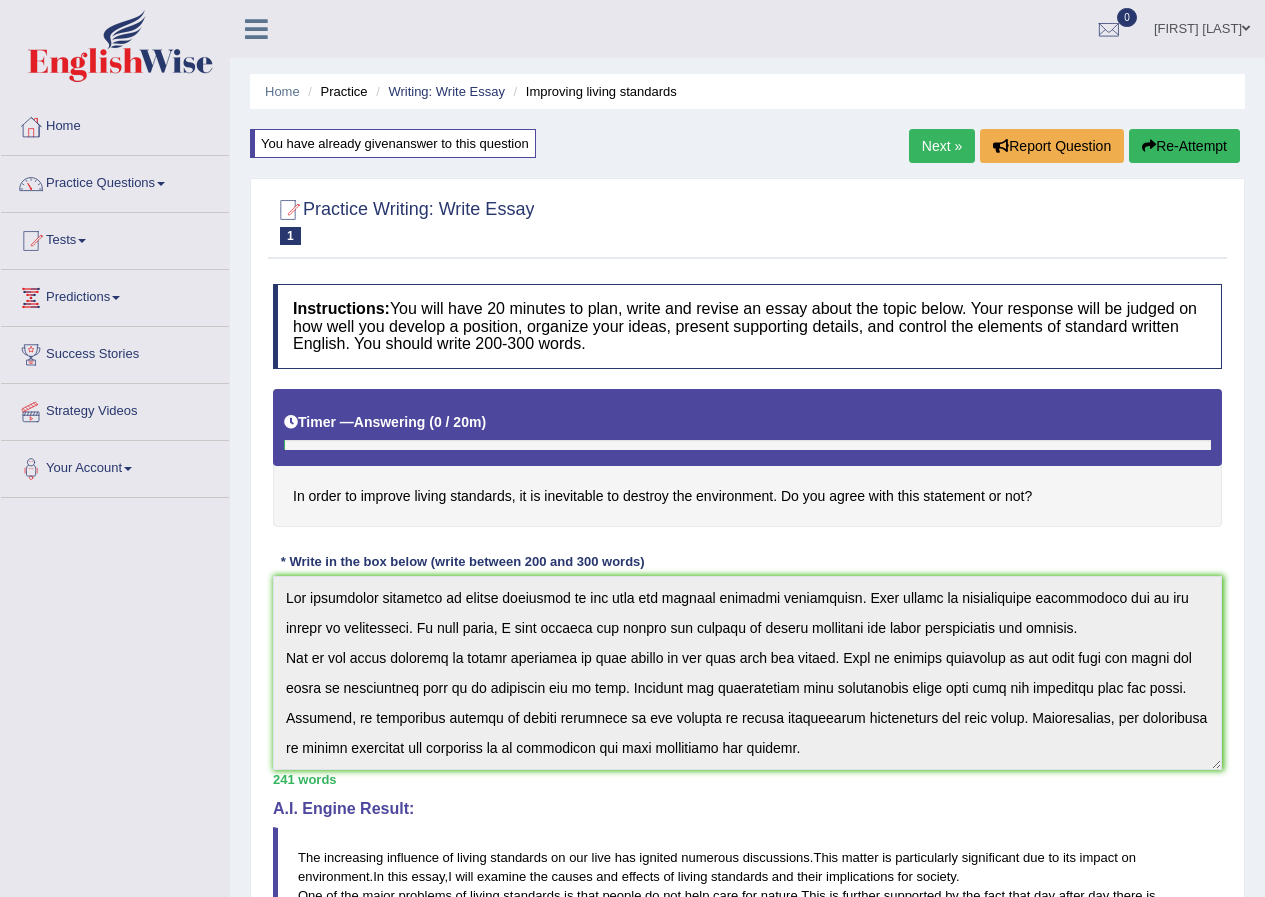 click on "Next »" at bounding box center (942, 146) 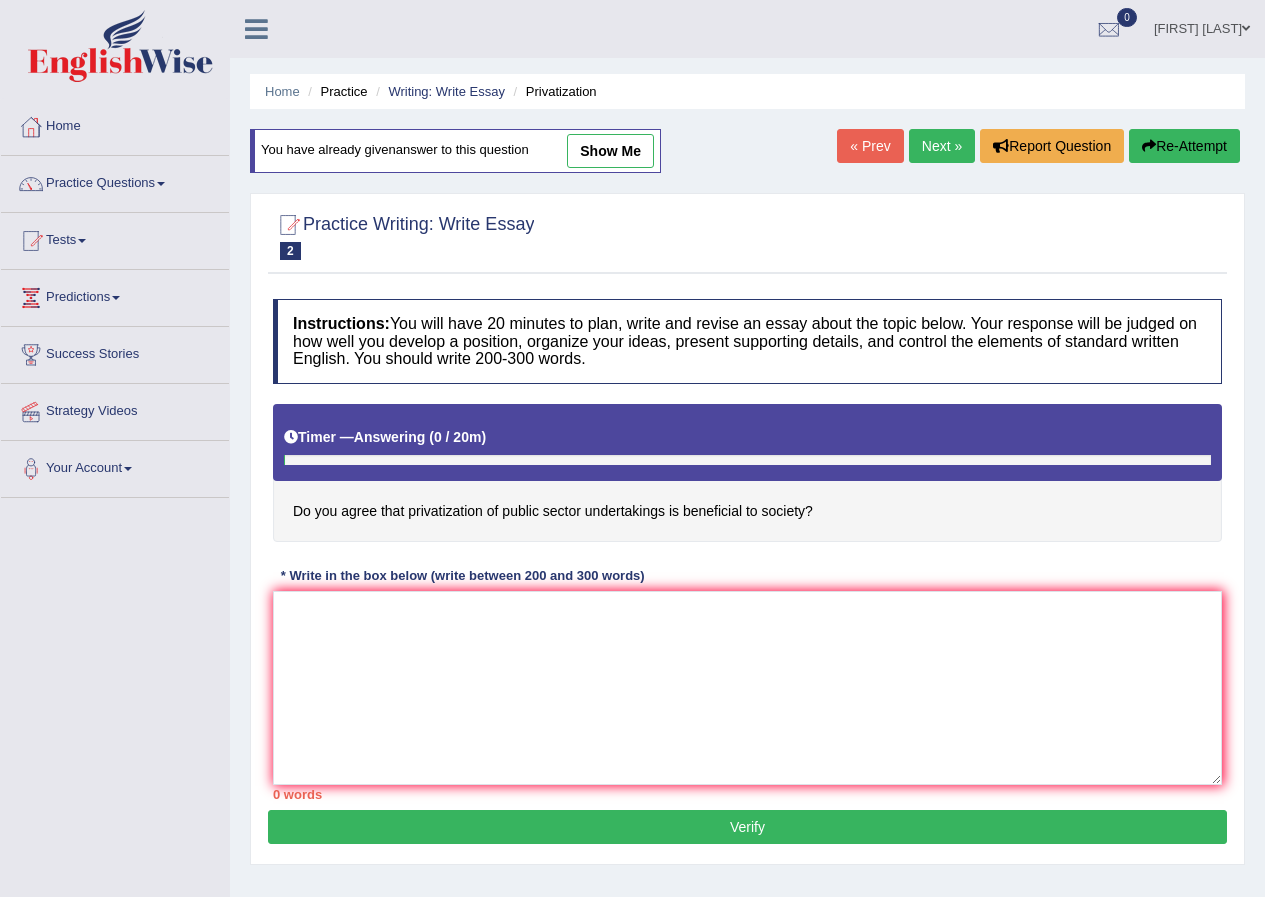 scroll, scrollTop: 0, scrollLeft: 0, axis: both 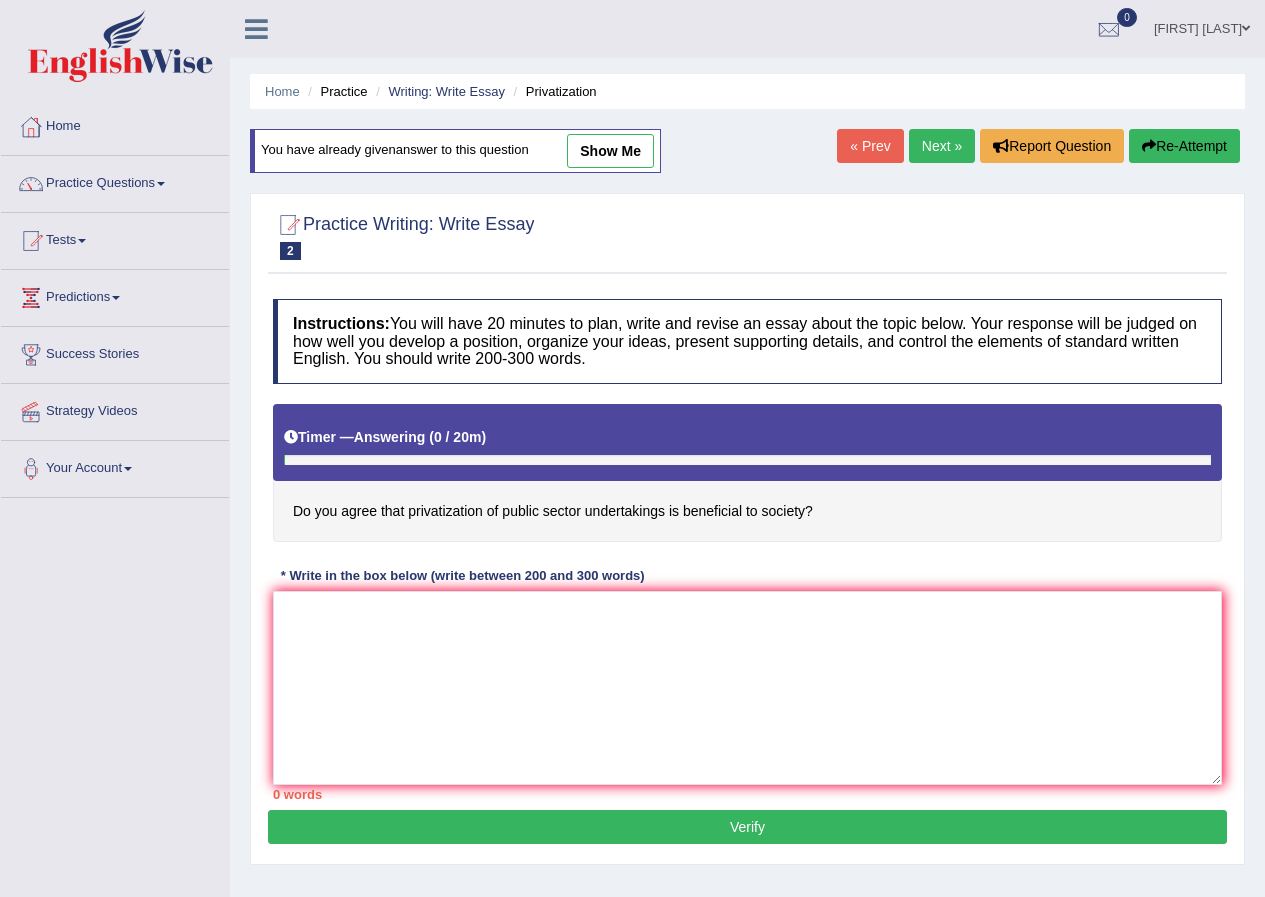 click on "show me" at bounding box center (610, 151) 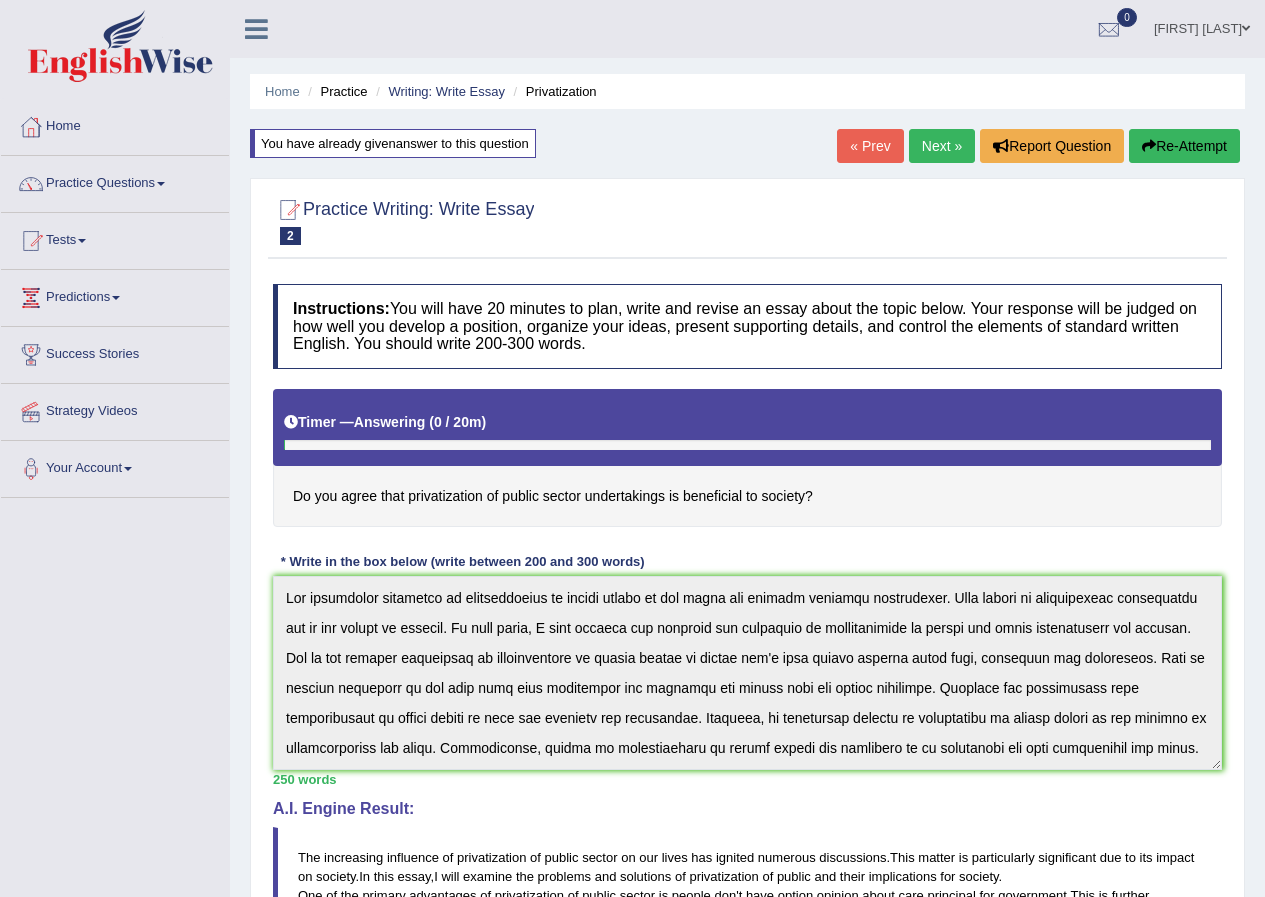 scroll, scrollTop: 180, scrollLeft: 0, axis: vertical 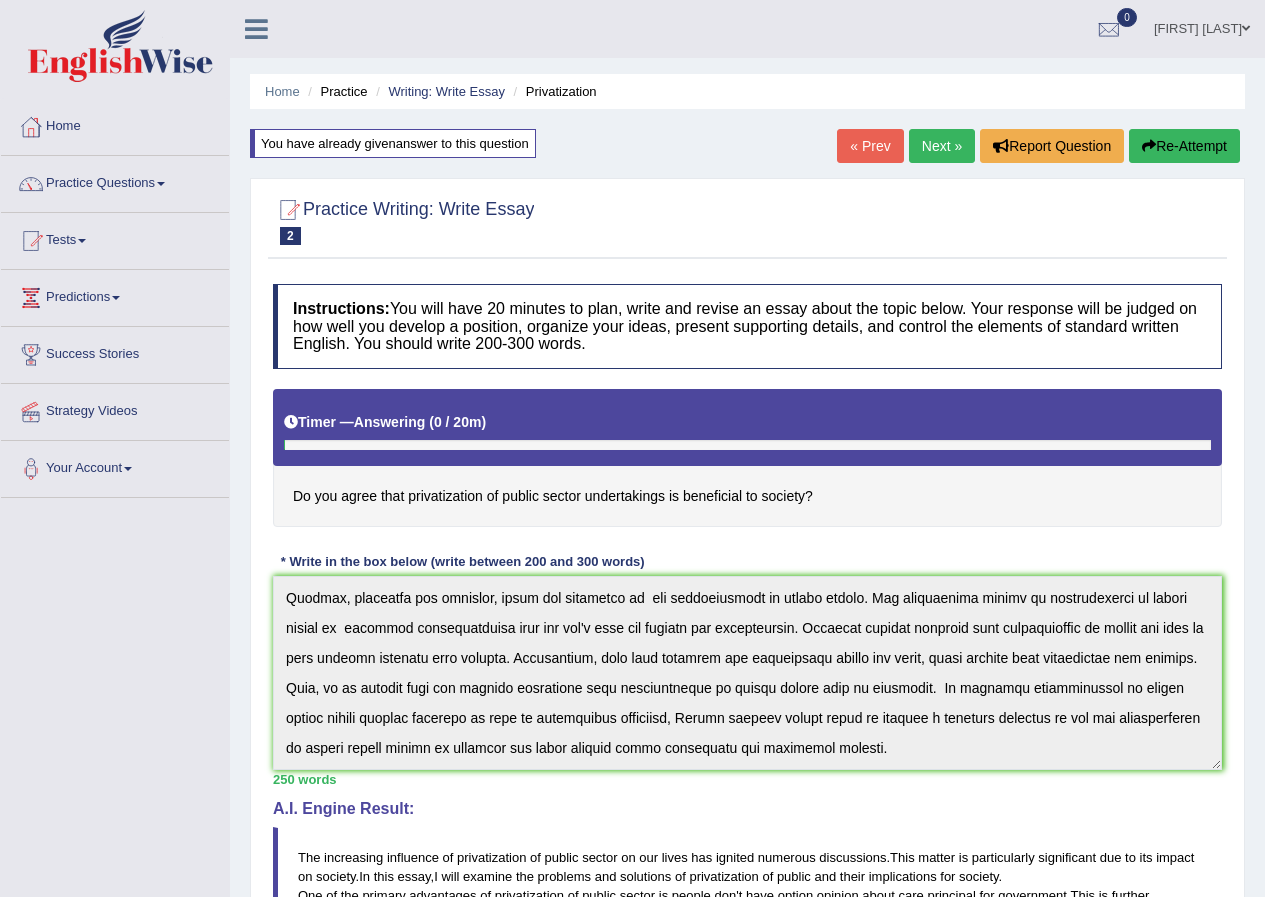click on "Next »" at bounding box center [942, 146] 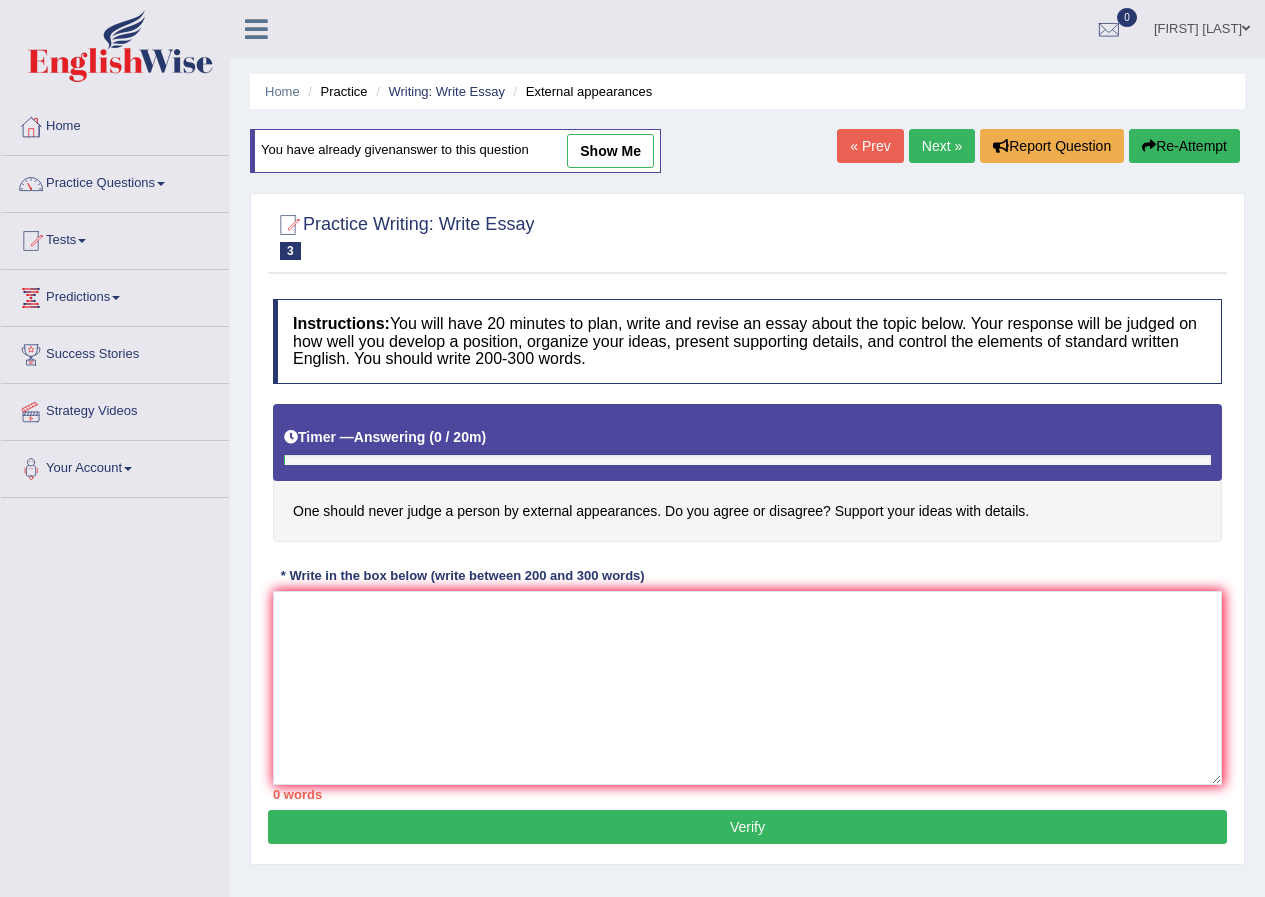 scroll, scrollTop: 0, scrollLeft: 0, axis: both 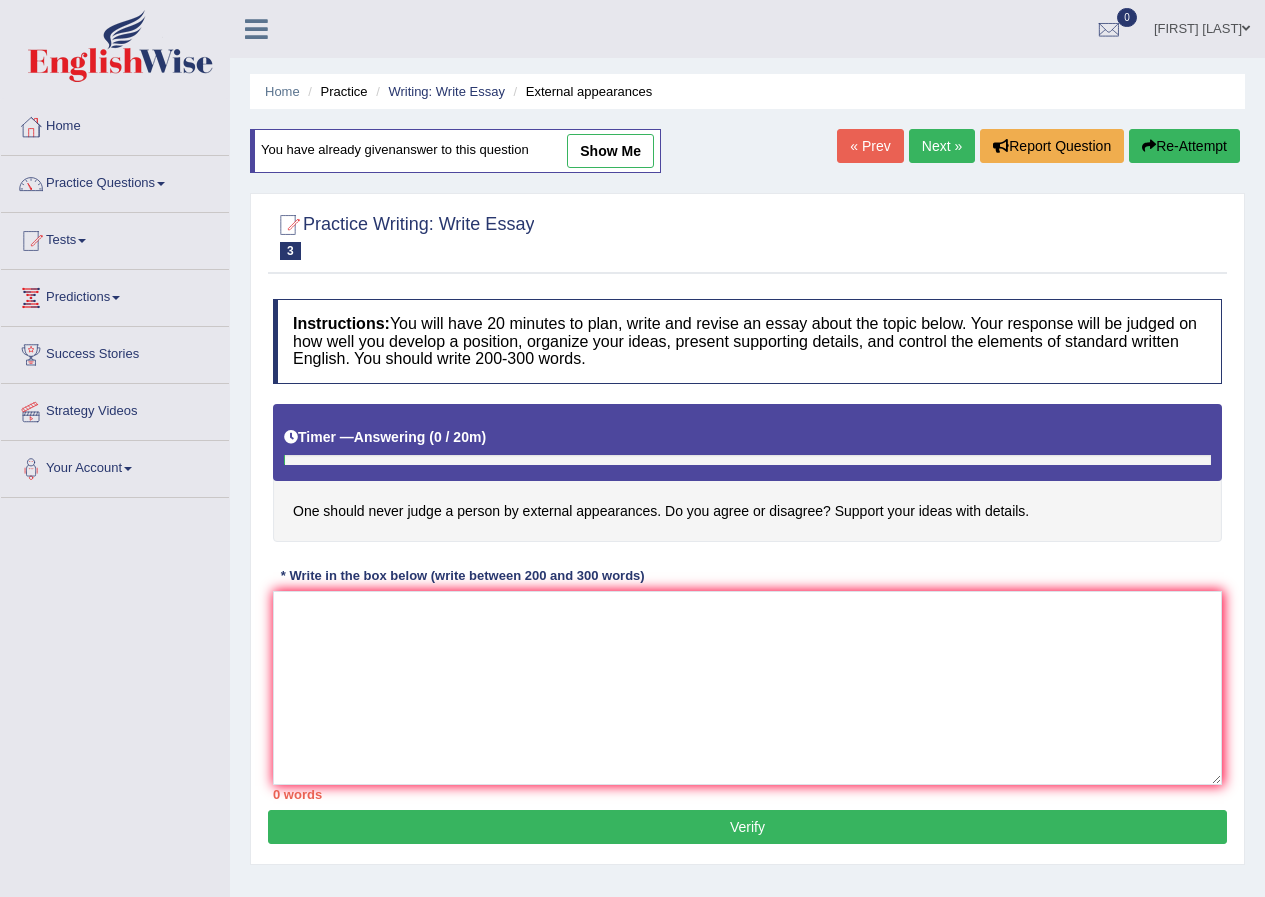 click on "show me" at bounding box center [610, 151] 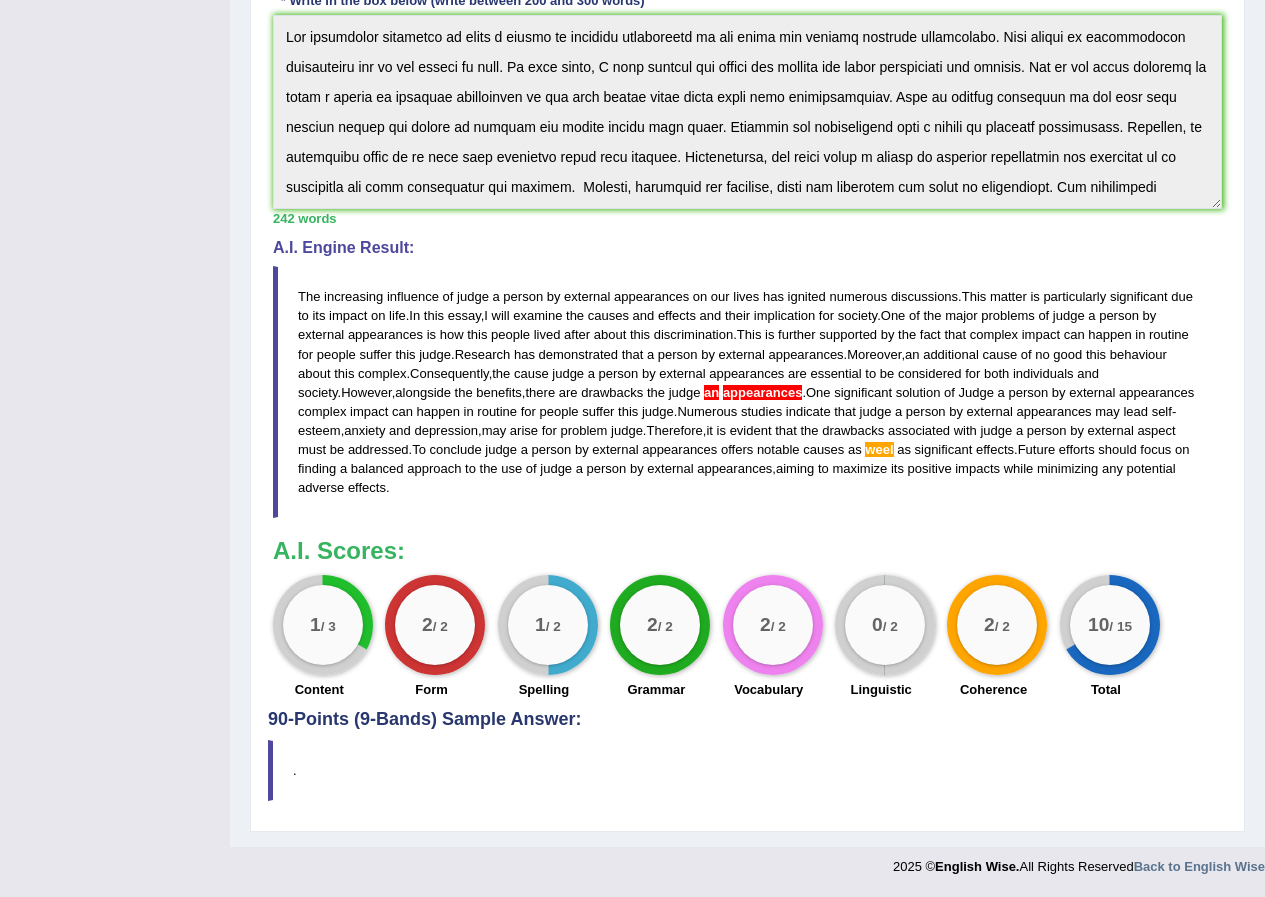 scroll, scrollTop: 0, scrollLeft: 0, axis: both 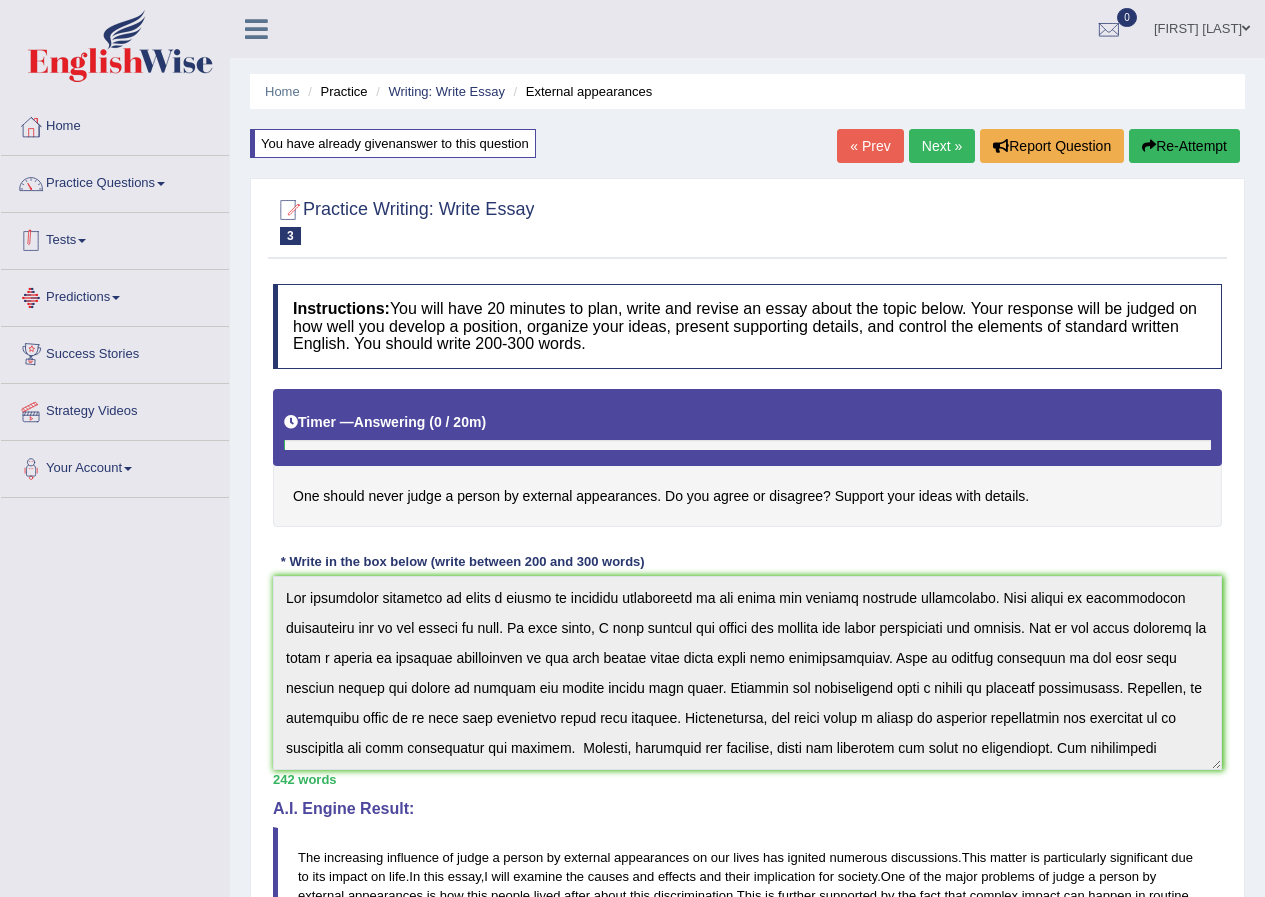 click on "Tests" at bounding box center (115, 238) 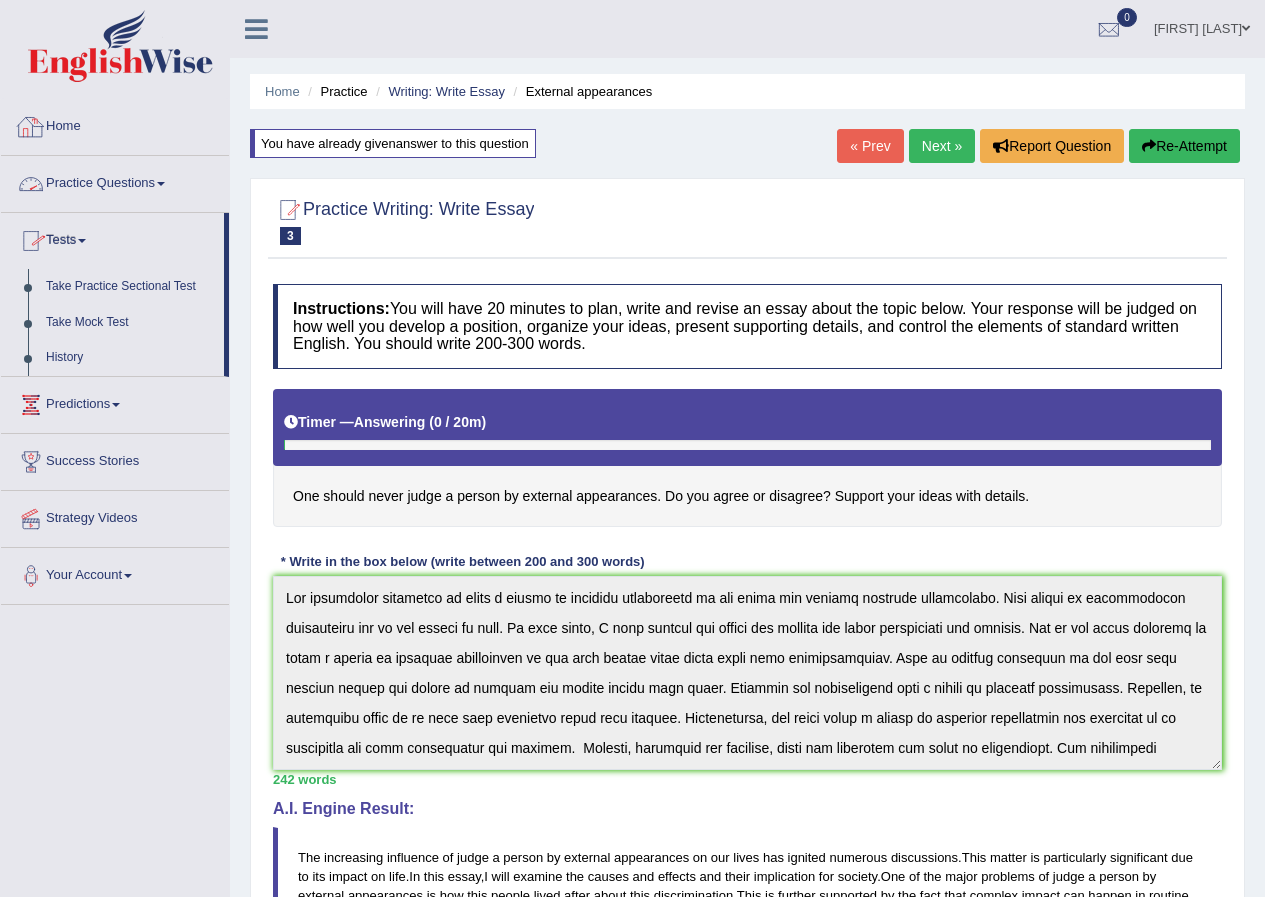 click on "Practice Questions" at bounding box center [115, 181] 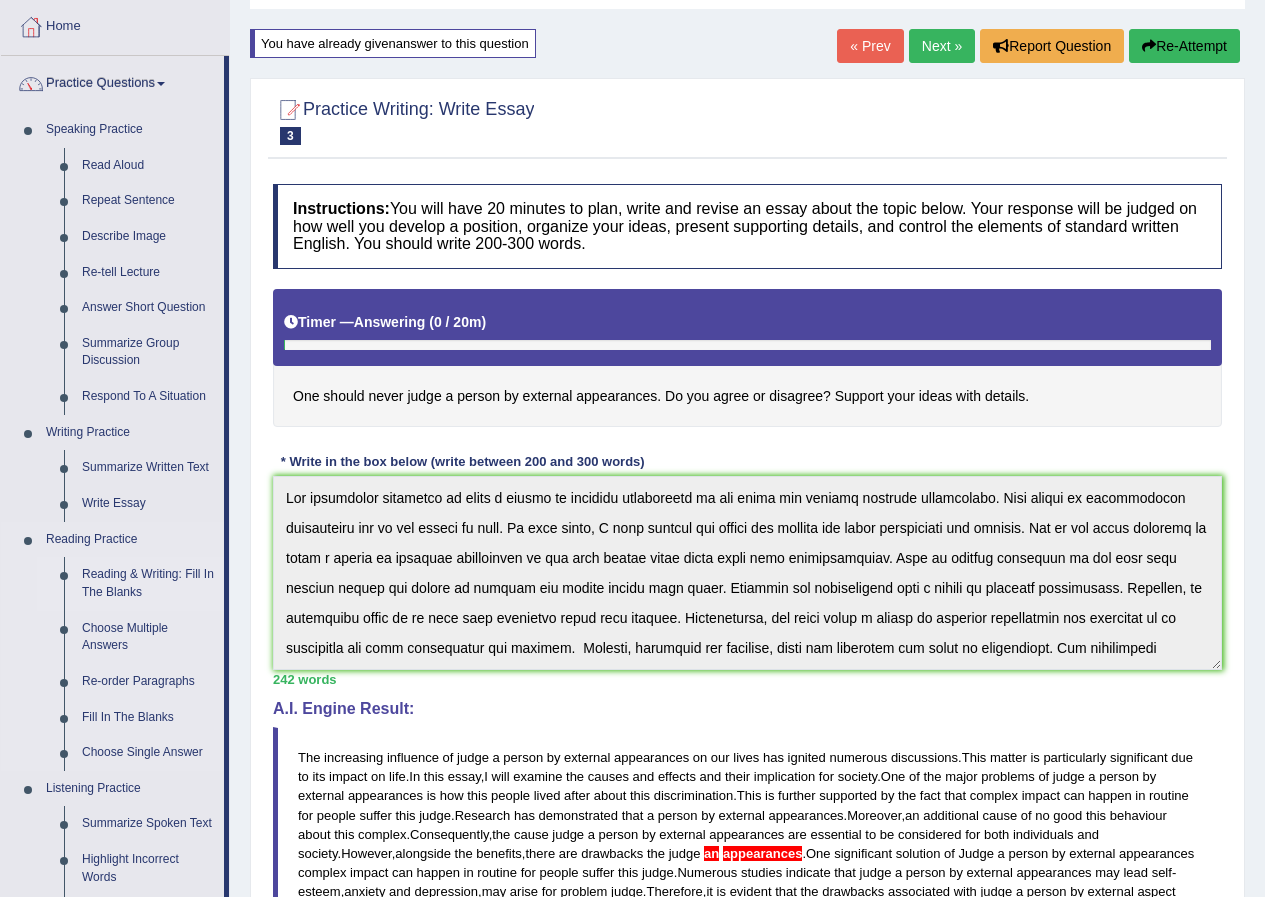 scroll, scrollTop: 0, scrollLeft: 0, axis: both 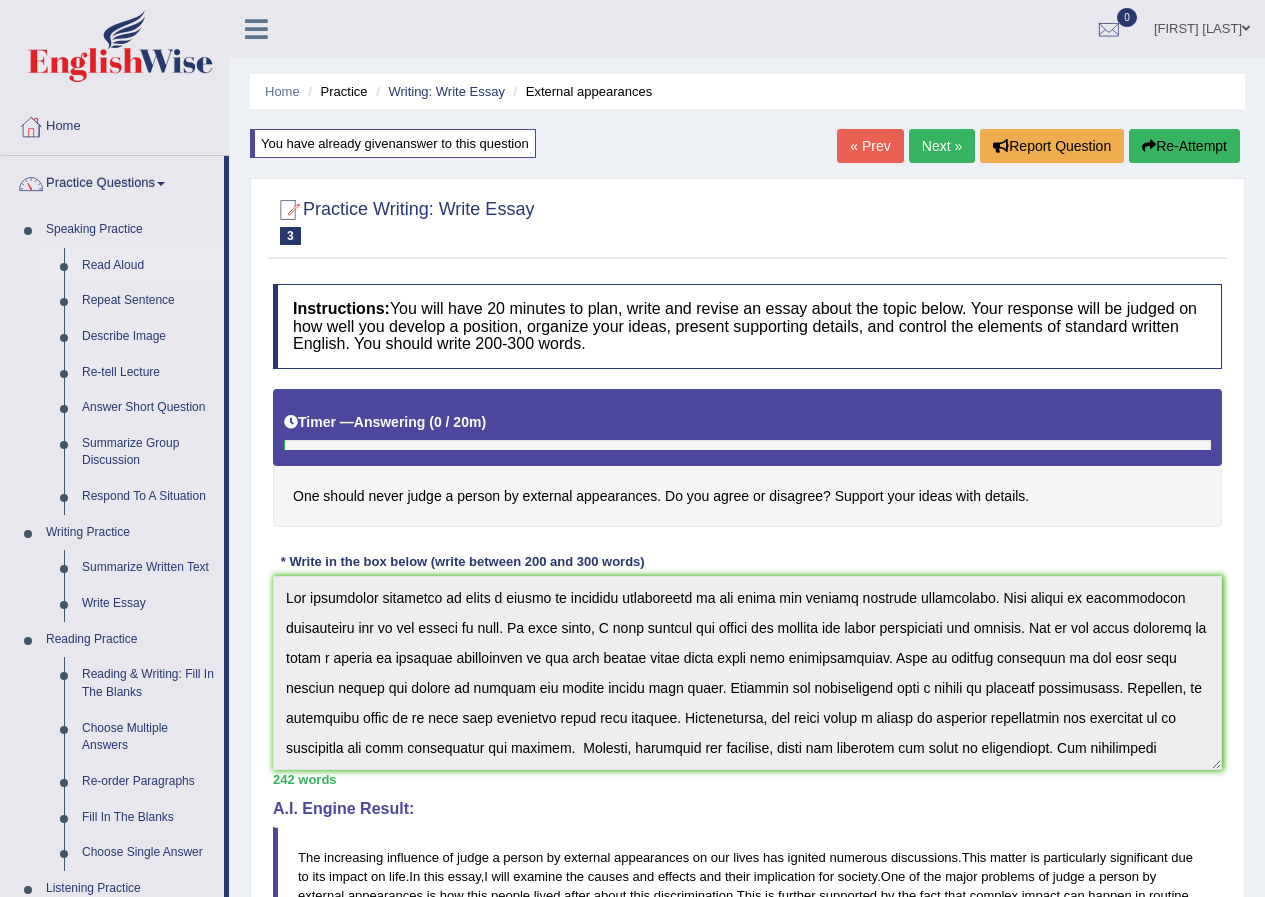 click on "Read Aloud" at bounding box center (148, 266) 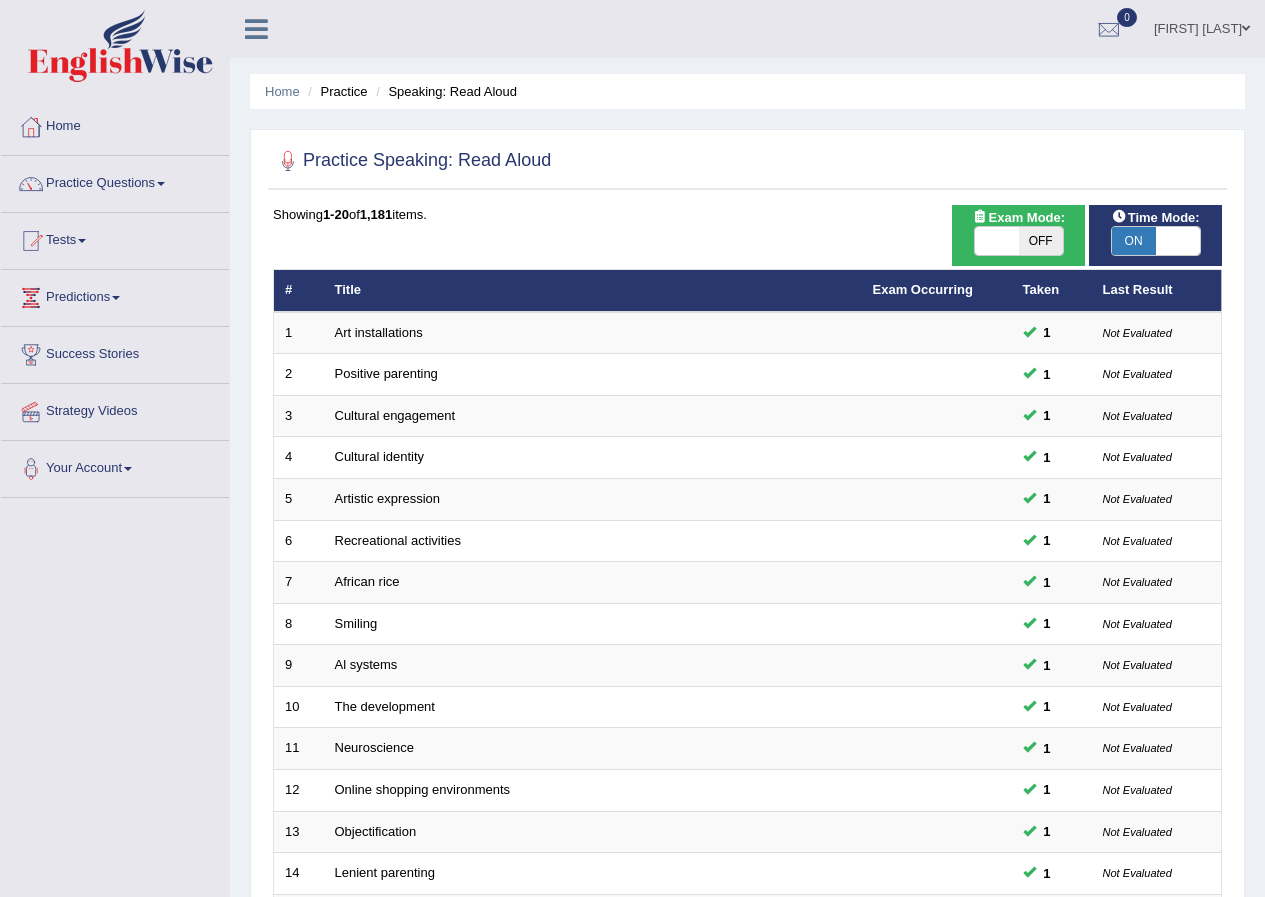 scroll, scrollTop: 427, scrollLeft: 0, axis: vertical 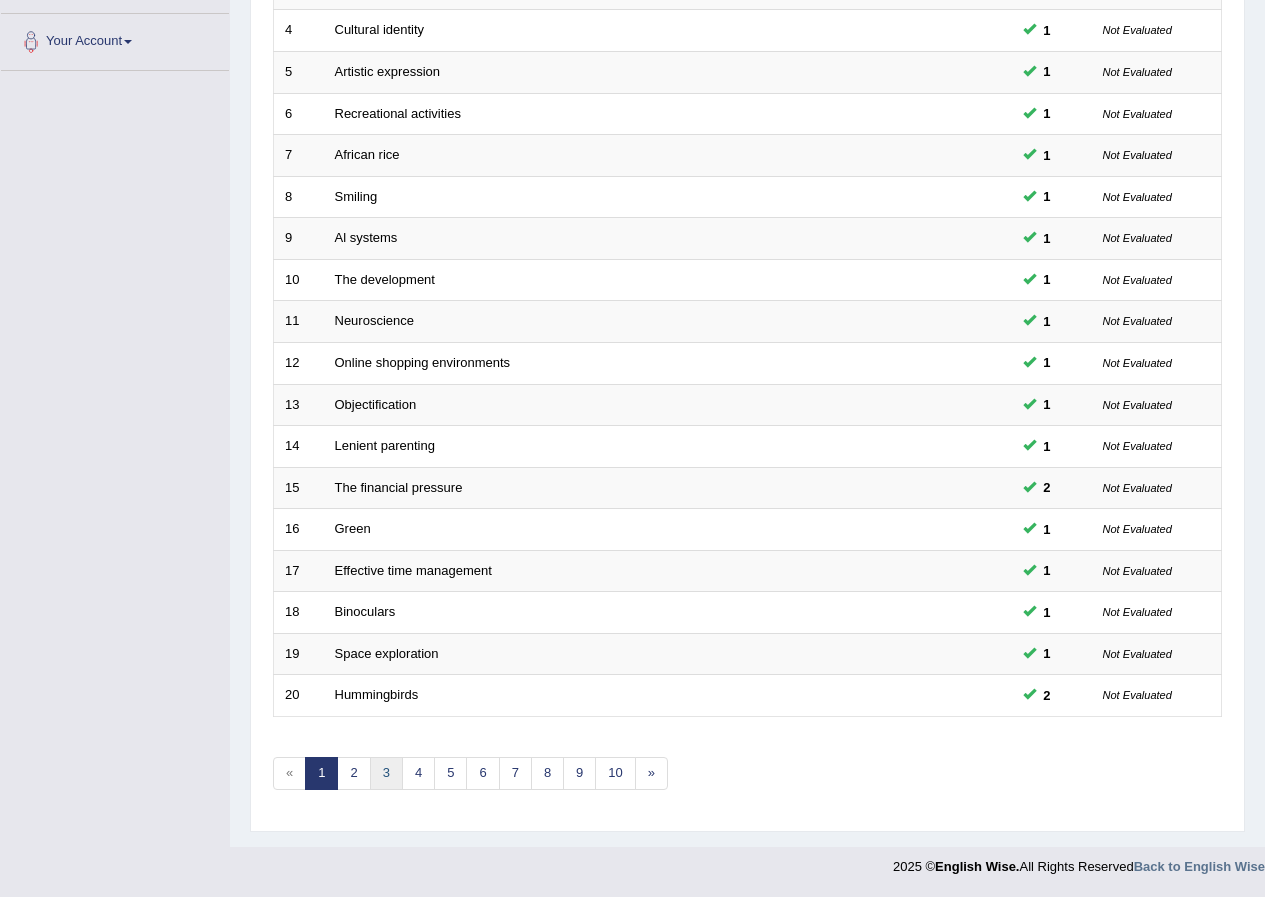 click on "3" at bounding box center (386, 773) 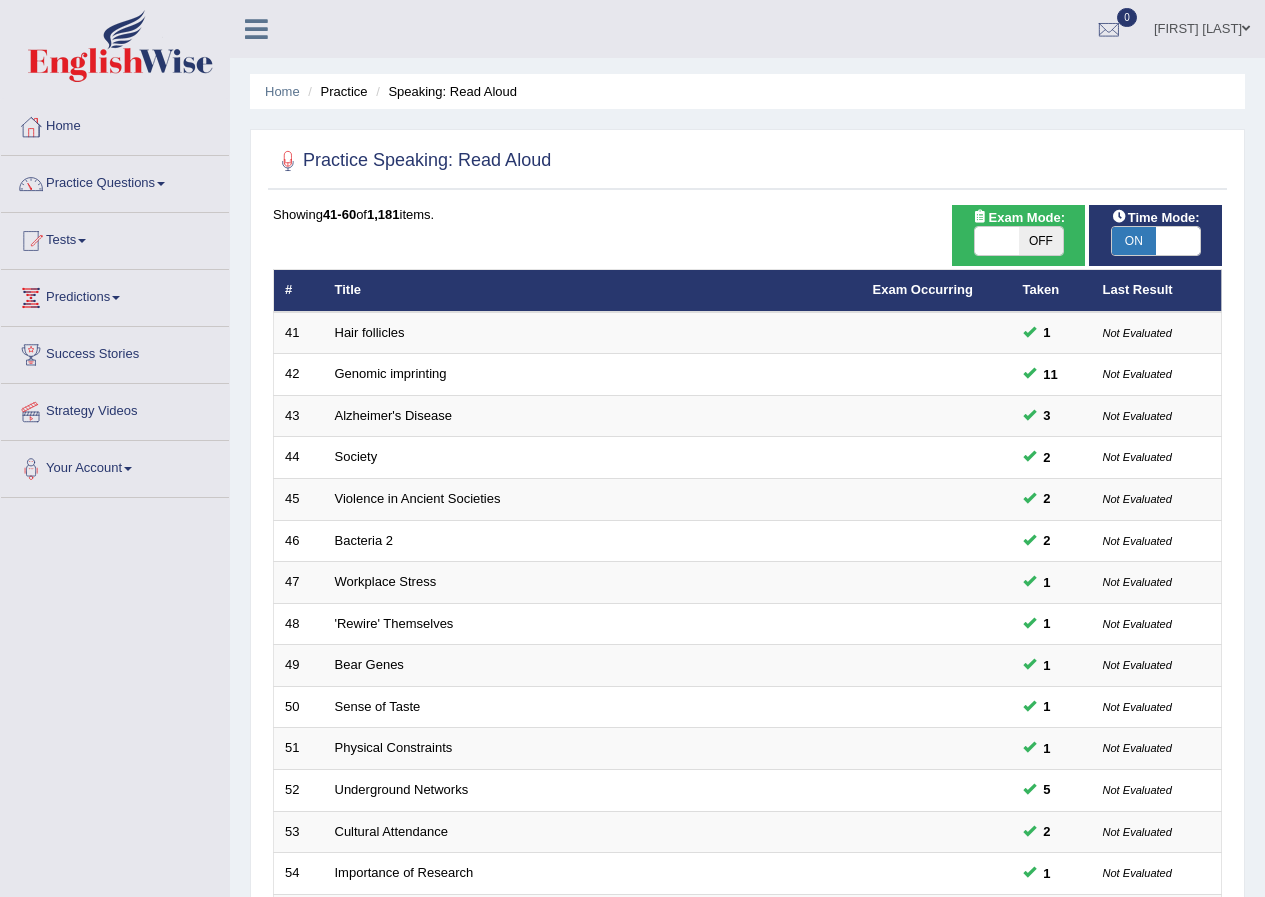 scroll, scrollTop: 427, scrollLeft: 0, axis: vertical 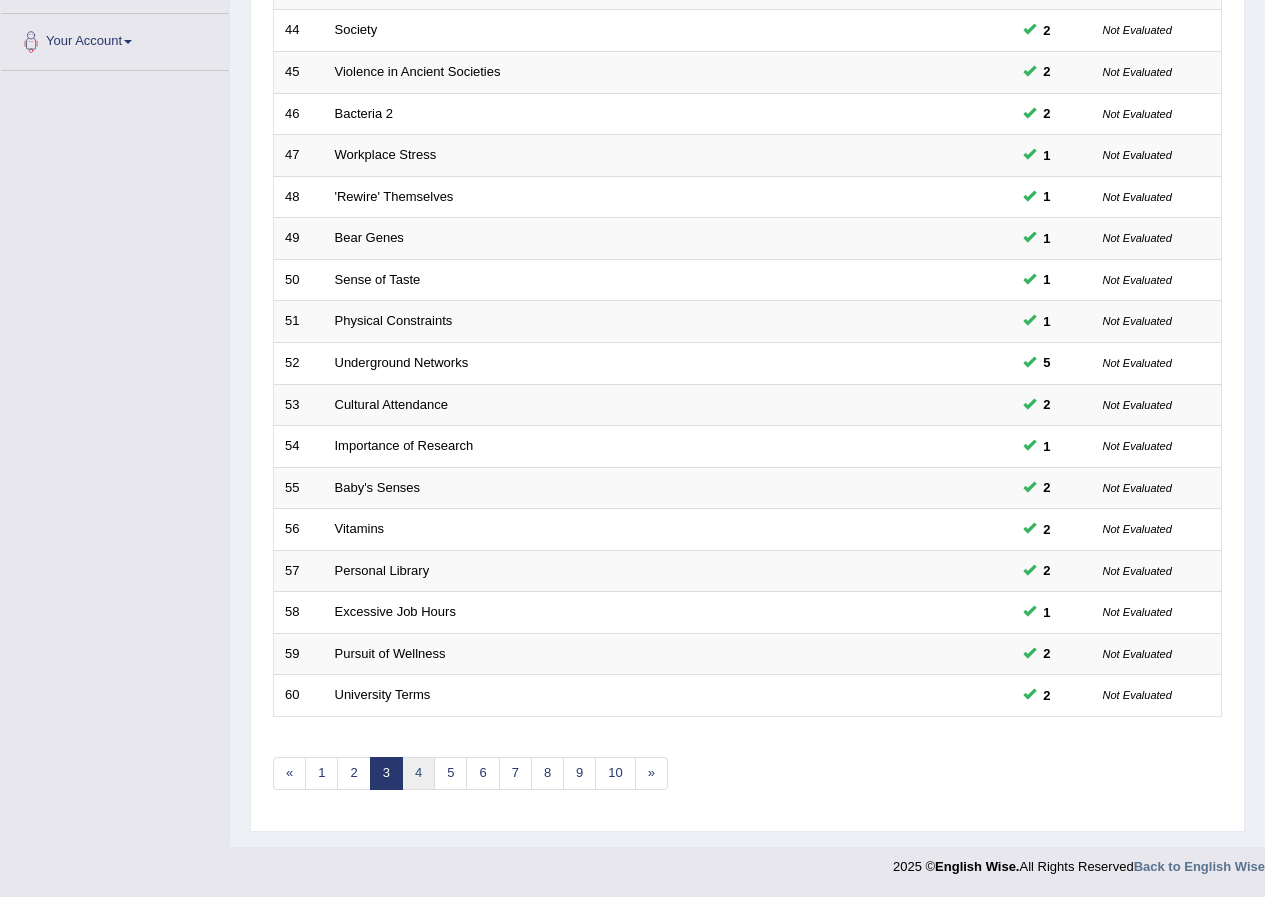 click on "4" at bounding box center [418, 773] 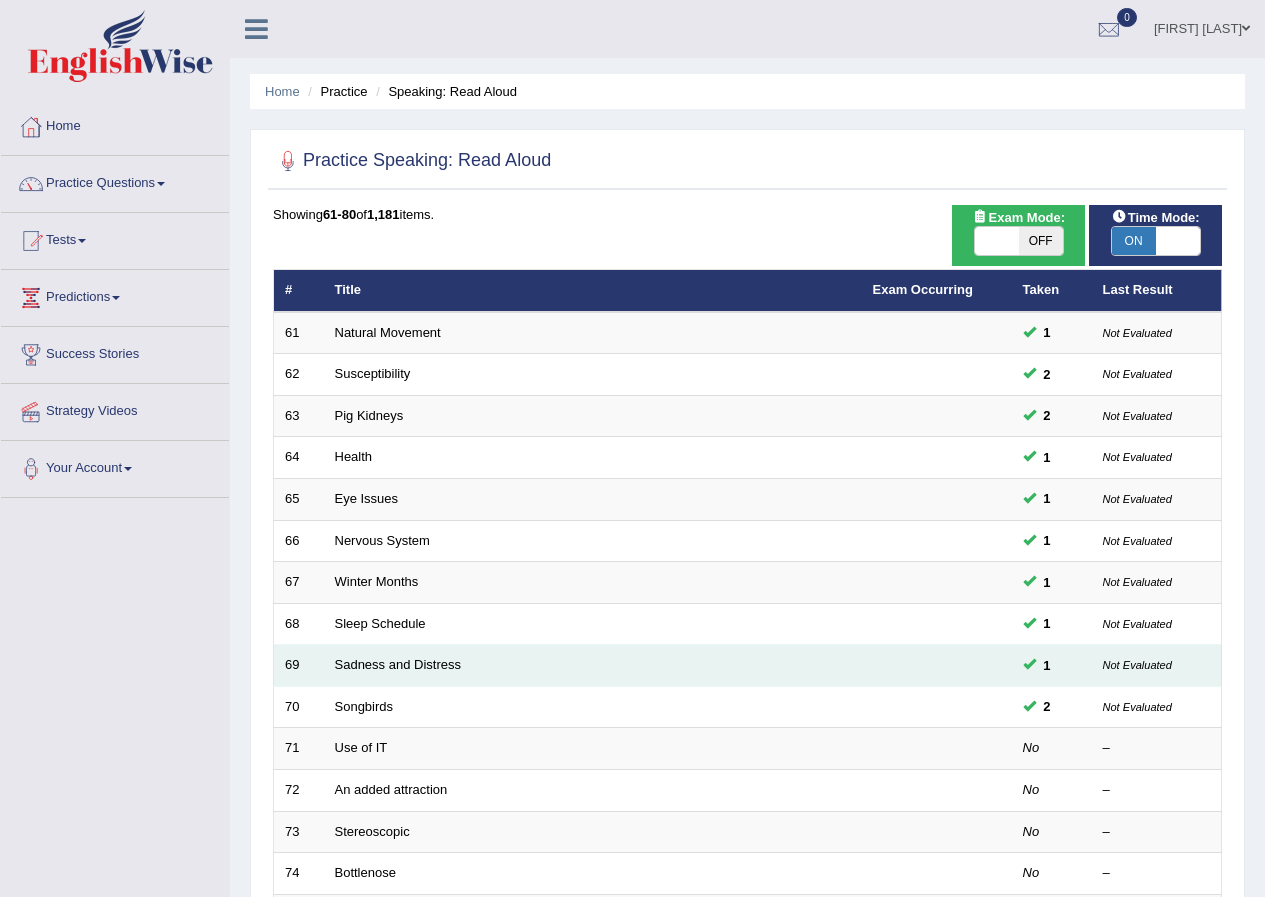 scroll, scrollTop: 0, scrollLeft: 0, axis: both 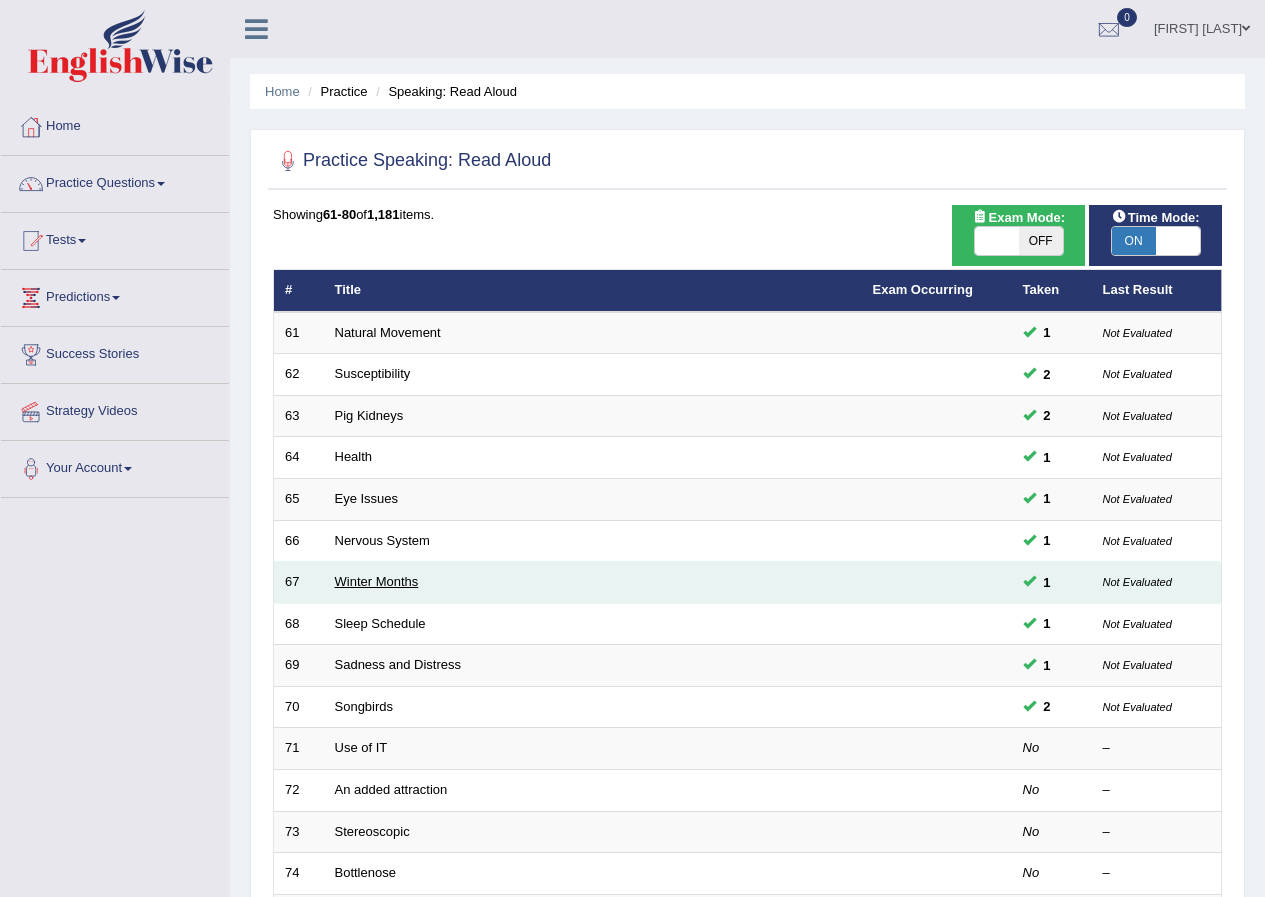 click on "Winter Months" at bounding box center [377, 581] 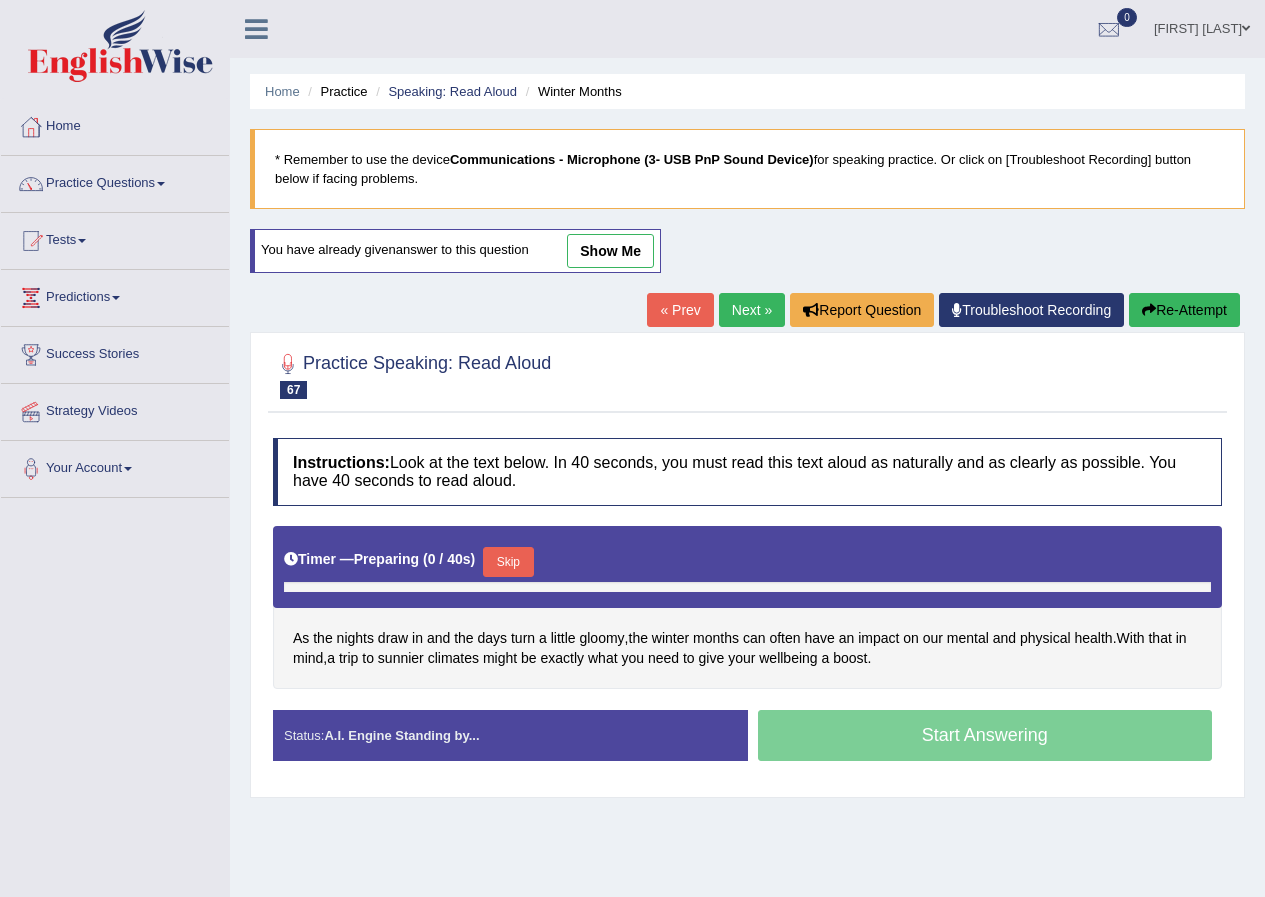 scroll, scrollTop: 0, scrollLeft: 0, axis: both 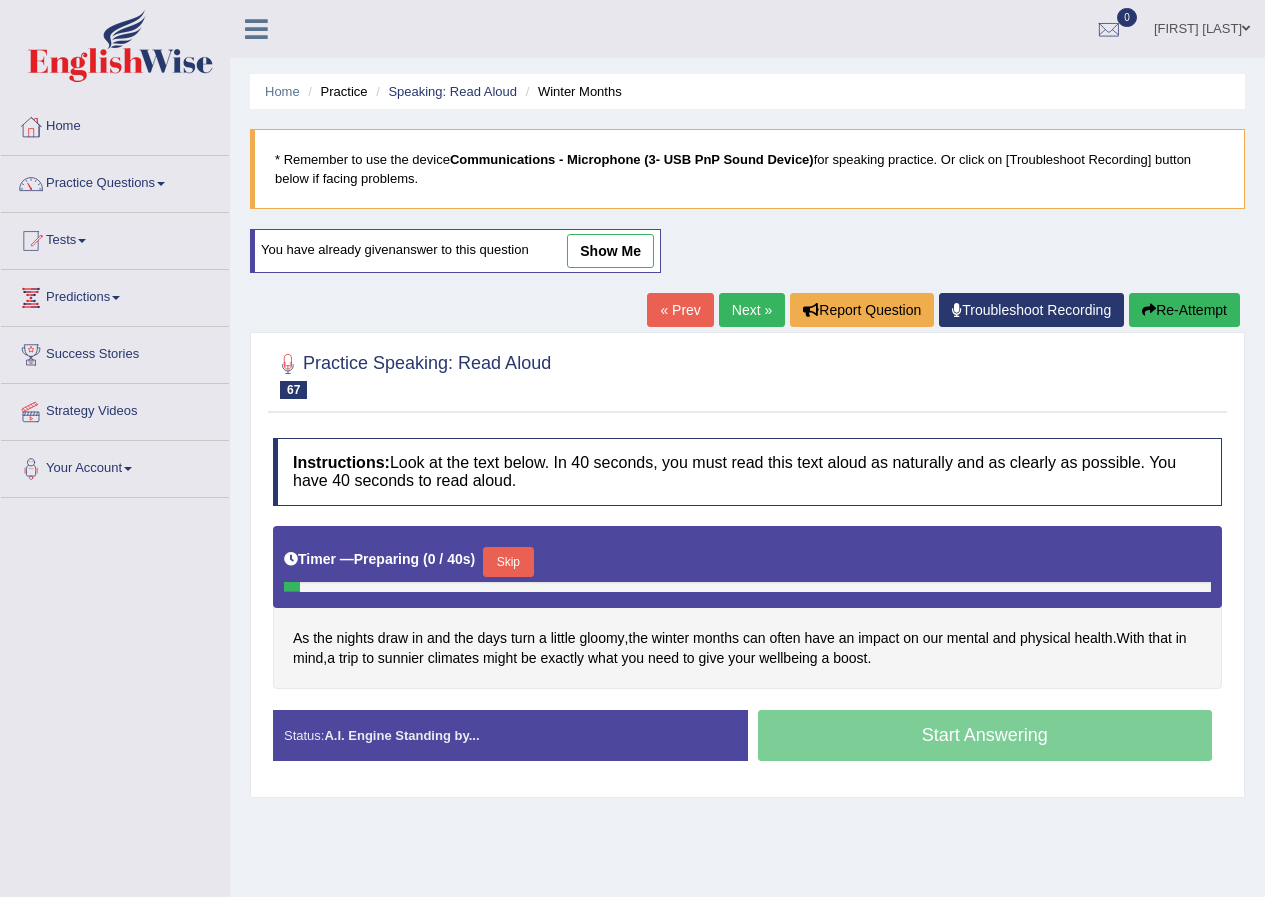 click on "show me" at bounding box center (610, 251) 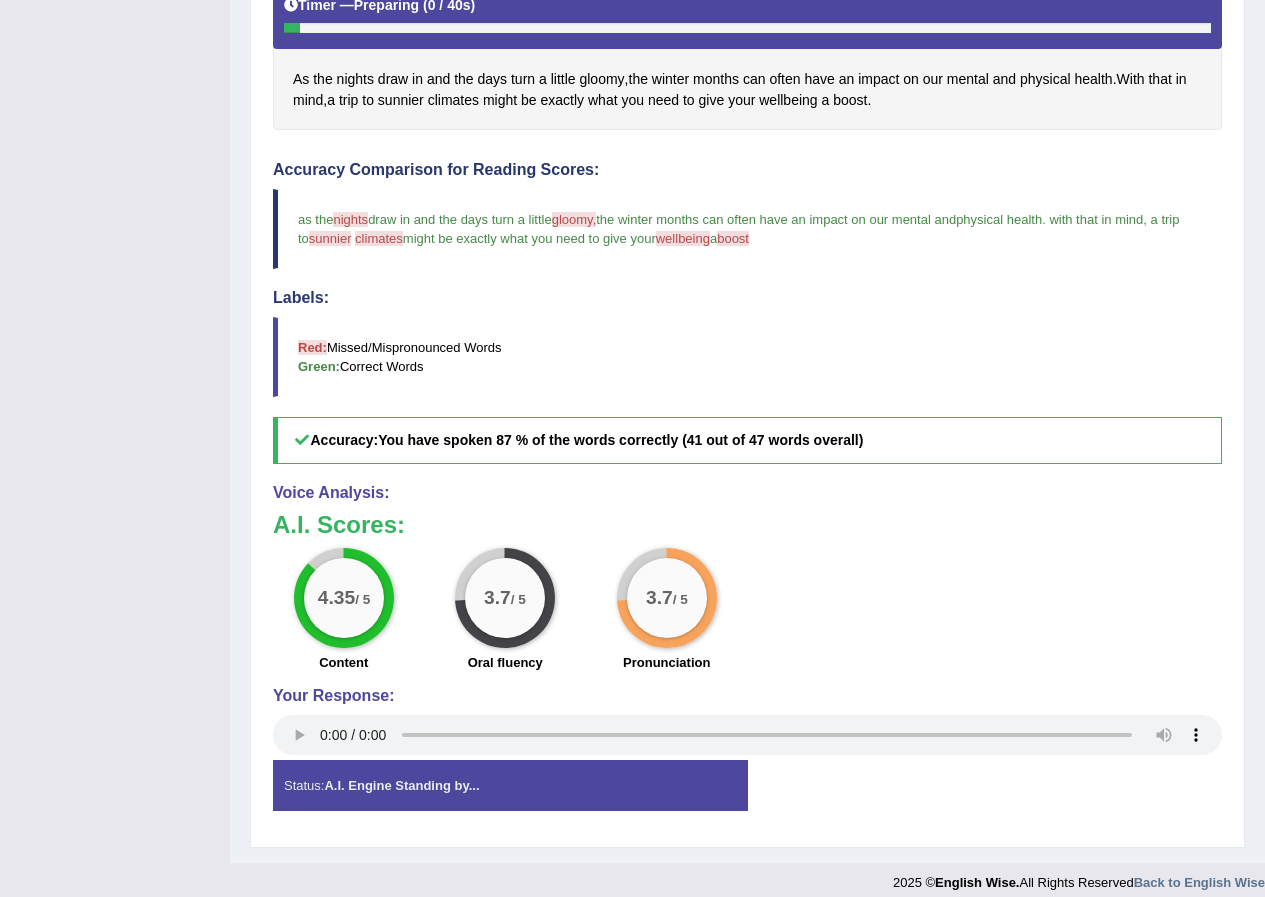 scroll, scrollTop: 200, scrollLeft: 0, axis: vertical 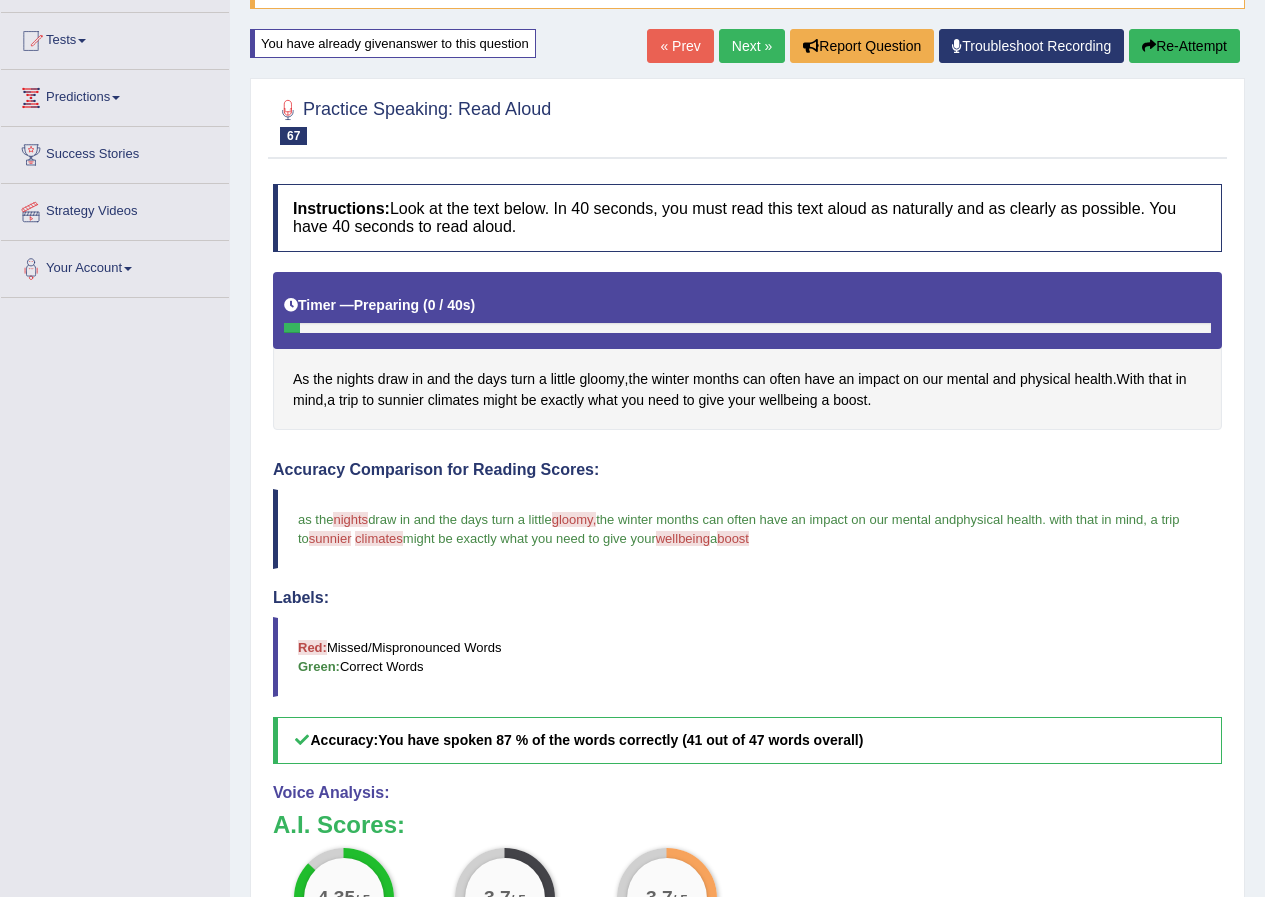 click on "Next »" at bounding box center (752, 46) 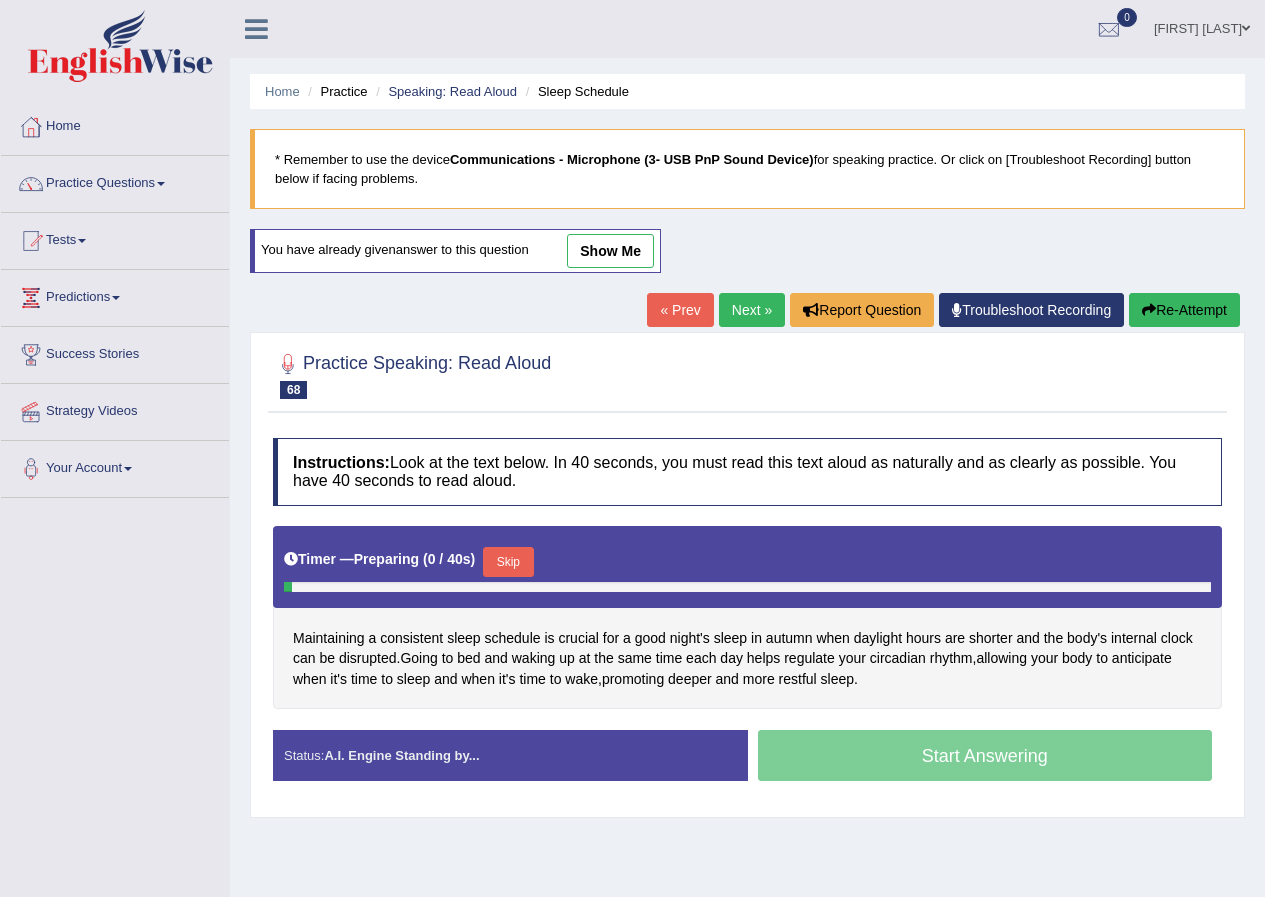 scroll, scrollTop: 0, scrollLeft: 0, axis: both 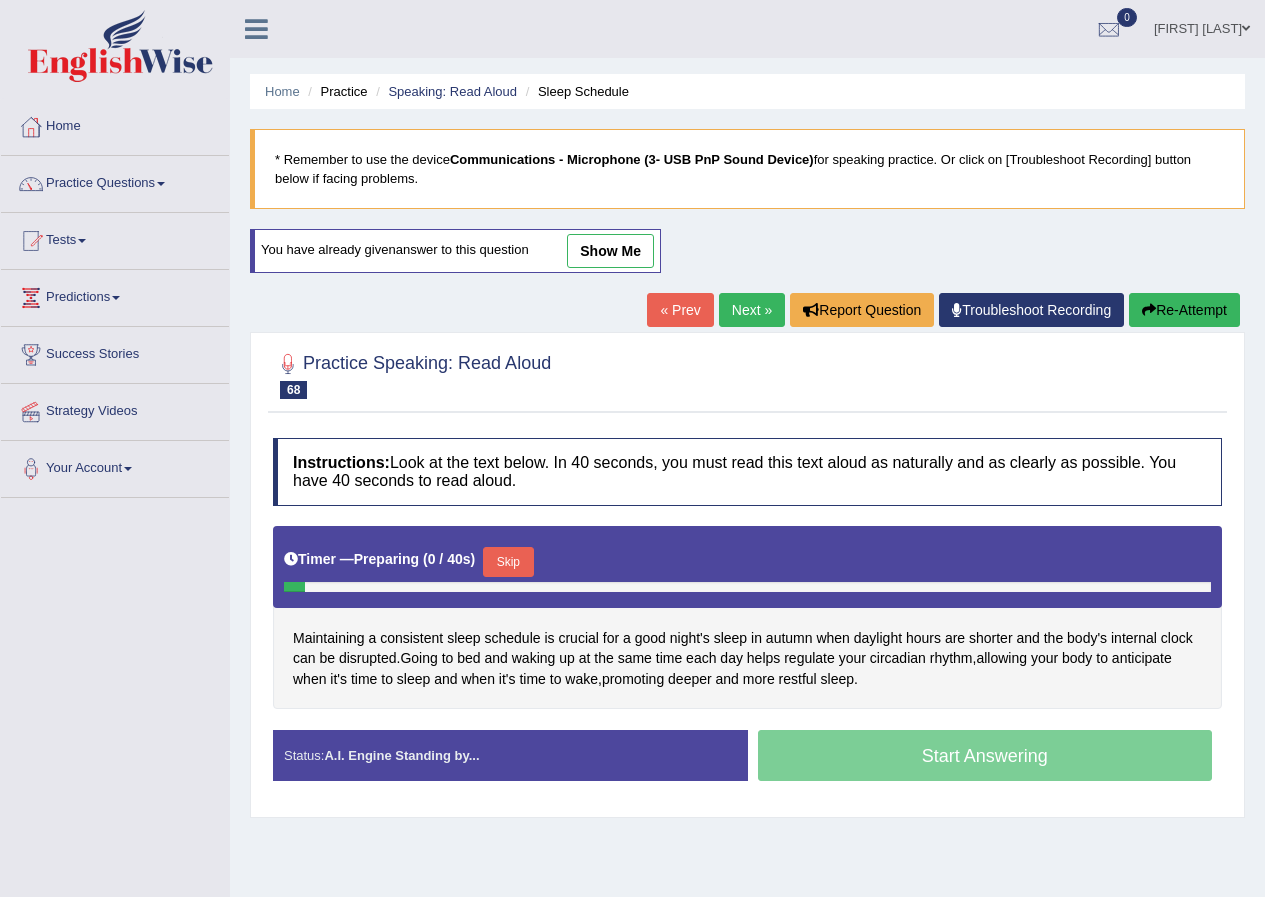 click on "show me" at bounding box center (610, 251) 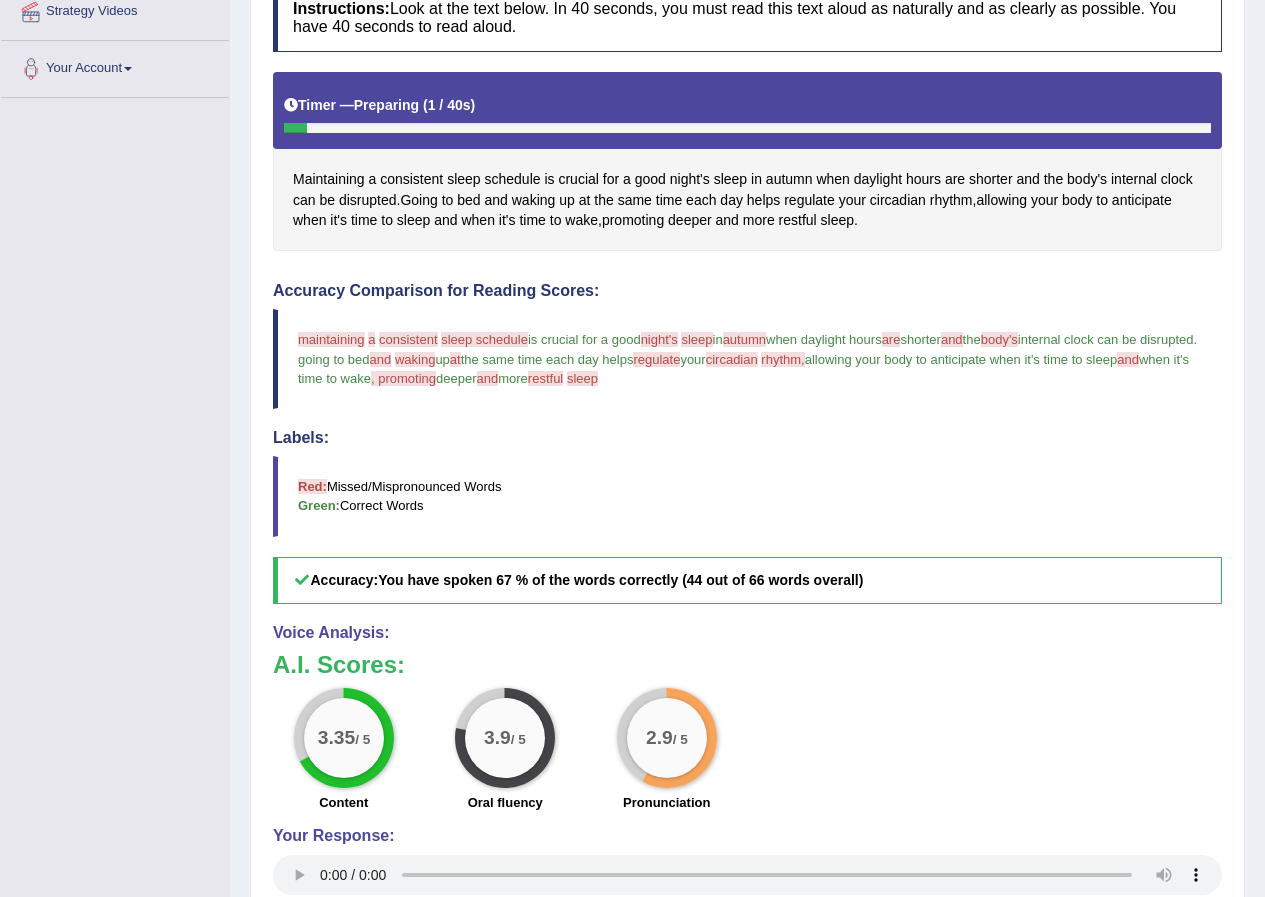 scroll, scrollTop: 0, scrollLeft: 0, axis: both 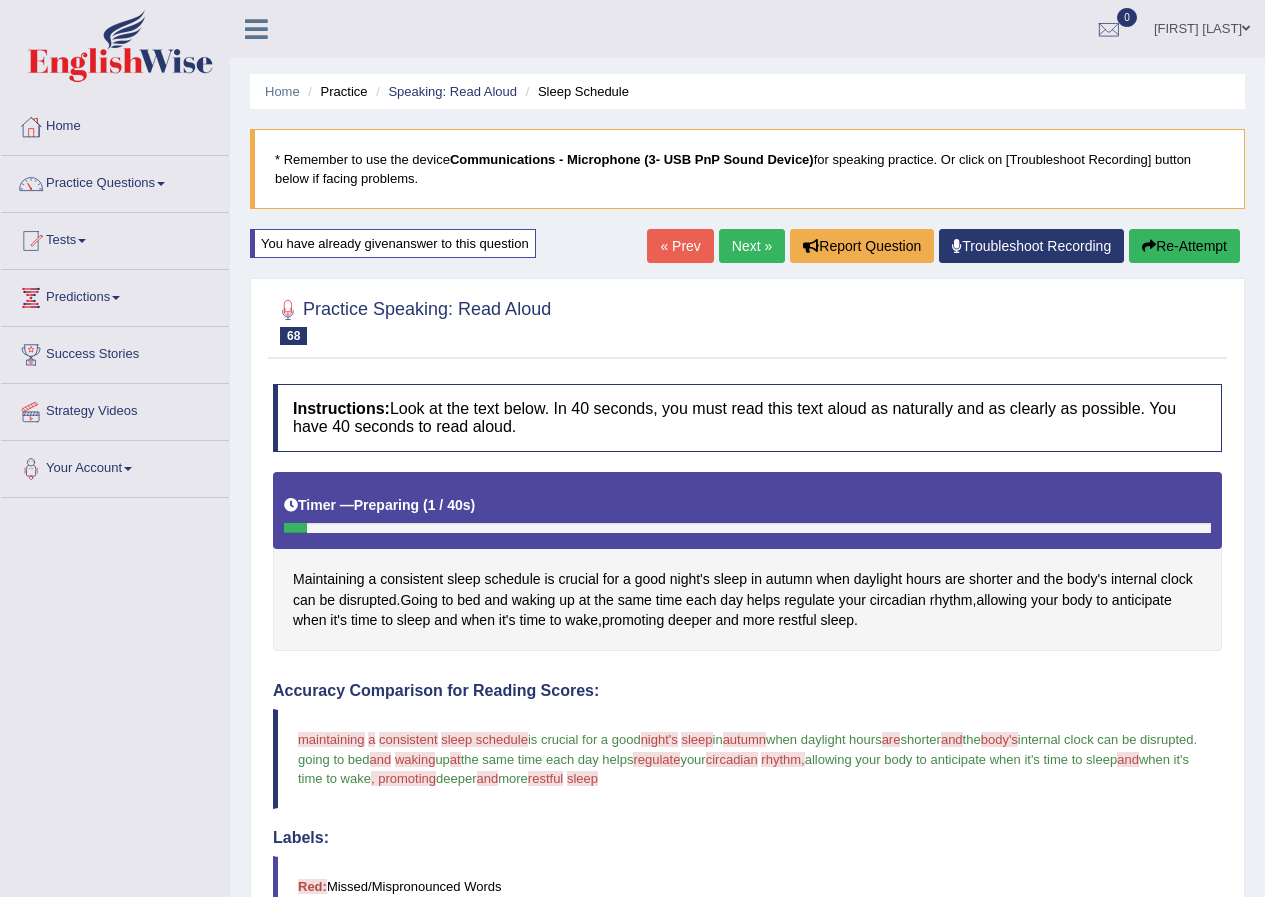 click on "Next »" at bounding box center (752, 246) 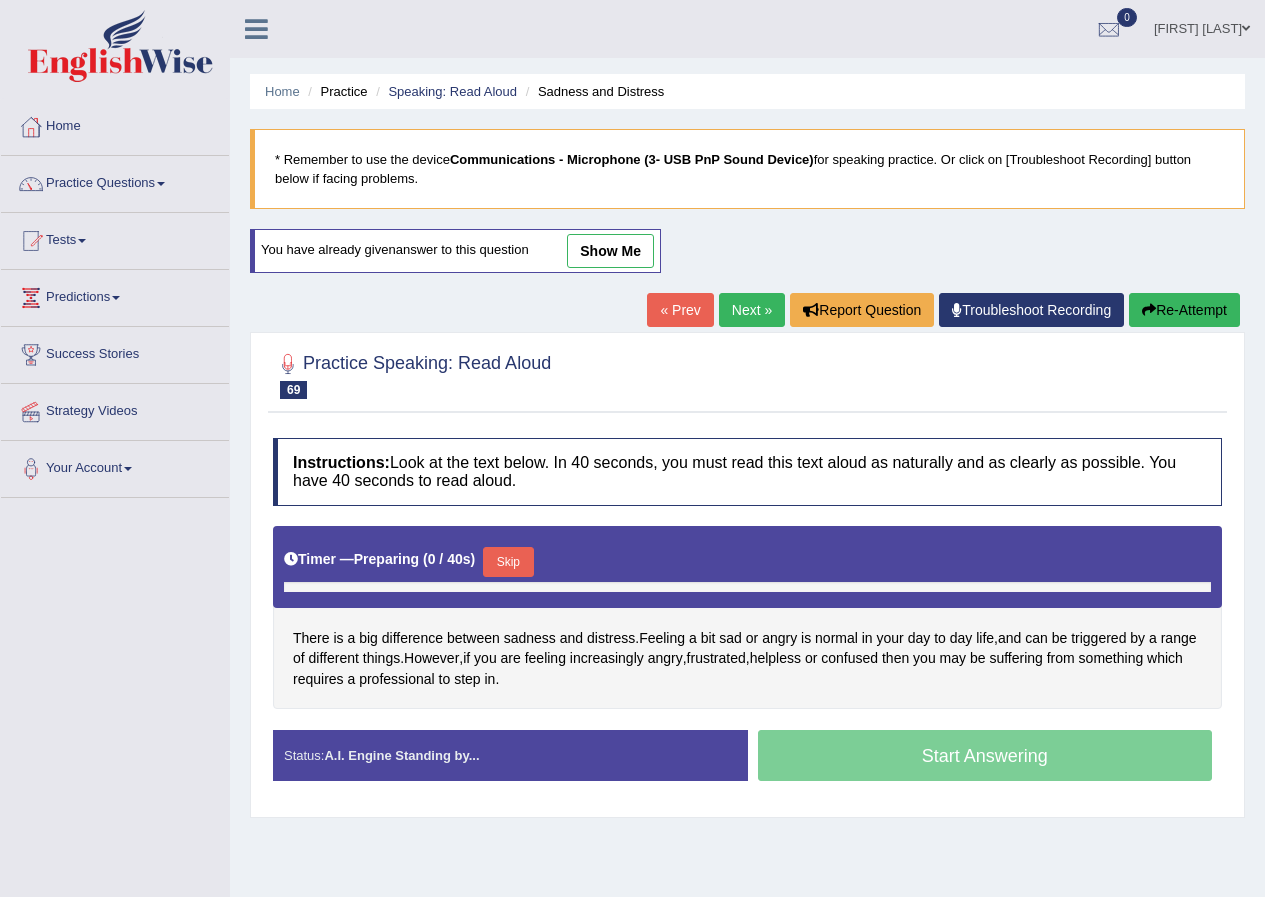 scroll, scrollTop: 0, scrollLeft: 0, axis: both 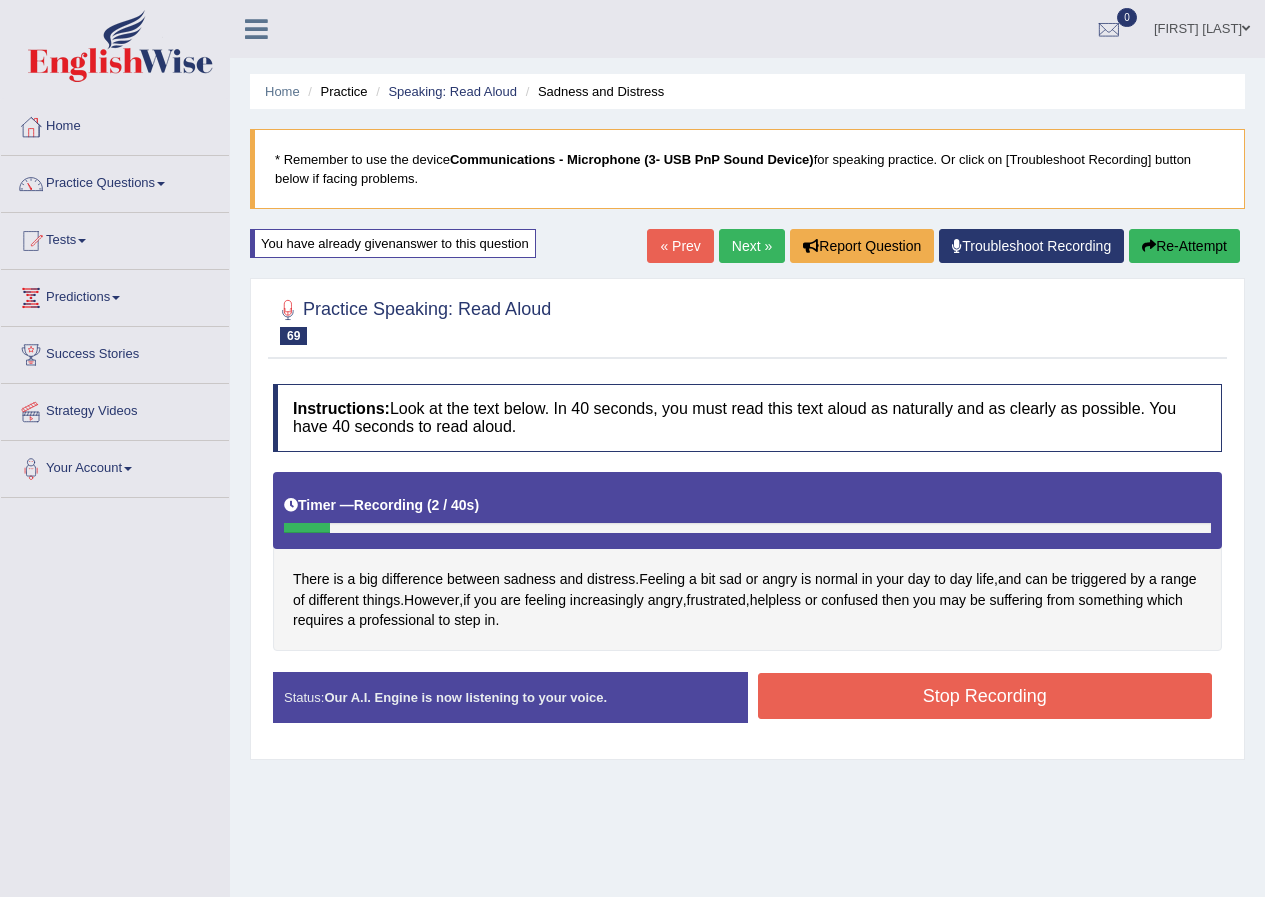 click on "Stop Recording" at bounding box center (985, 696) 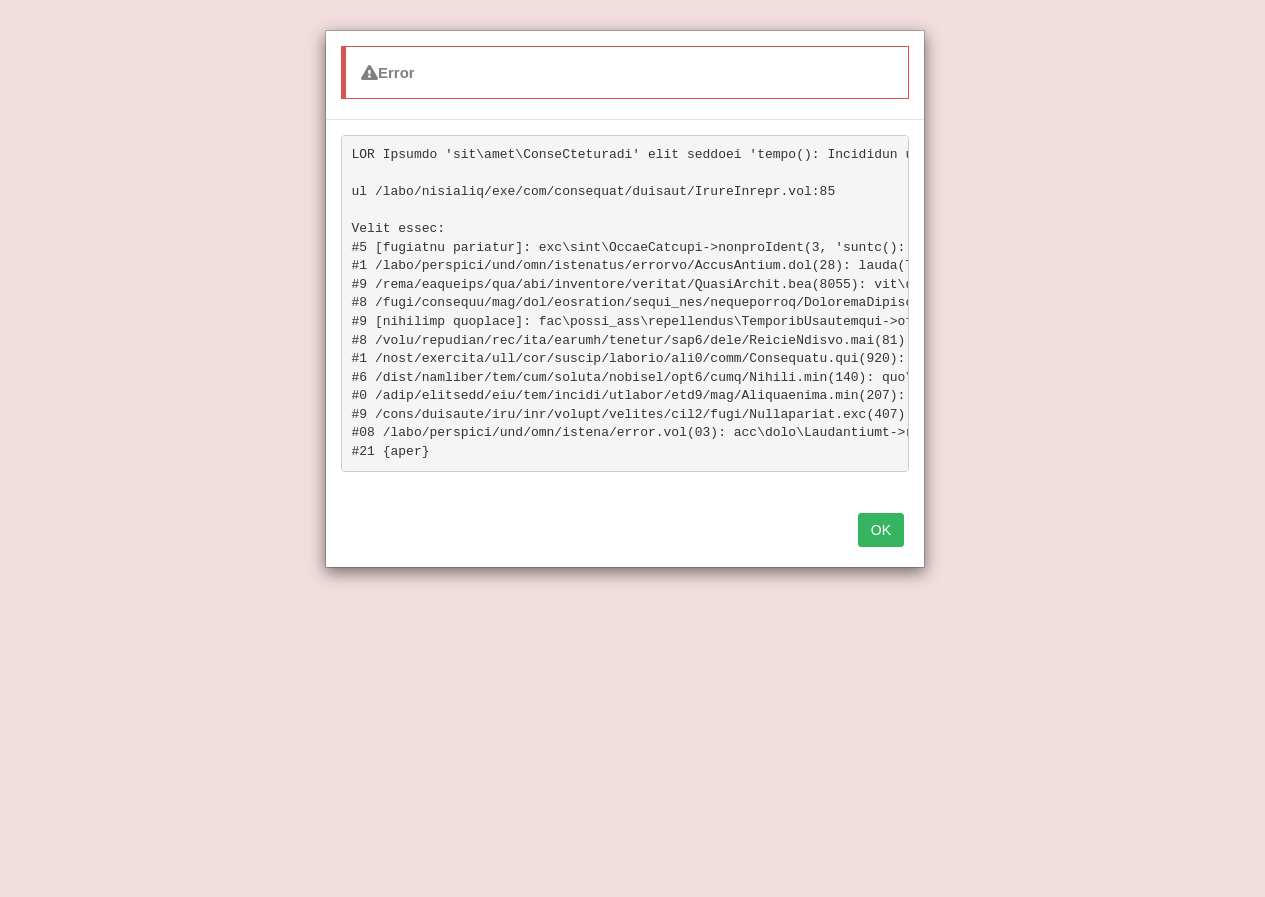 click on "OK" at bounding box center (881, 530) 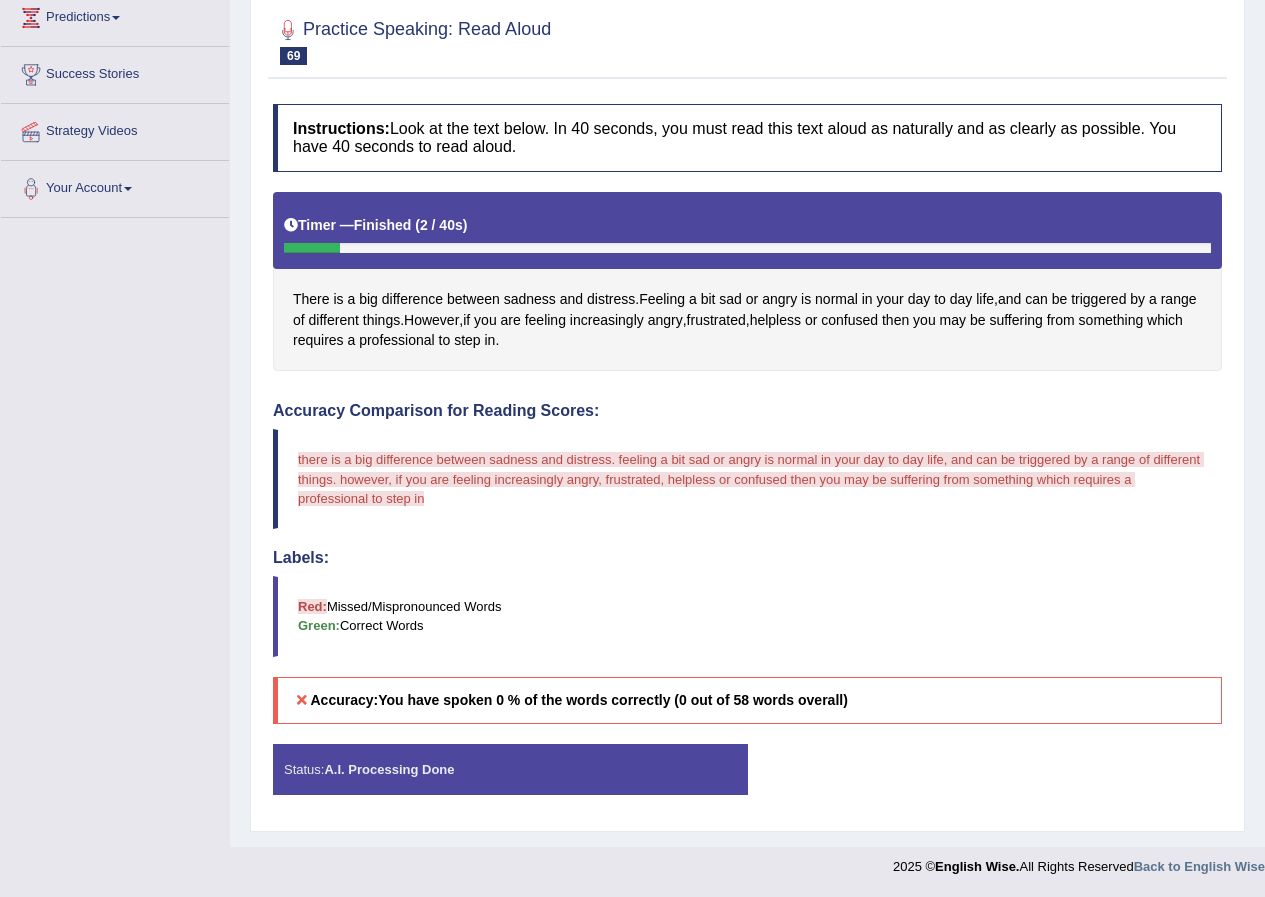 scroll, scrollTop: 0, scrollLeft: 0, axis: both 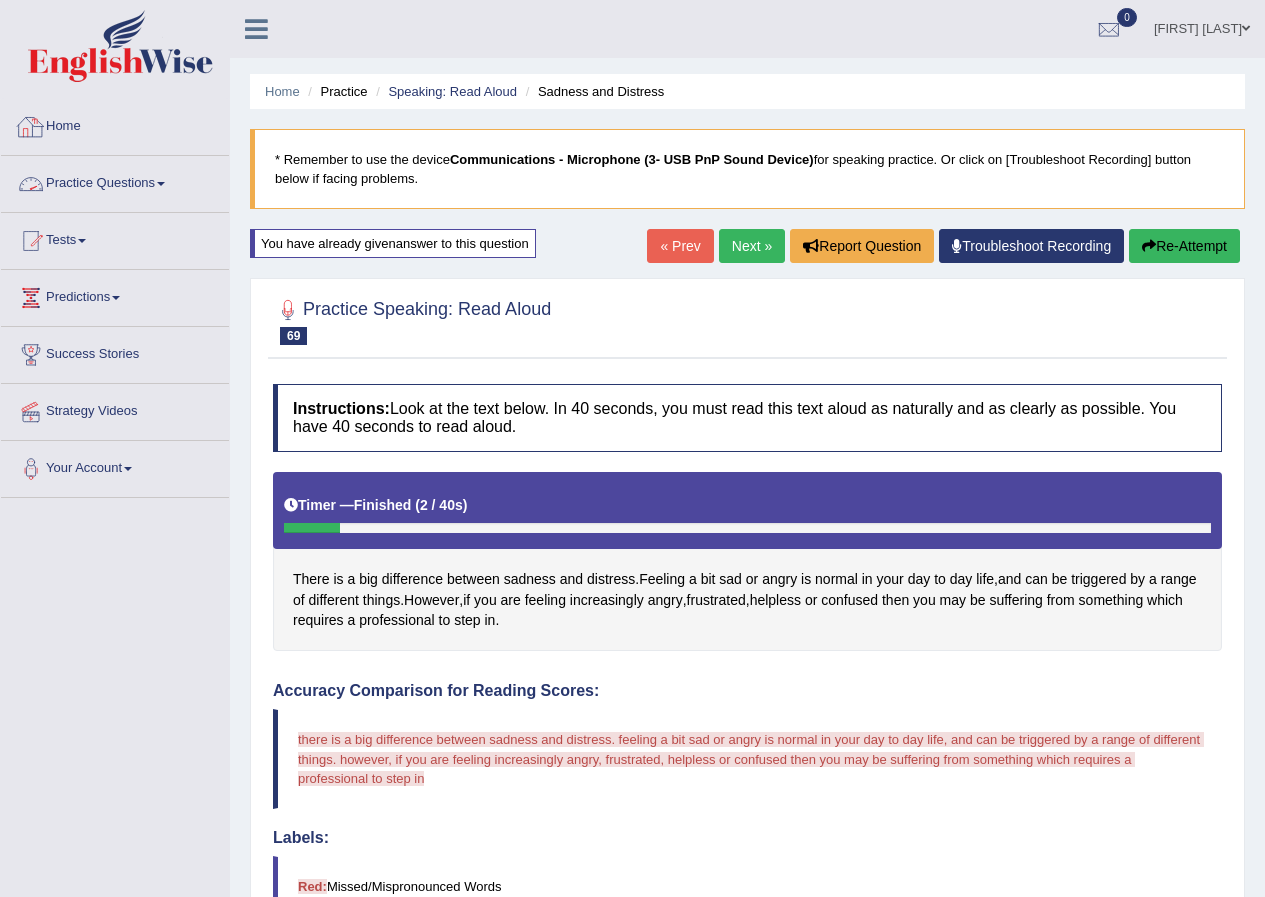 click on "Home" at bounding box center [115, 124] 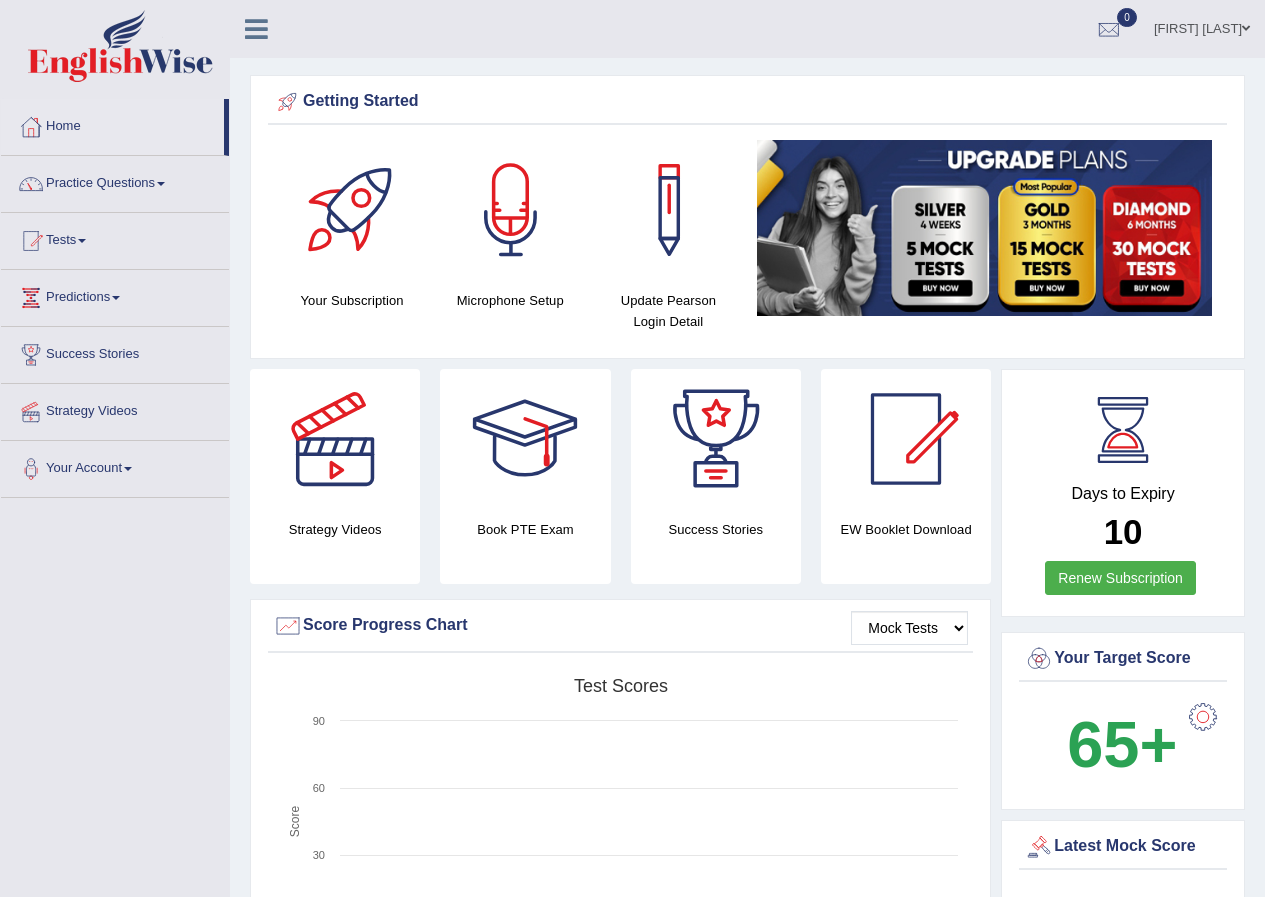 scroll, scrollTop: 0, scrollLeft: 0, axis: both 